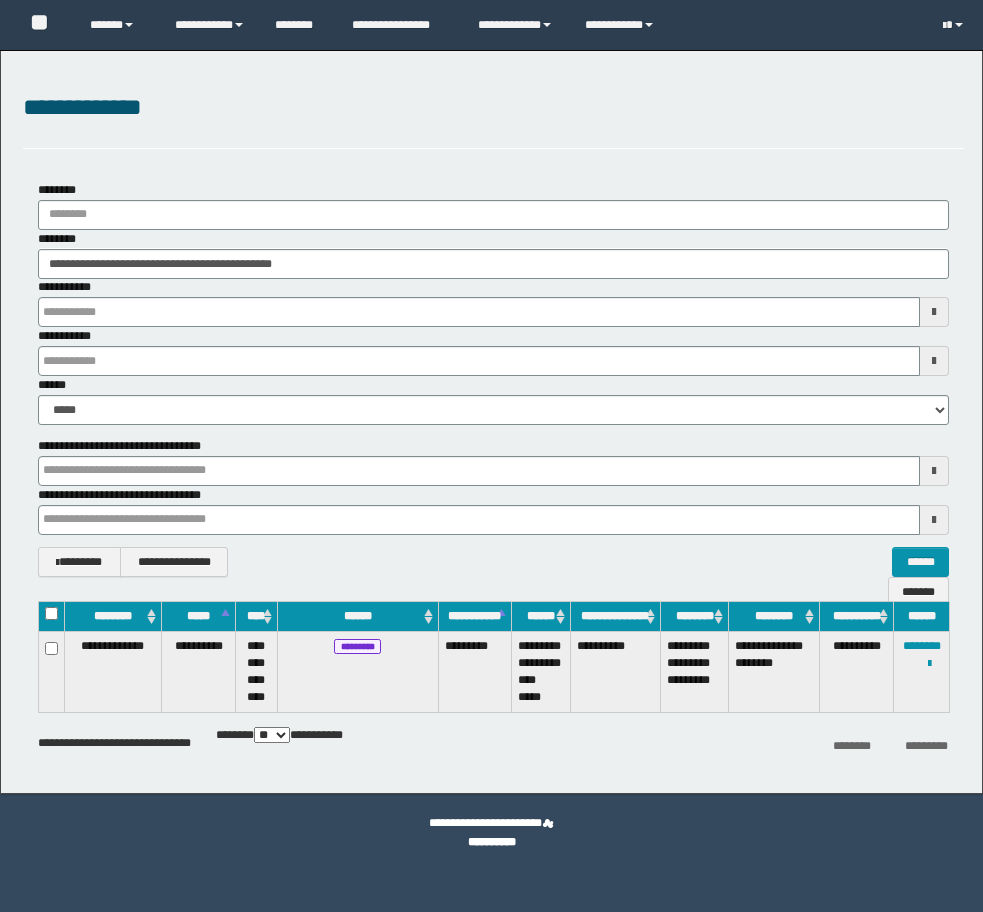 scroll, scrollTop: 0, scrollLeft: 0, axis: both 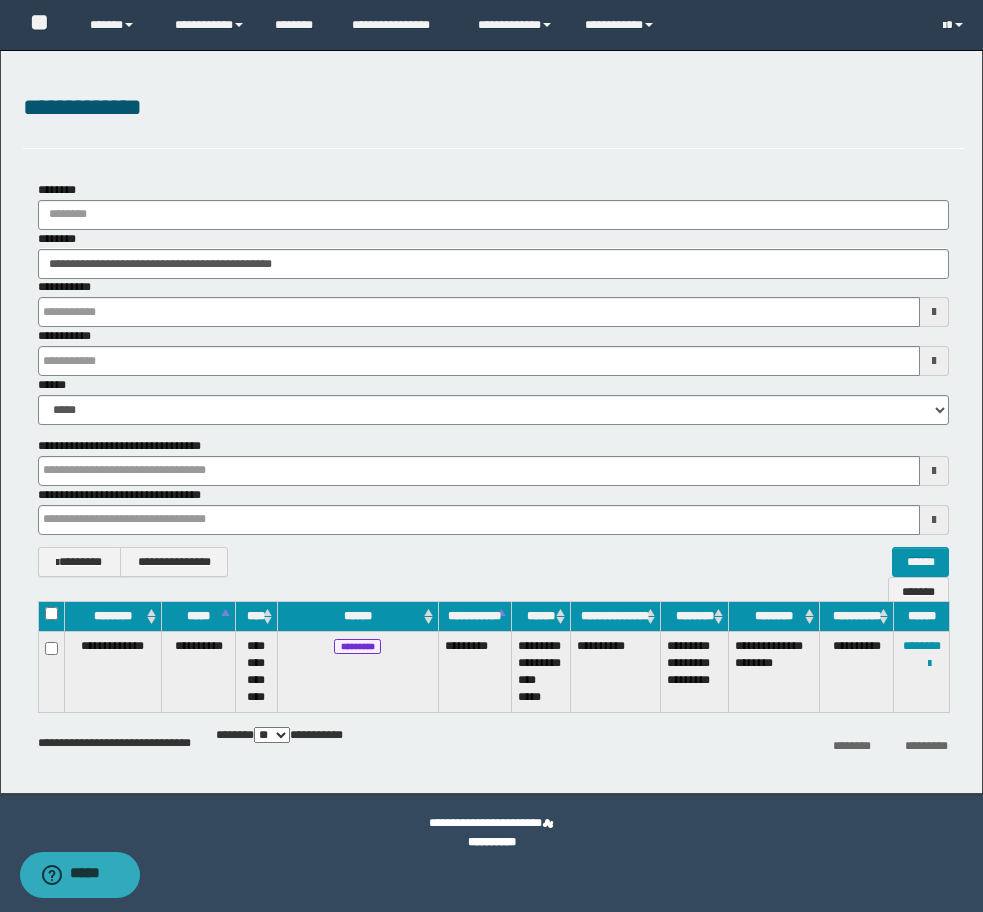 drag, startPoint x: 21, startPoint y: 149, endPoint x: 21, endPoint y: 190, distance: 41 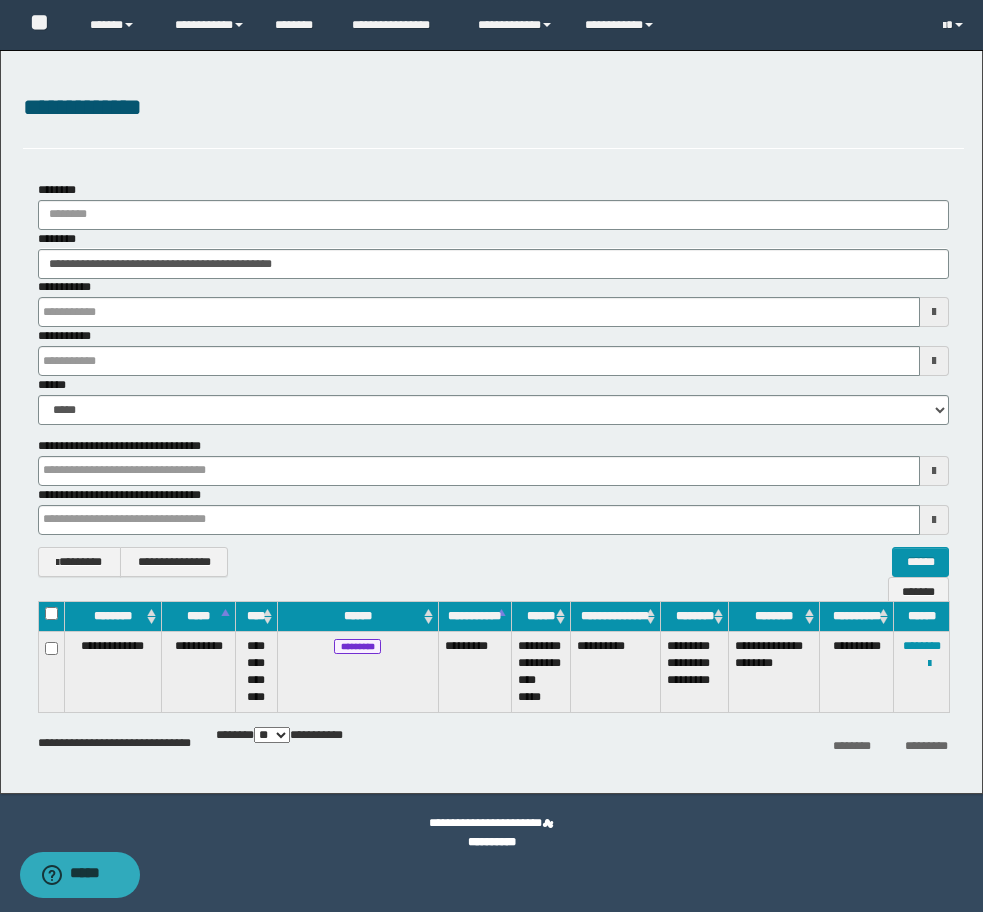 click on "**********" at bounding box center (491, 422) 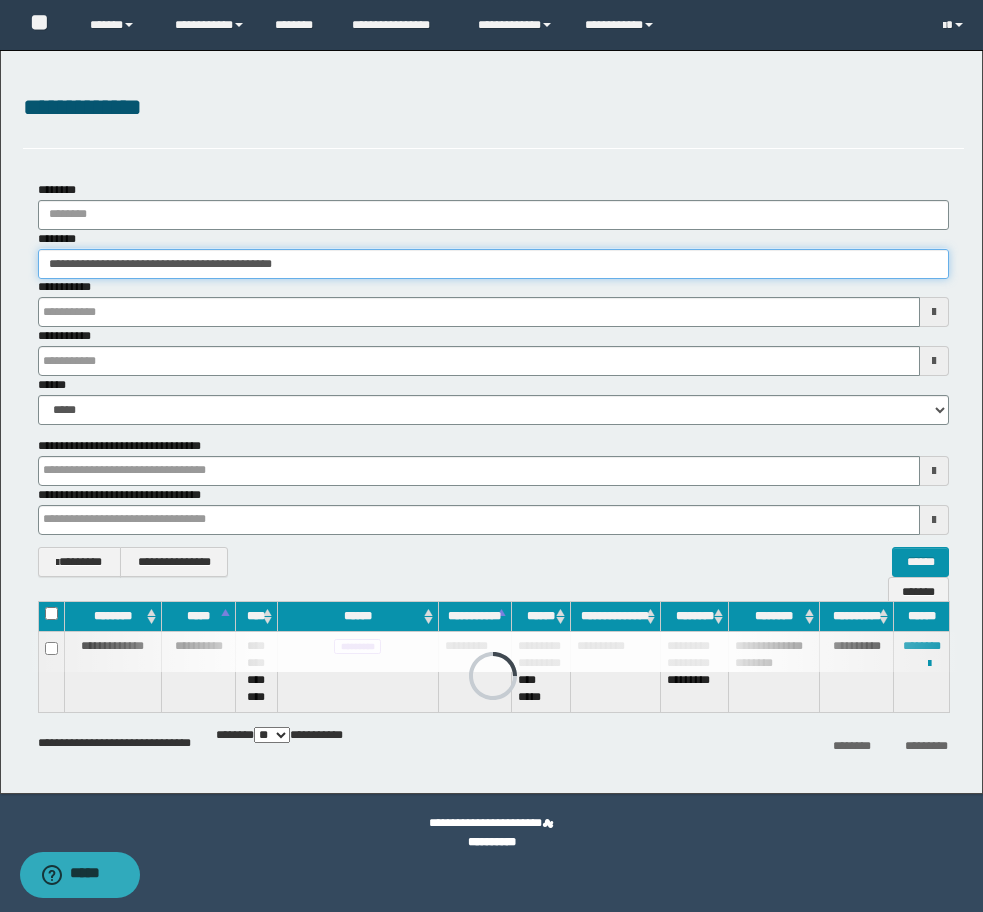 drag, startPoint x: 372, startPoint y: 254, endPoint x: -8, endPoint y: 198, distance: 384.10416 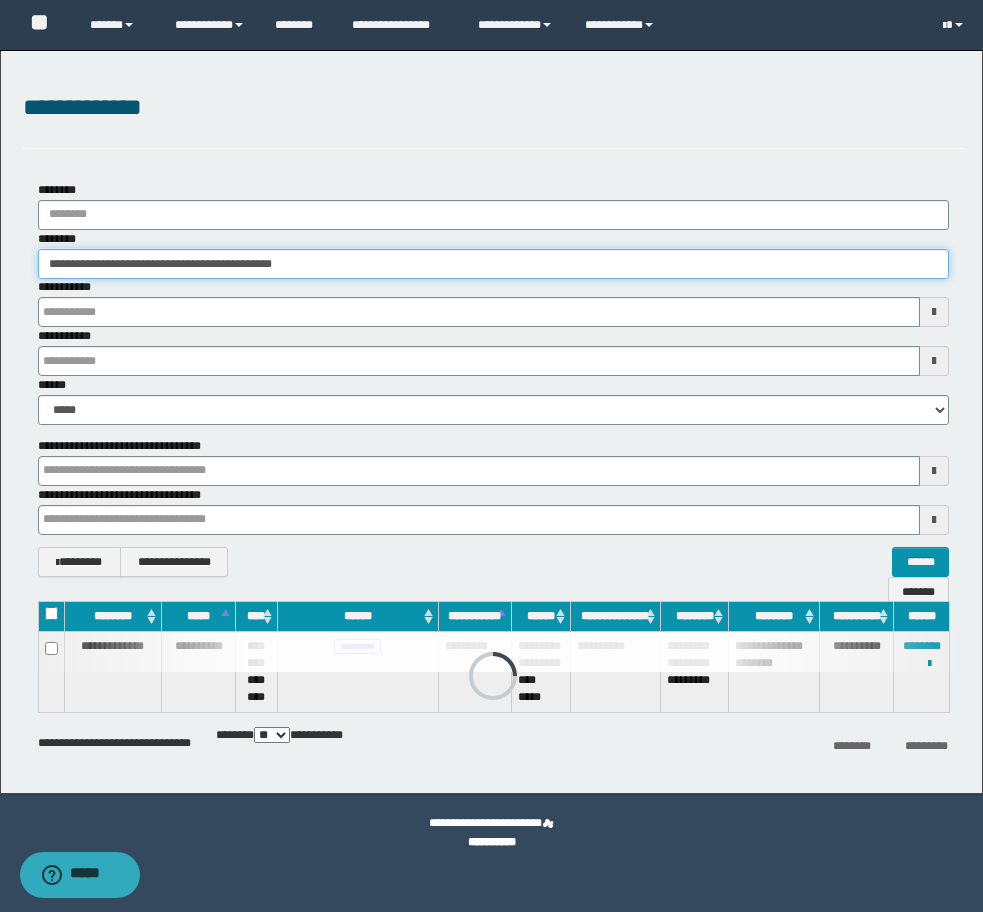 click on "**********" at bounding box center (491, 456) 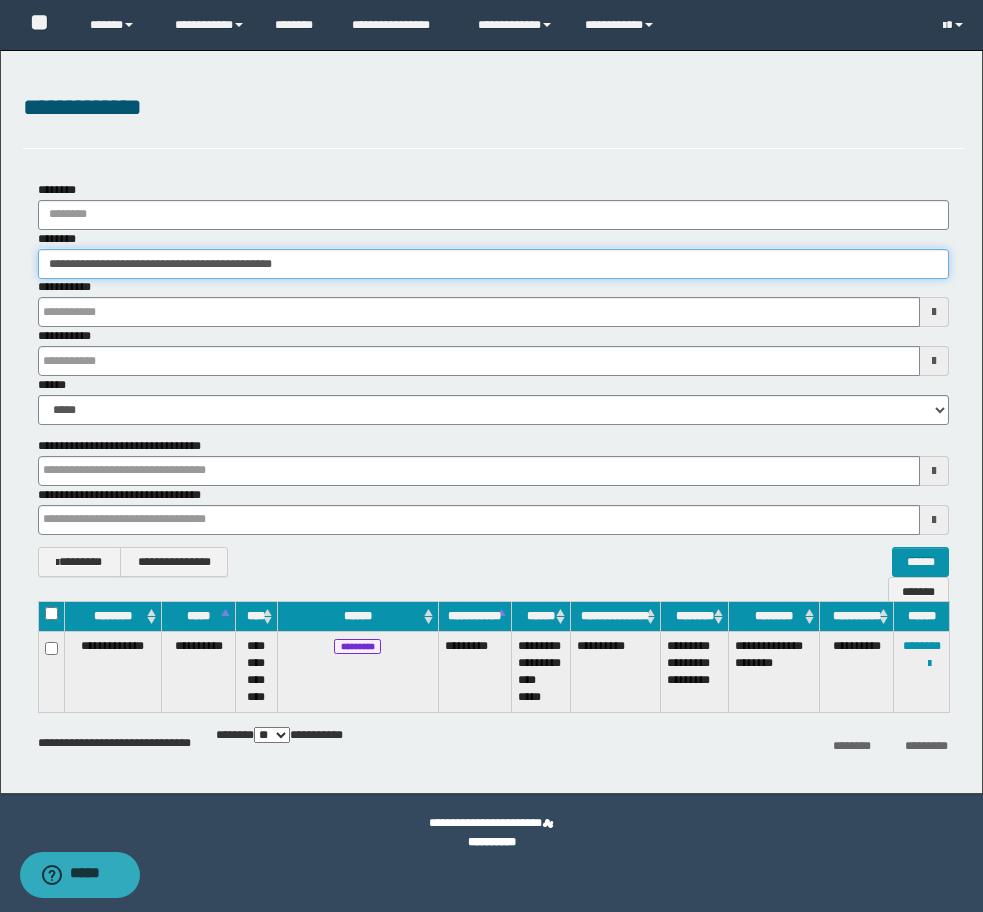 paste 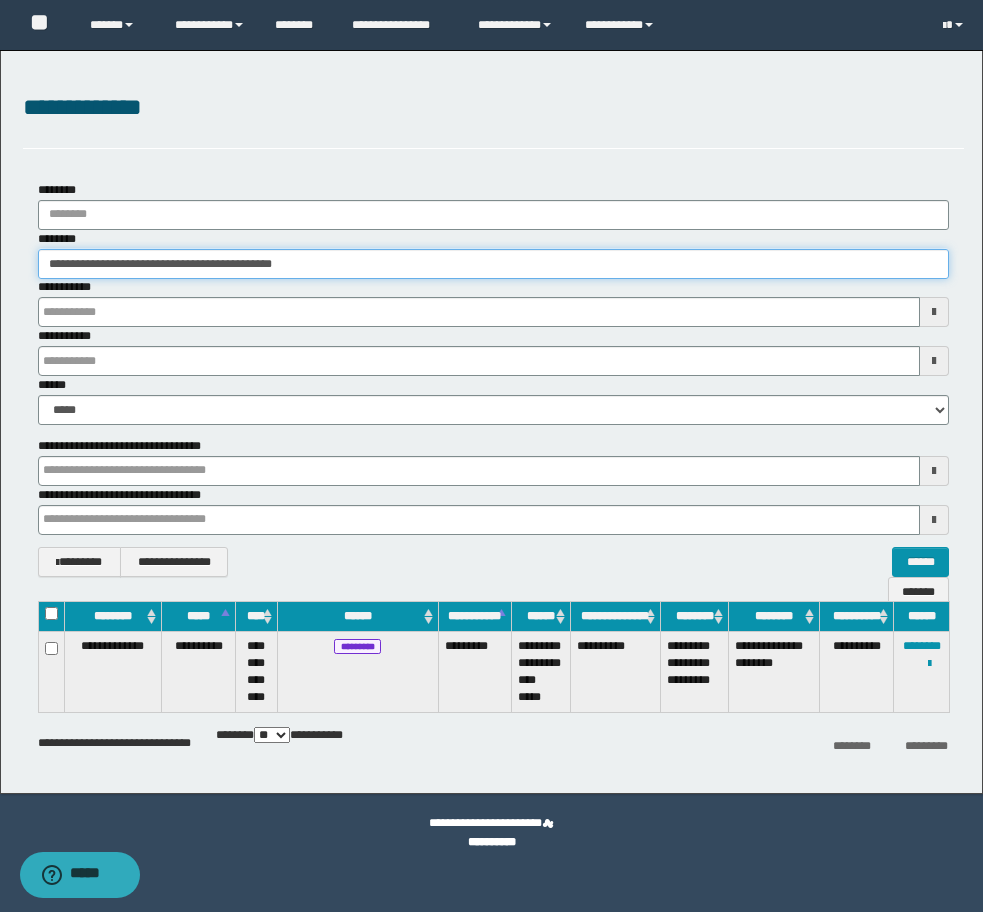 type on "********" 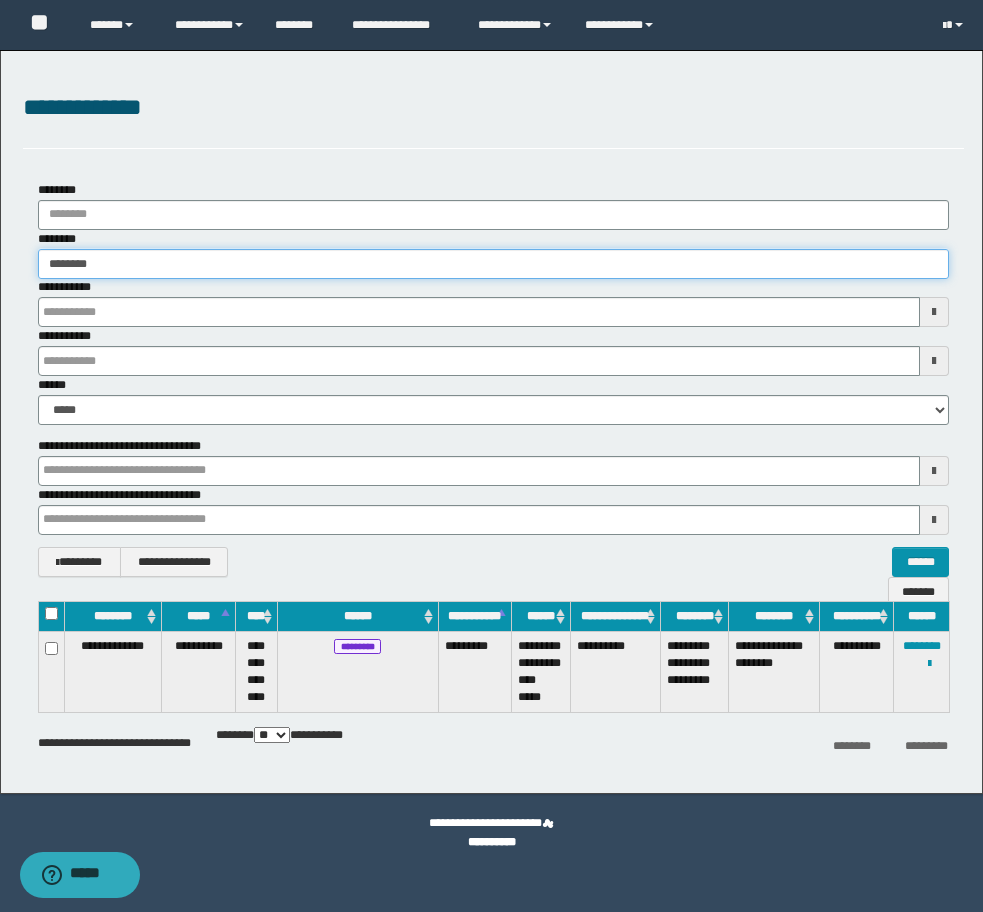 type on "********" 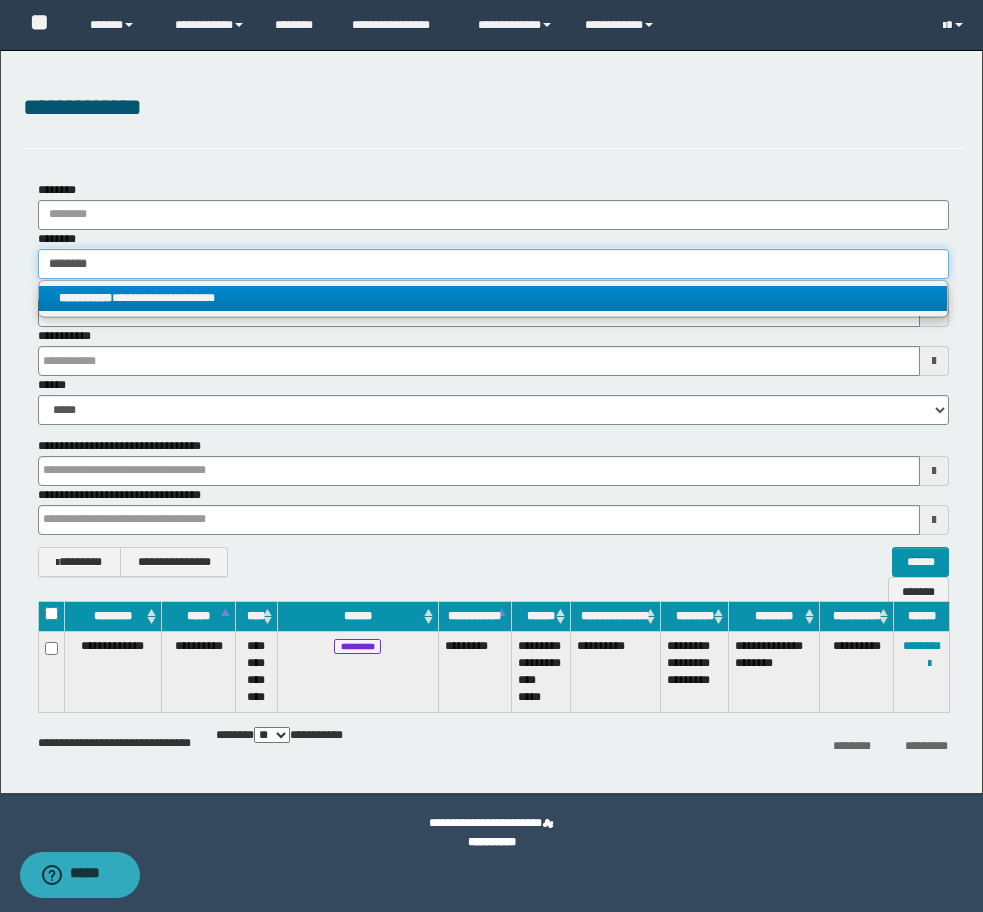 type on "********" 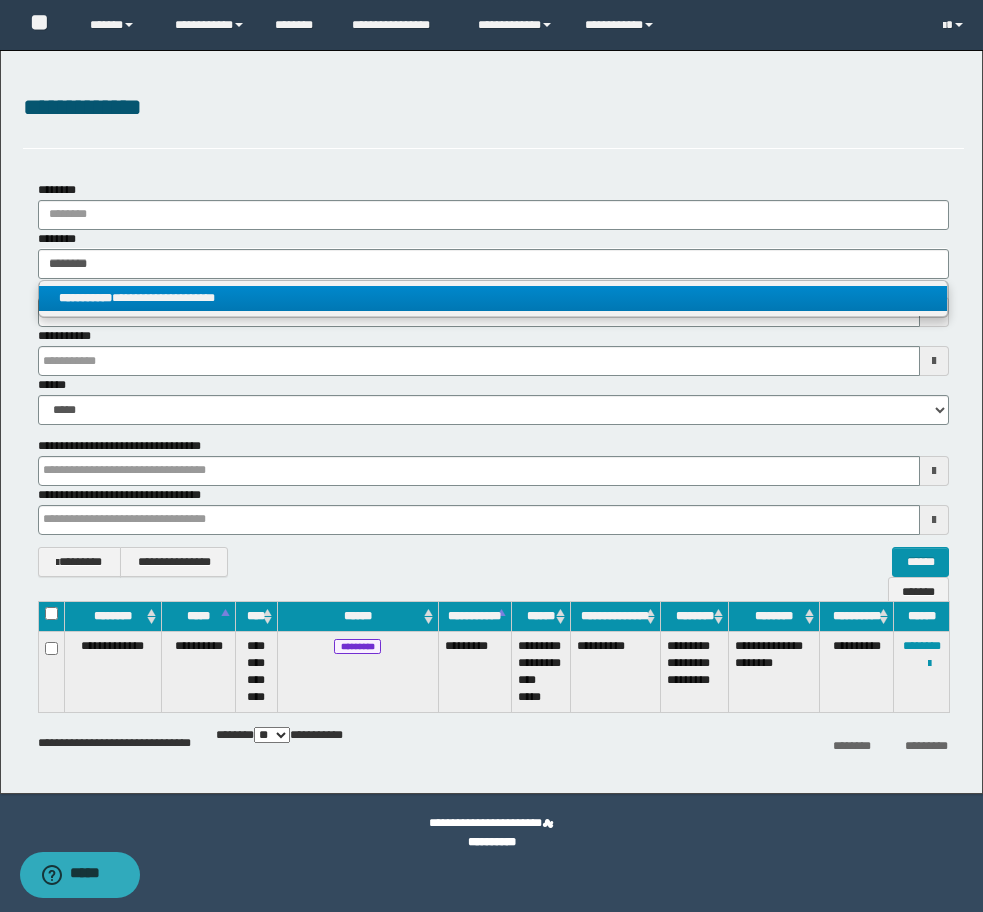 click on "**********" at bounding box center (85, 298) 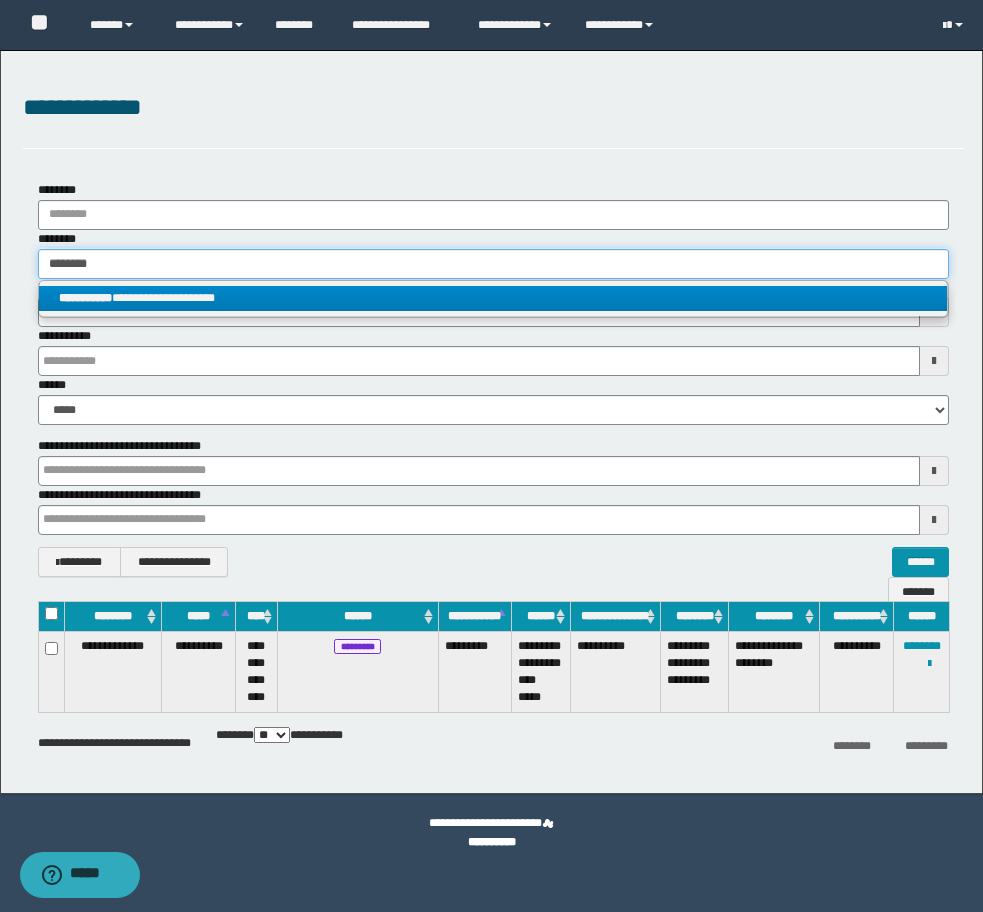 type 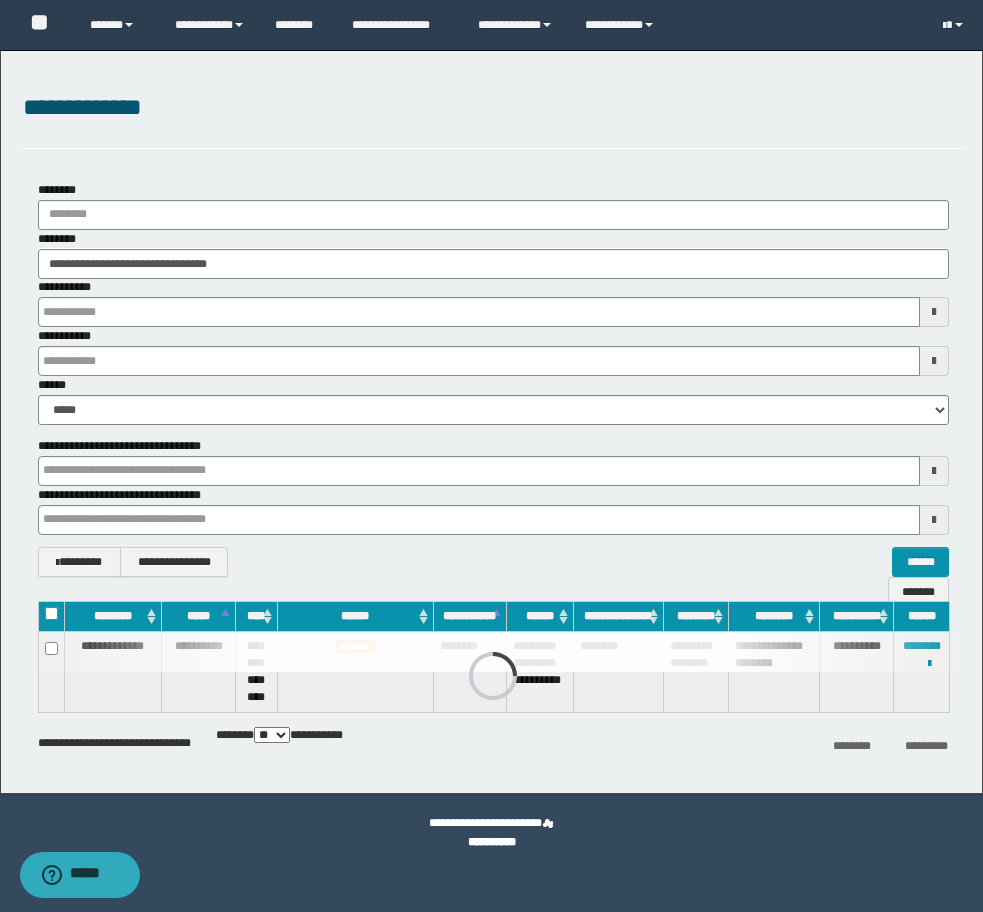 click at bounding box center (493, 652) 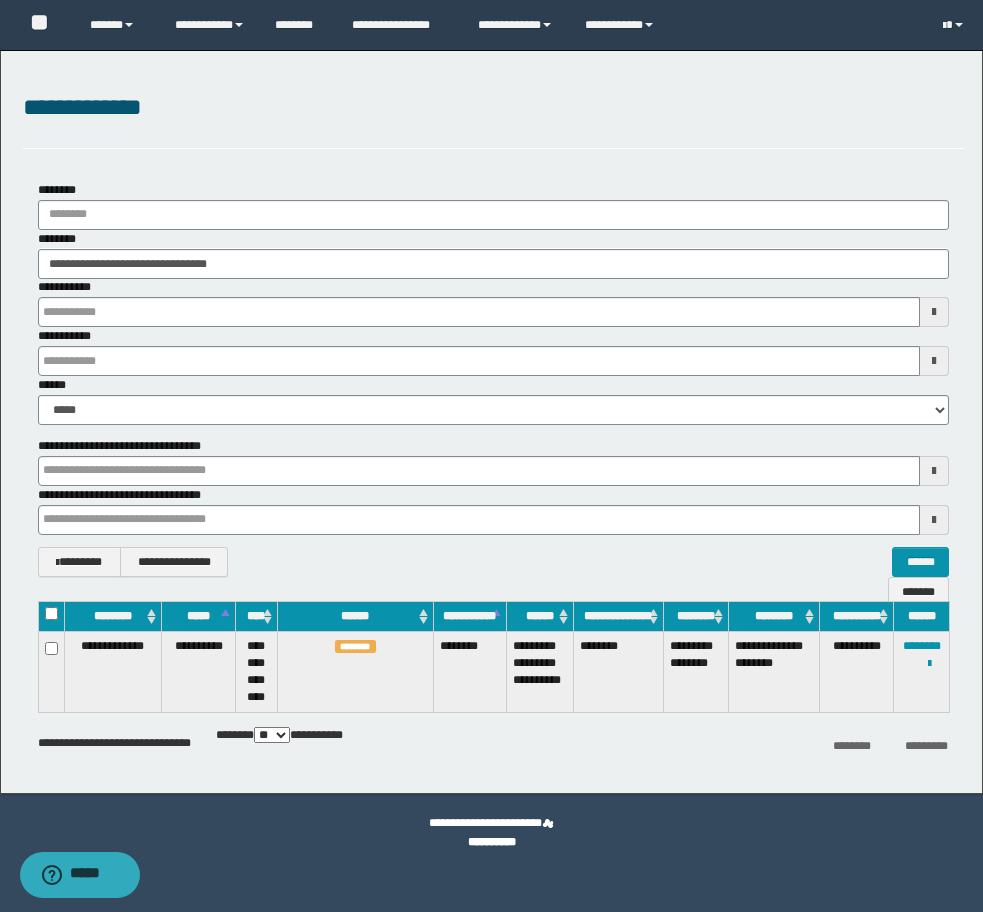 click at bounding box center (0, 0) 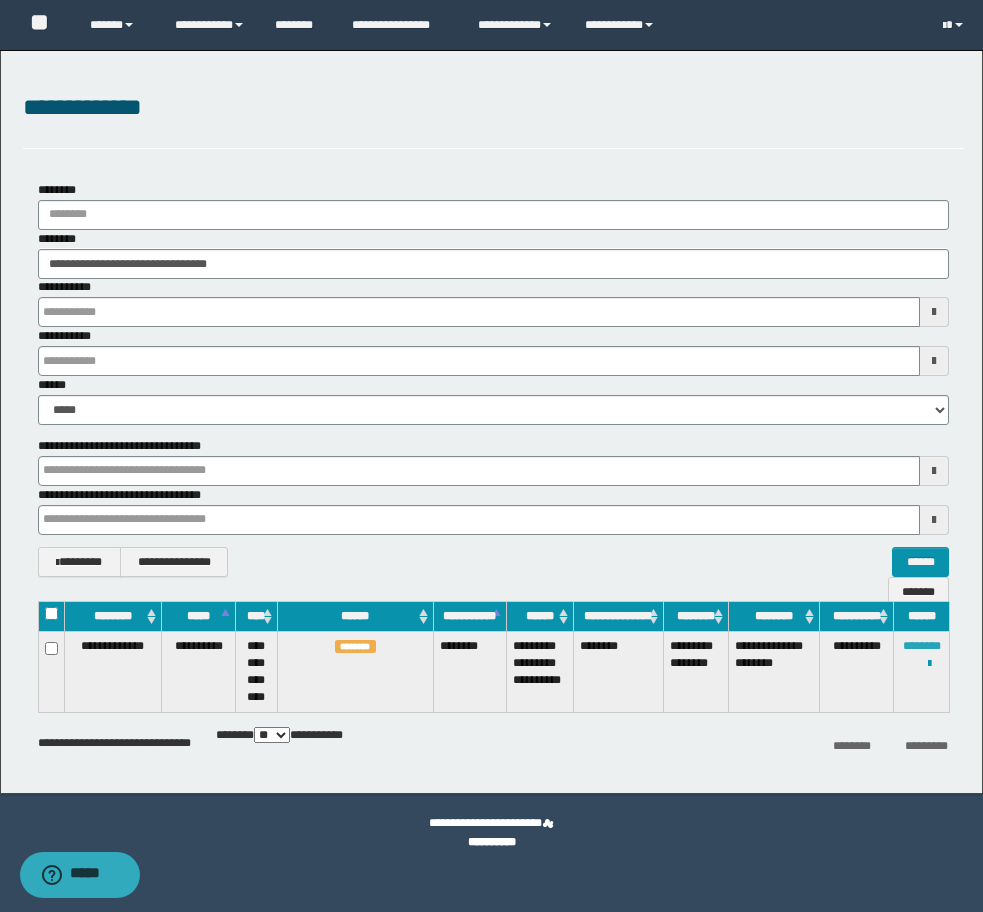 click on "********" at bounding box center [922, 646] 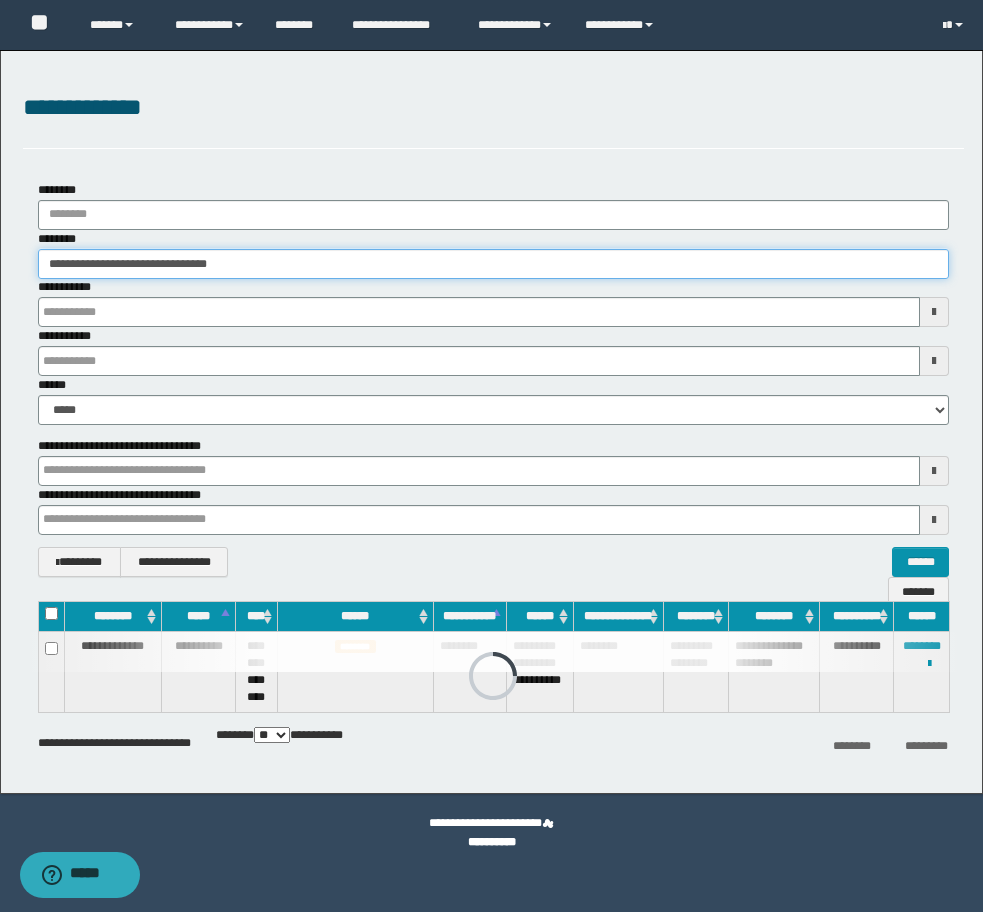 drag, startPoint x: 293, startPoint y: 261, endPoint x: -8, endPoint y: 223, distance: 303.3892 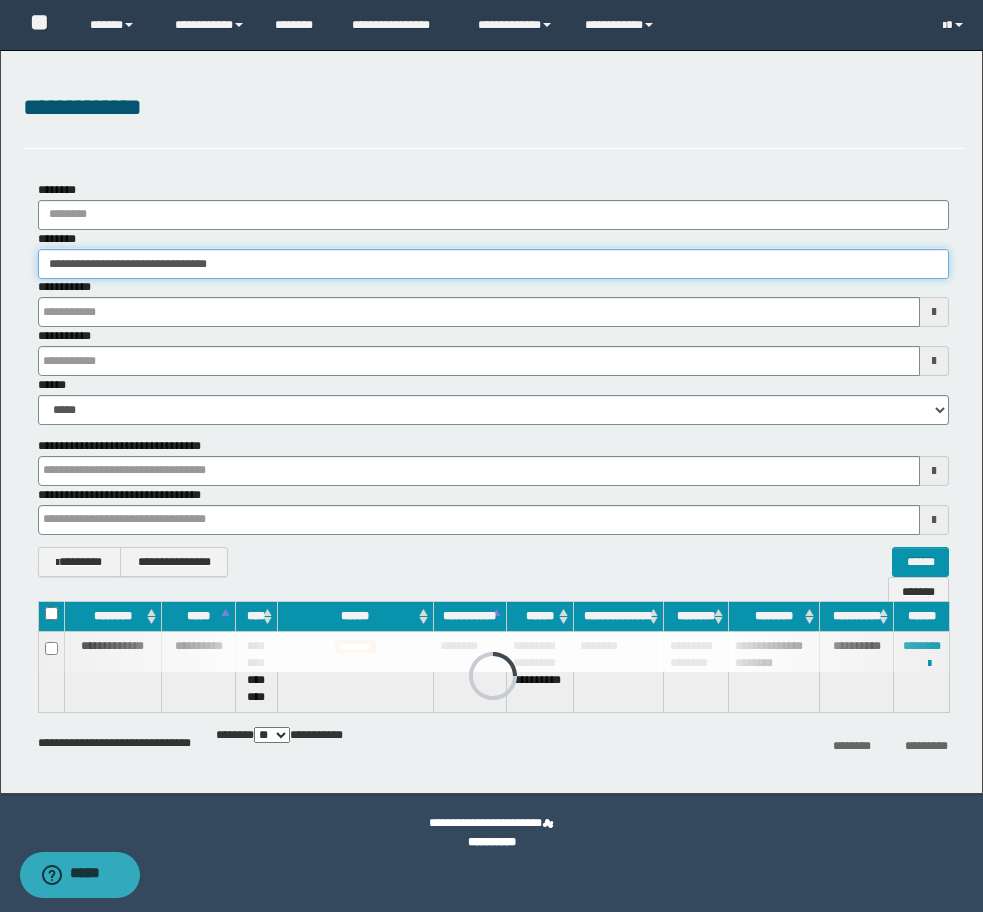 click on "**********" at bounding box center (491, 456) 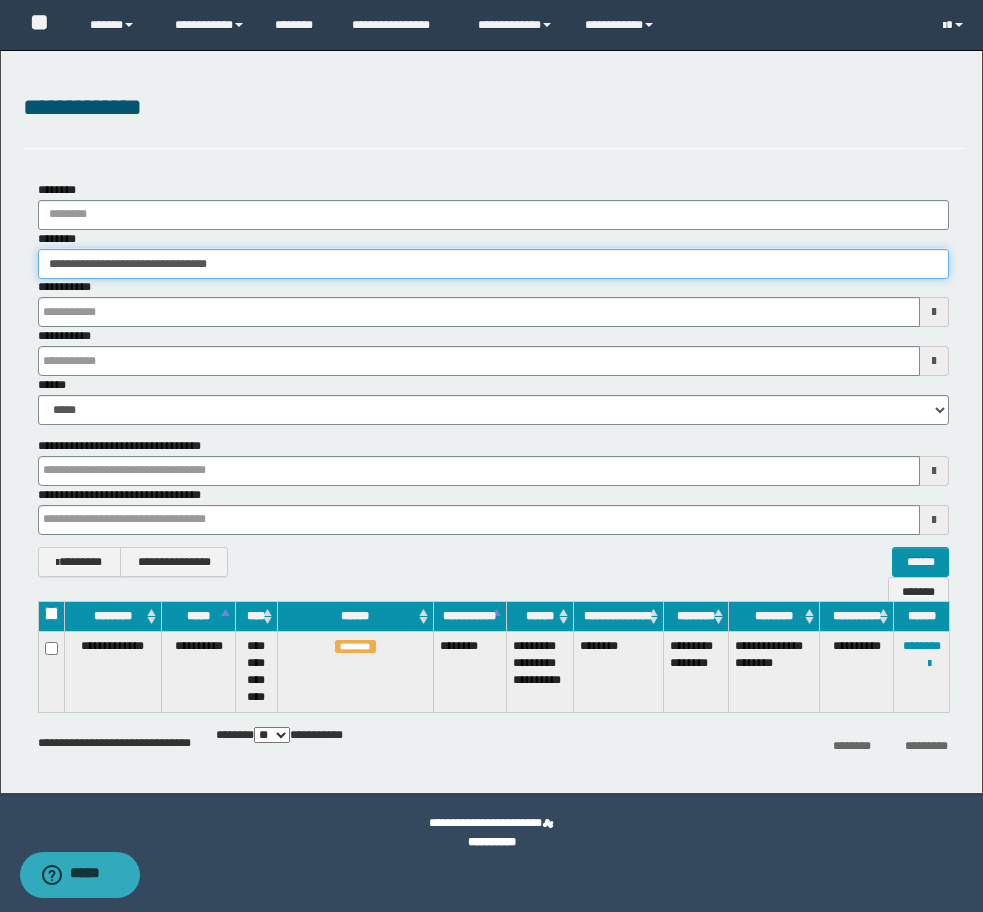 paste 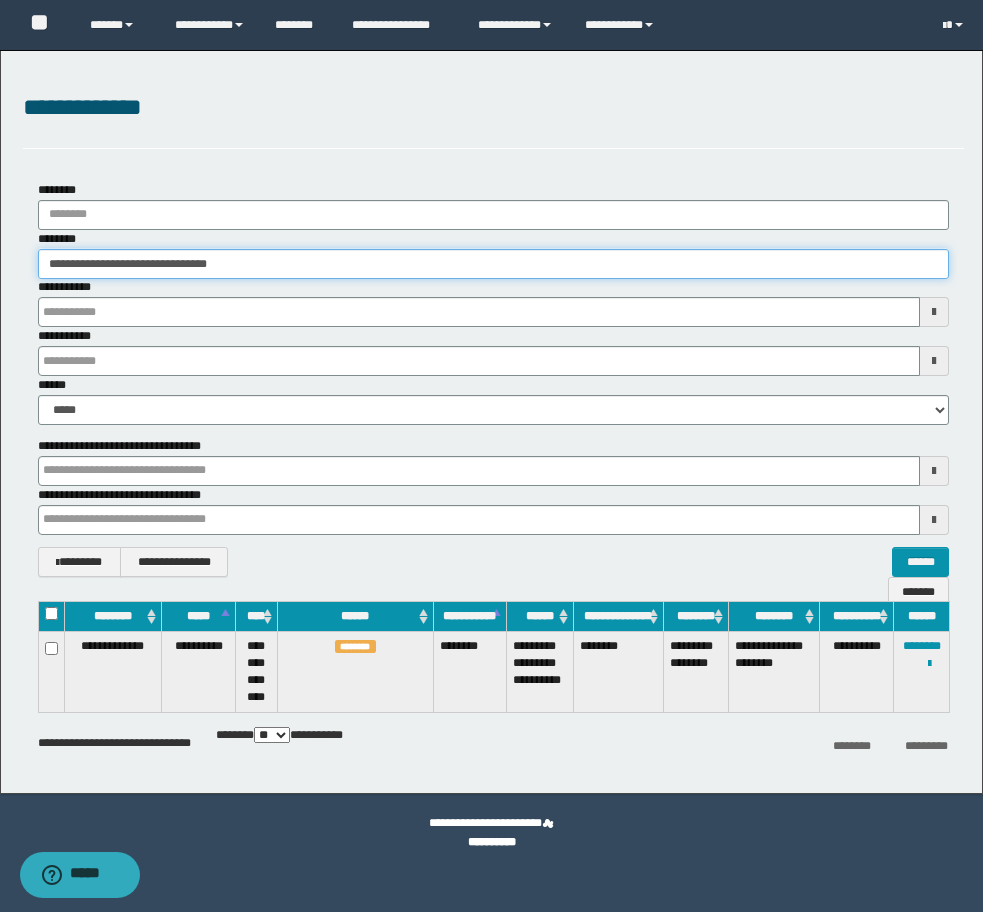 type on "********" 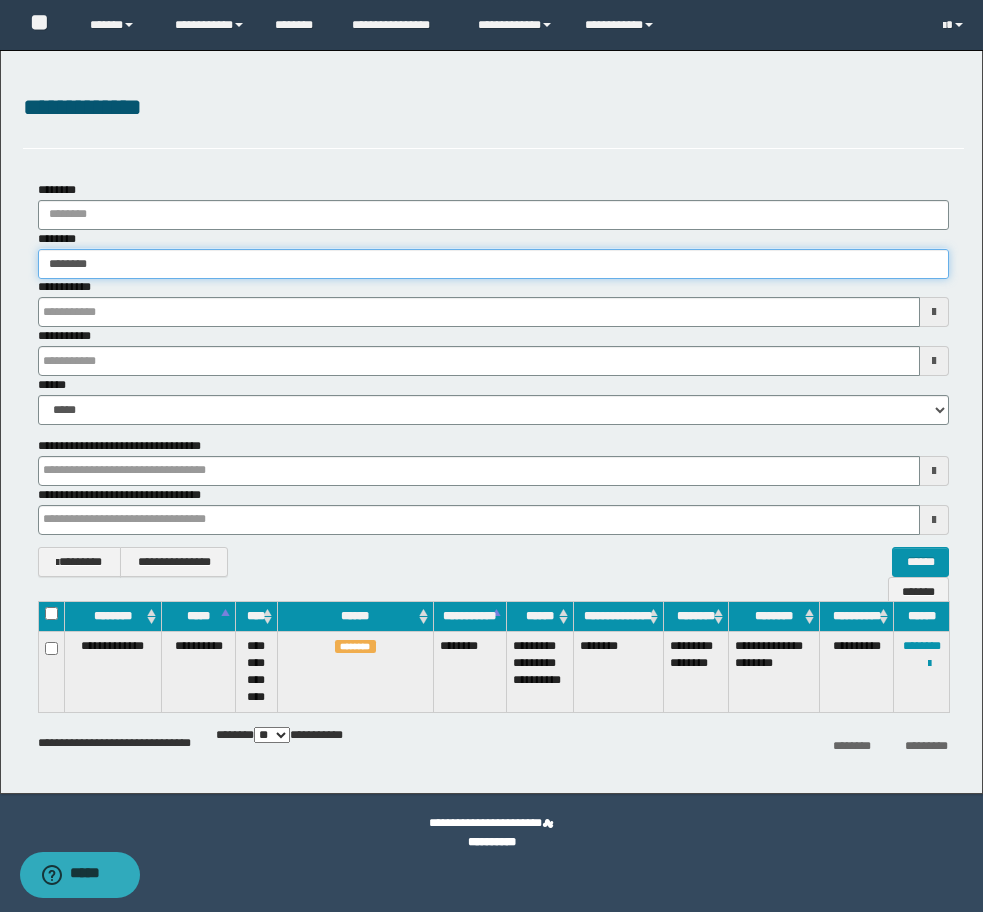 type on "********" 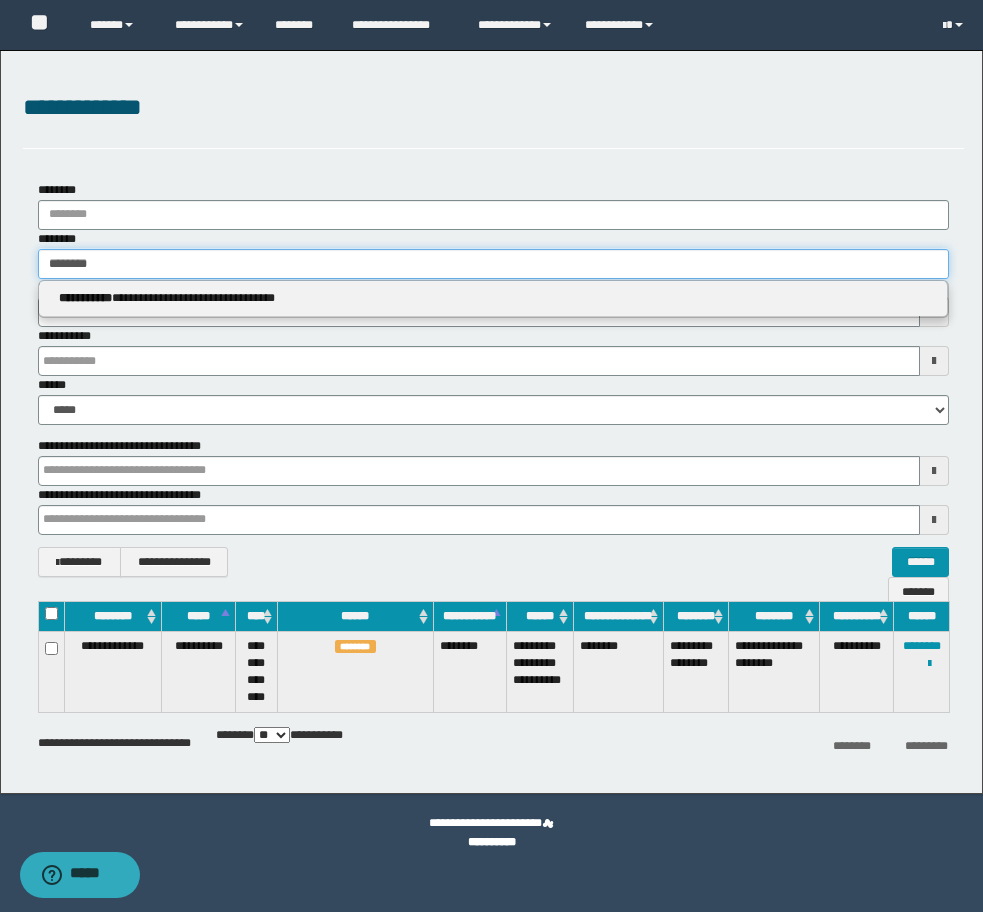 type on "********" 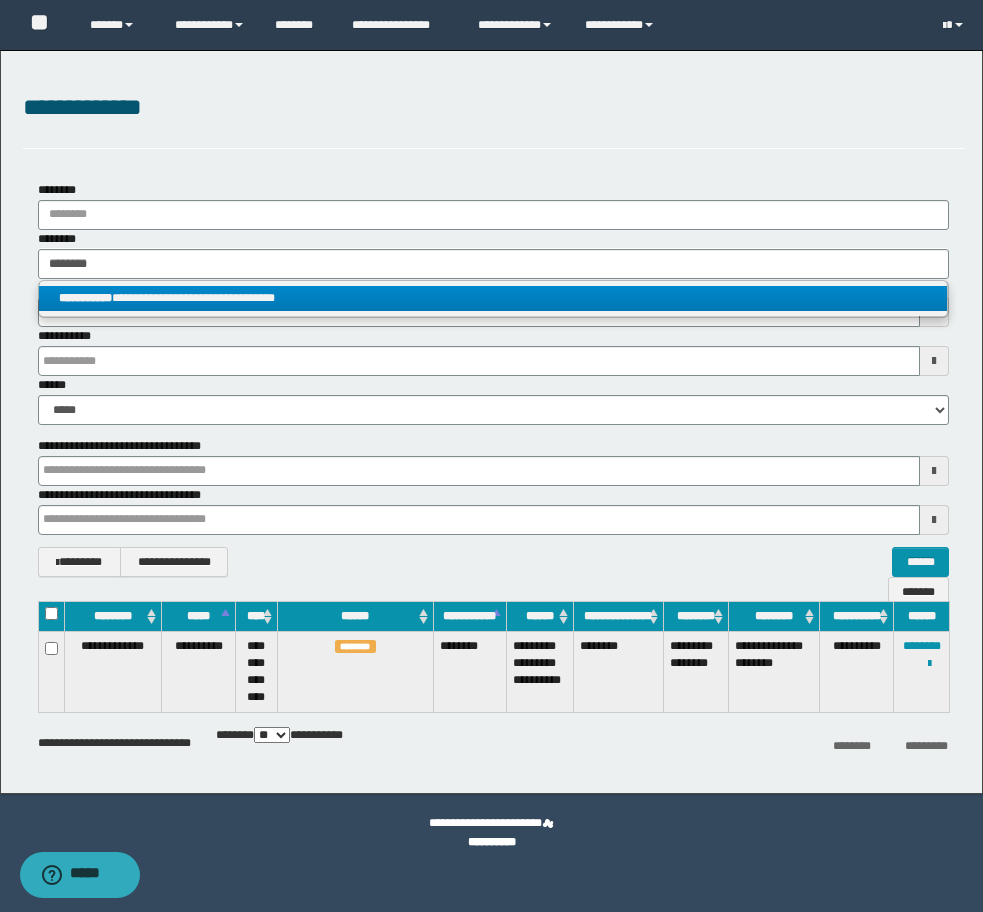click on "**********" at bounding box center [493, 298] 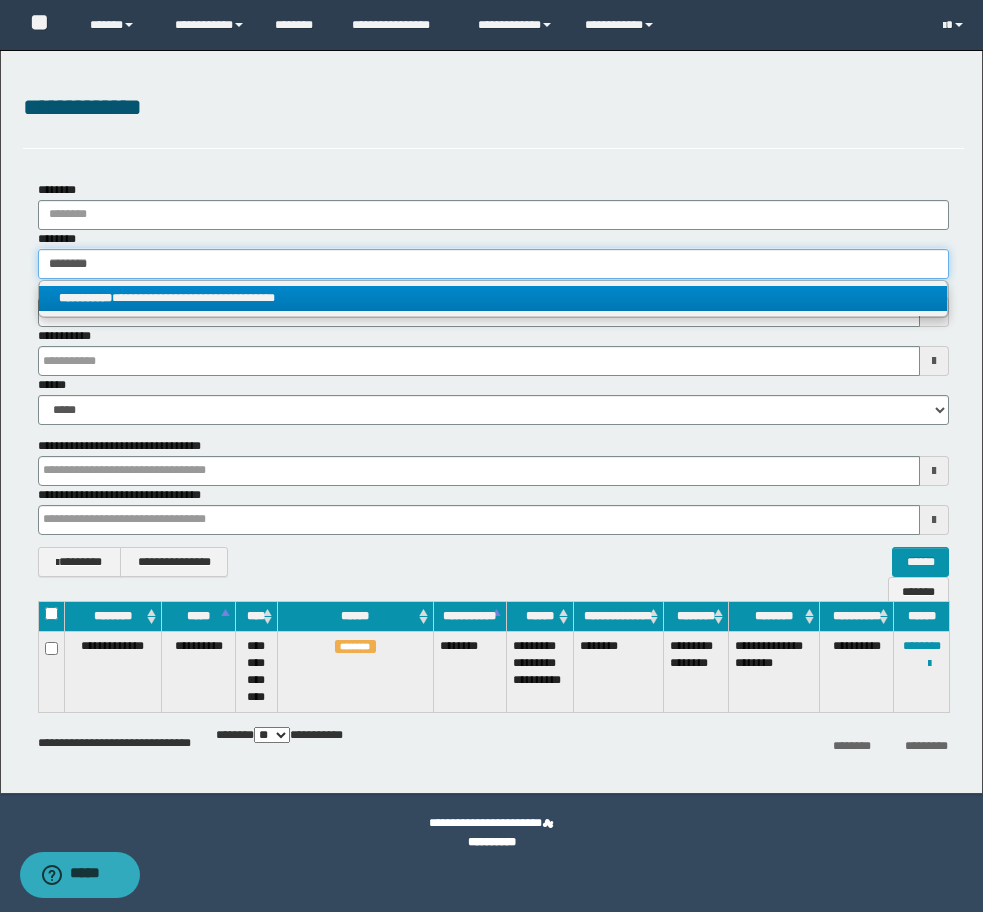 type 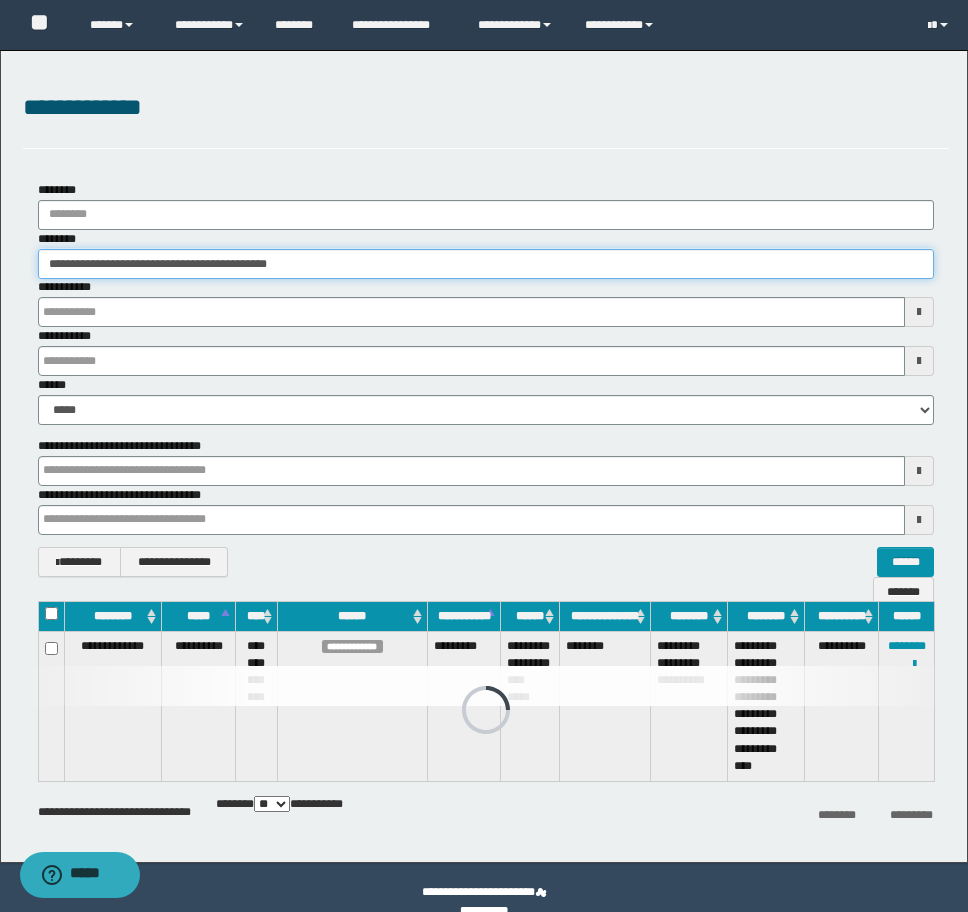 drag, startPoint x: 402, startPoint y: 262, endPoint x: -8, endPoint y: 256, distance: 410.0439 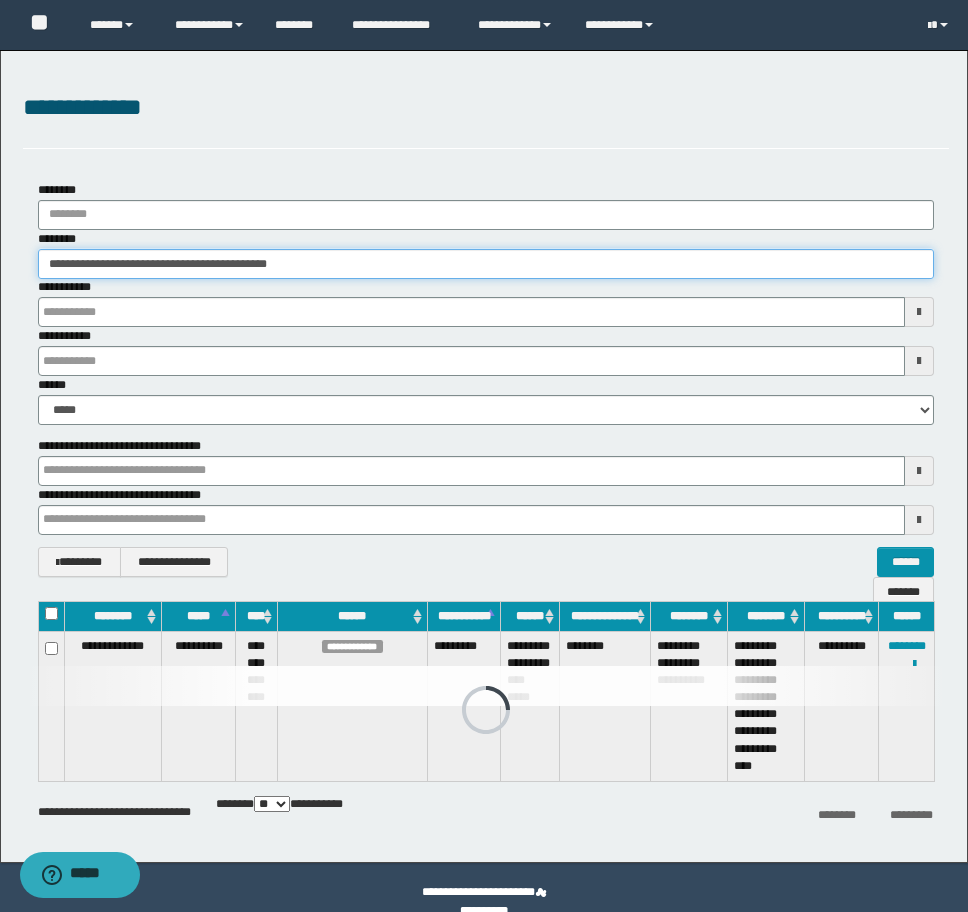 click on "**********" at bounding box center [484, 456] 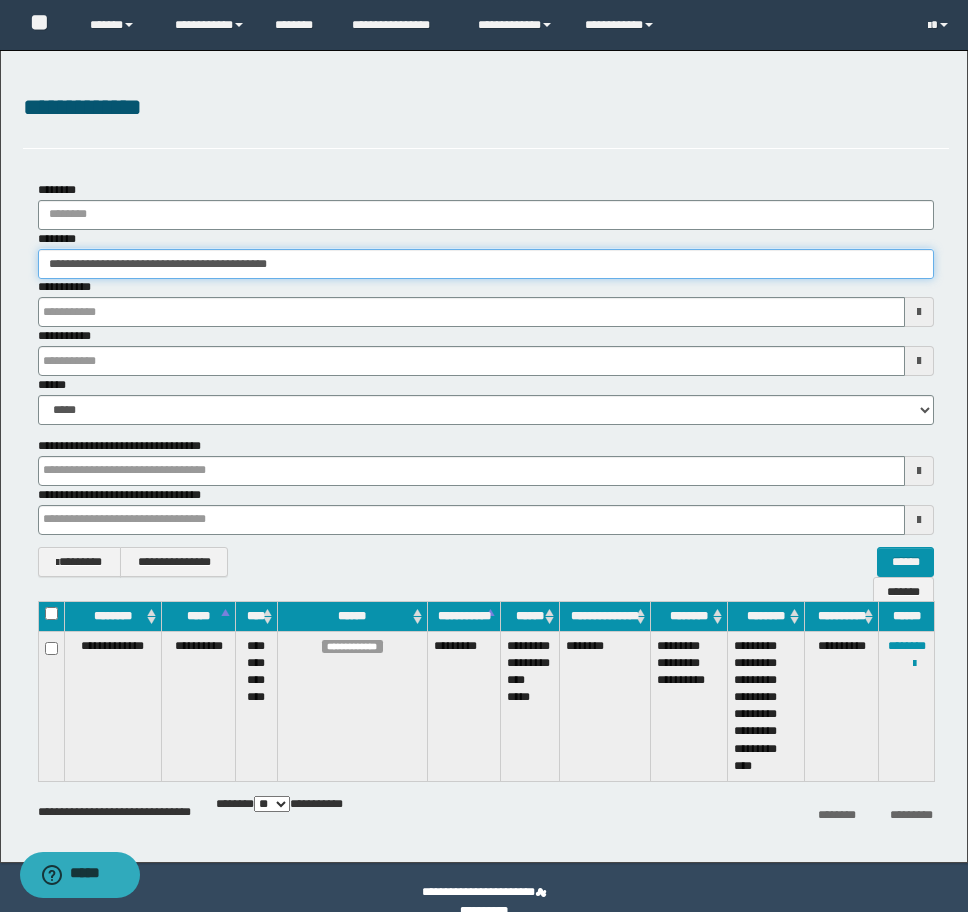 paste 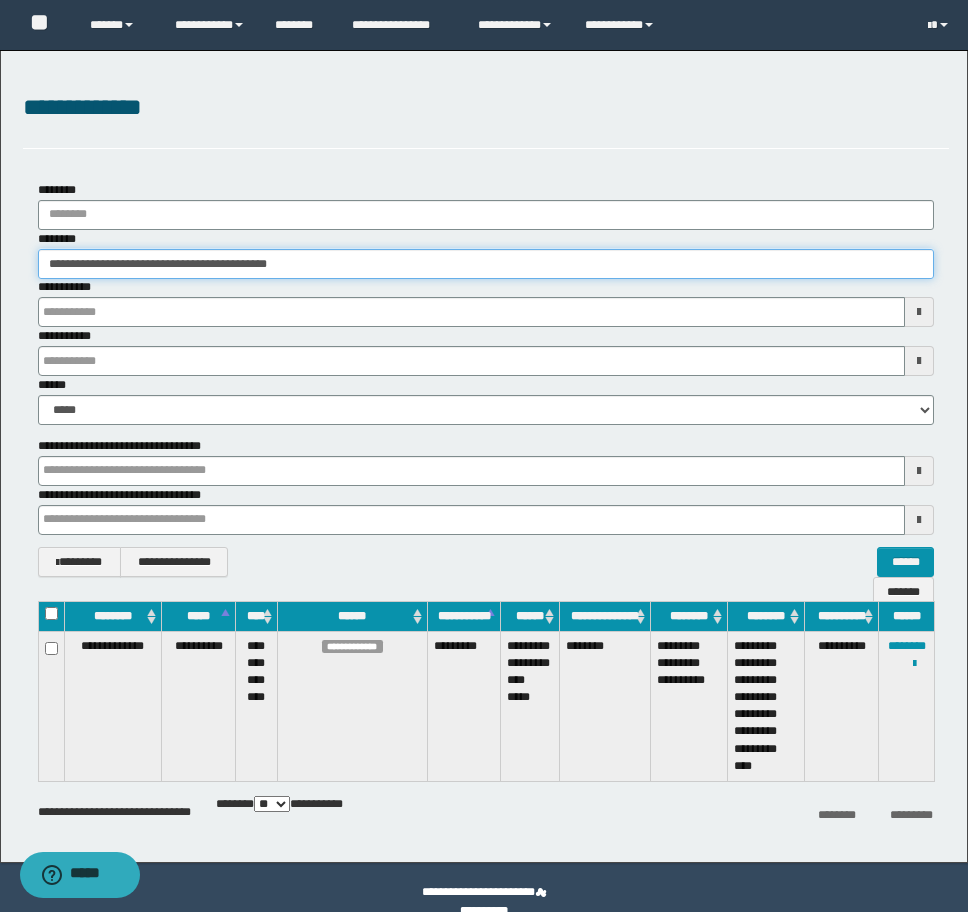type on "********" 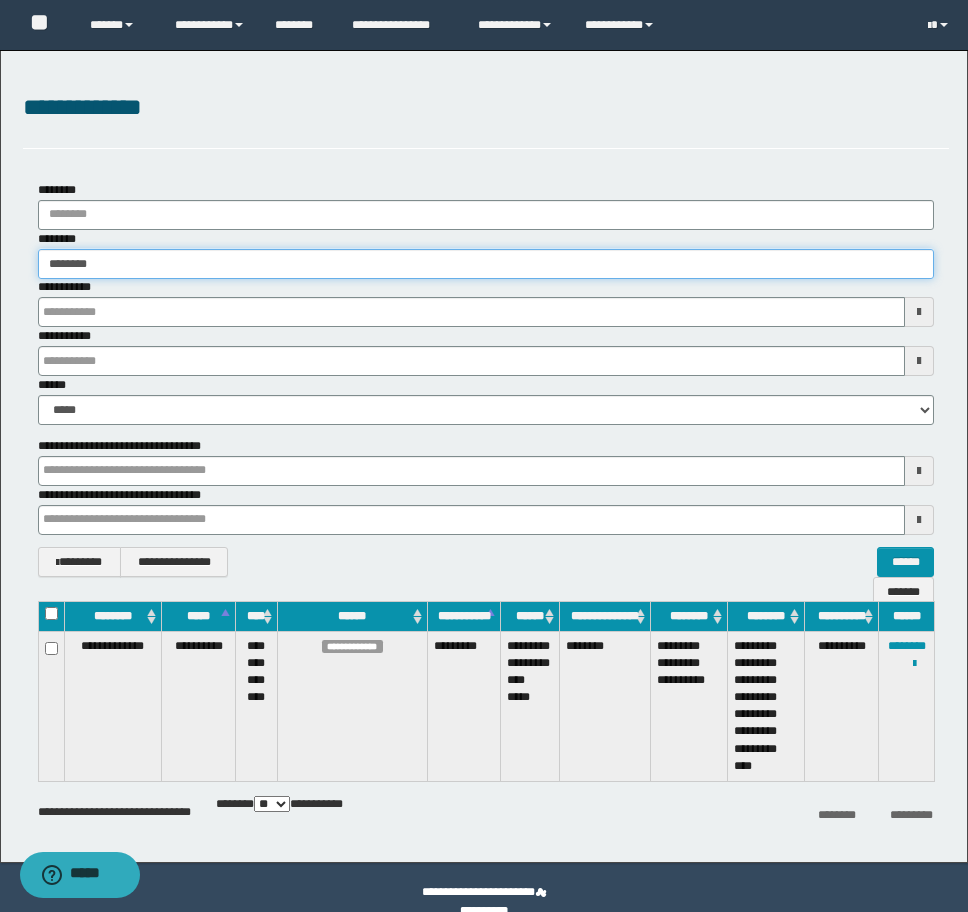 type on "********" 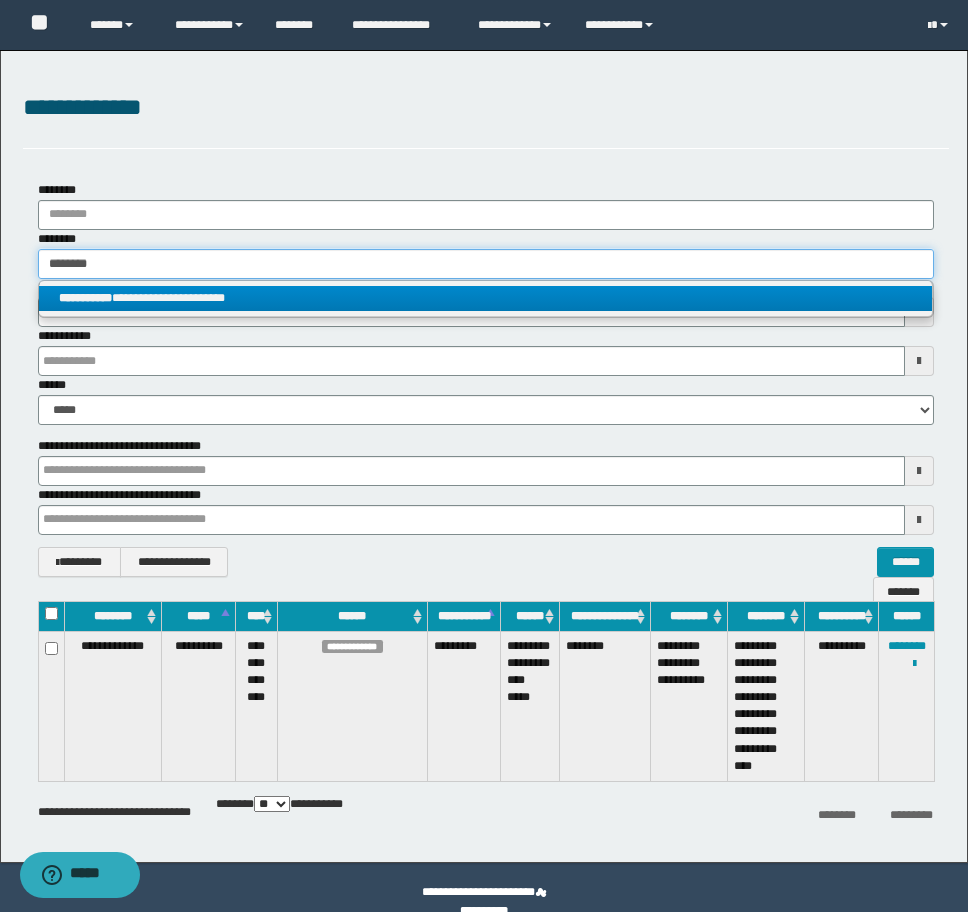 type on "********" 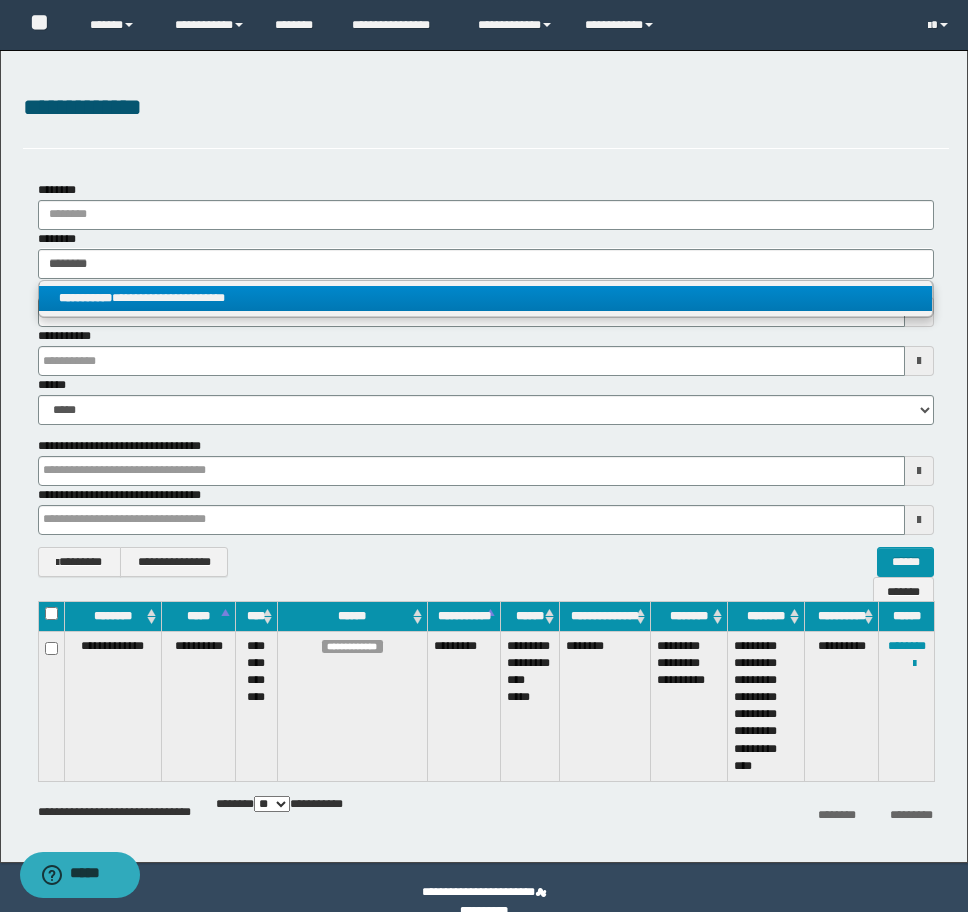 click on "**********" at bounding box center (485, 298) 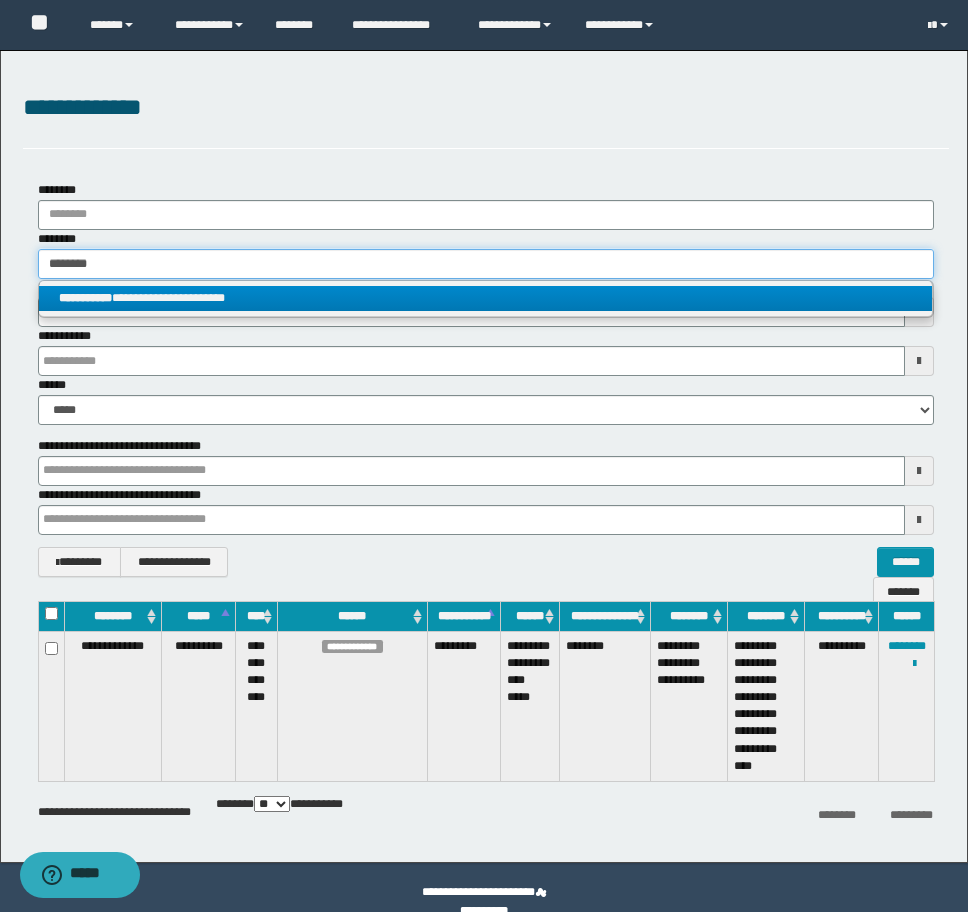 type 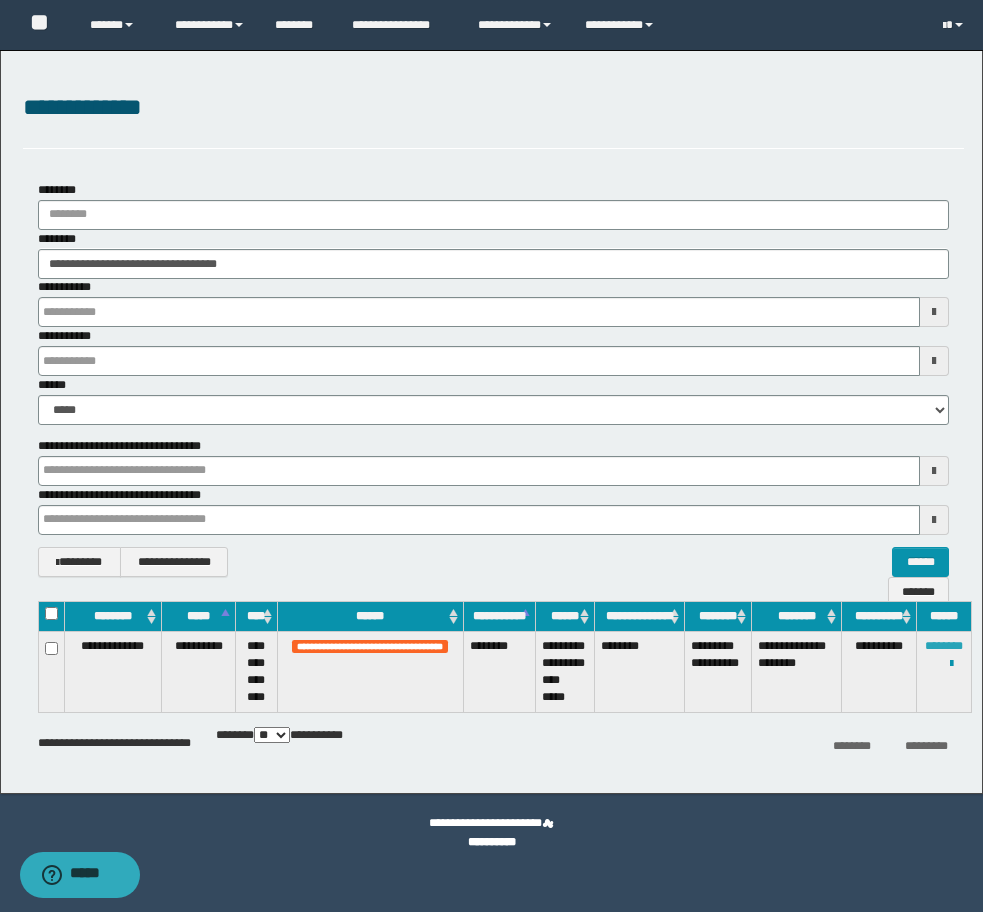 click on "********" at bounding box center [944, 646] 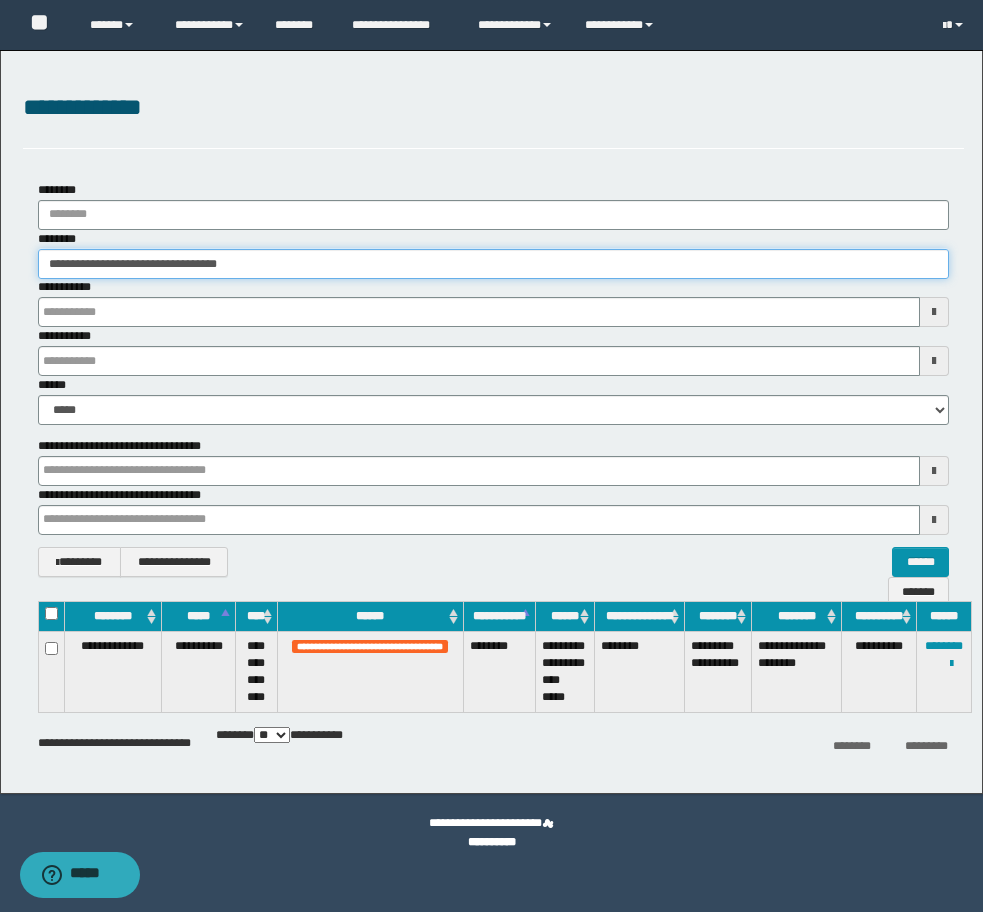 drag, startPoint x: 323, startPoint y: 273, endPoint x: -8, endPoint y: 262, distance: 331.18274 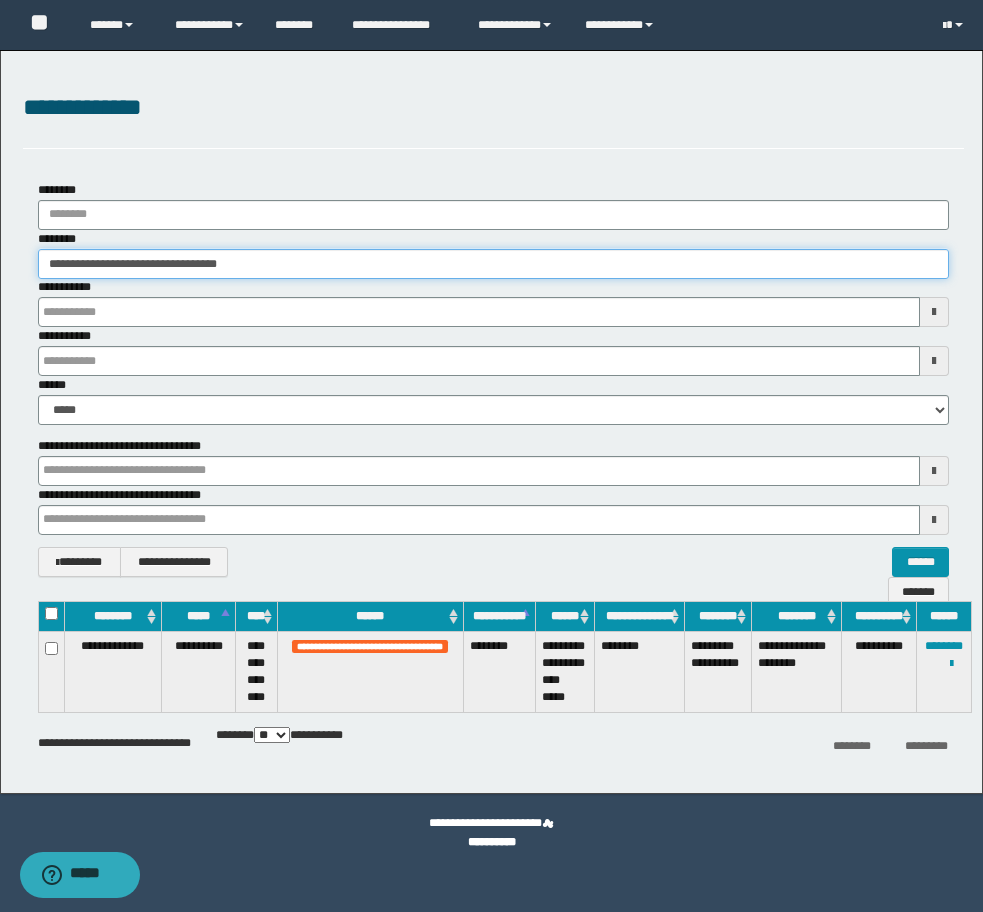 click on "**********" at bounding box center [491, 456] 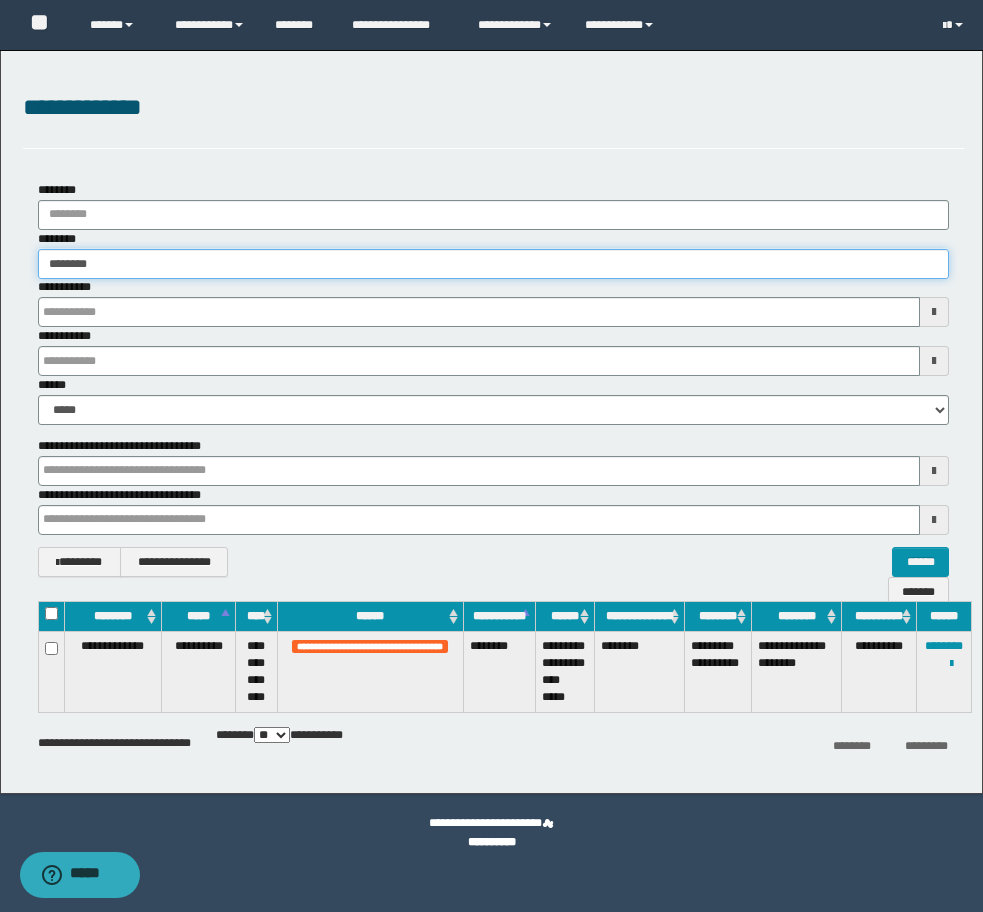 type on "********" 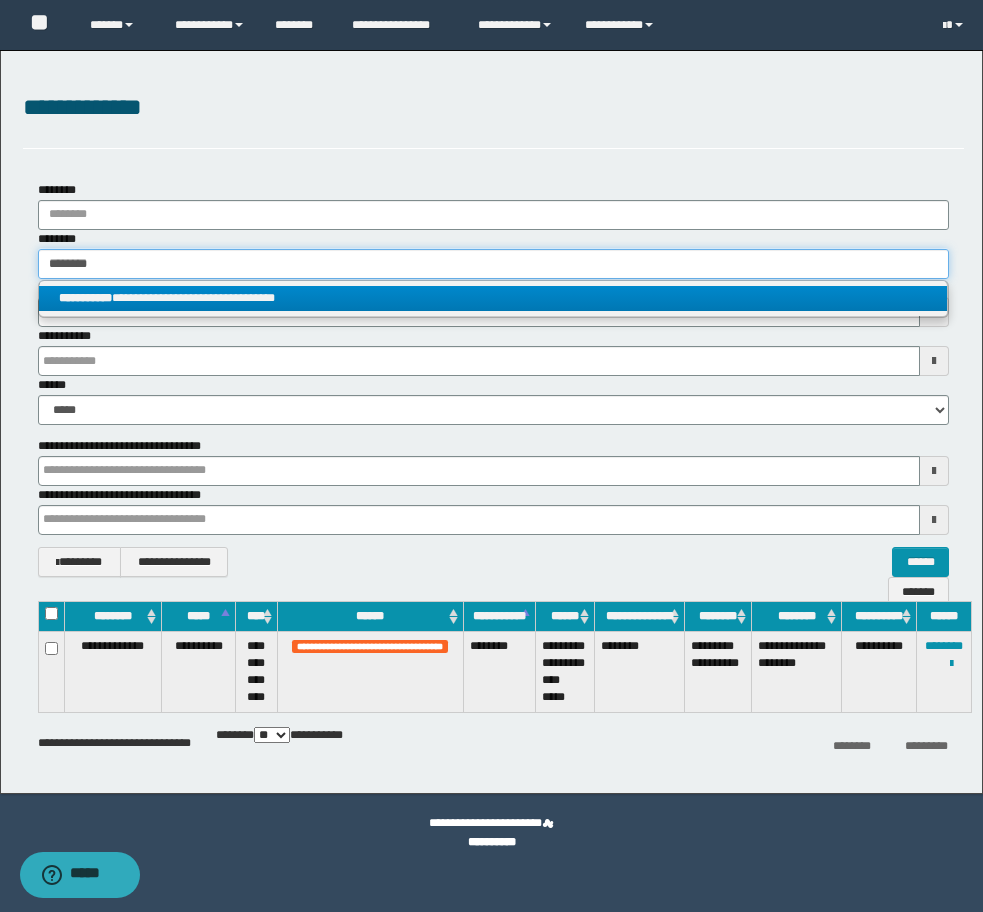 type on "********" 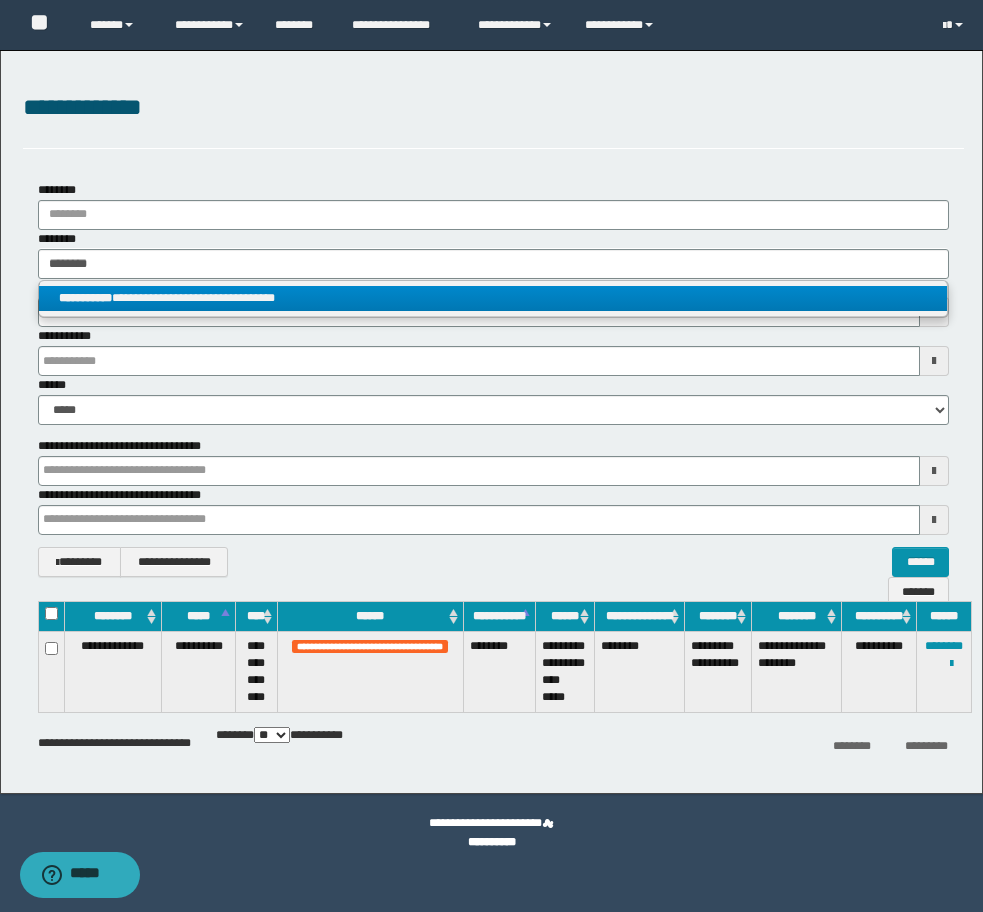 click on "**********" at bounding box center (493, 298) 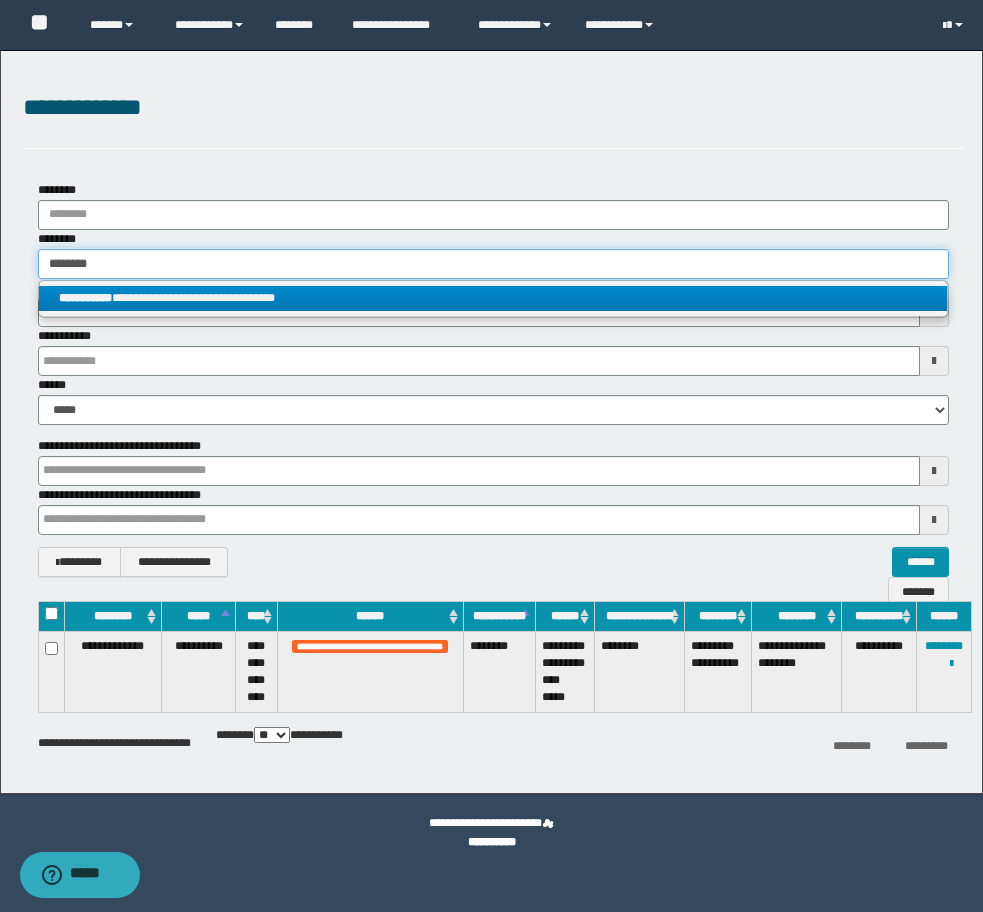 type 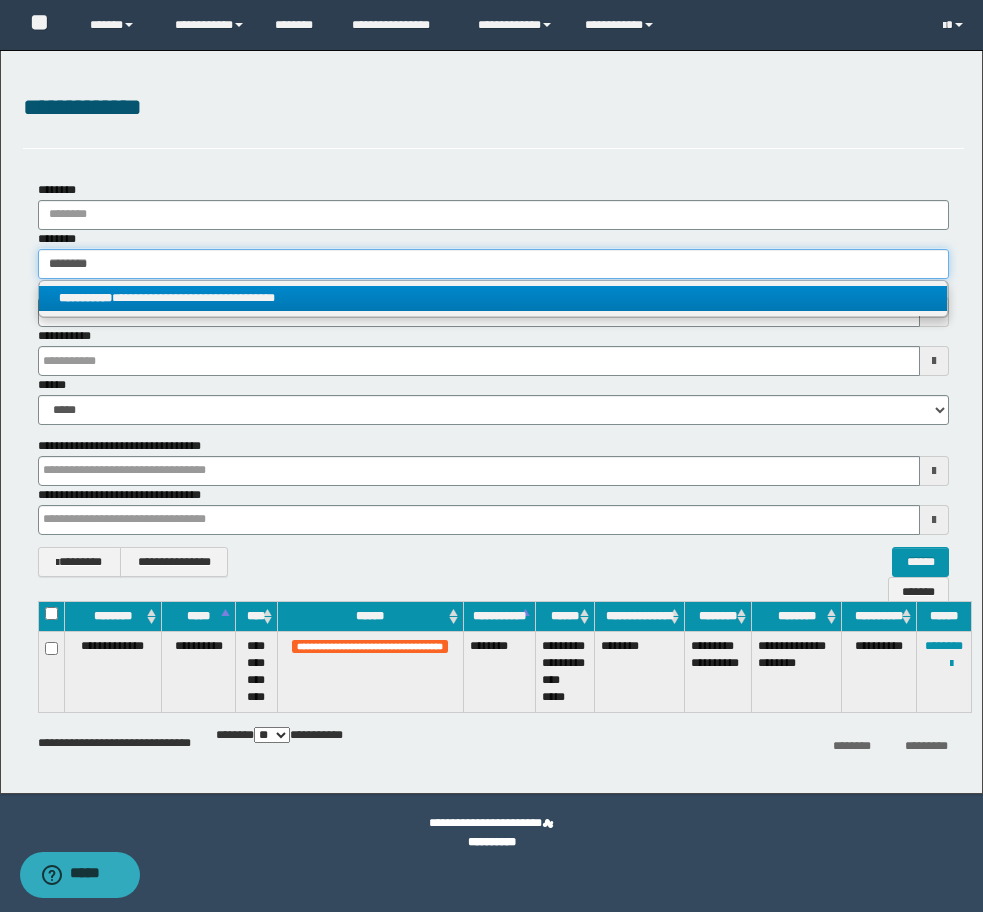 type on "**********" 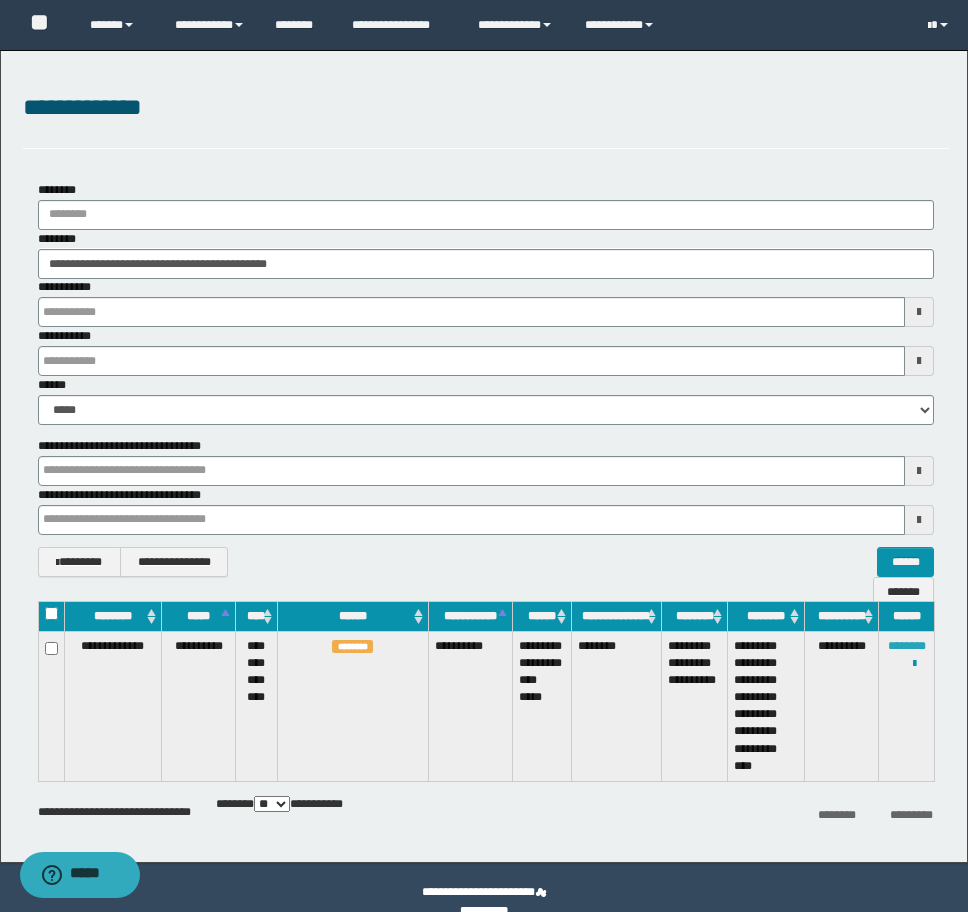 click on "********" at bounding box center [907, 646] 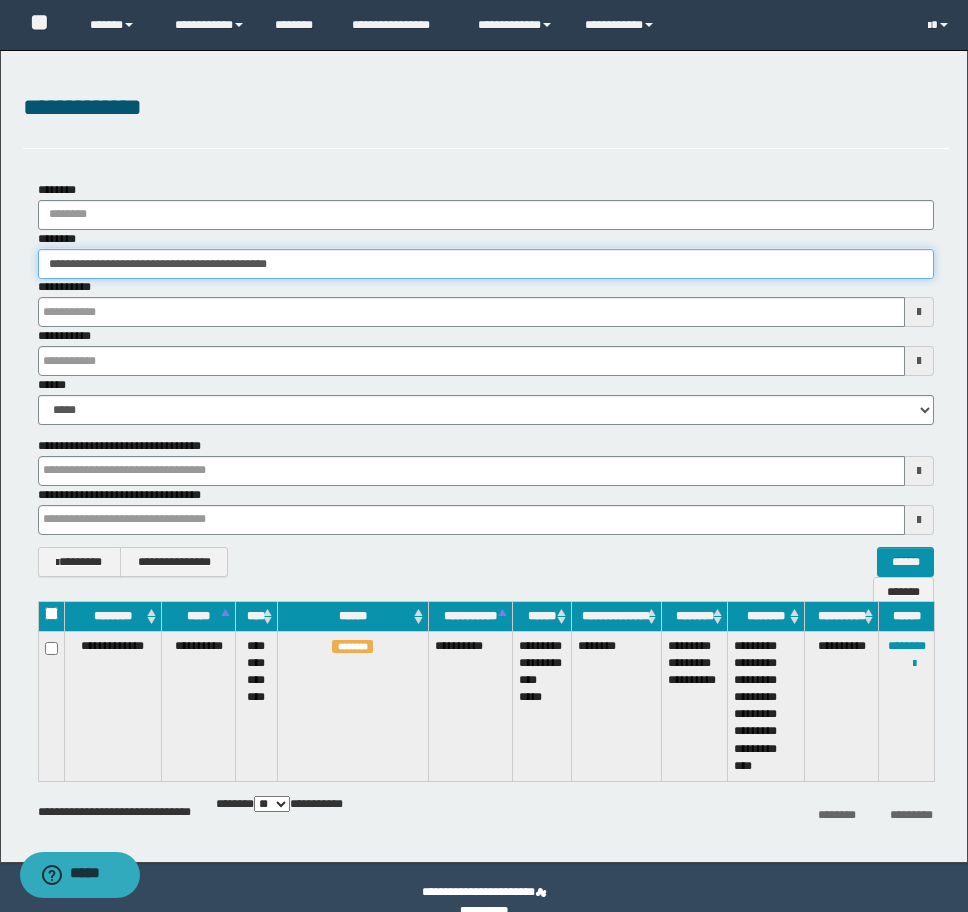 drag, startPoint x: 117, startPoint y: 262, endPoint x: 66, endPoint y: 262, distance: 51 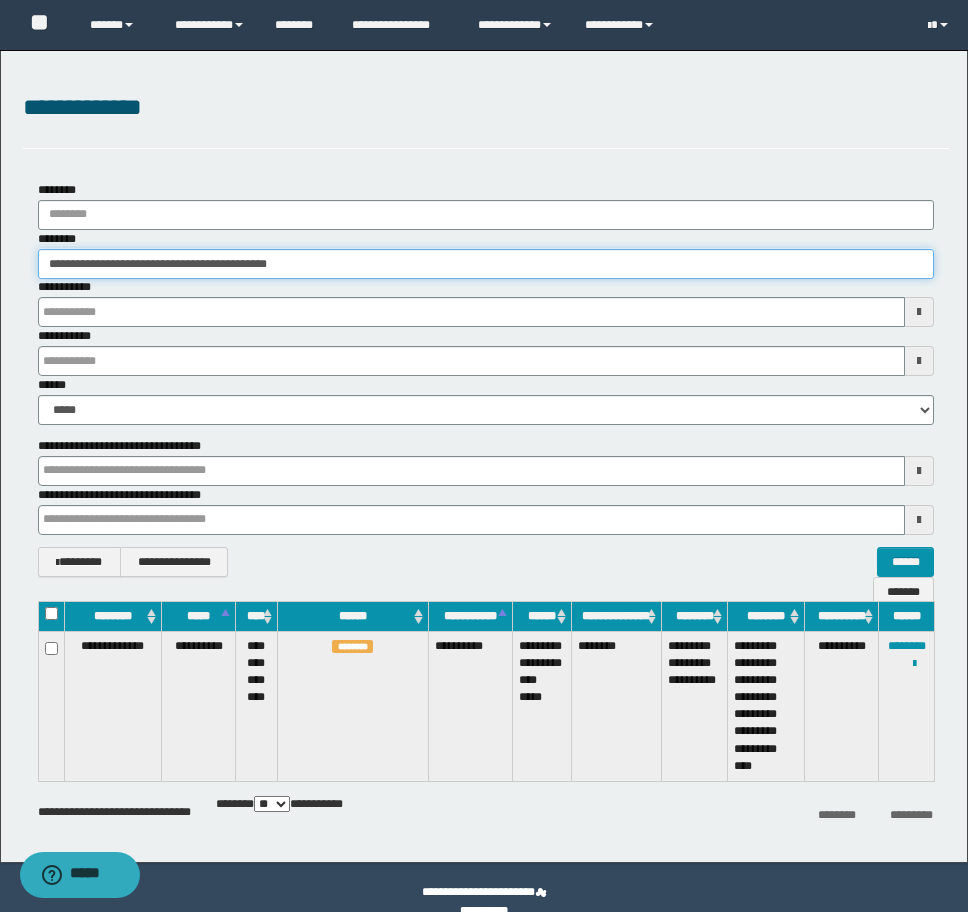 click on "**********" at bounding box center [486, 264] 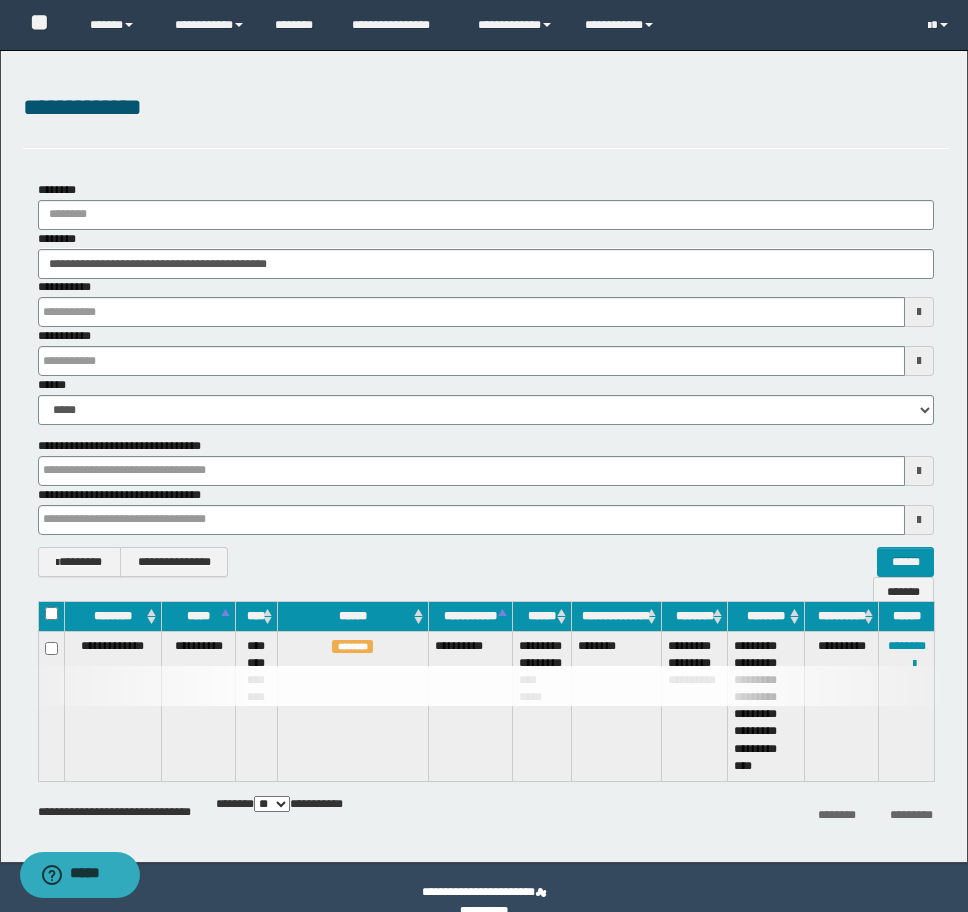 click on "**********" at bounding box center [486, 379] 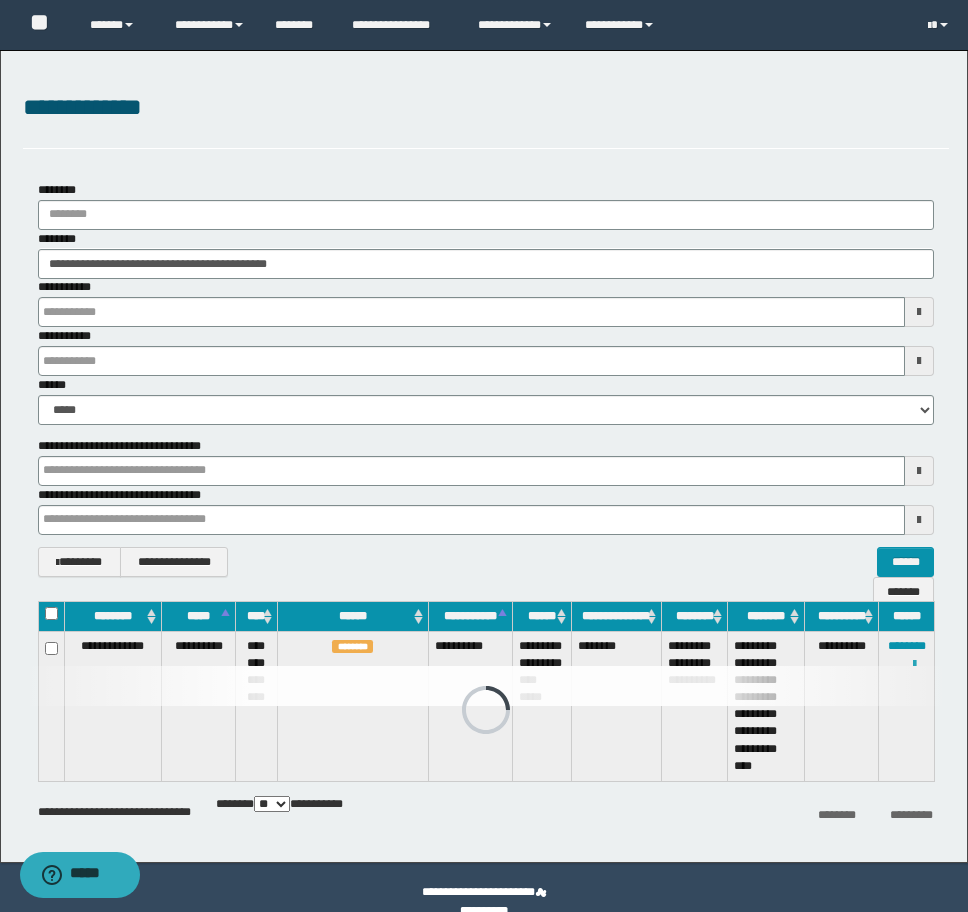 click at bounding box center (914, 664) 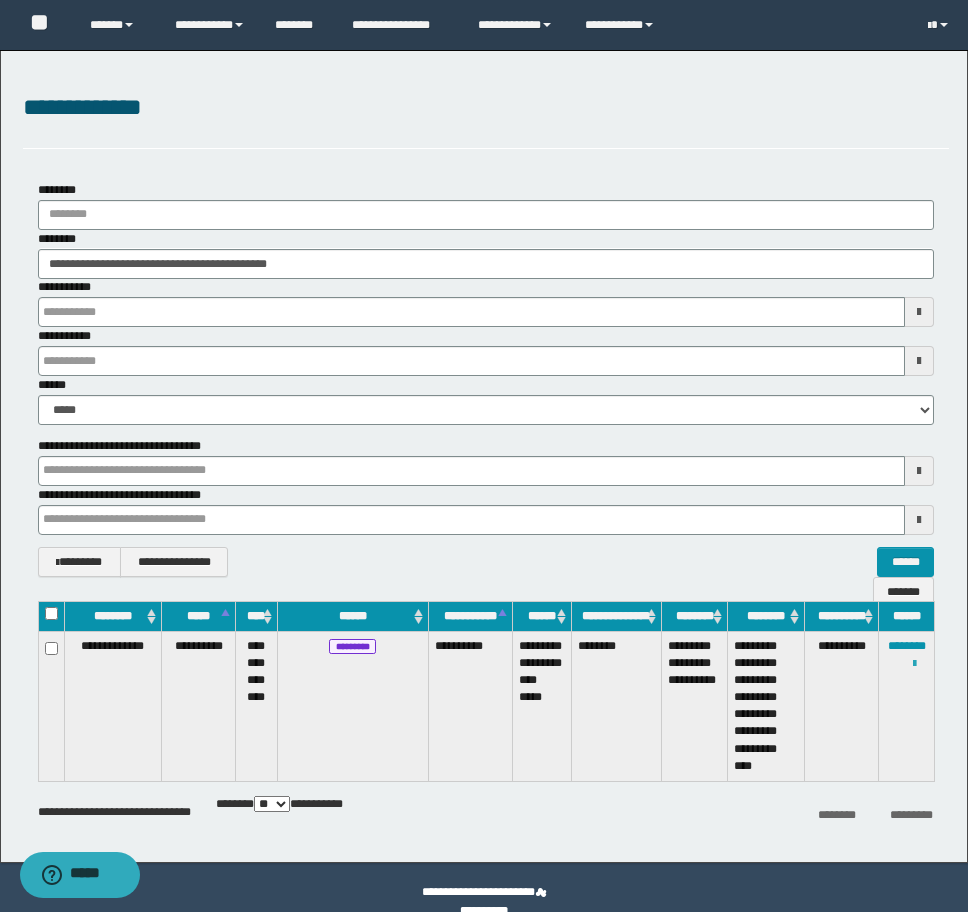 click at bounding box center (914, 664) 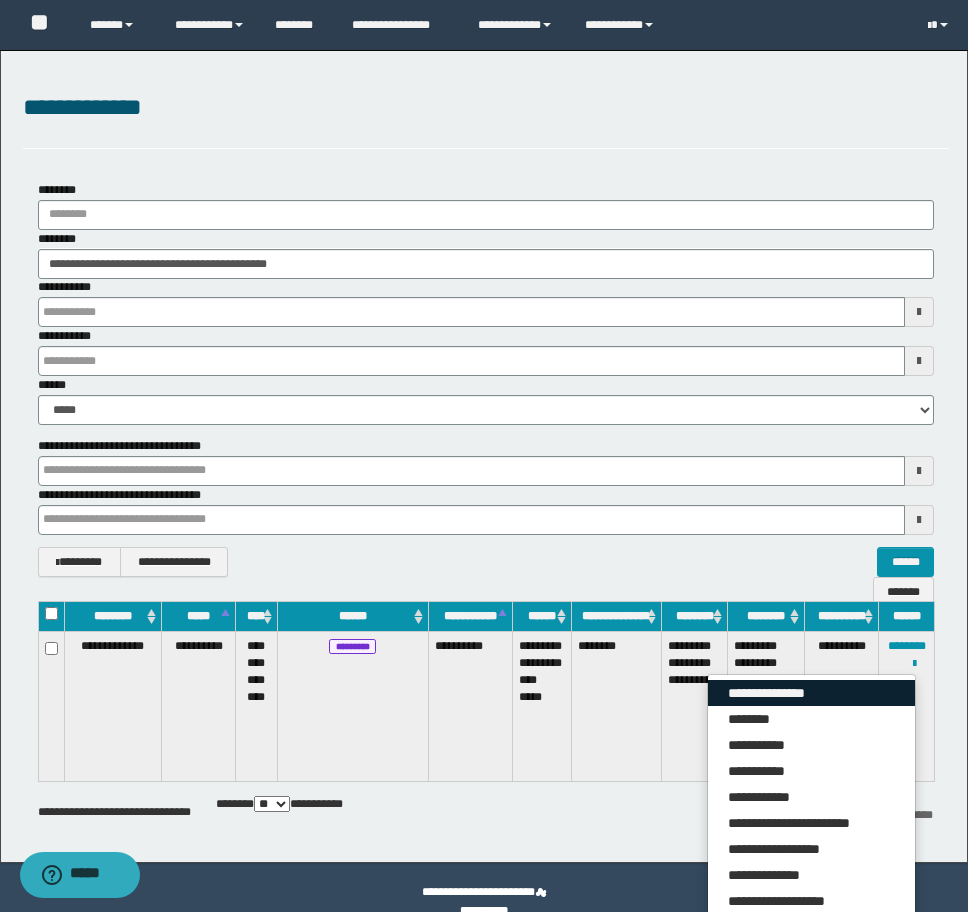 click on "**********" at bounding box center [811, 693] 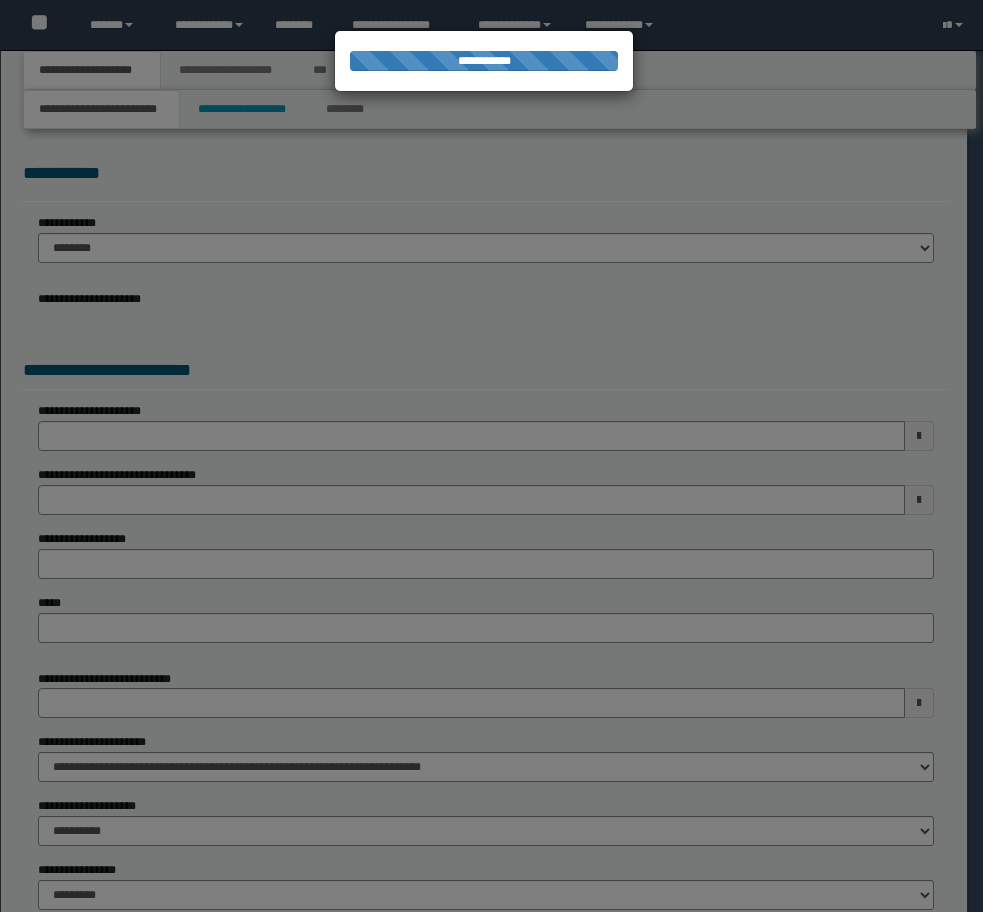 scroll, scrollTop: 0, scrollLeft: 0, axis: both 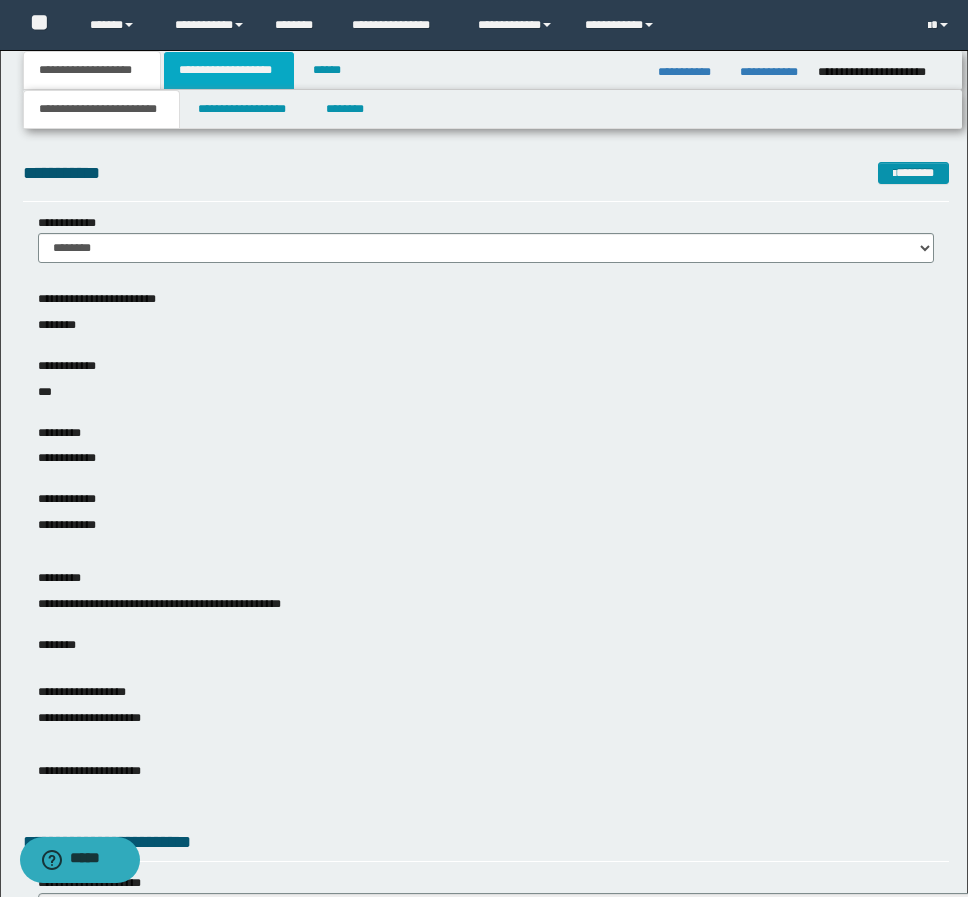 click on "**********" at bounding box center [229, 70] 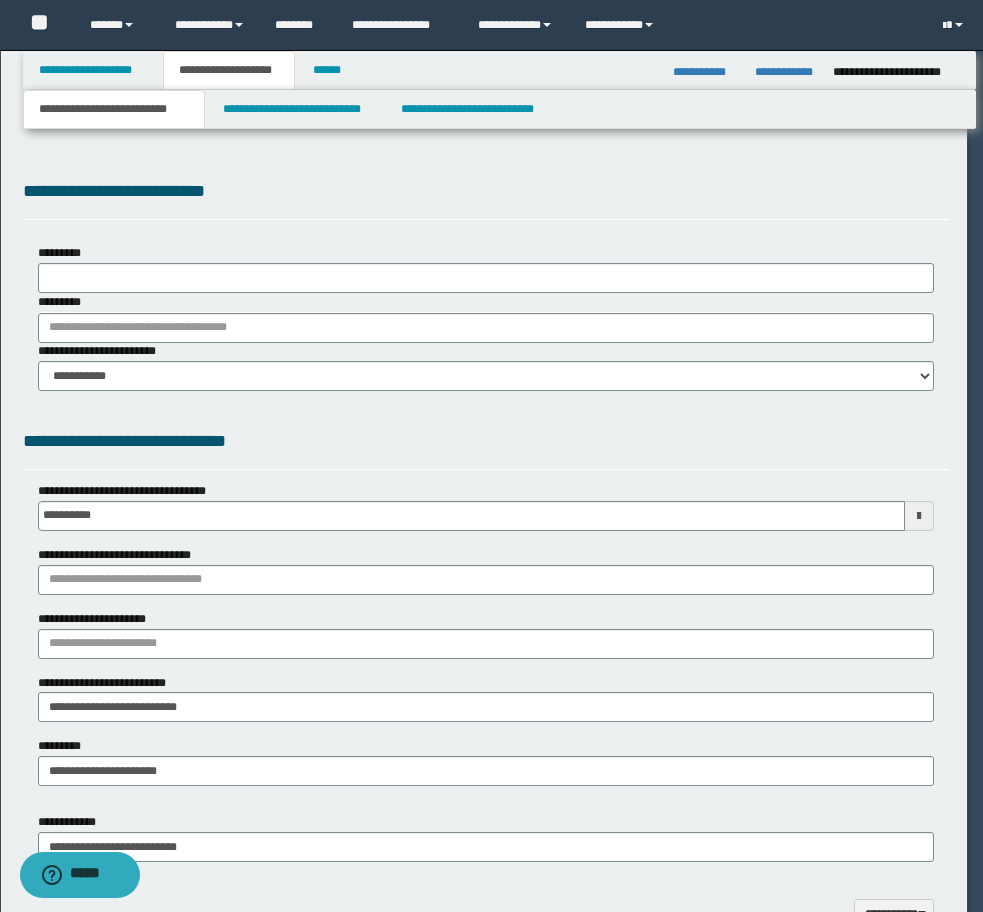 scroll, scrollTop: 0, scrollLeft: 0, axis: both 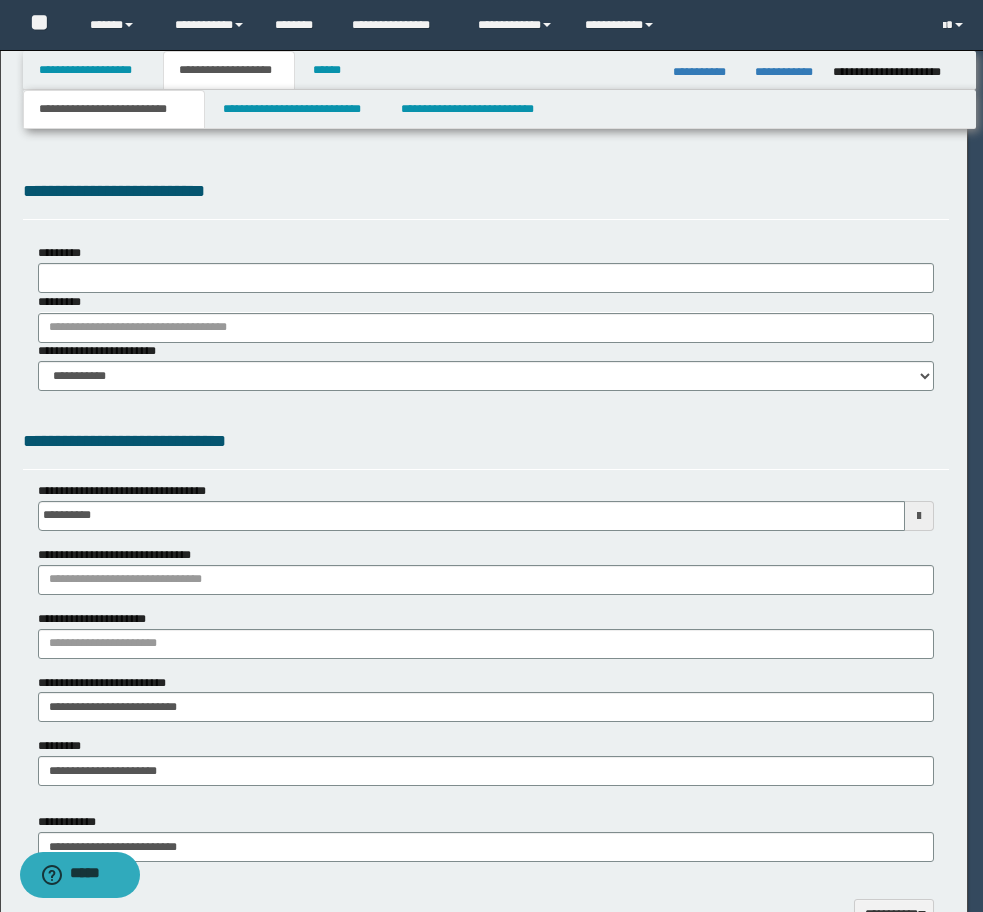 type on "**********" 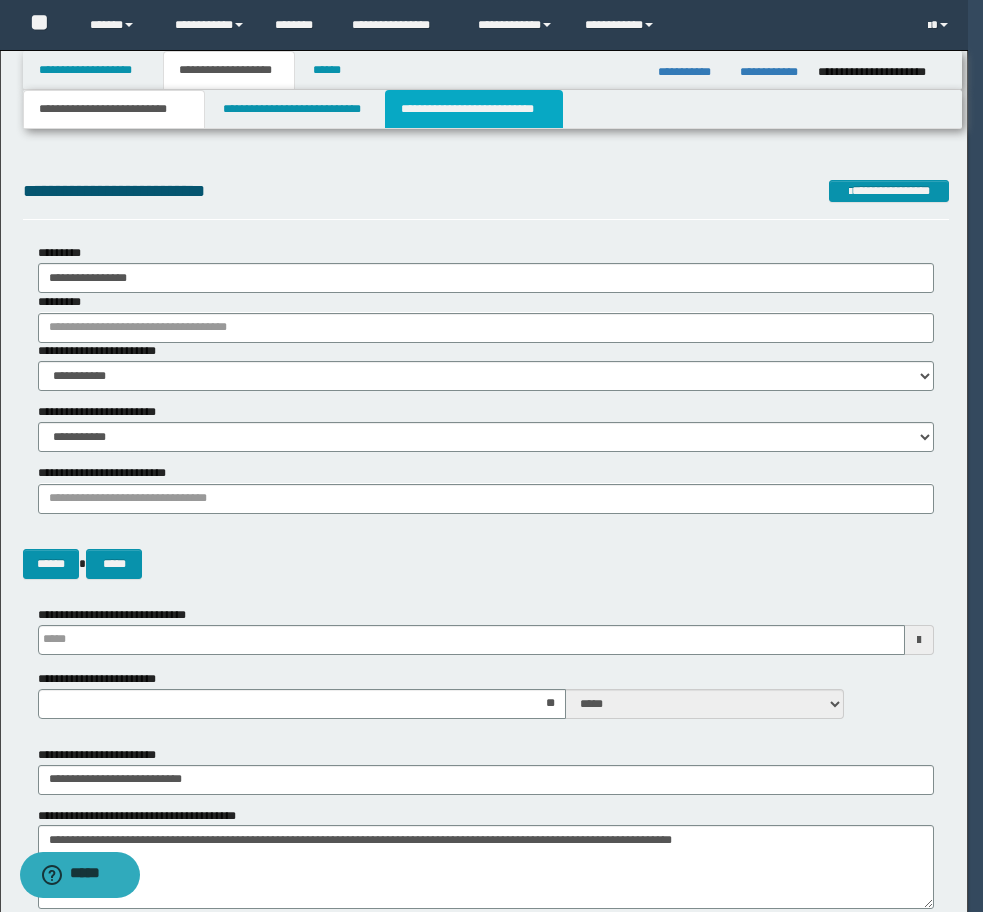 click on "**********" at bounding box center [474, 109] 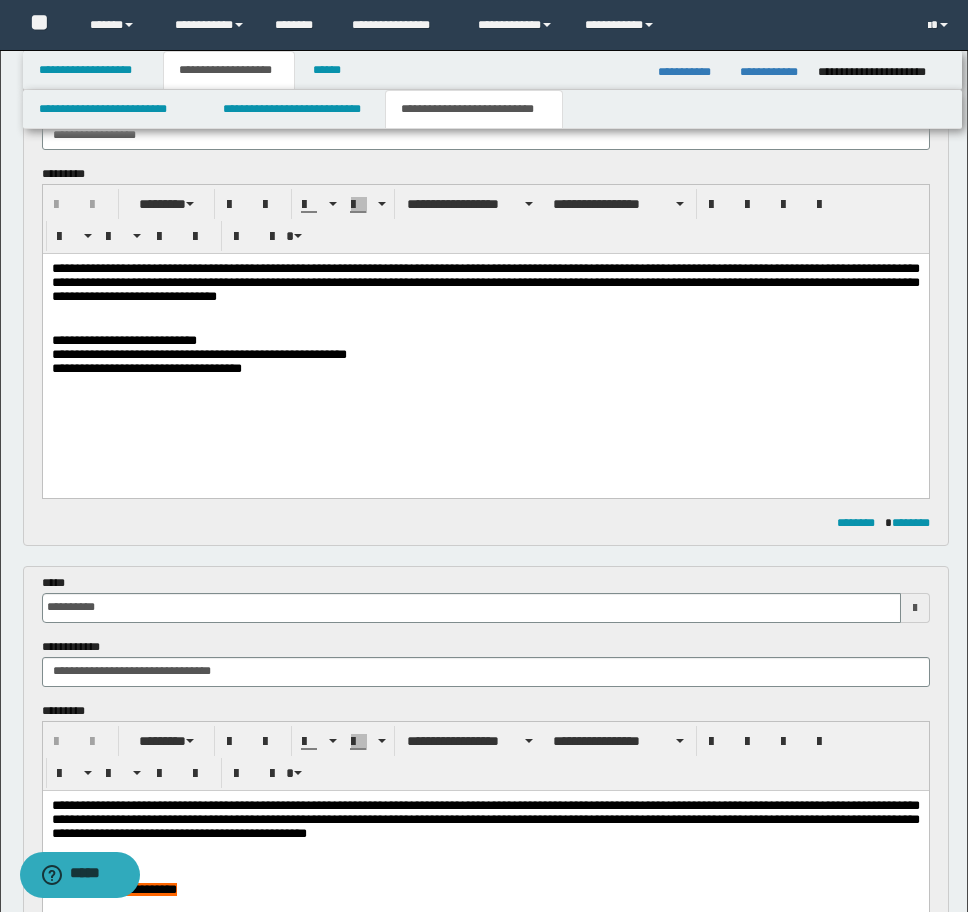 scroll, scrollTop: 400, scrollLeft: 0, axis: vertical 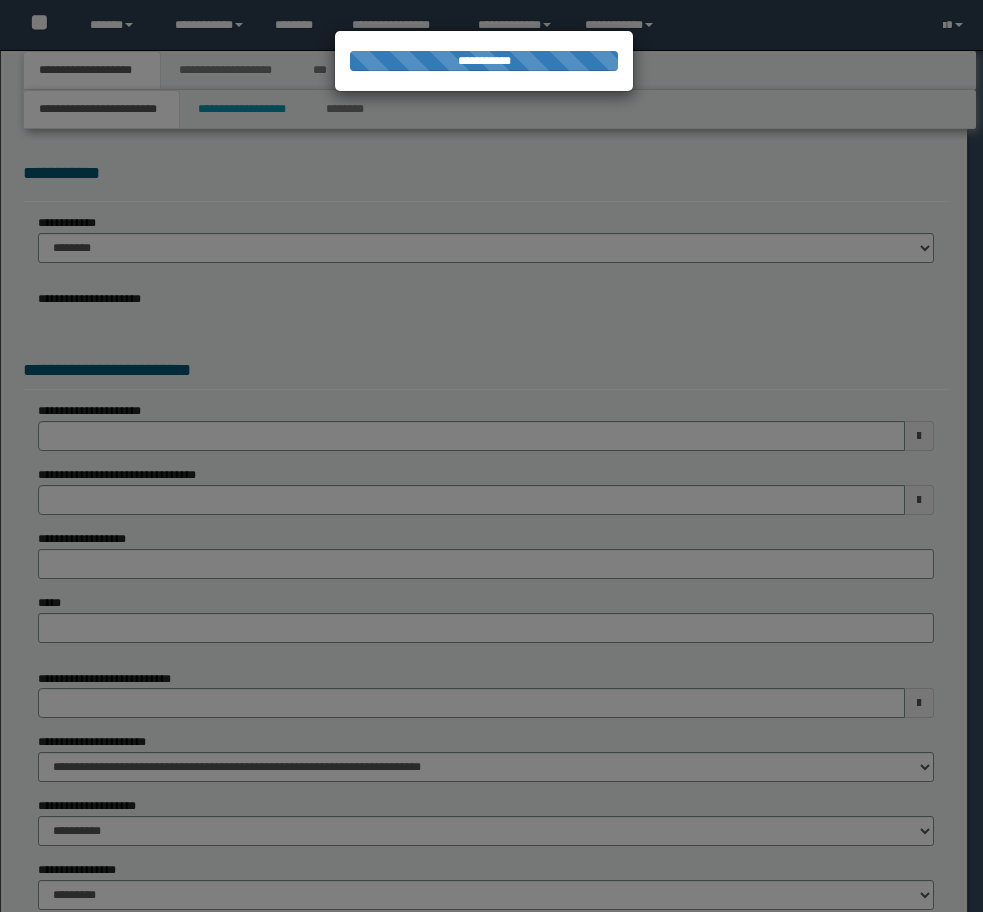 select on "*" 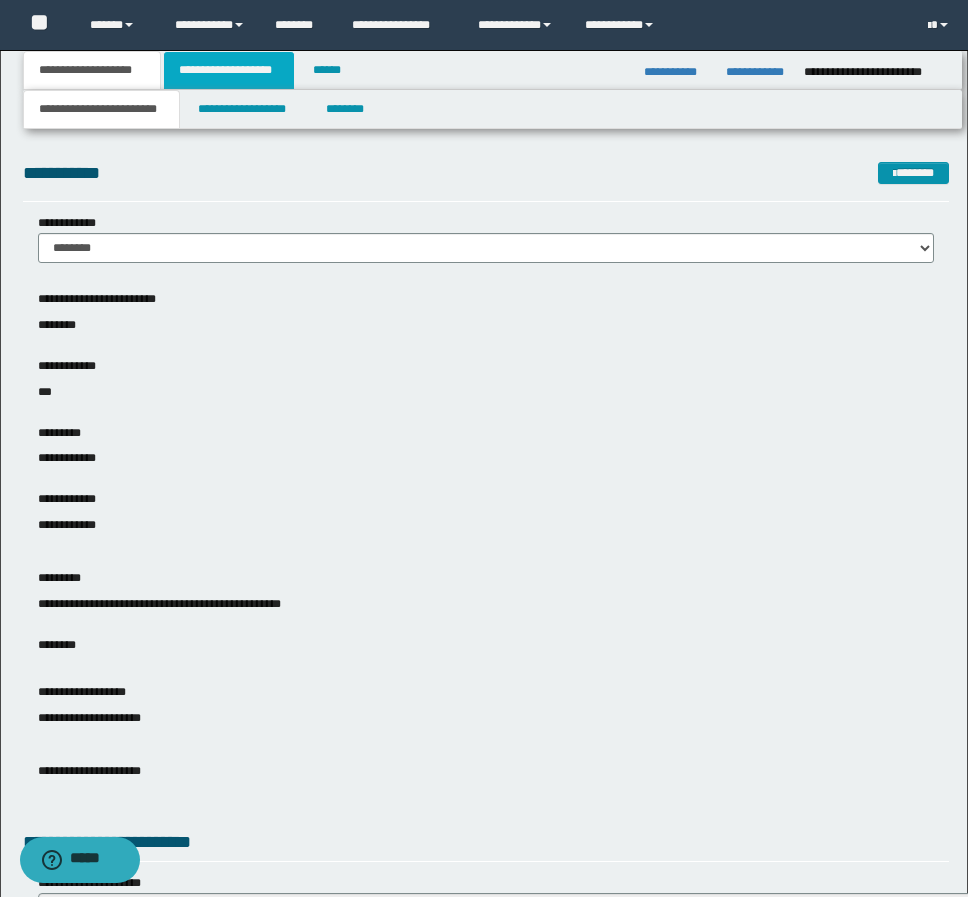 click on "**********" at bounding box center (229, 70) 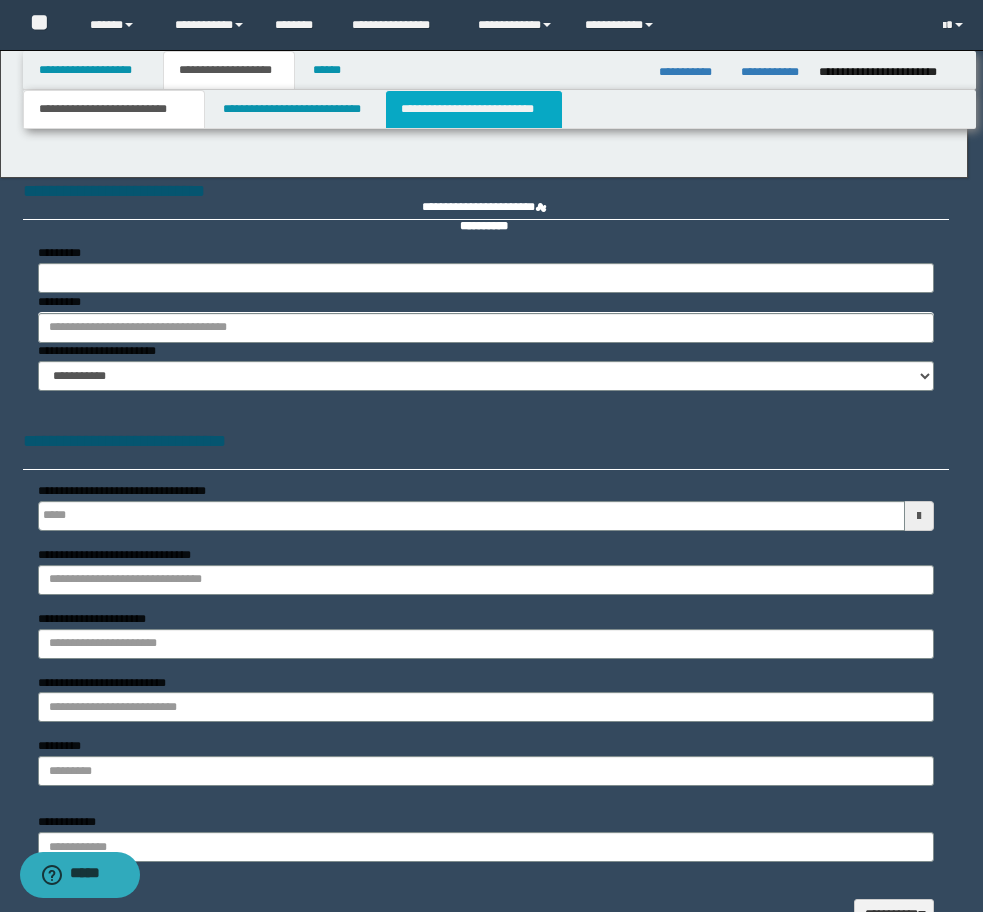type 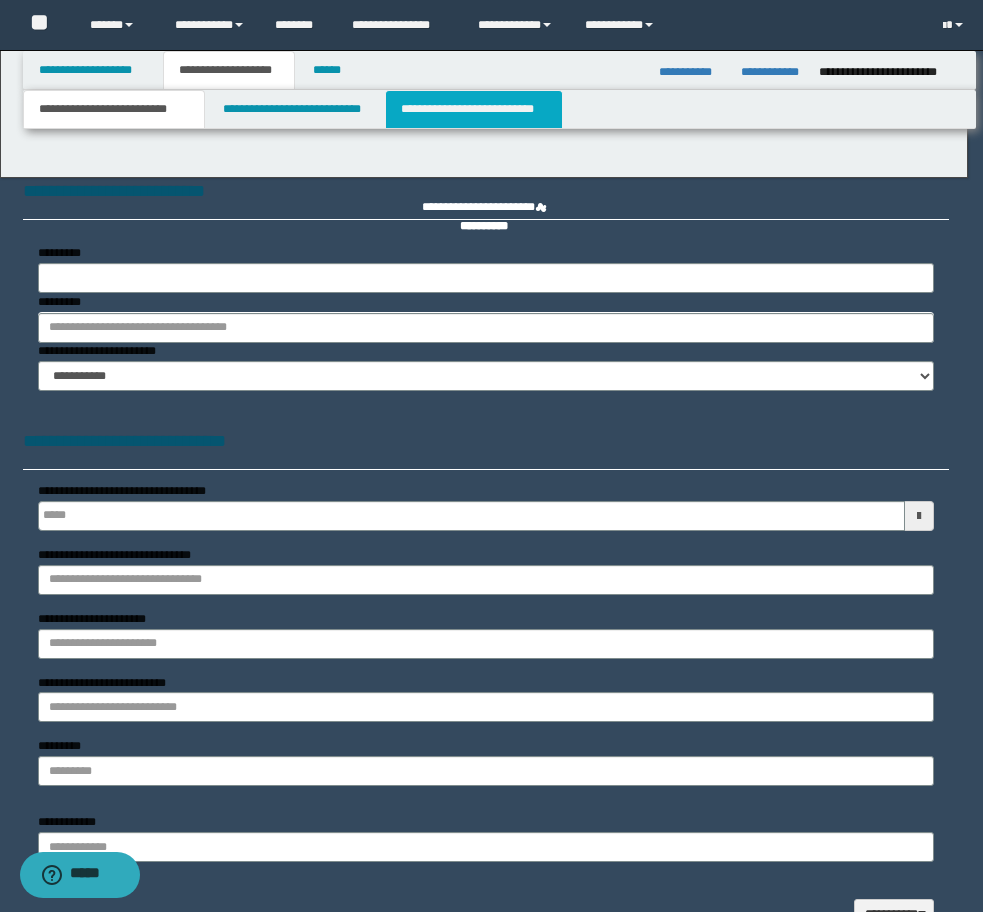 type on "**********" 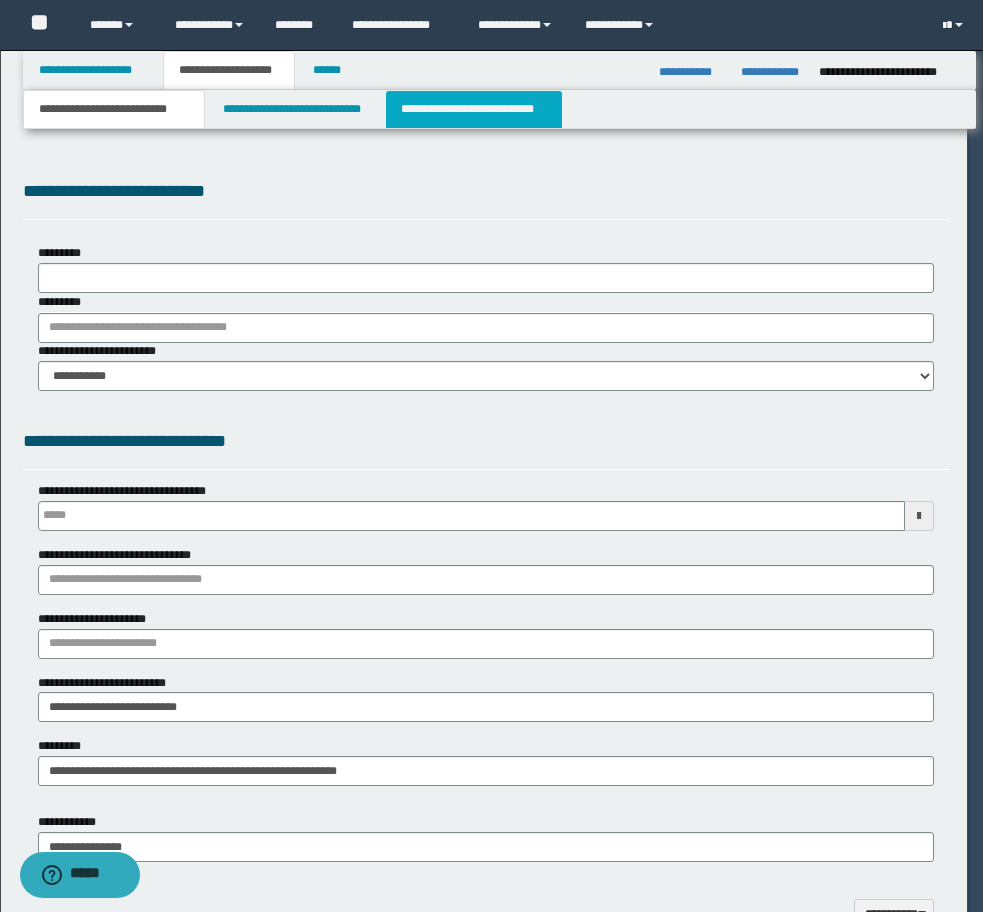scroll, scrollTop: 0, scrollLeft: 0, axis: both 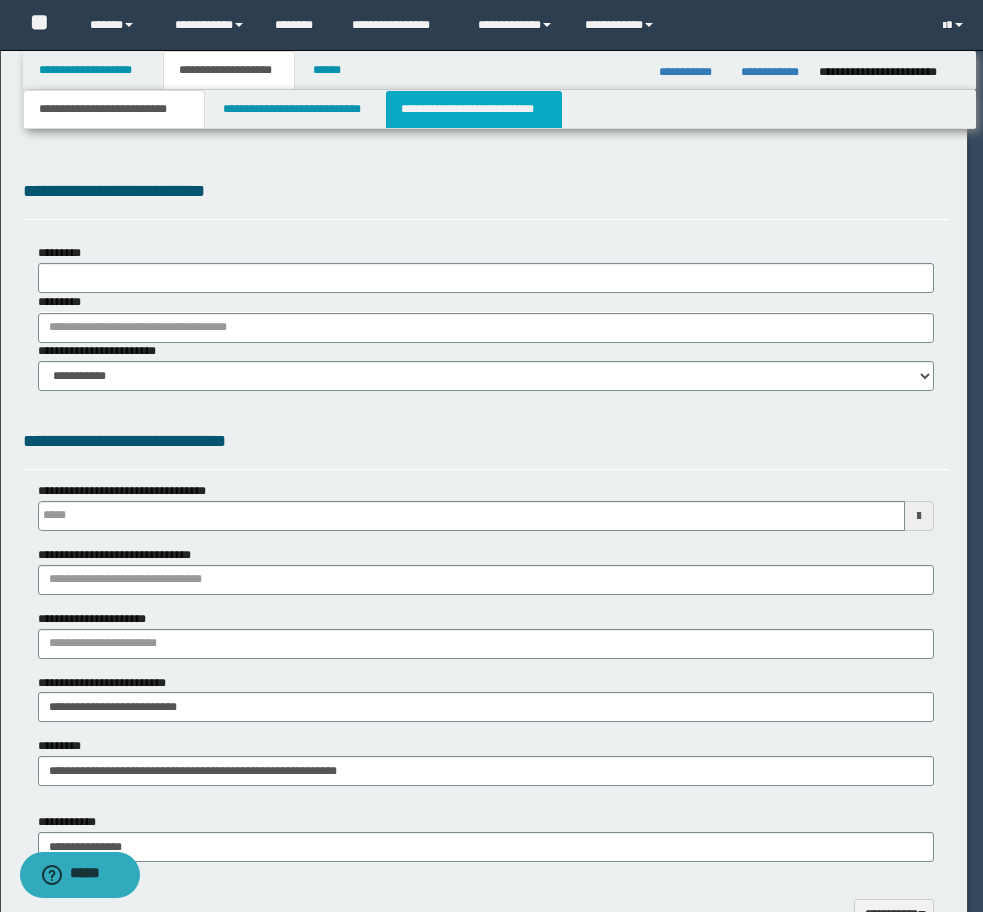 type on "**********" 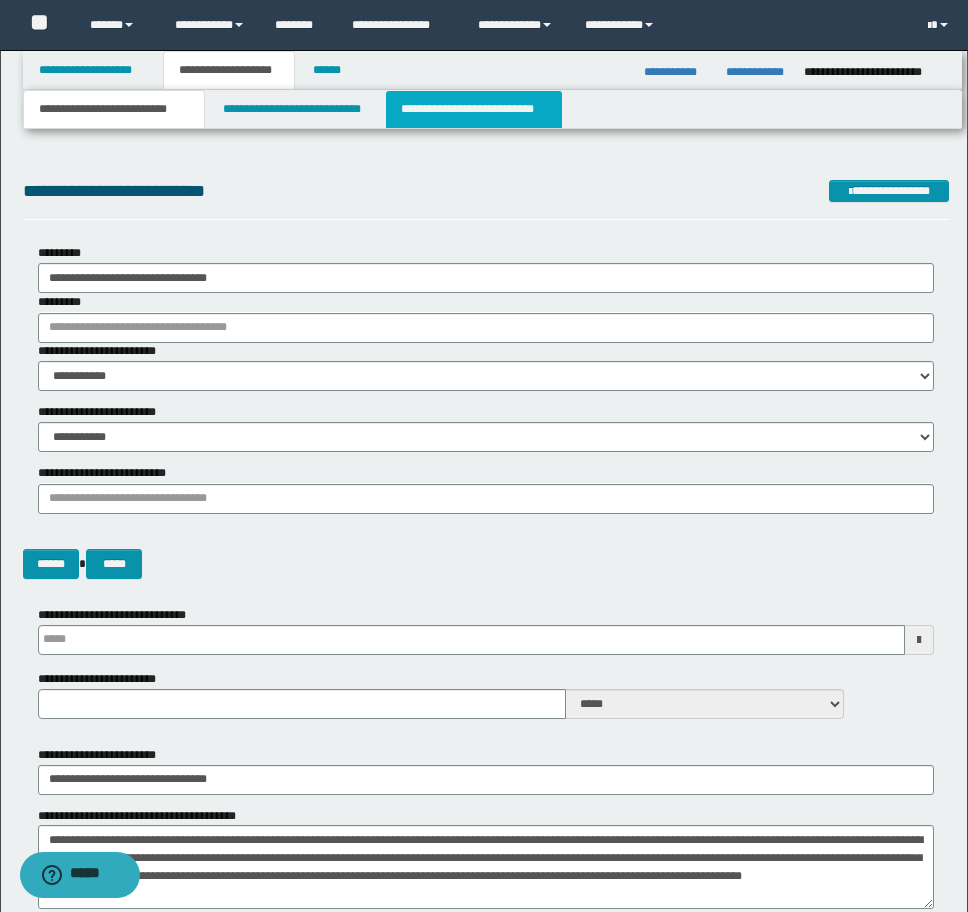 click on "**********" at bounding box center [474, 109] 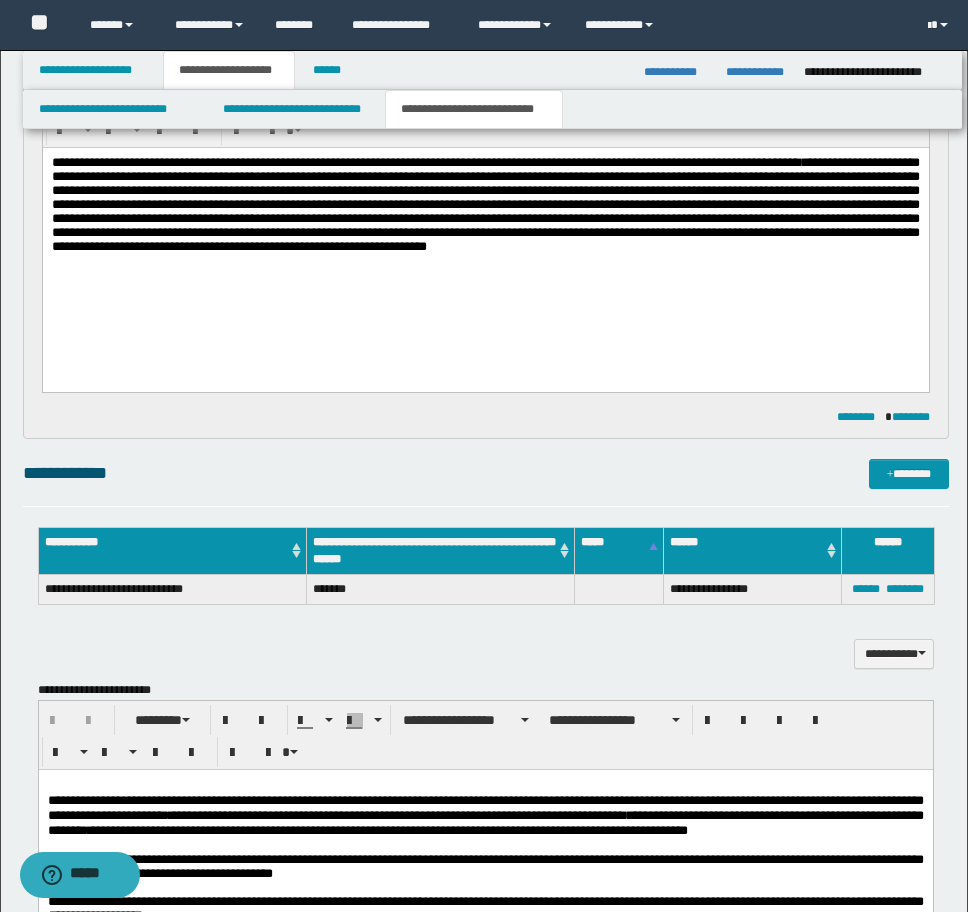 scroll, scrollTop: 600, scrollLeft: 0, axis: vertical 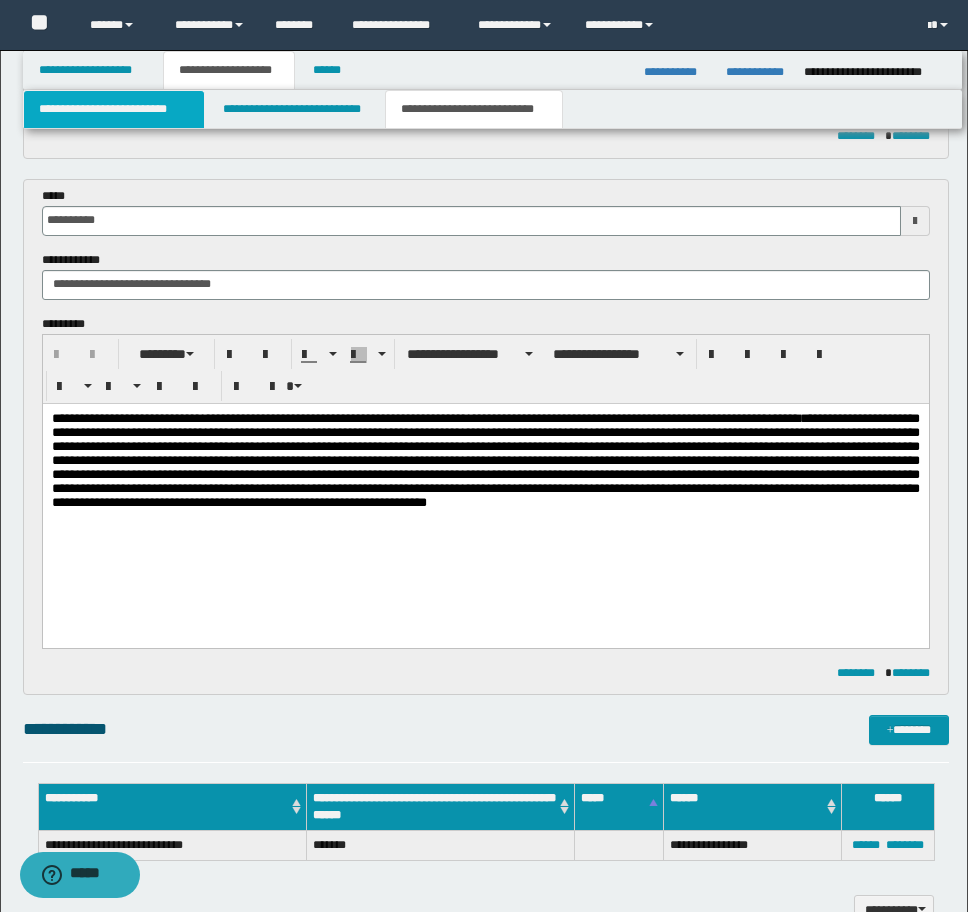 click on "**********" at bounding box center [114, 109] 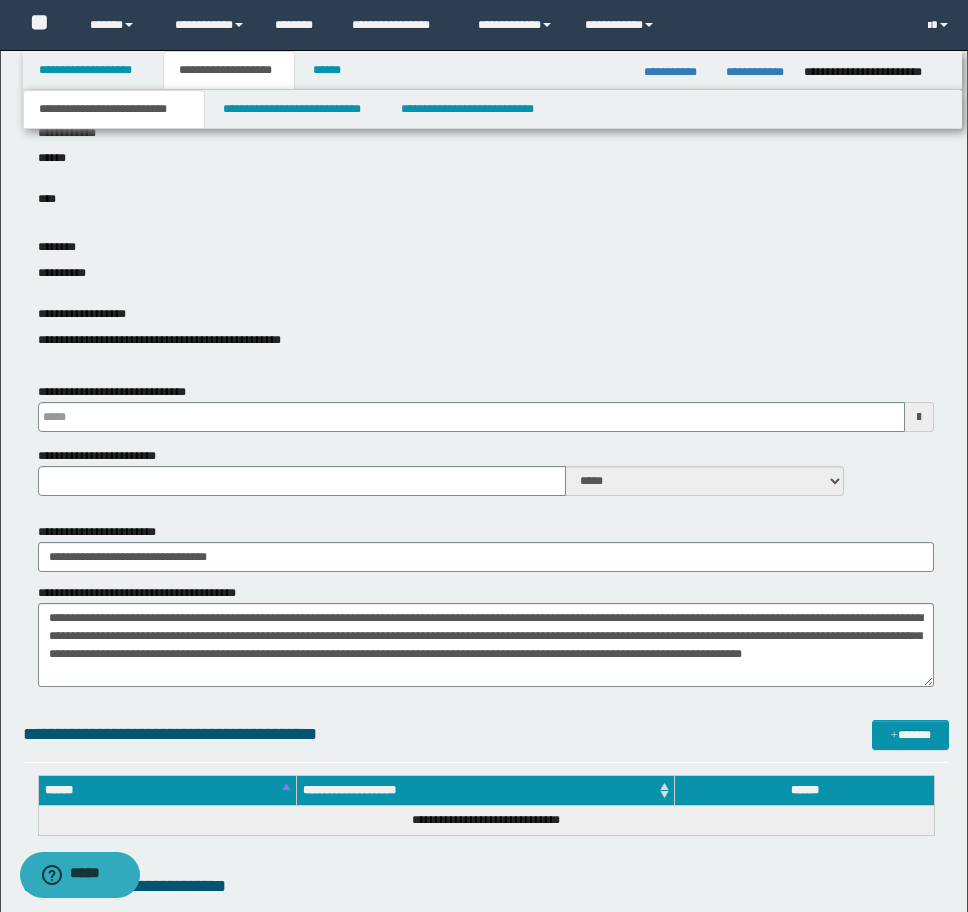 scroll, scrollTop: 800, scrollLeft: 0, axis: vertical 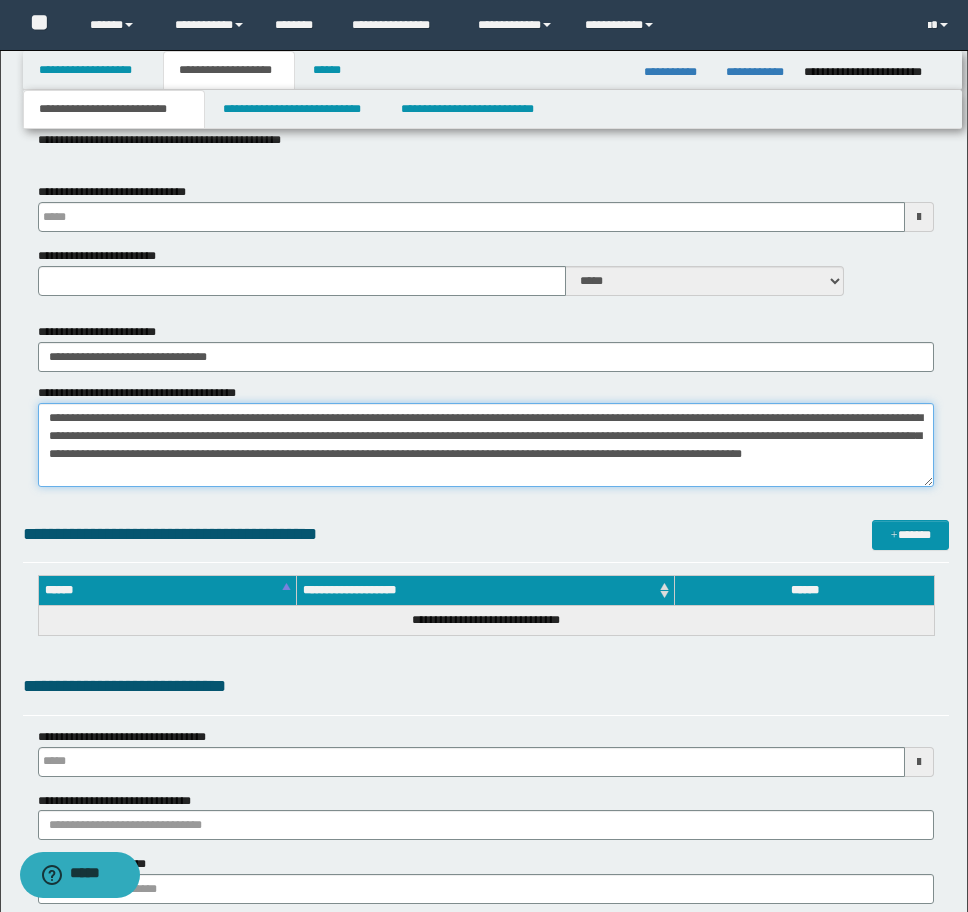 drag, startPoint x: 761, startPoint y: 476, endPoint x: -8, endPoint y: 368, distance: 776.5468 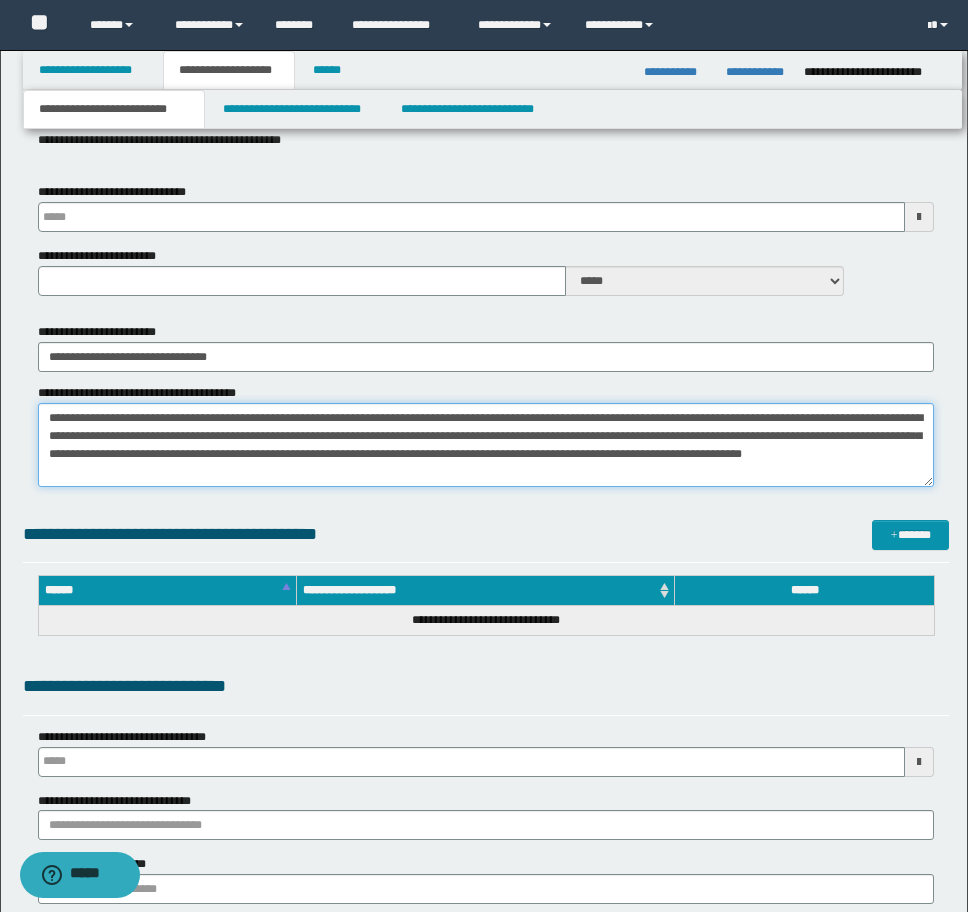 click on "**********" at bounding box center [484, -344] 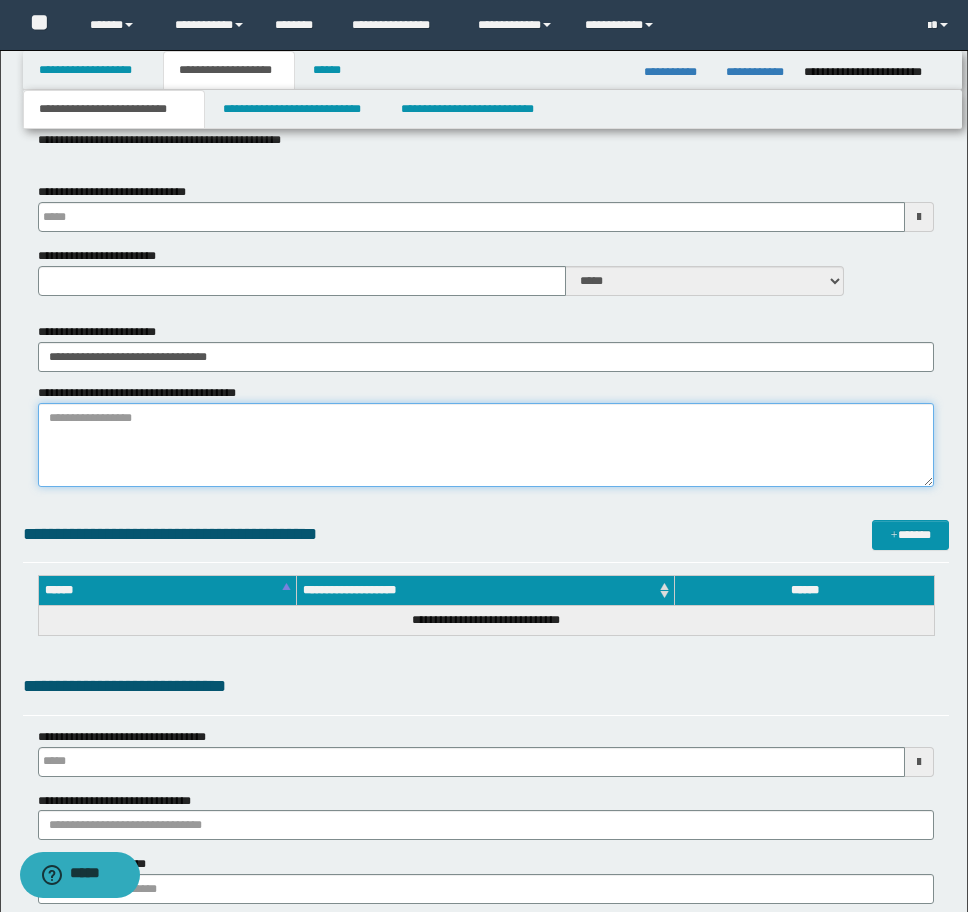 type 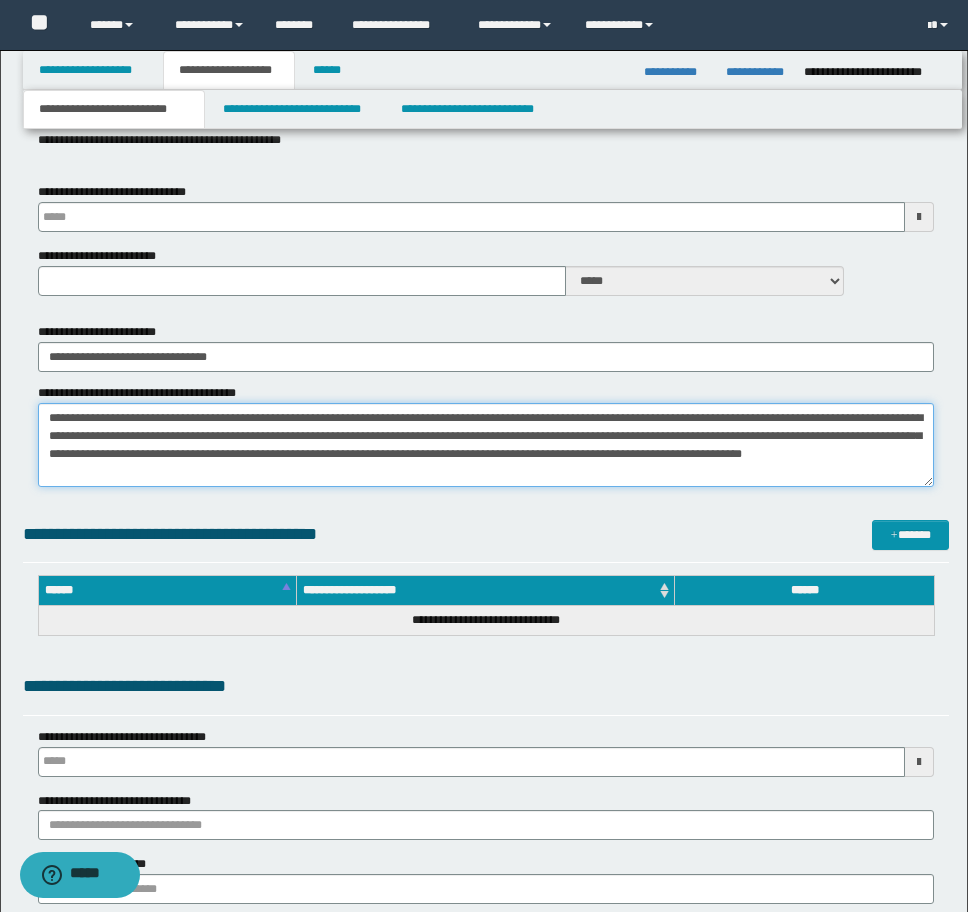 type on "**********" 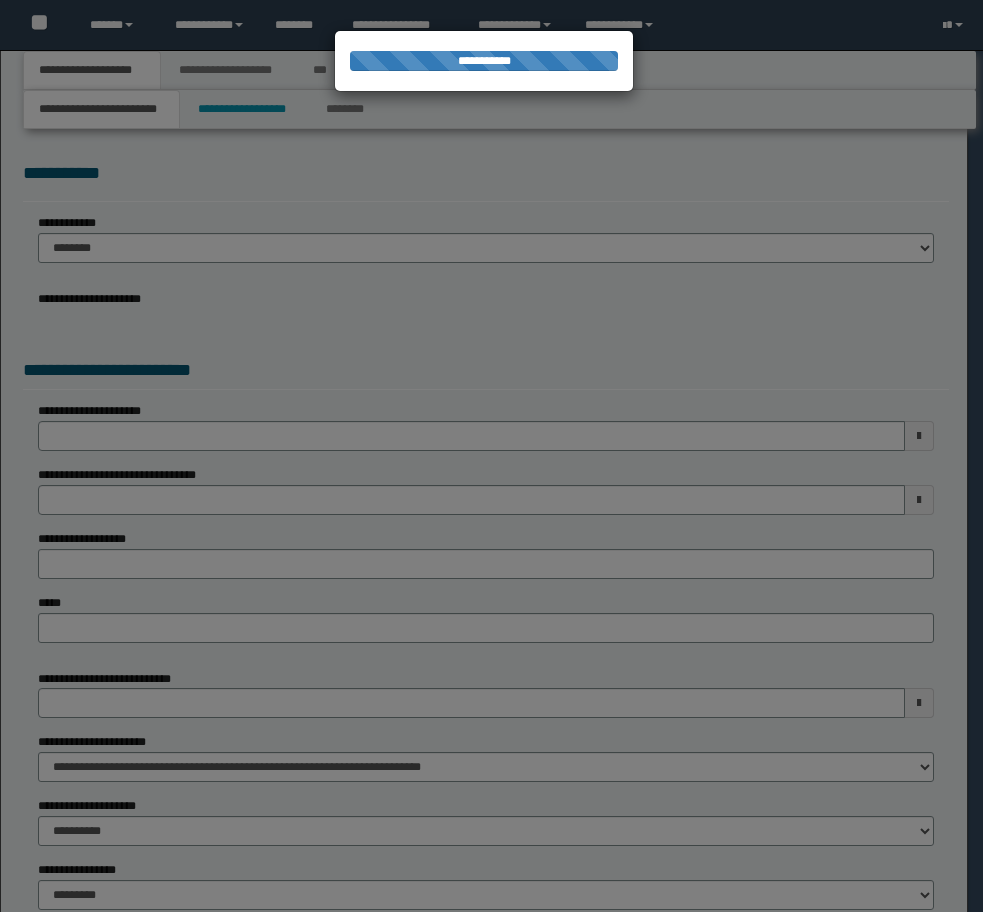scroll, scrollTop: 0, scrollLeft: 0, axis: both 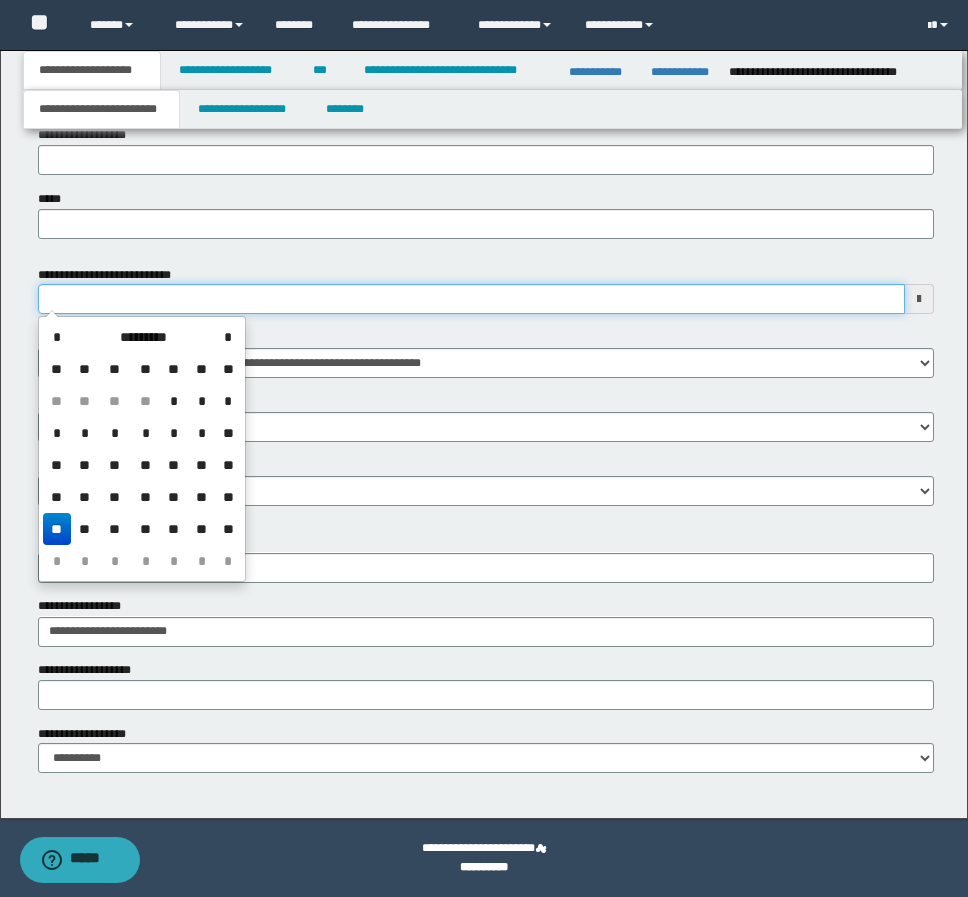 click on "**********" at bounding box center [471, 299] 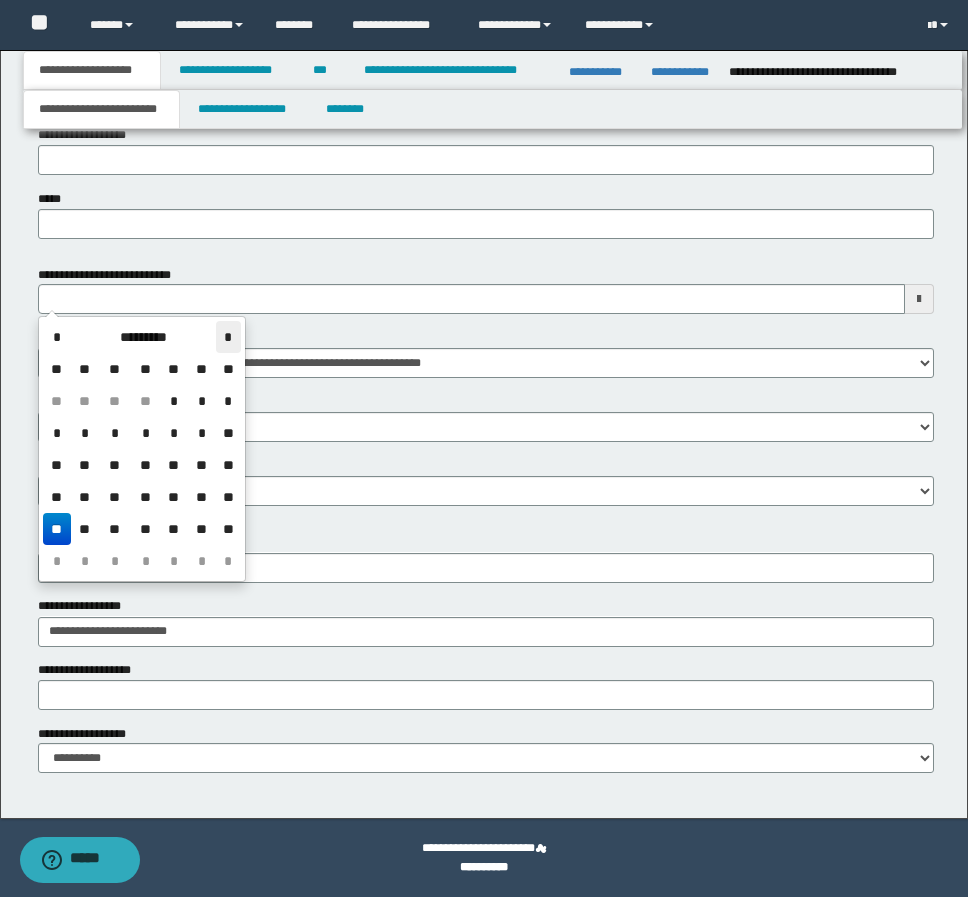 click on "*" at bounding box center (228, 337) 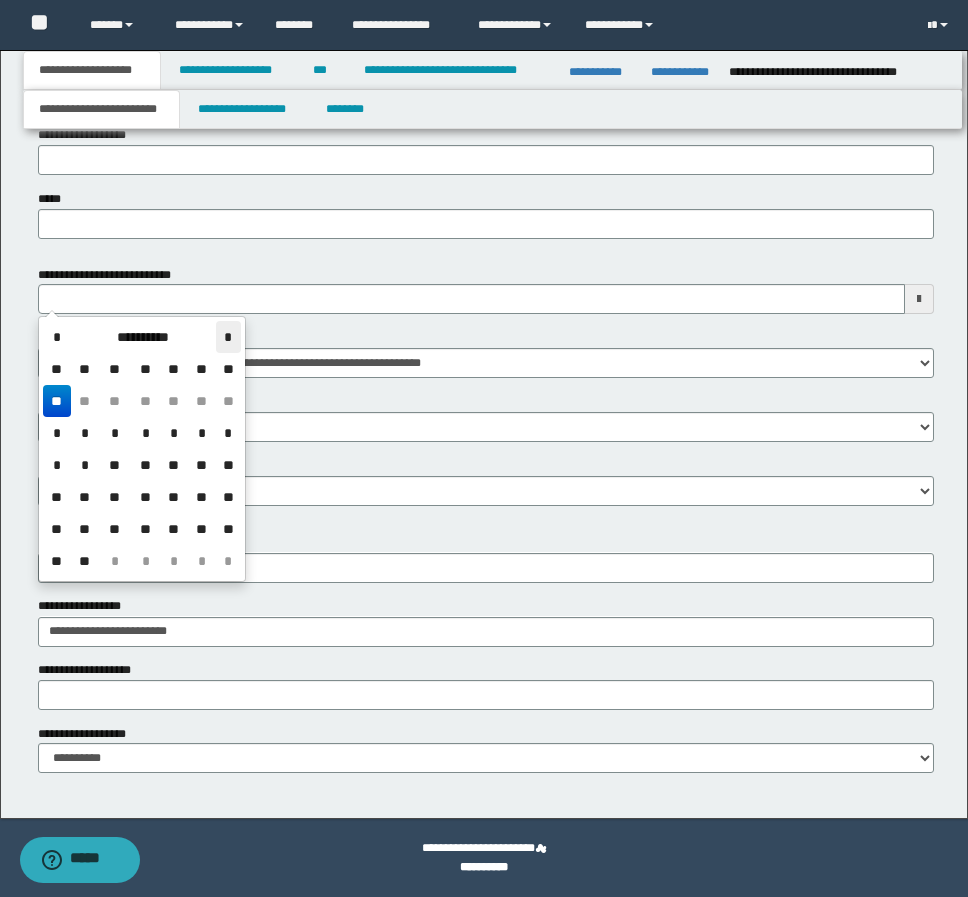 click on "*" at bounding box center (228, 337) 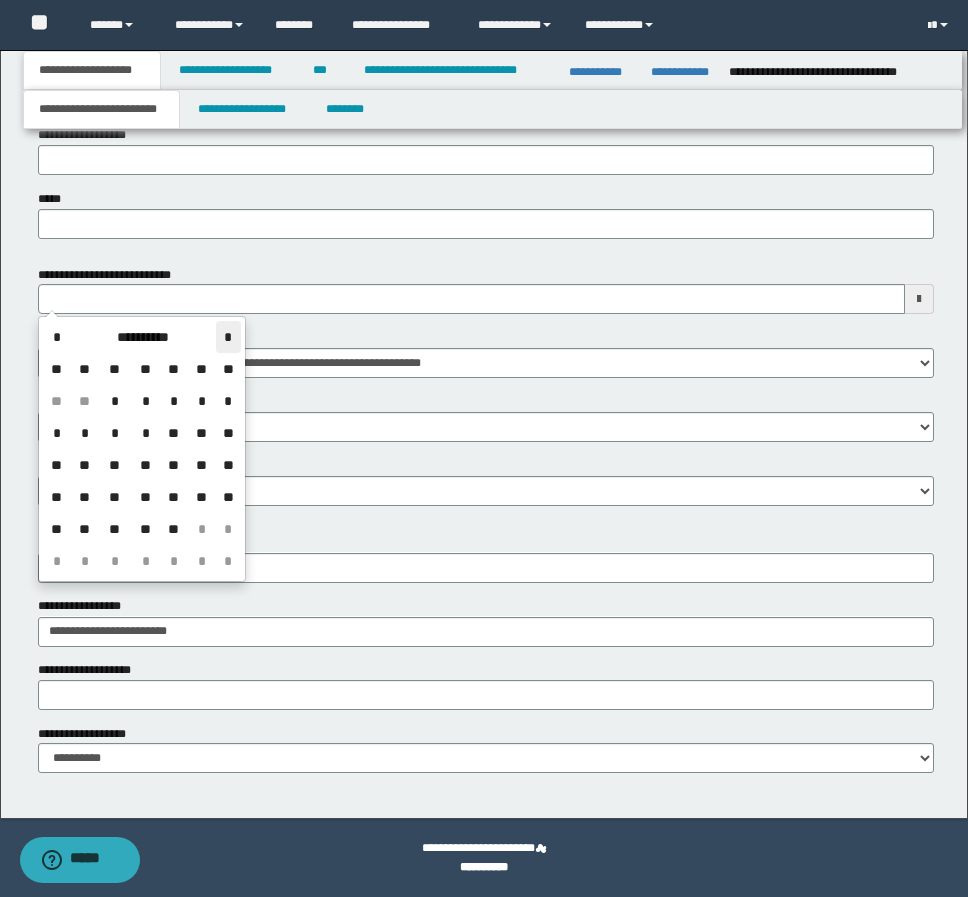 click on "*" at bounding box center (228, 337) 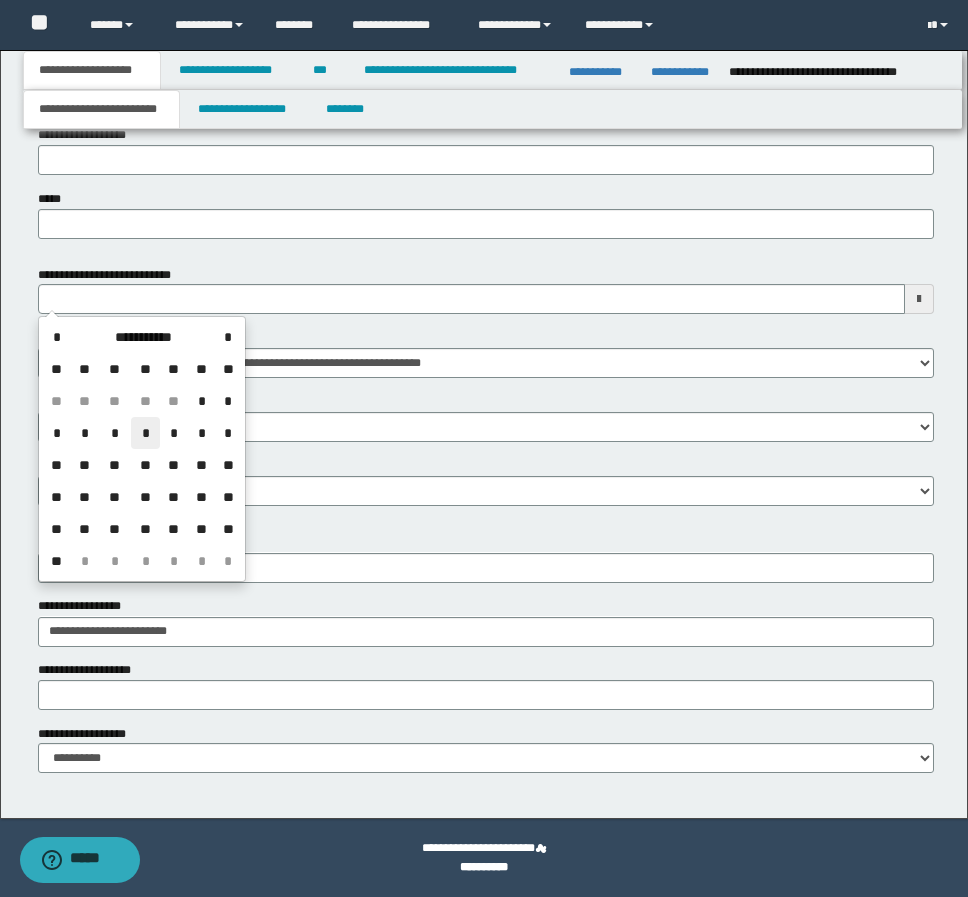 click on "*" at bounding box center (145, 433) 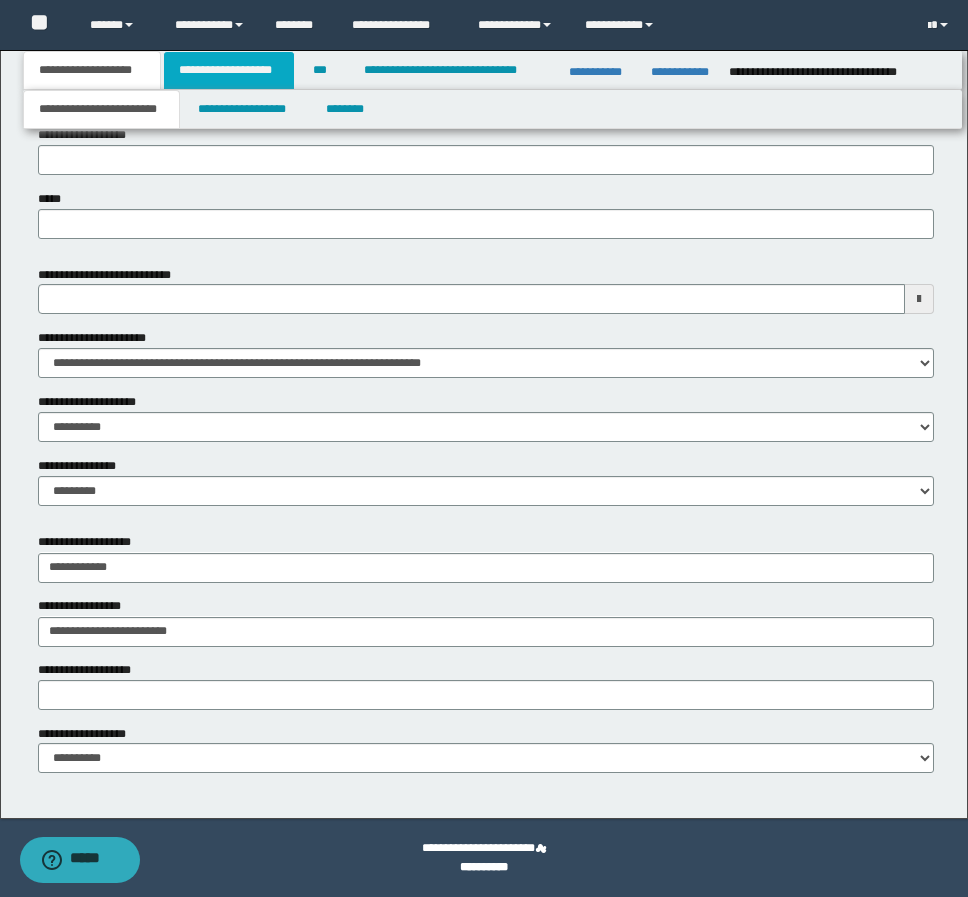 click on "**********" at bounding box center (229, 70) 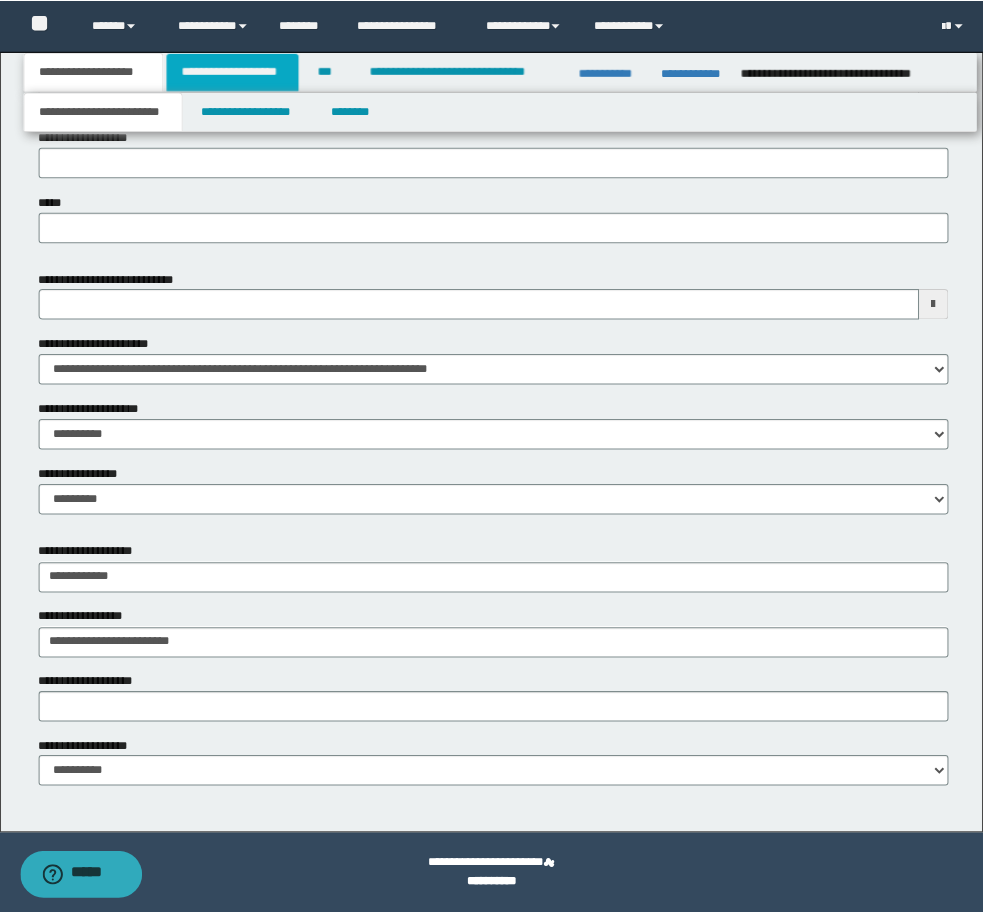 scroll, scrollTop: 0, scrollLeft: 0, axis: both 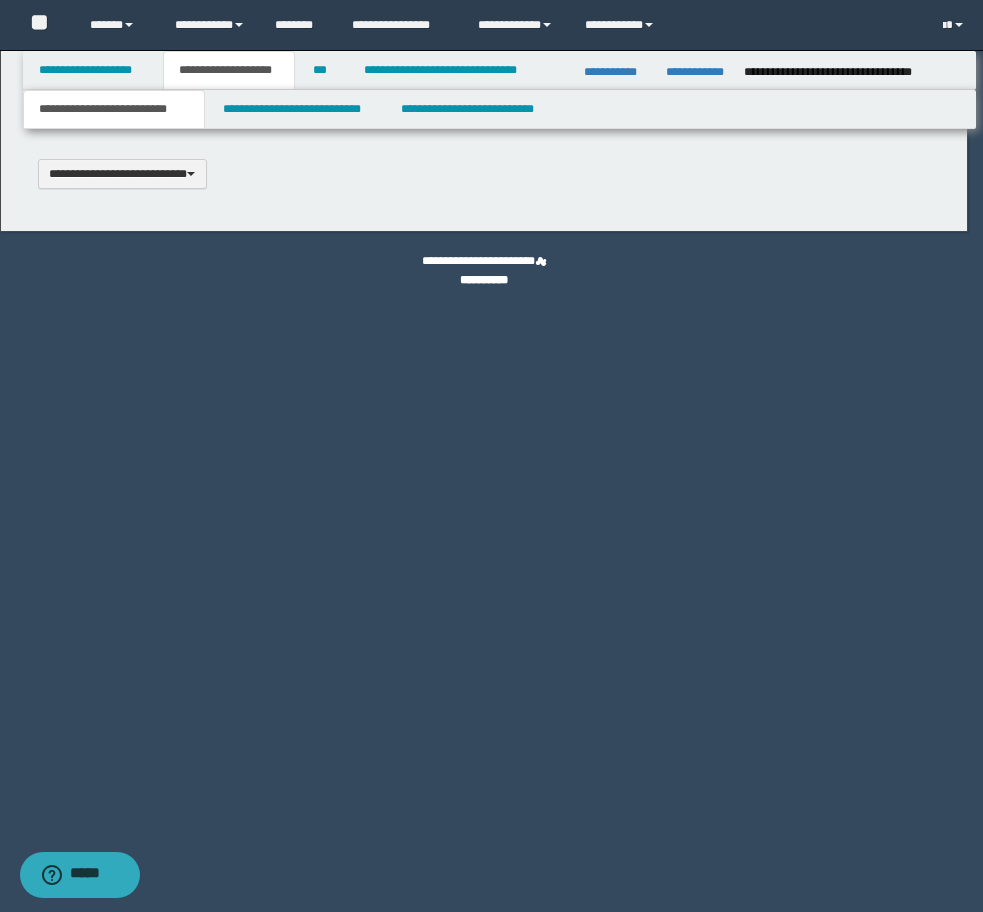 type 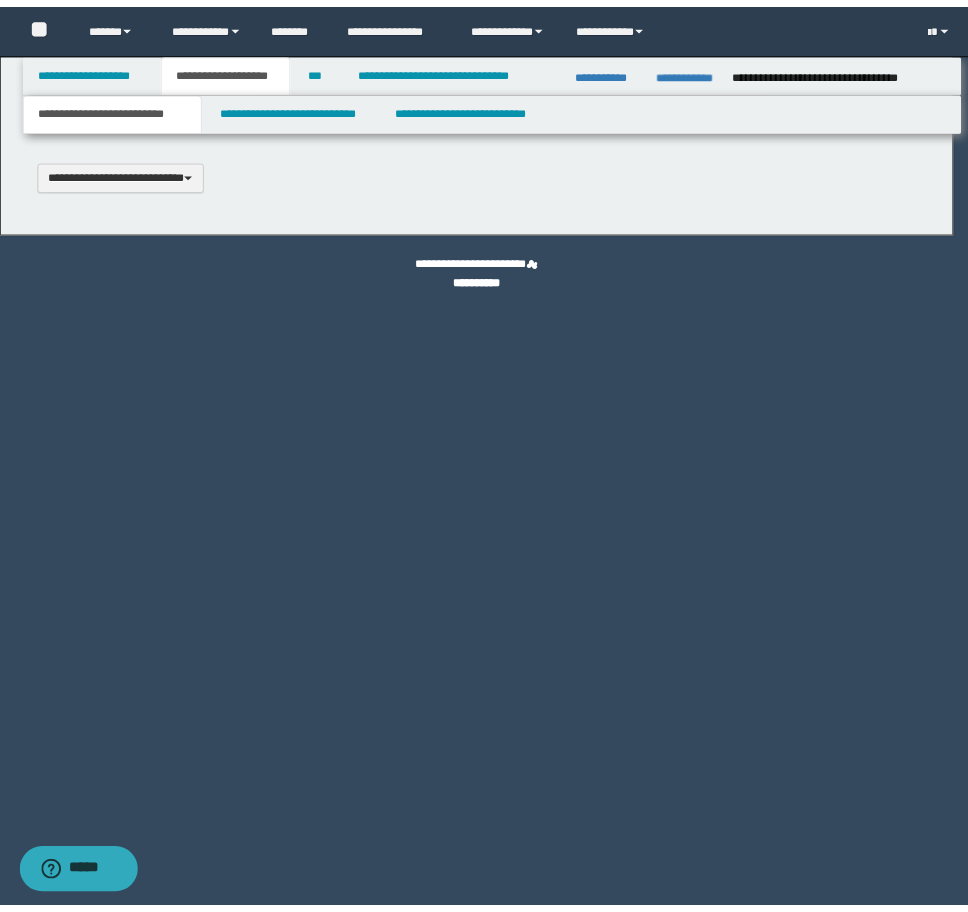 scroll, scrollTop: 0, scrollLeft: 0, axis: both 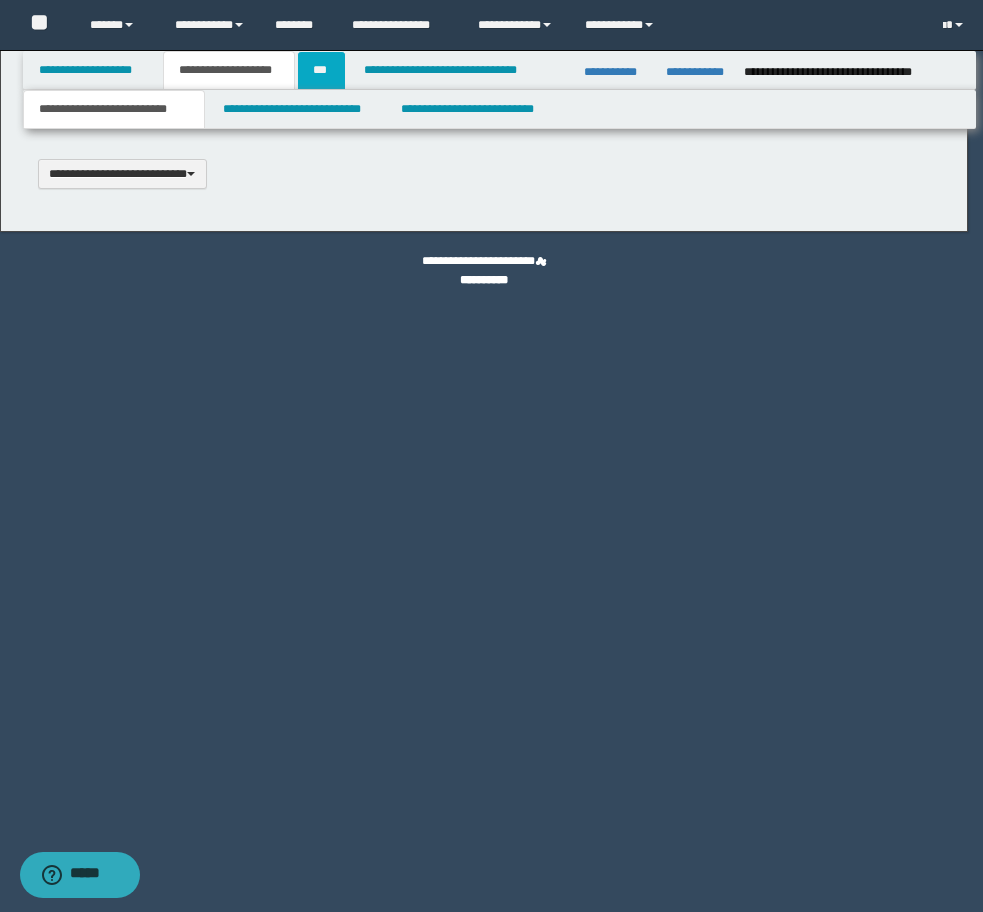 type on "**********" 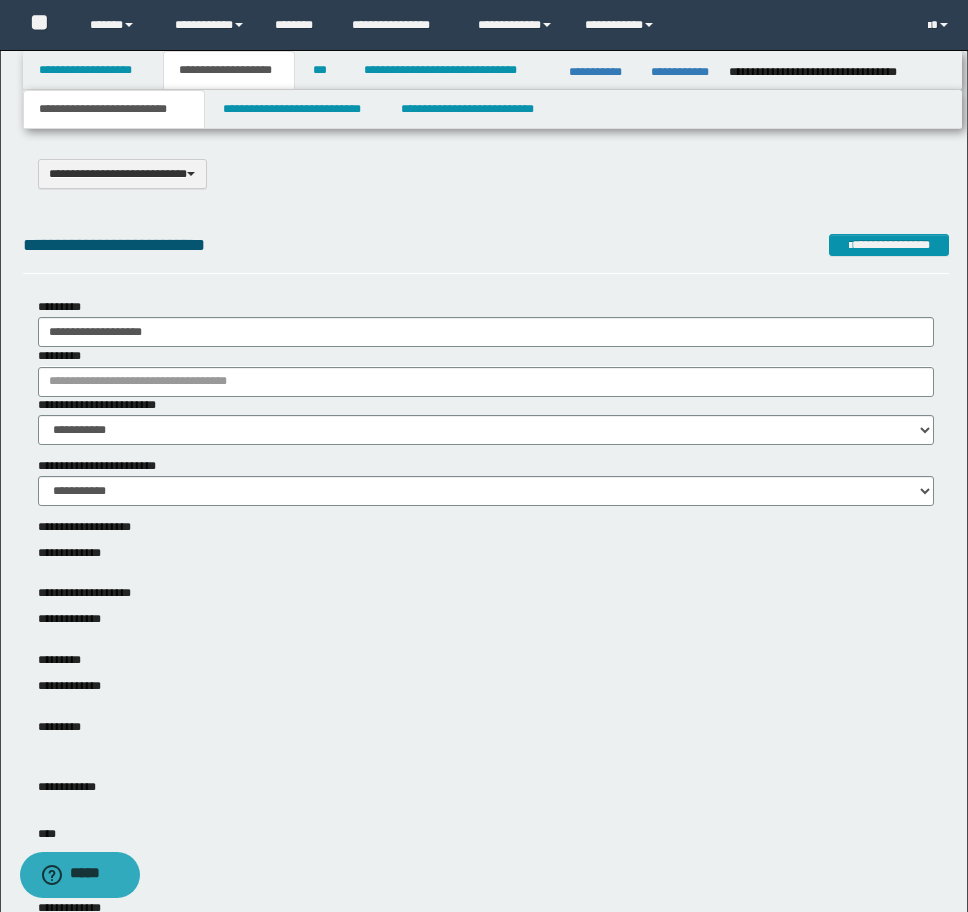 scroll, scrollTop: 600, scrollLeft: 0, axis: vertical 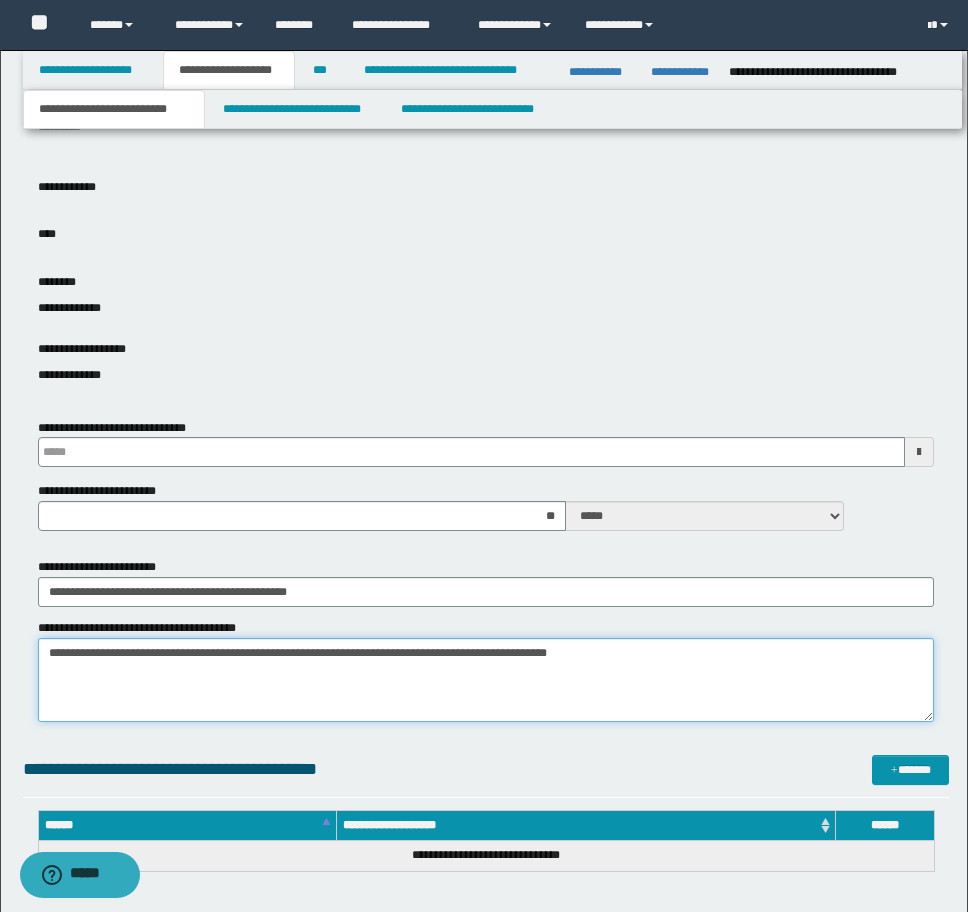 drag, startPoint x: 724, startPoint y: 665, endPoint x: -8, endPoint y: 648, distance: 732.1974 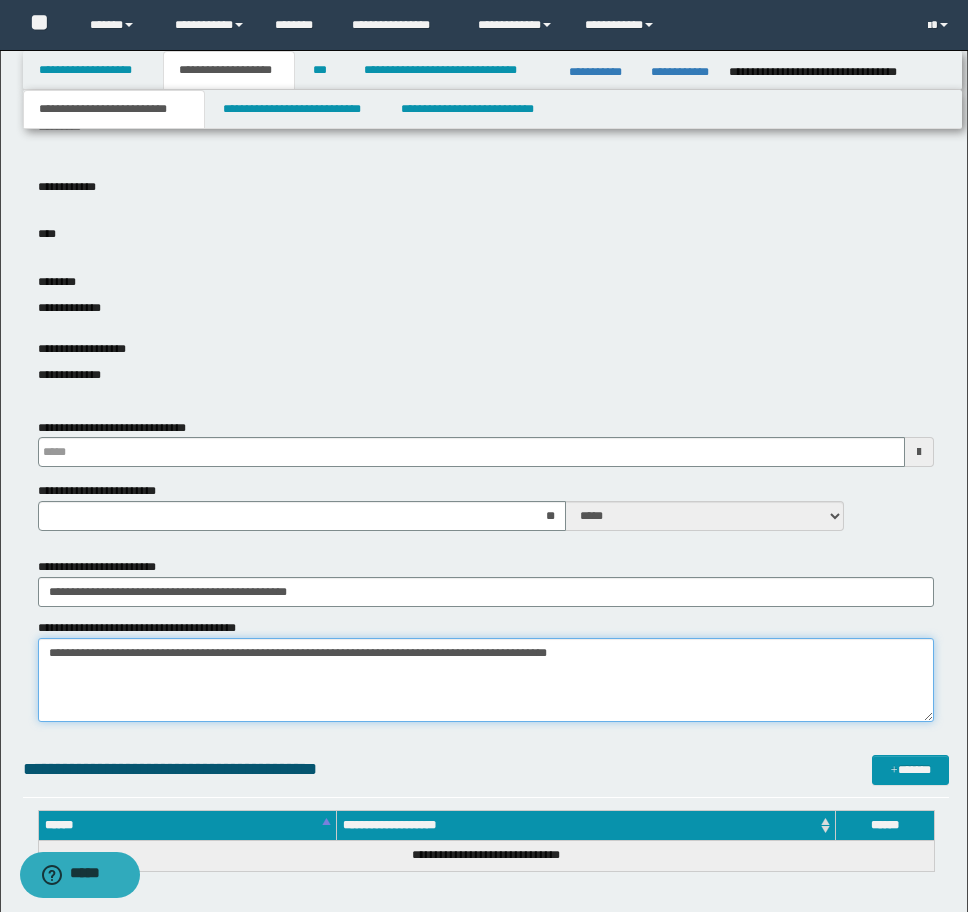 click on "**********" at bounding box center (484, -144) 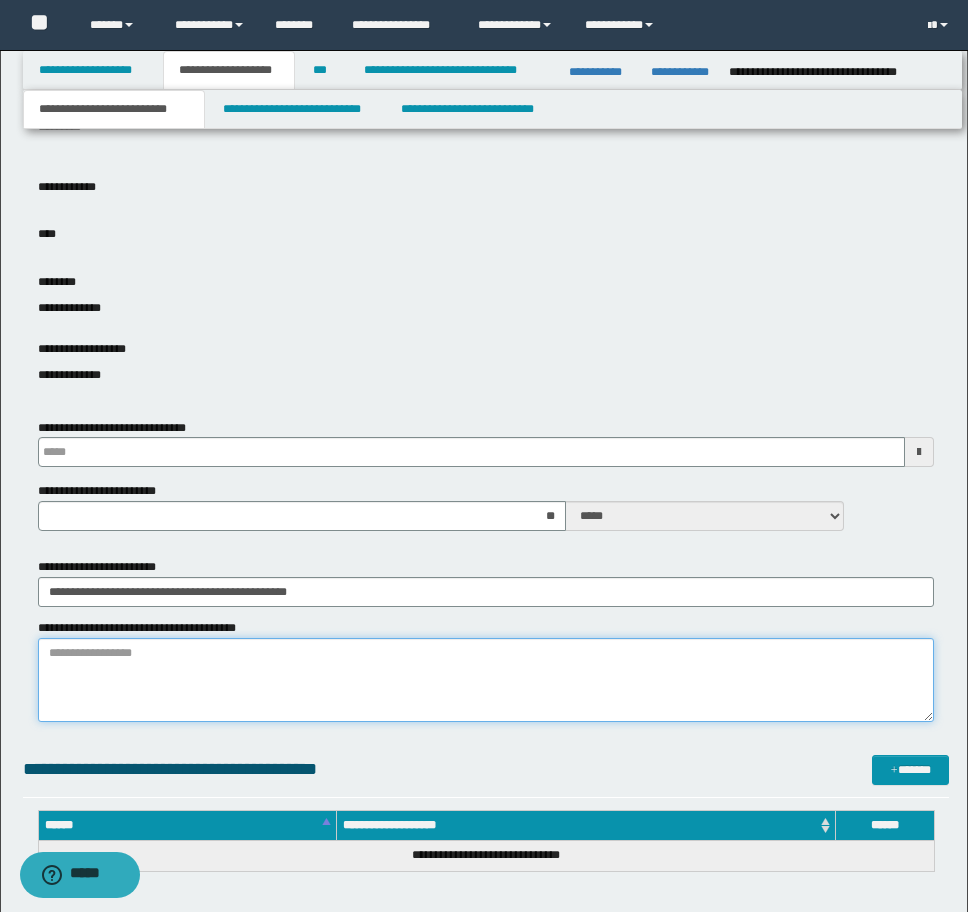 type 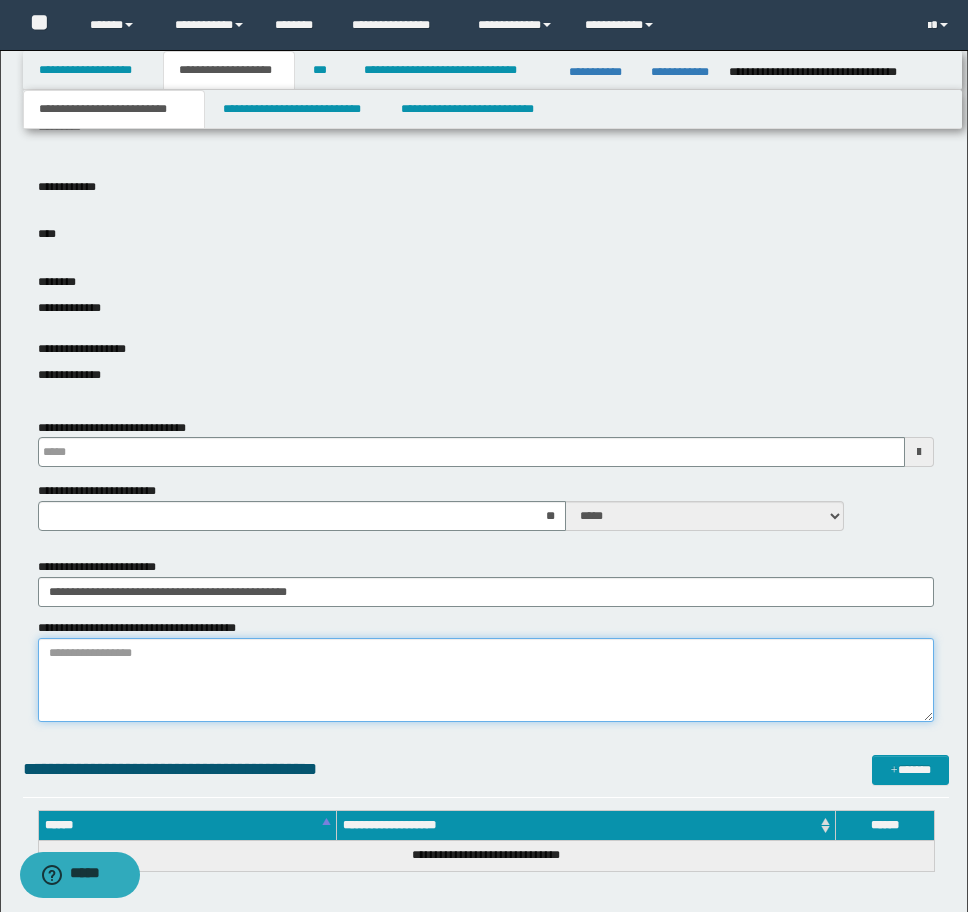 paste on "**********" 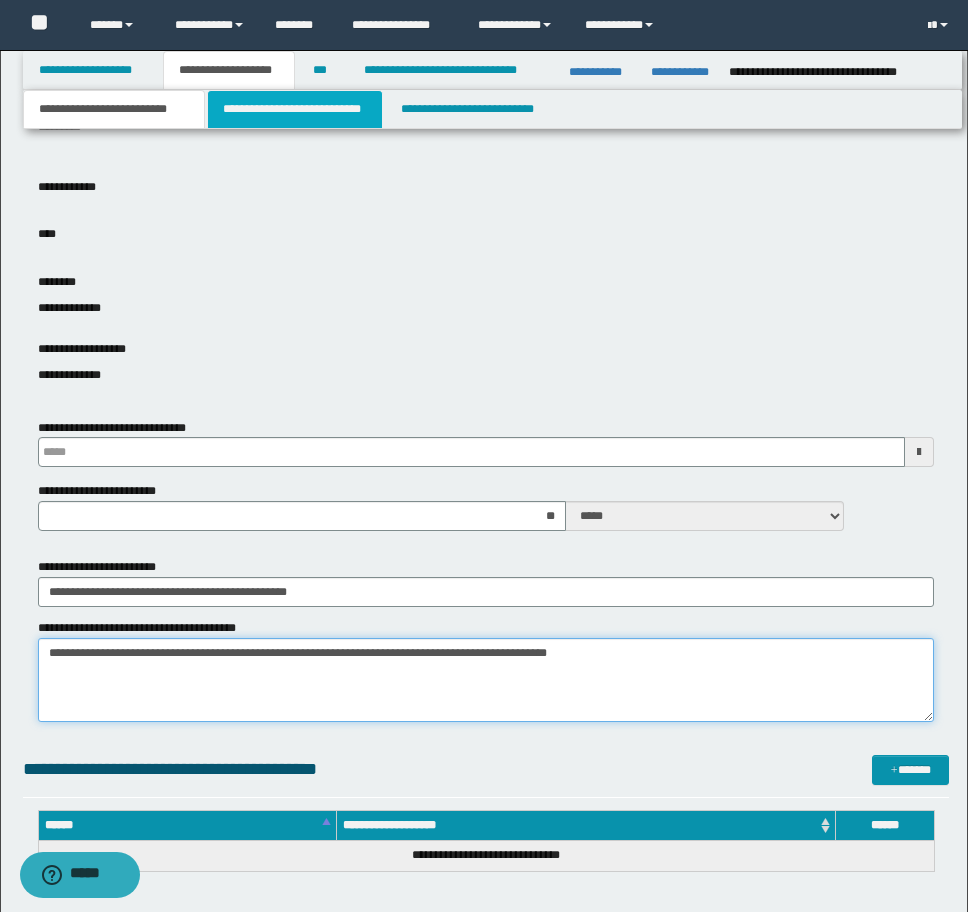 type on "**********" 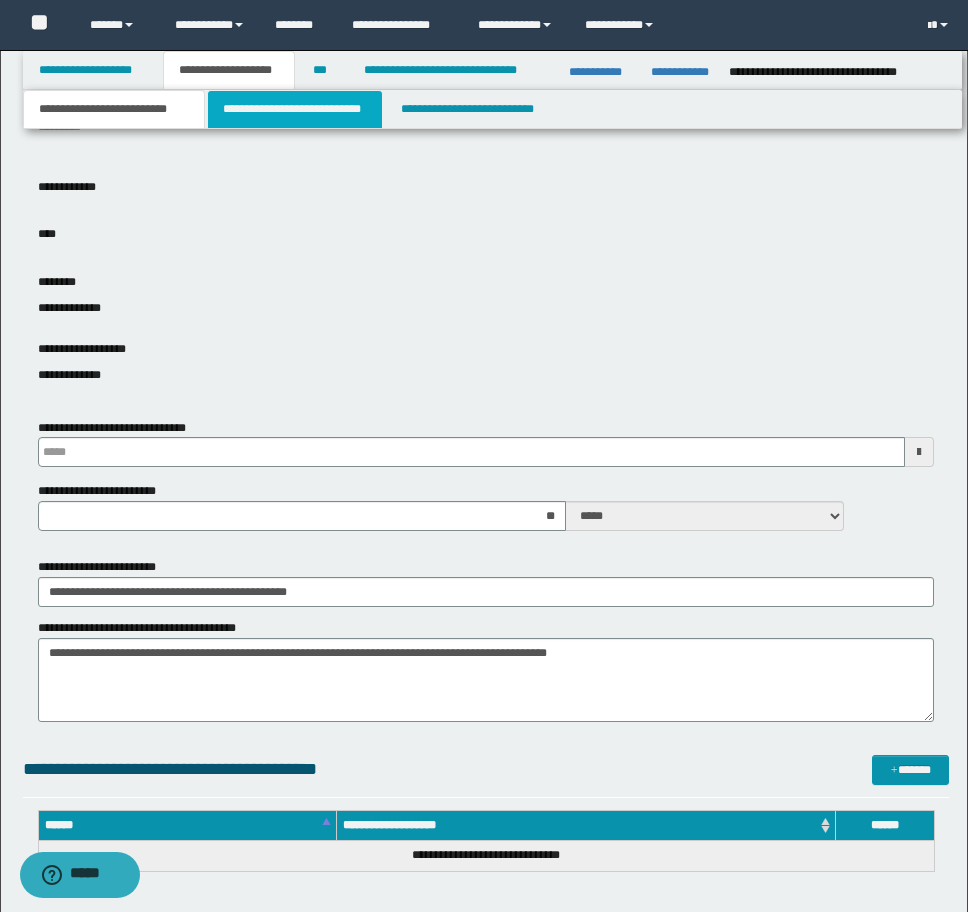 click on "**********" at bounding box center [295, 109] 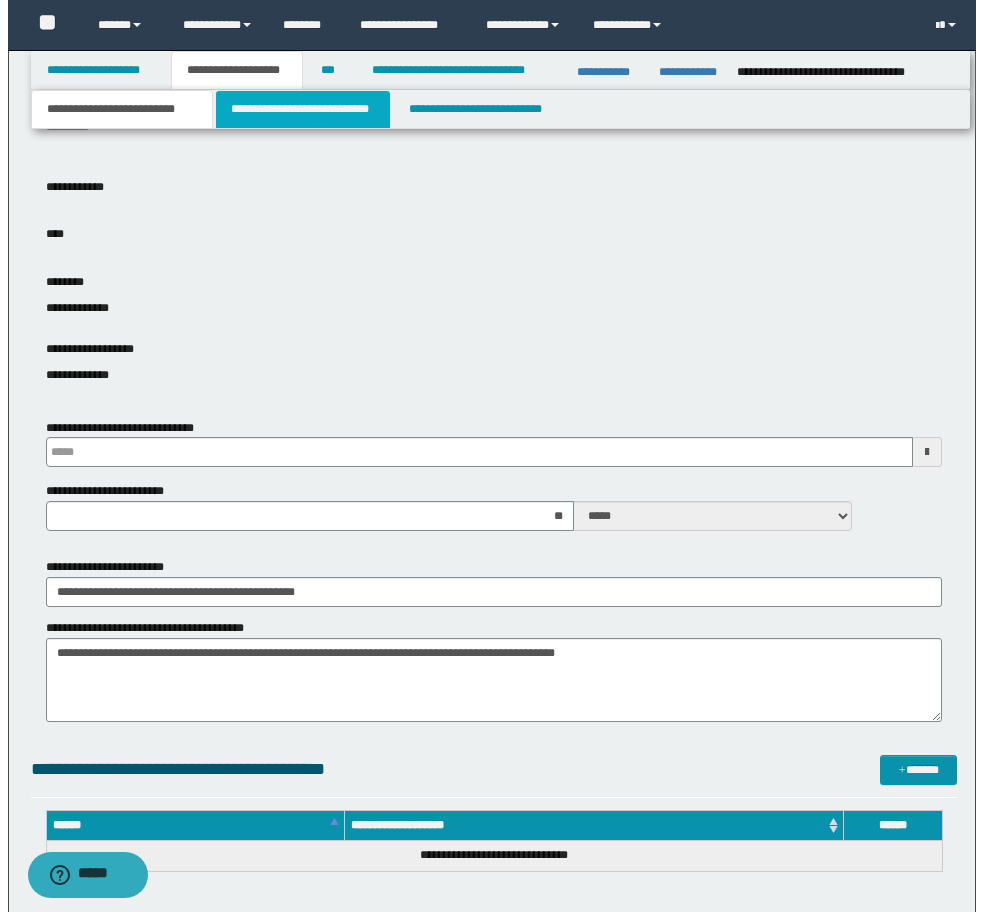 scroll, scrollTop: 0, scrollLeft: 0, axis: both 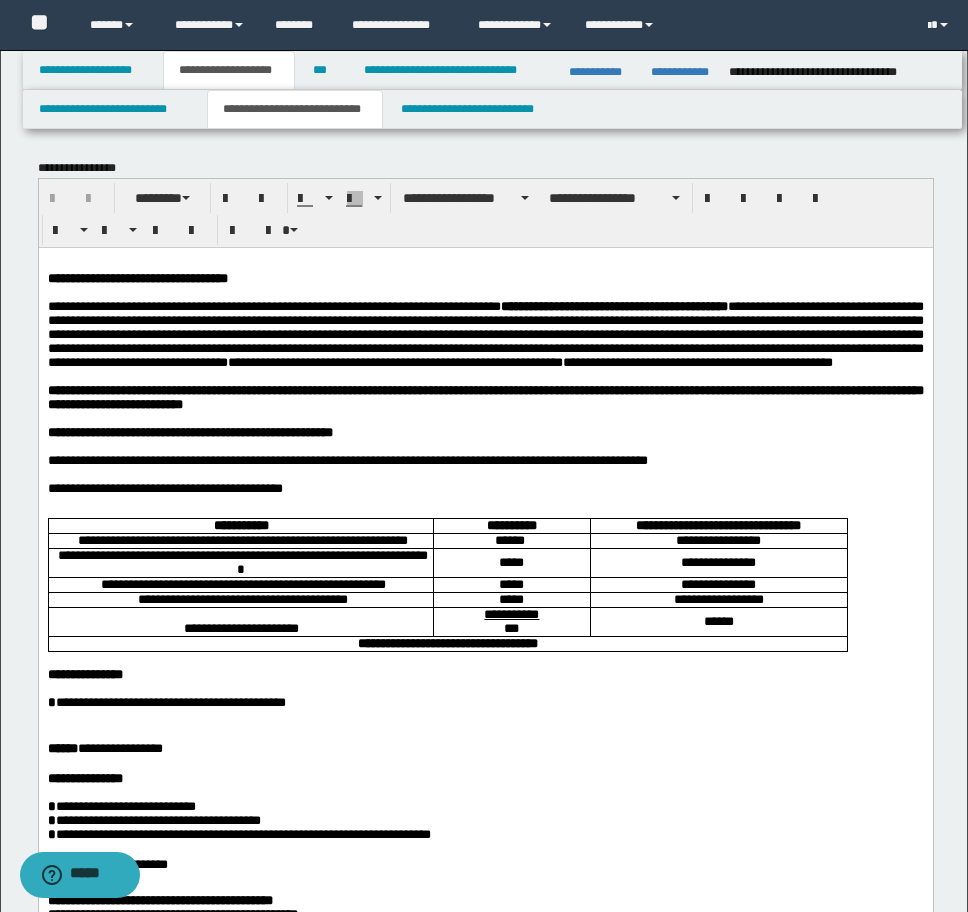 click on "**********" at bounding box center [485, 1787] 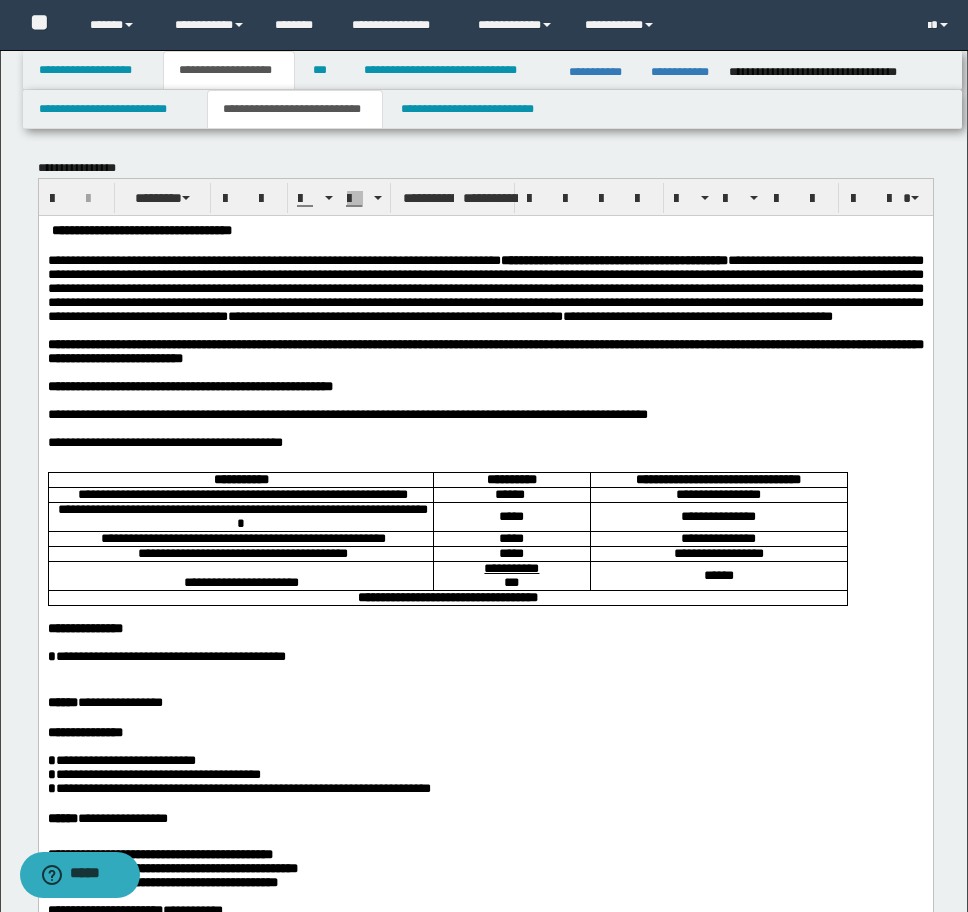 type 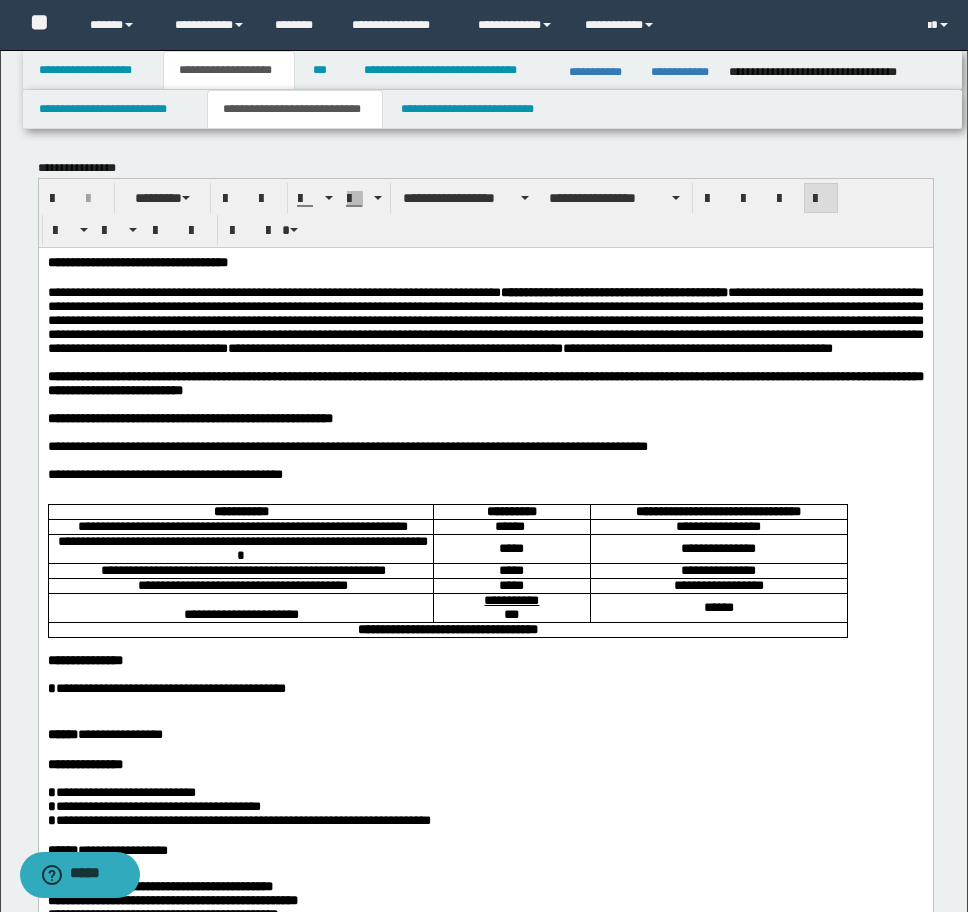 click on "**********" at bounding box center (485, 1780) 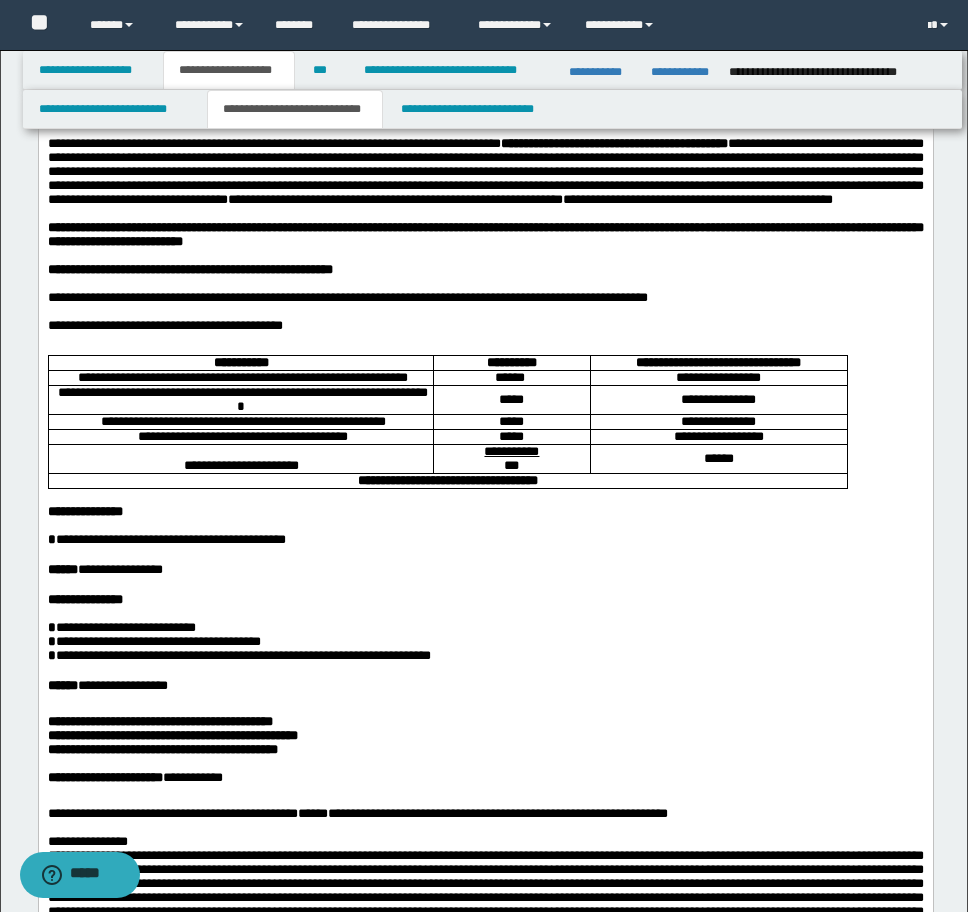 scroll, scrollTop: 200, scrollLeft: 0, axis: vertical 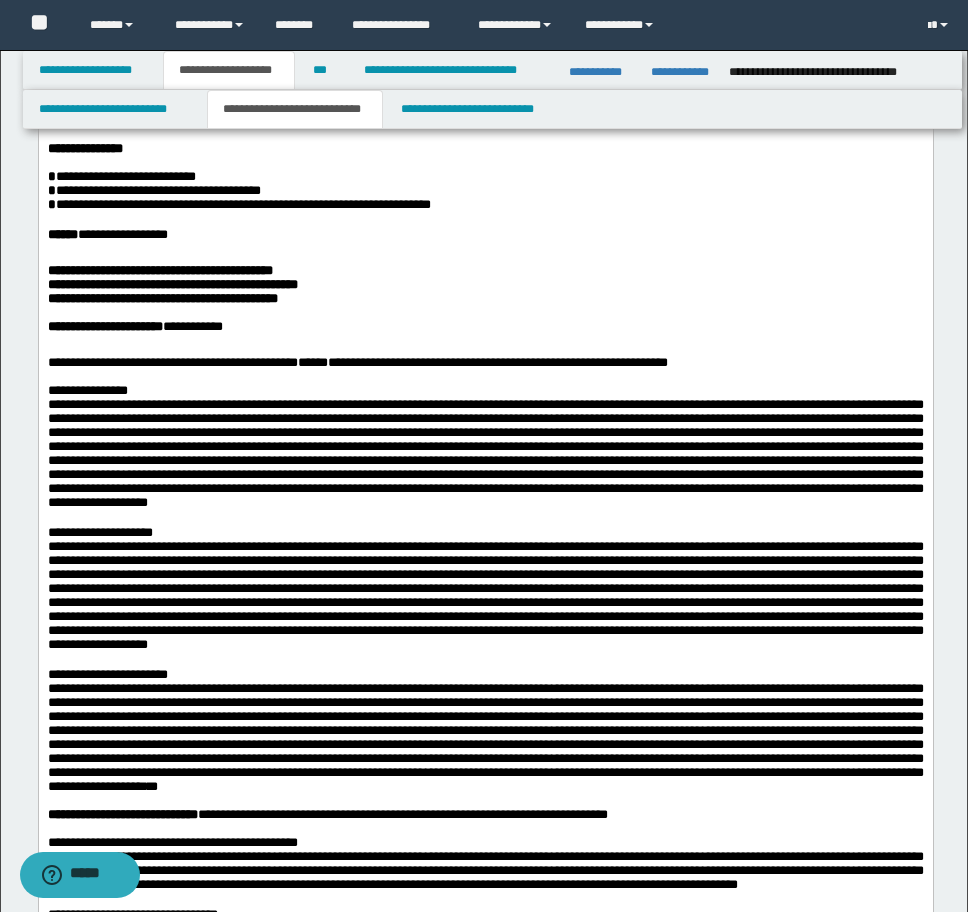 click on "**********" at bounding box center [485, 391] 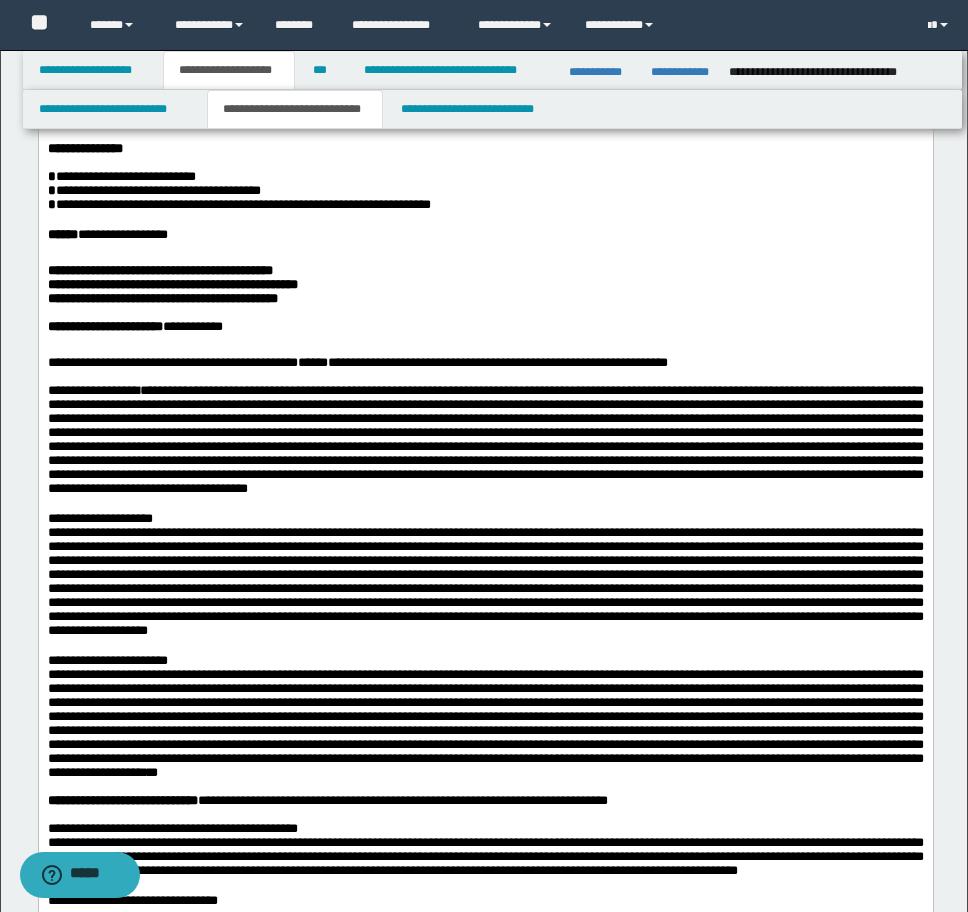 click on "**********" at bounding box center (485, 519) 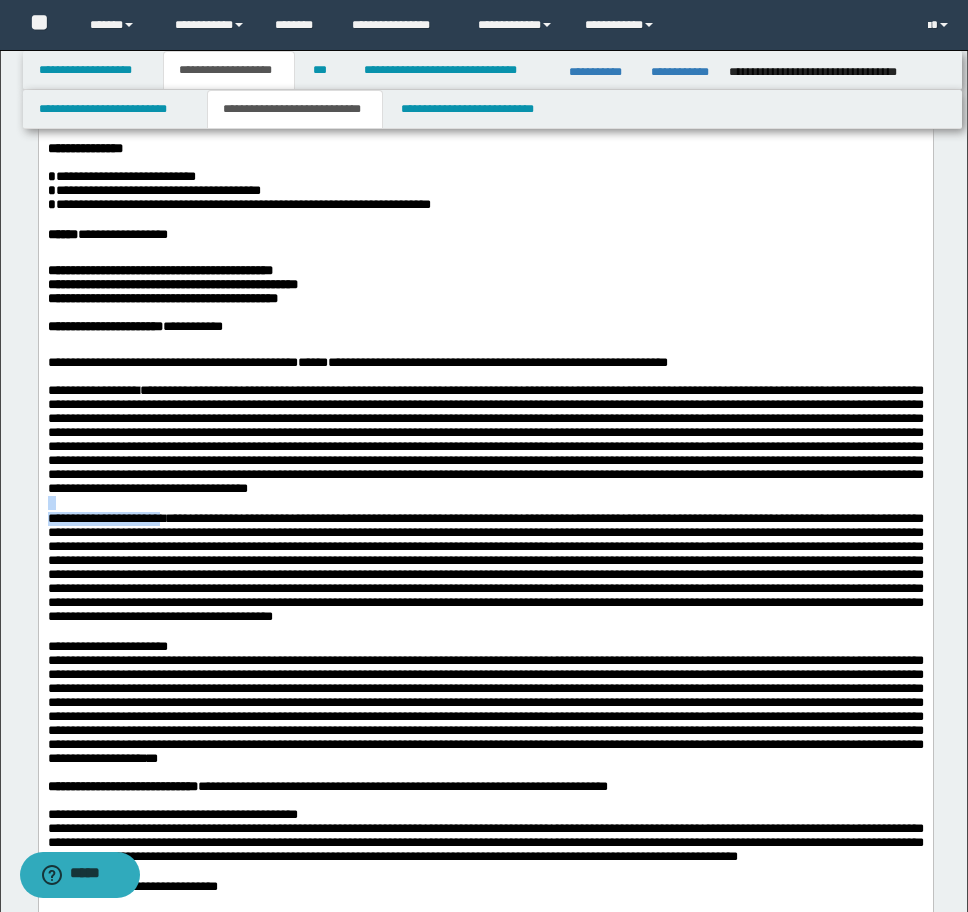 scroll, scrollTop: 600, scrollLeft: 0, axis: vertical 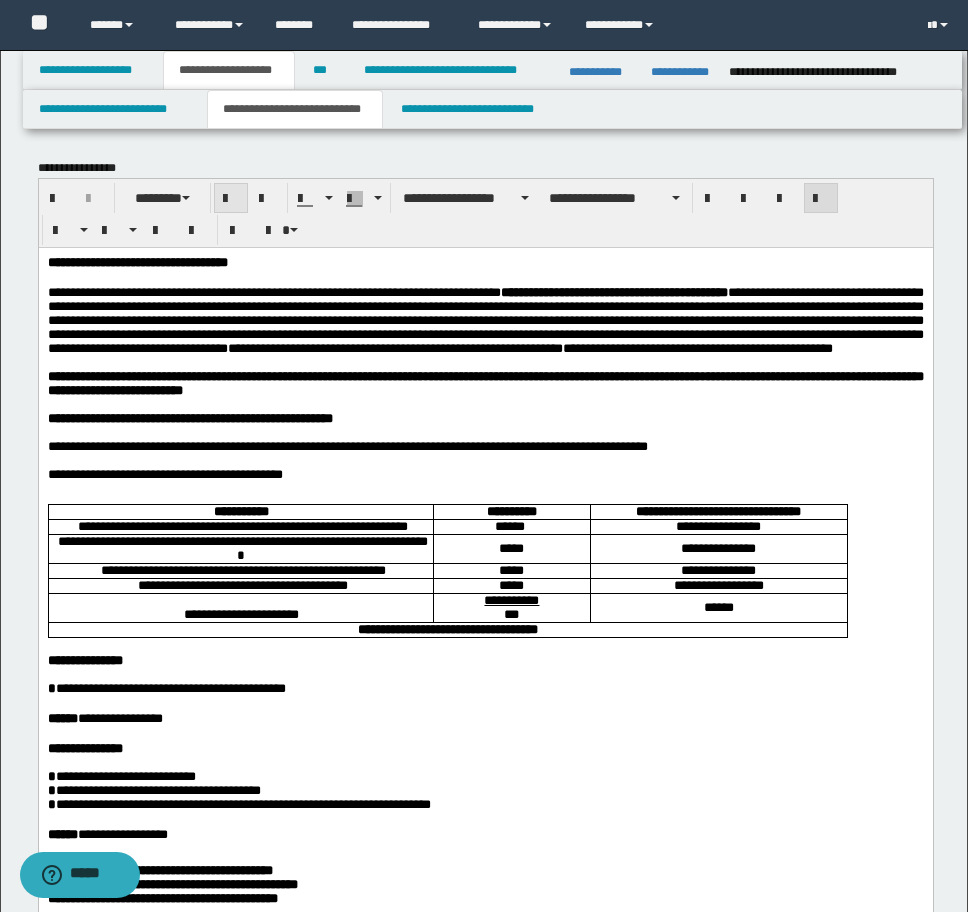 drag, startPoint x: 222, startPoint y: 202, endPoint x: 276, endPoint y: 174, distance: 60.827625 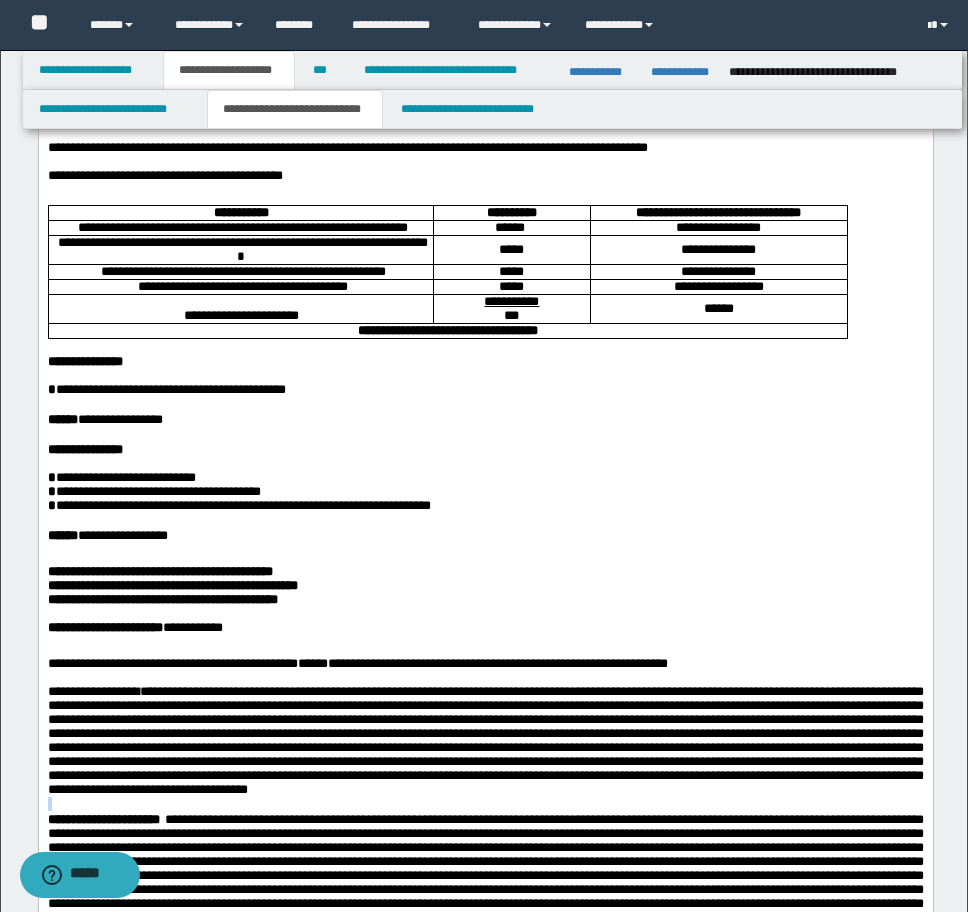 scroll, scrollTop: 300, scrollLeft: 0, axis: vertical 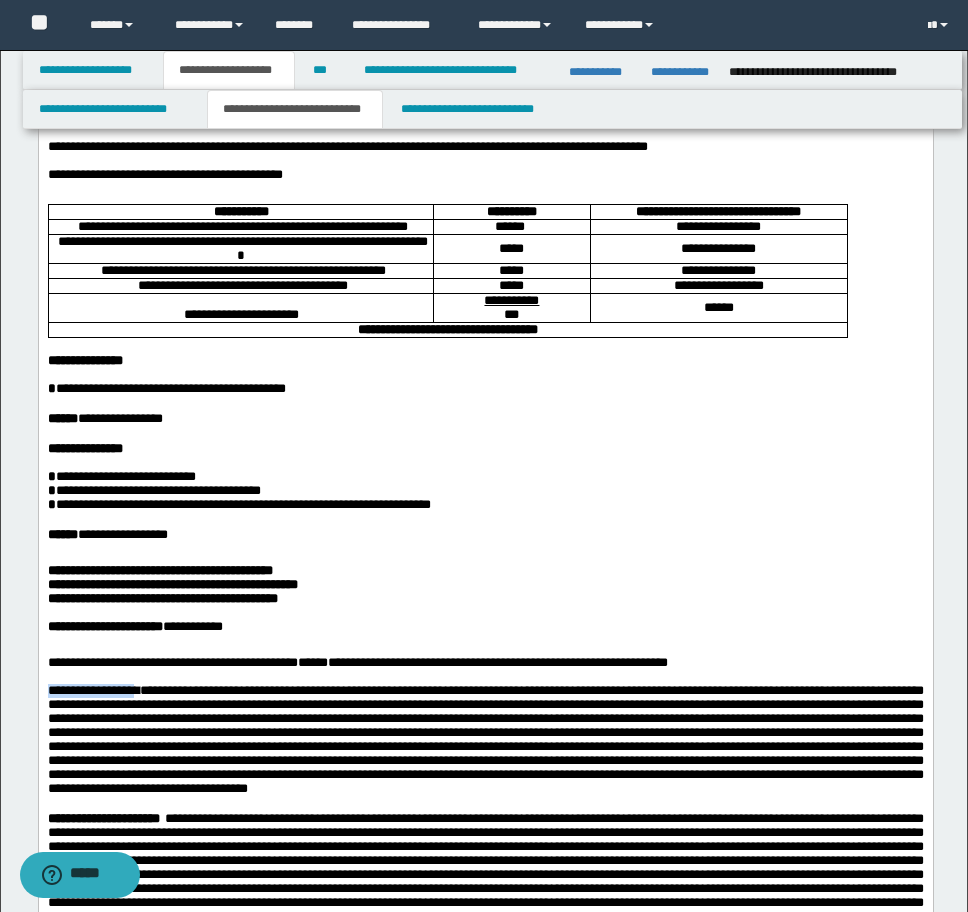 drag, startPoint x: 168, startPoint y: 804, endPoint x: 332, endPoint y: 456, distance: 384.70767 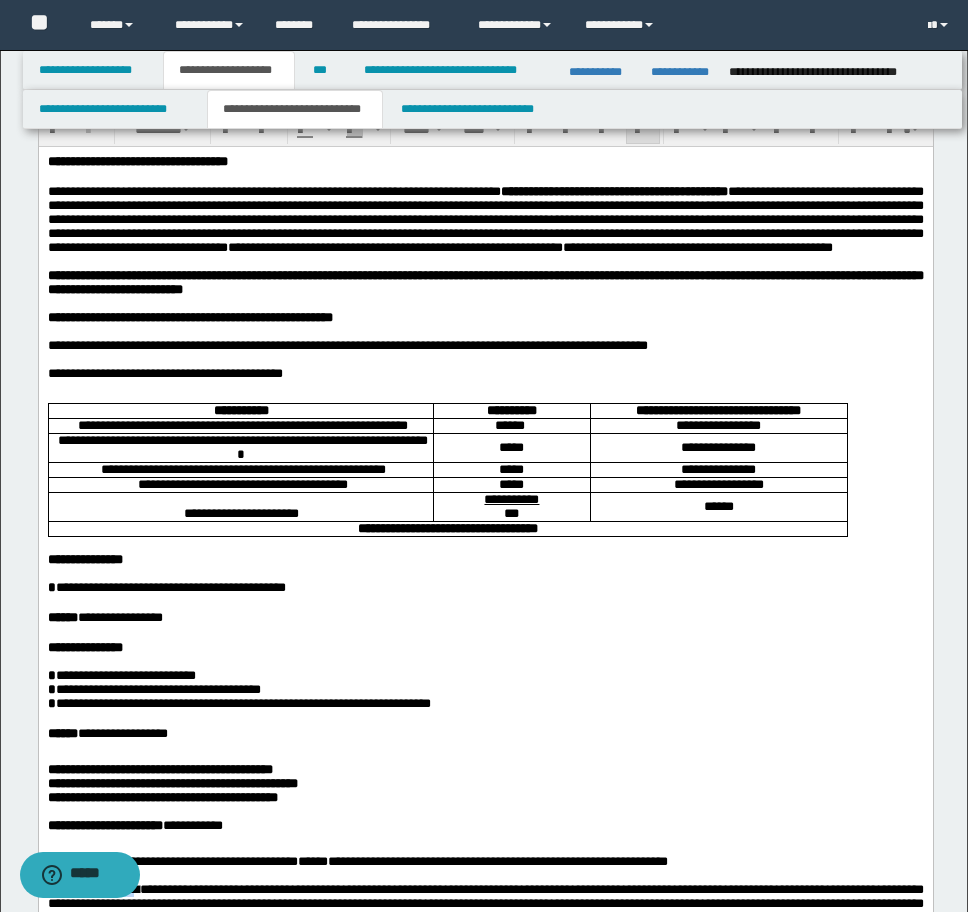 scroll, scrollTop: 0, scrollLeft: 0, axis: both 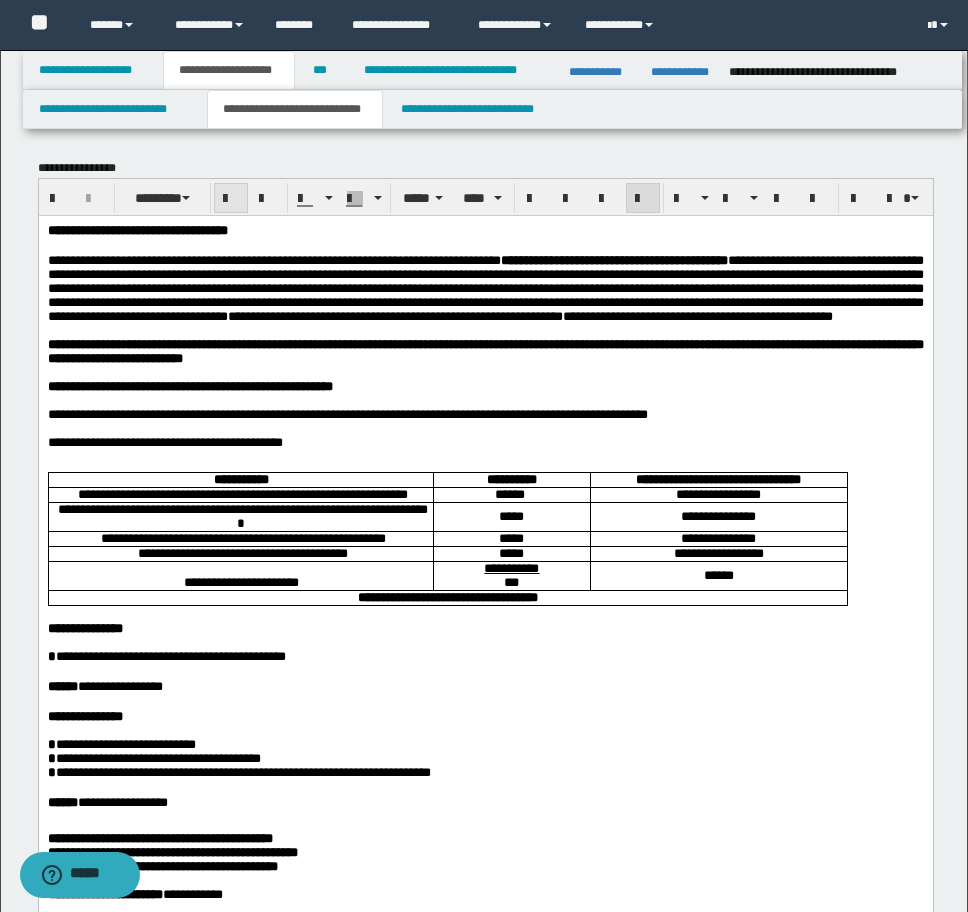 click at bounding box center [231, 199] 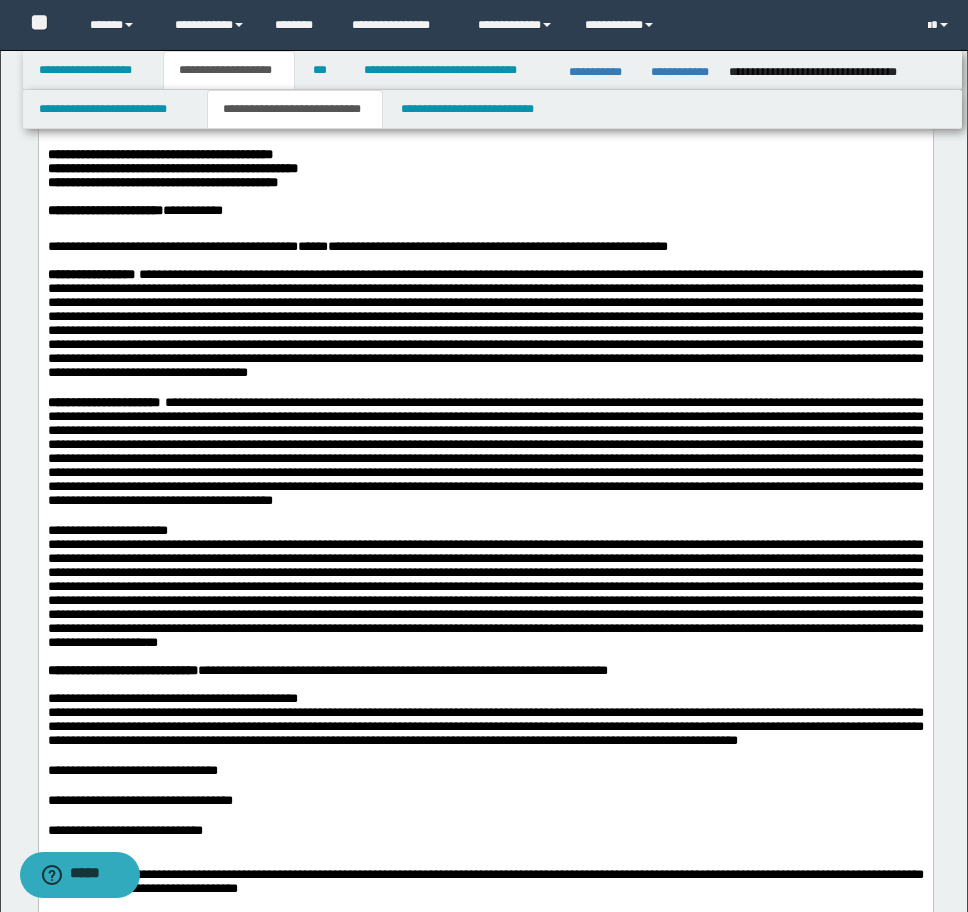 scroll, scrollTop: 800, scrollLeft: 0, axis: vertical 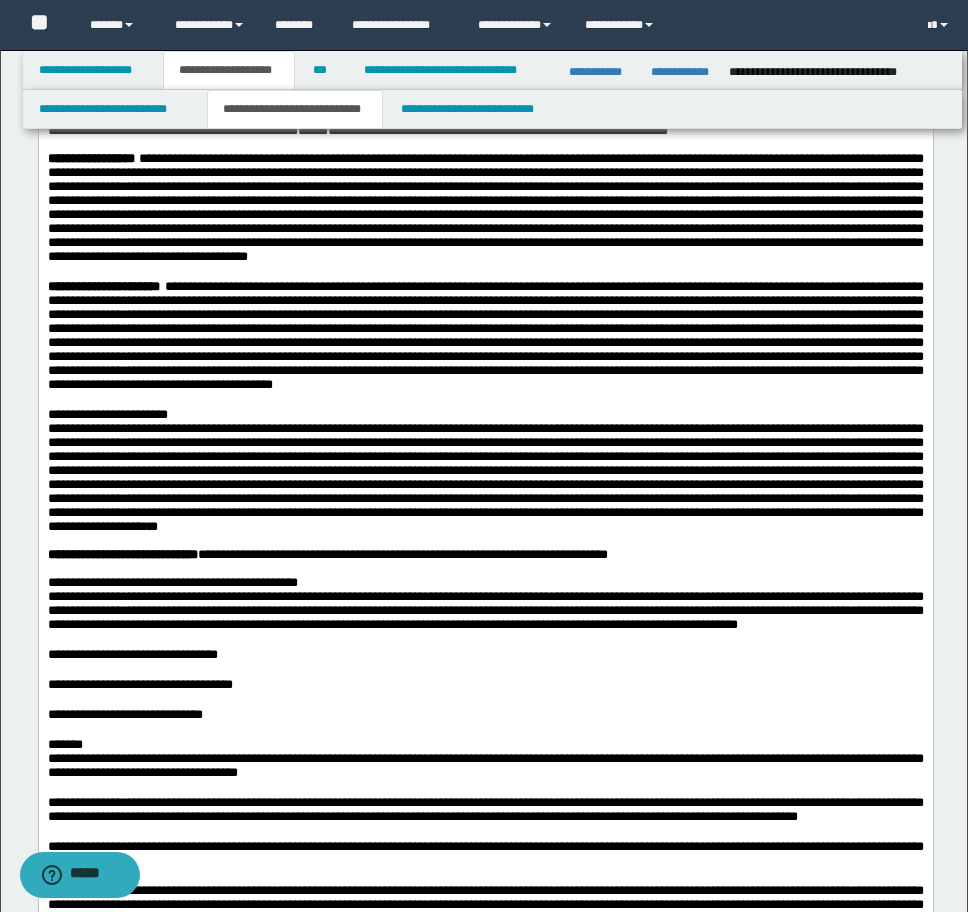 click on "**********" at bounding box center [485, 415] 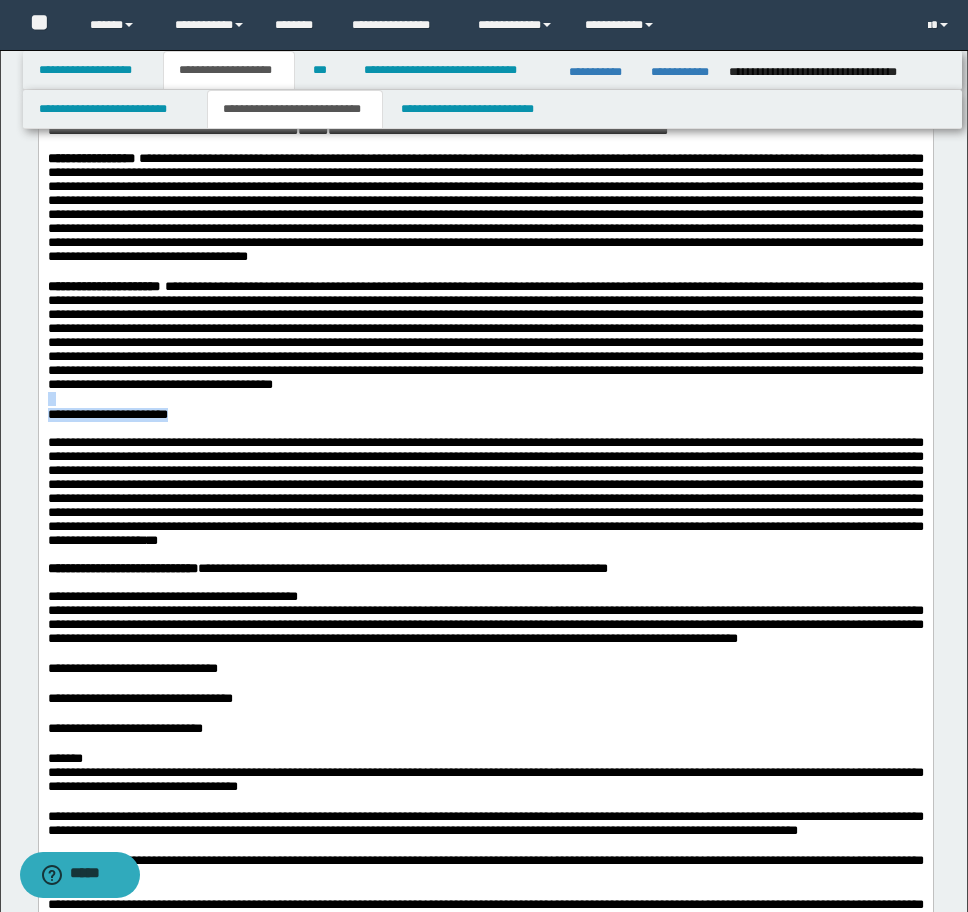 drag, startPoint x: 135, startPoint y: 603, endPoint x: 329, endPoint y: 473, distance: 233.52943 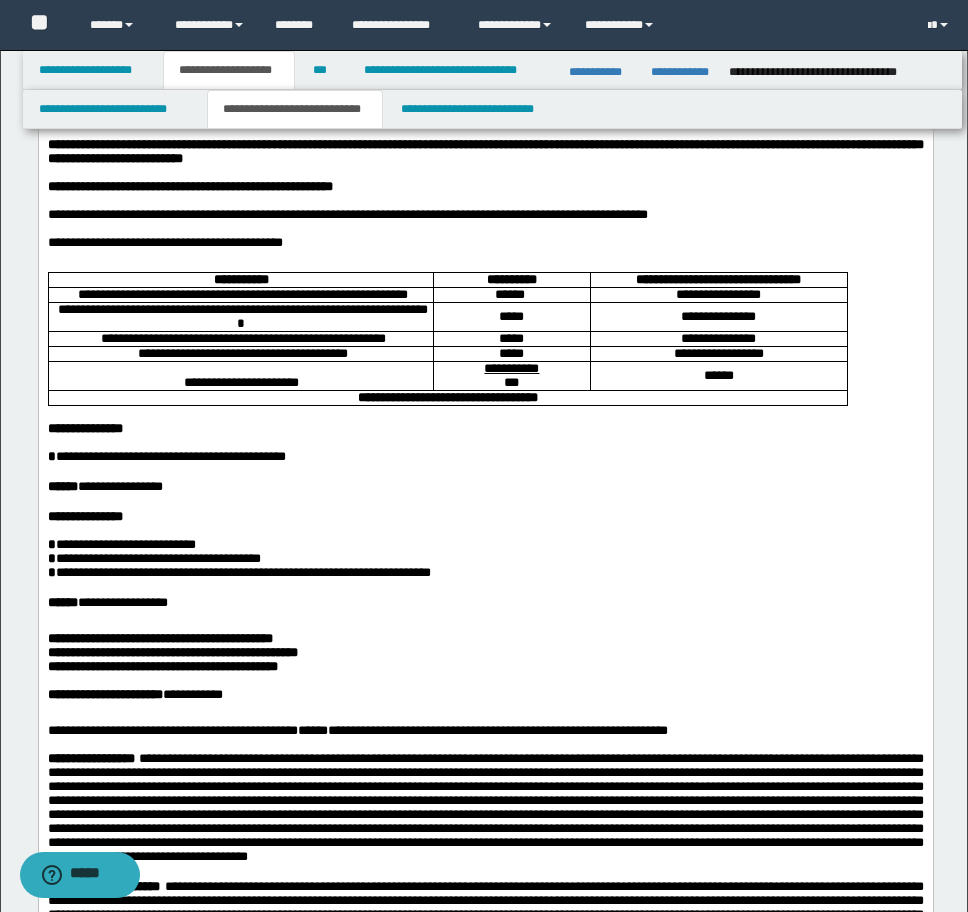 scroll, scrollTop: 0, scrollLeft: 0, axis: both 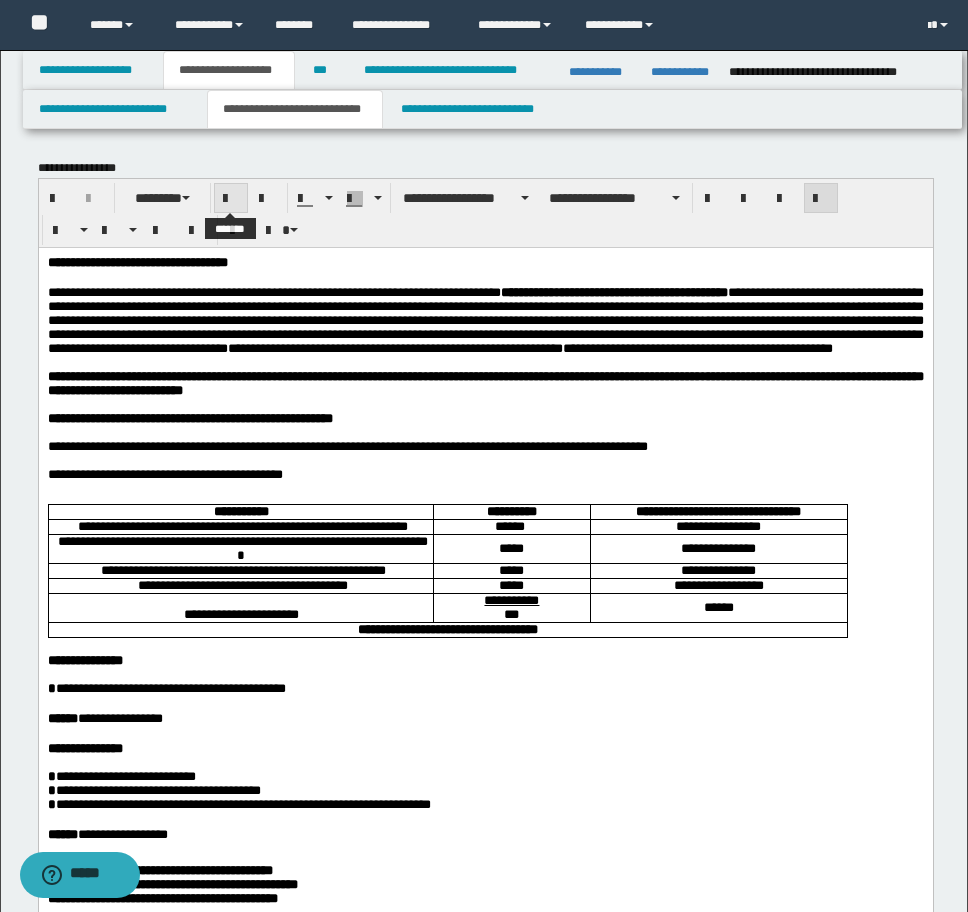 click at bounding box center (231, 198) 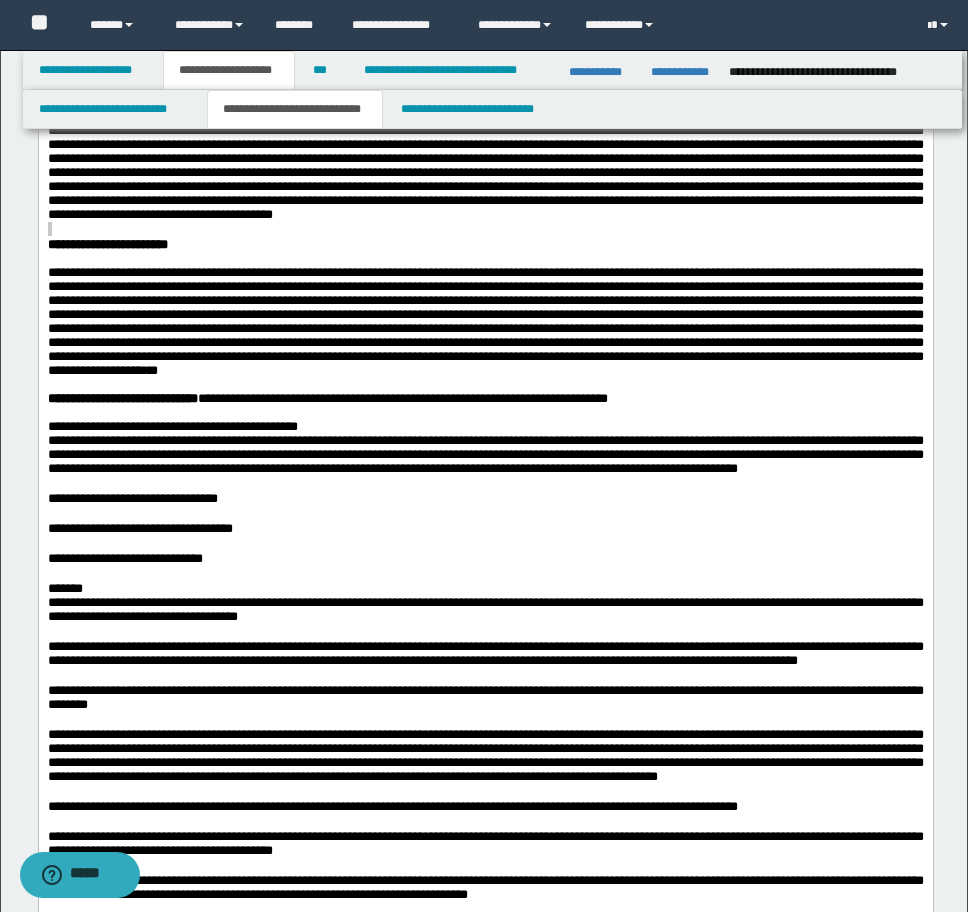 scroll, scrollTop: 1000, scrollLeft: 0, axis: vertical 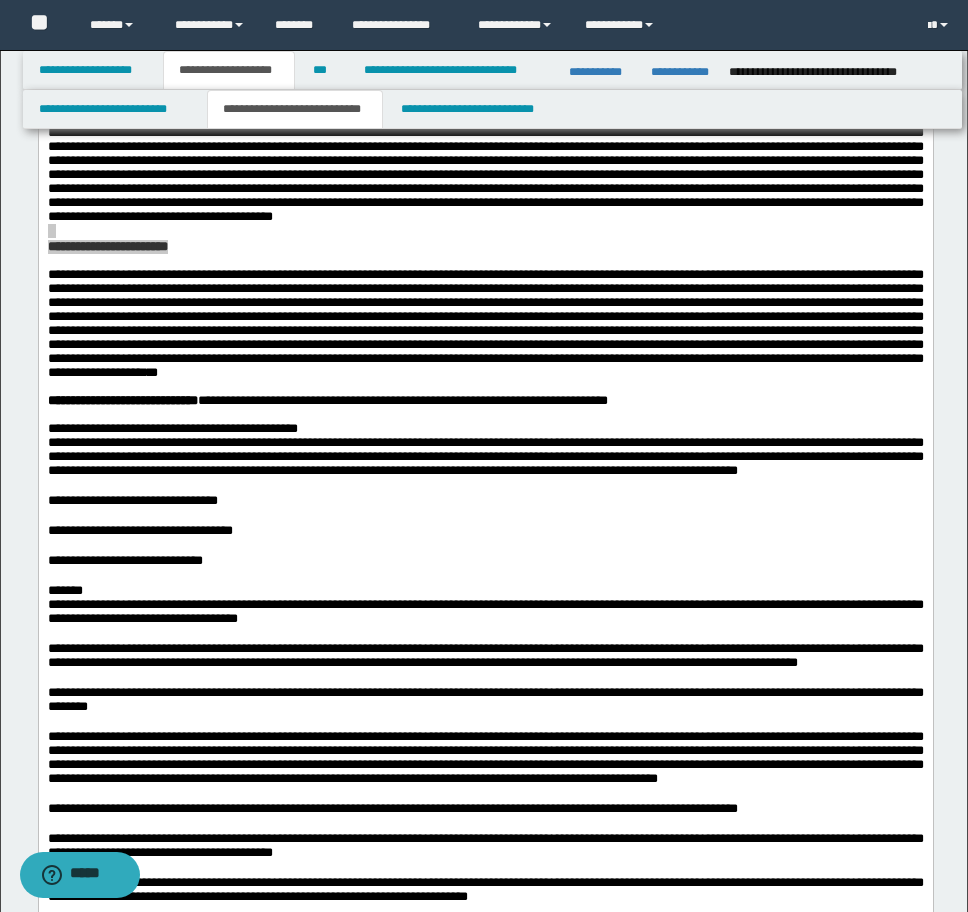 click on "**********" at bounding box center (682, 72) 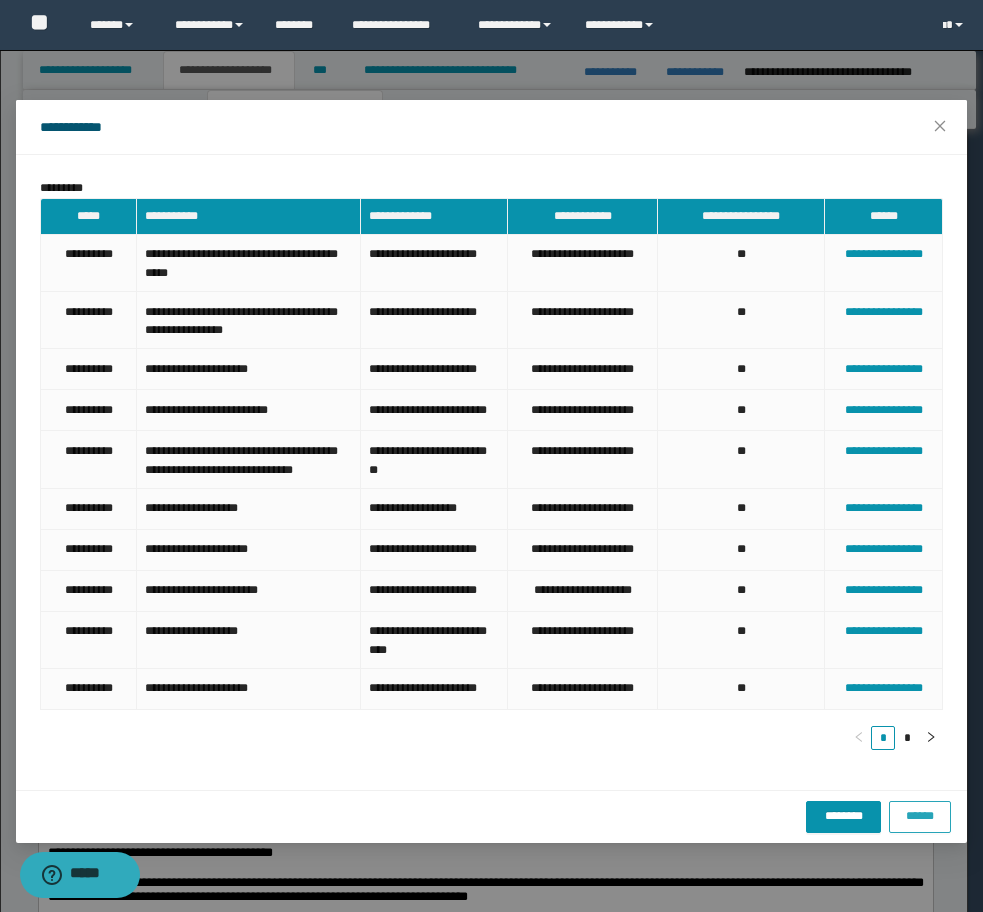 click on "******" at bounding box center (920, 816) 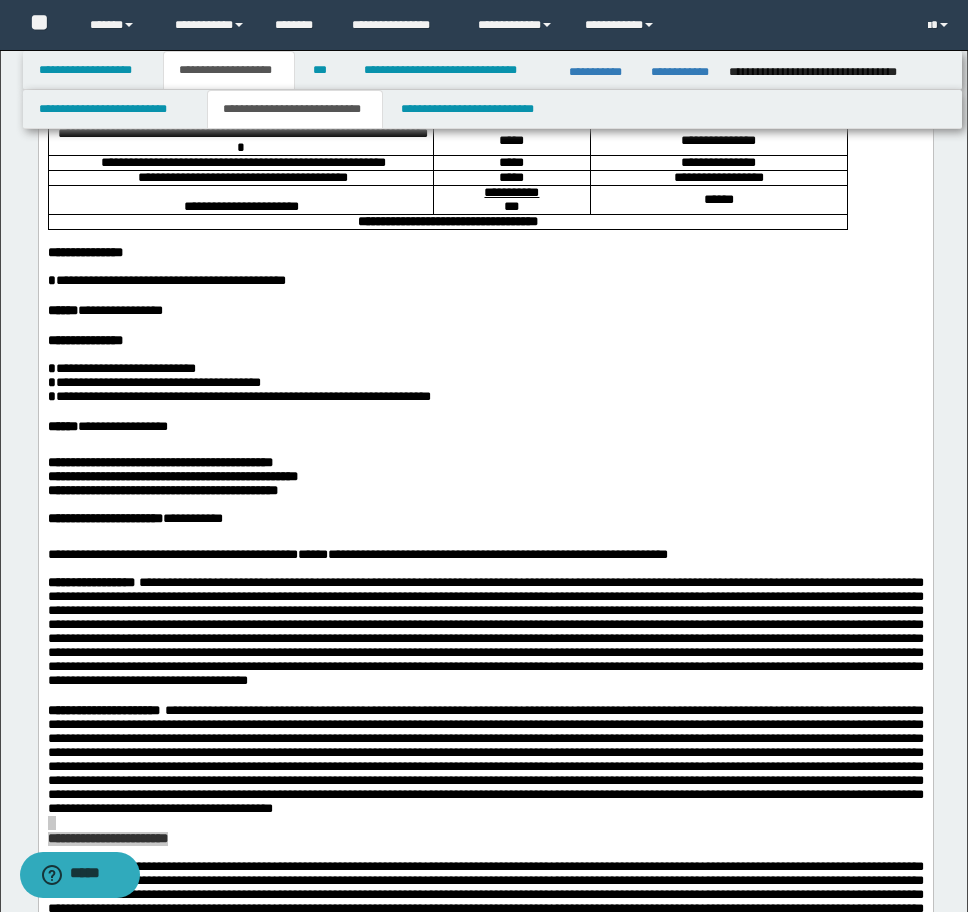 scroll, scrollTop: 500, scrollLeft: 0, axis: vertical 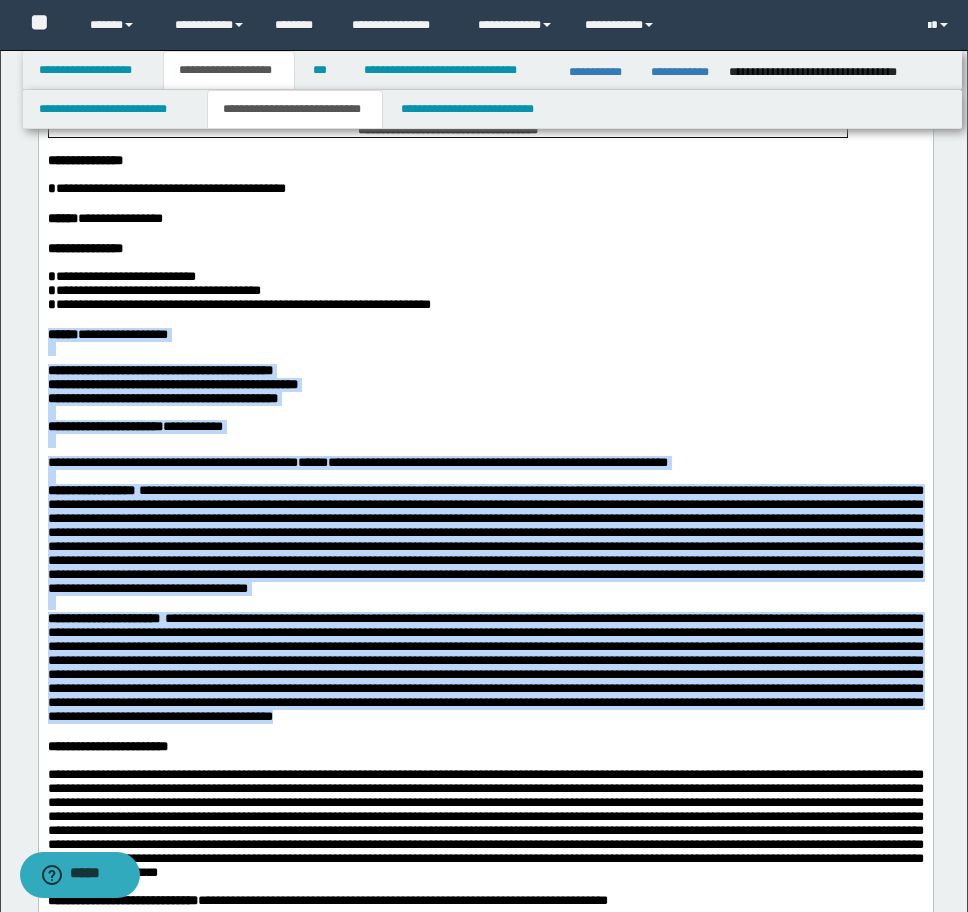 click at bounding box center [485, 320] 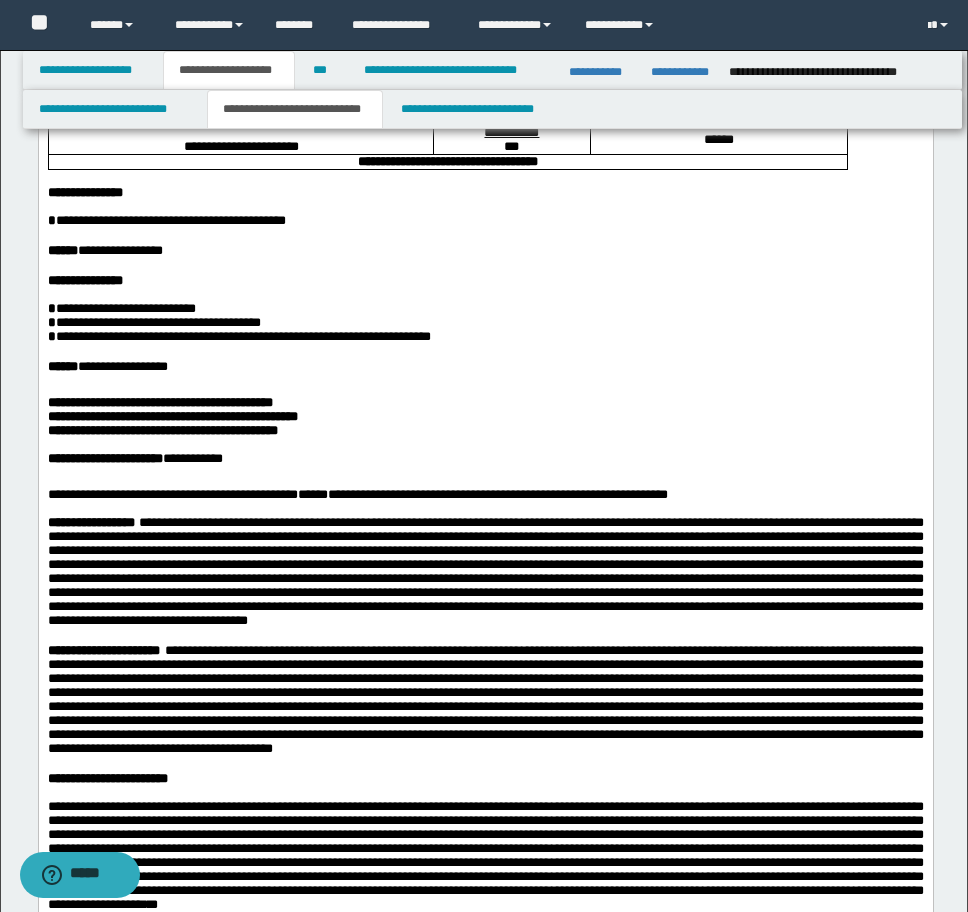click on "**********" at bounding box center (238, 336) 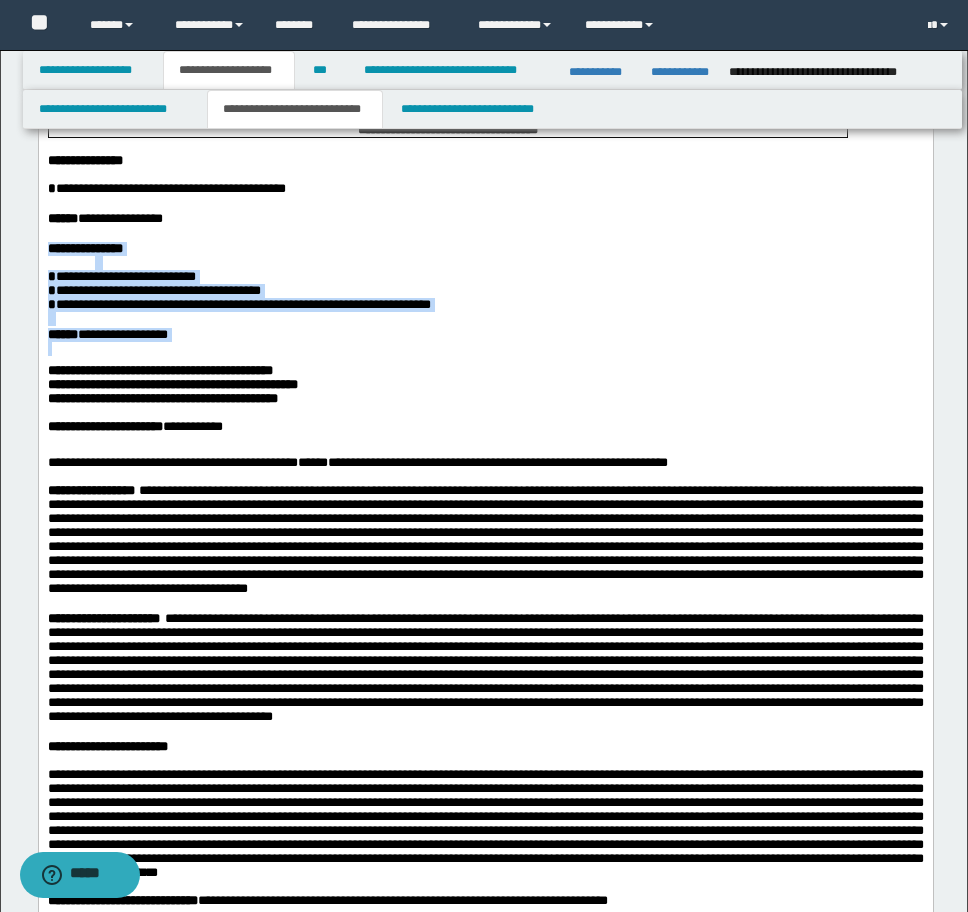 drag, startPoint x: 51, startPoint y: 329, endPoint x: 249, endPoint y: 435, distance: 224.58852 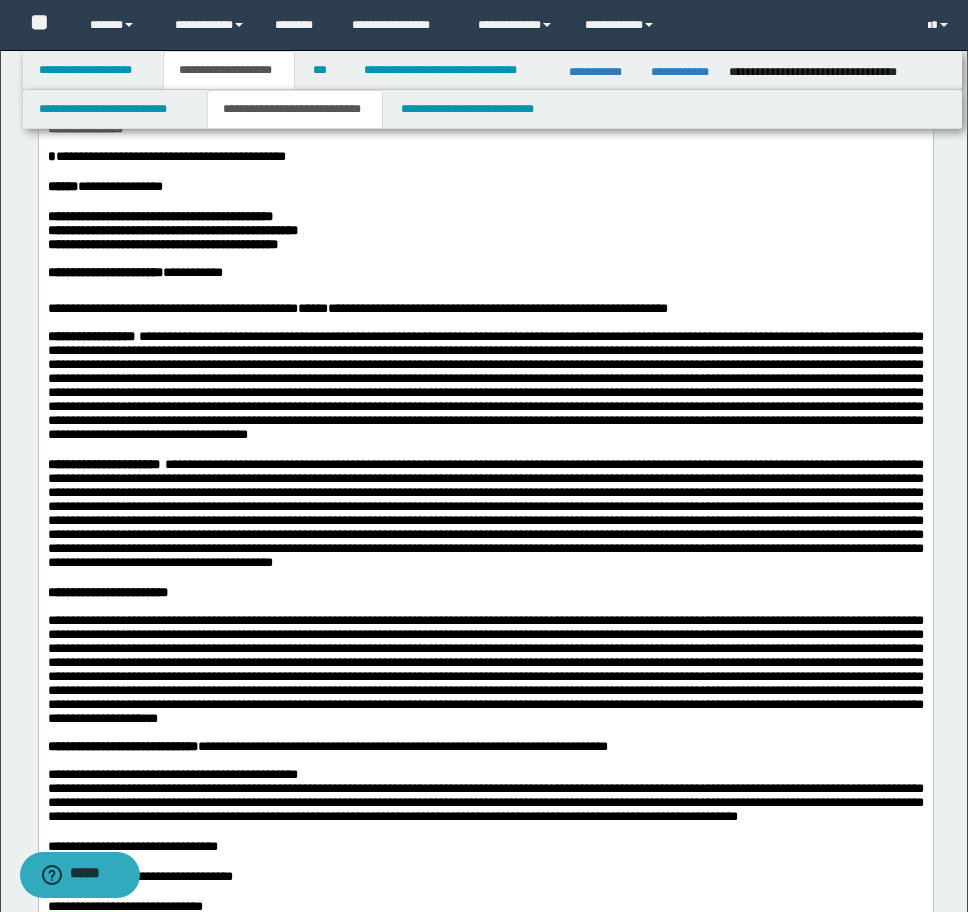 scroll, scrollTop: 468, scrollLeft: 0, axis: vertical 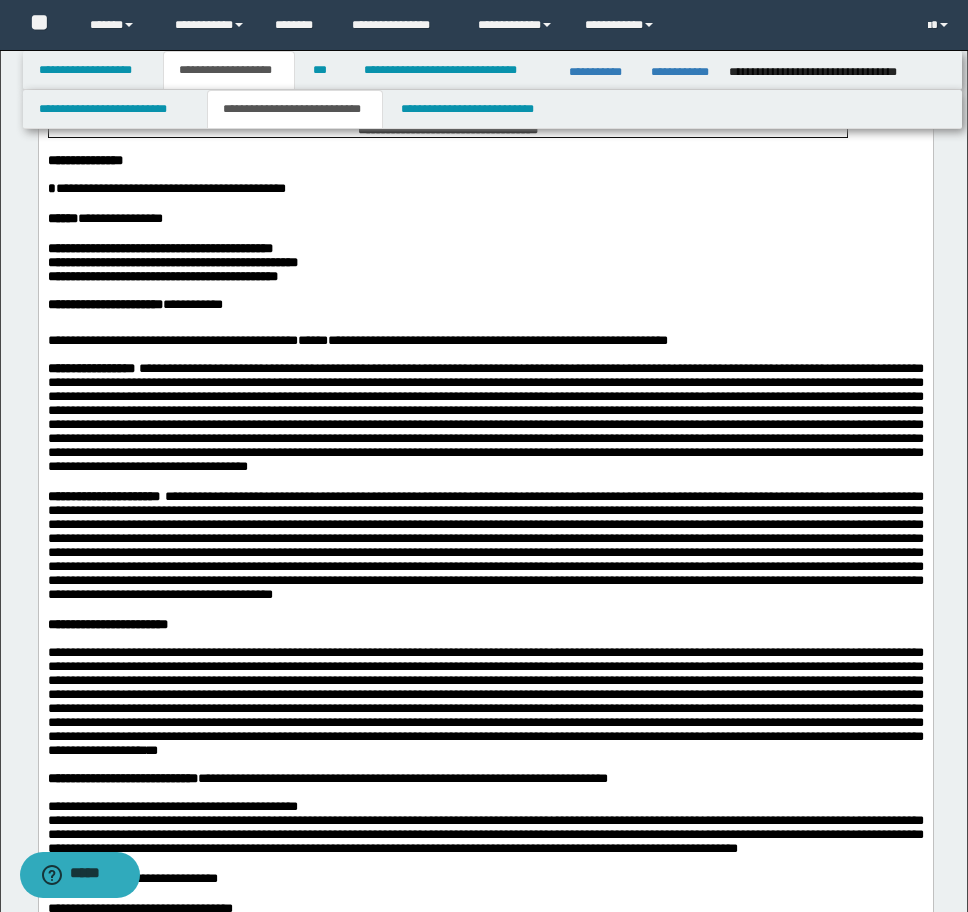 click at bounding box center (485, 319) 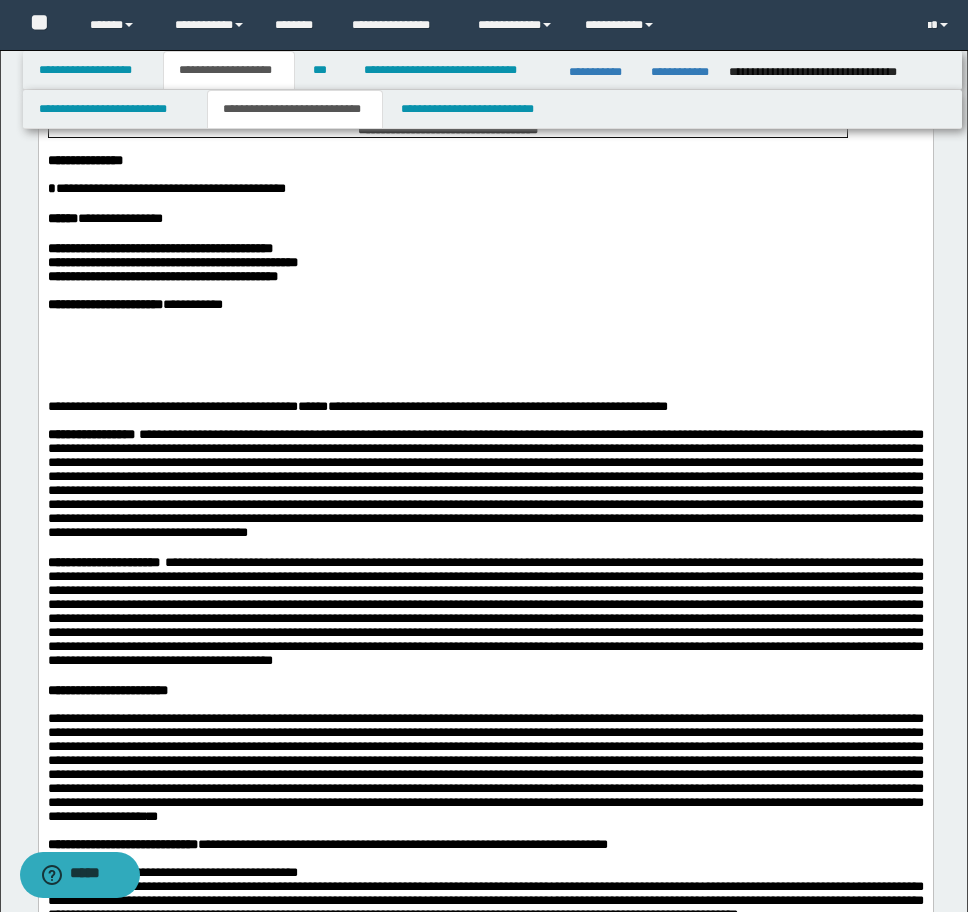 click at bounding box center [485, 341] 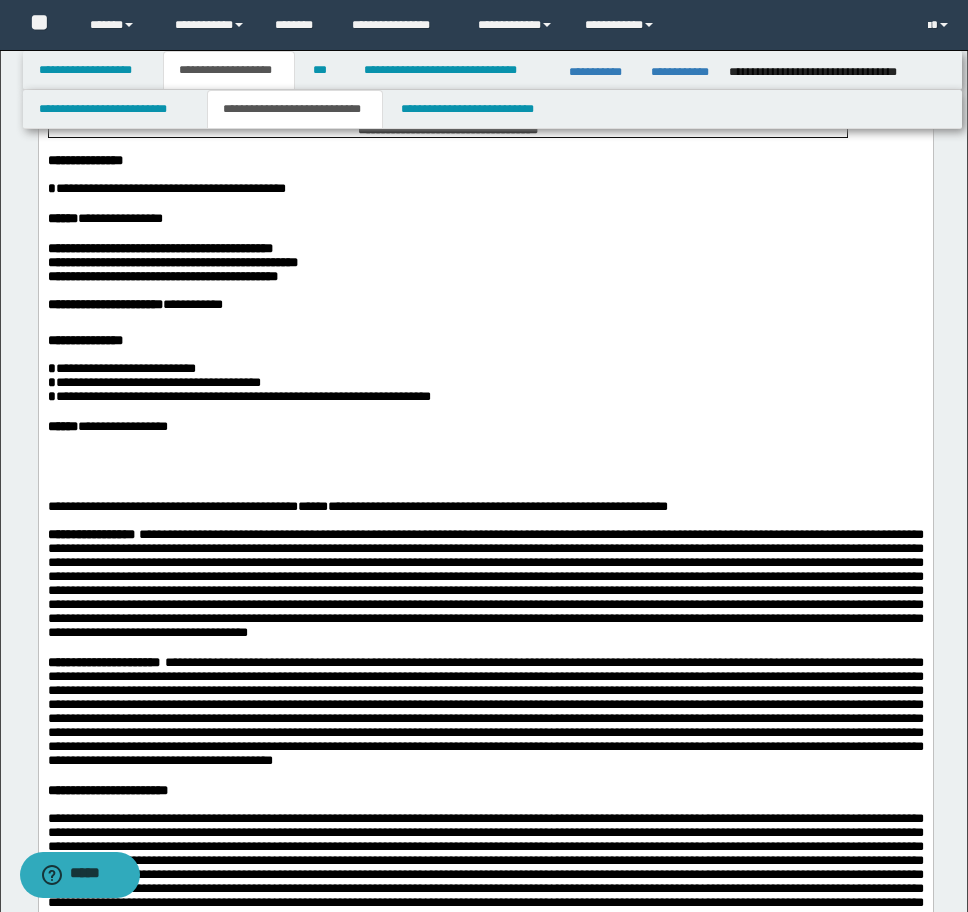 click at bounding box center (485, 485) 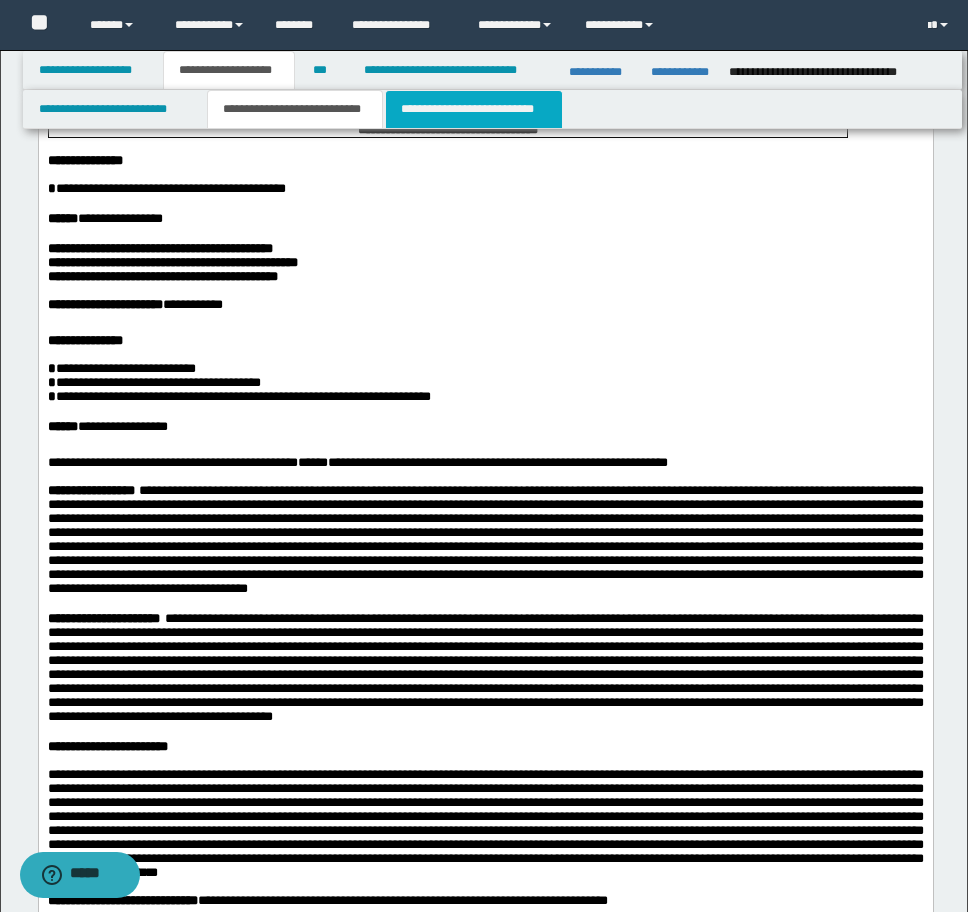click on "**********" at bounding box center (474, 109) 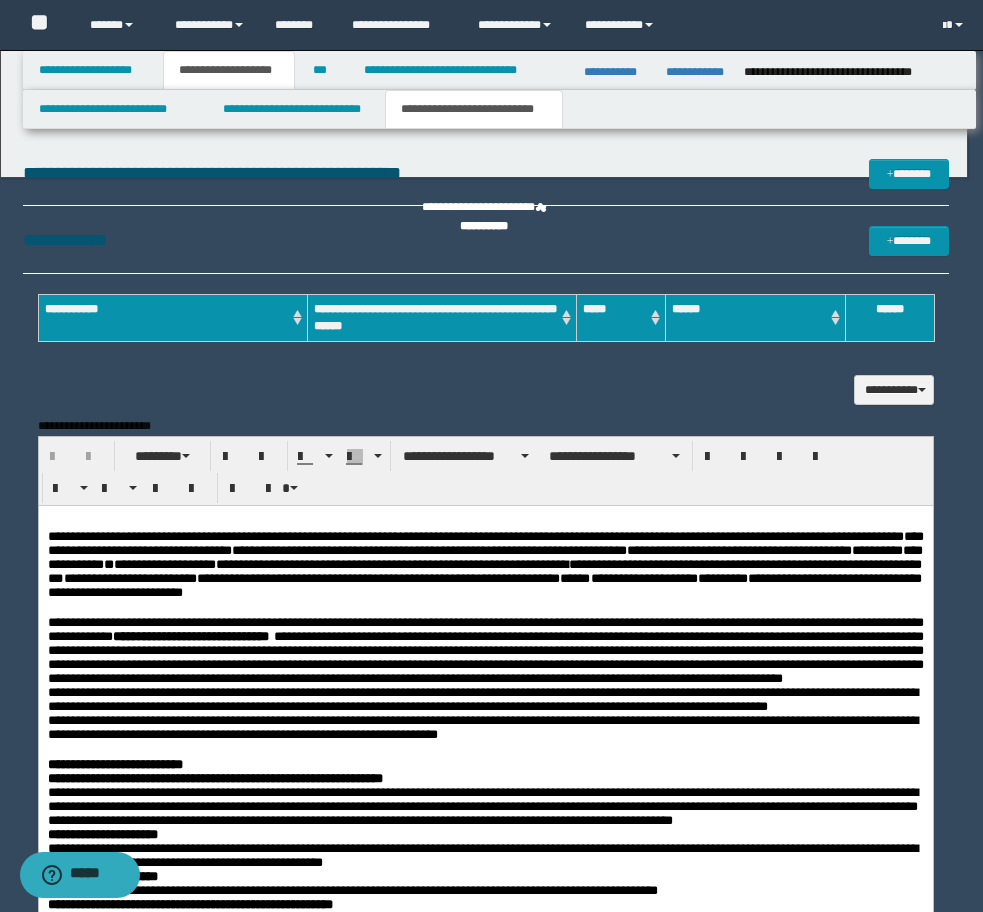 scroll, scrollTop: 0, scrollLeft: 0, axis: both 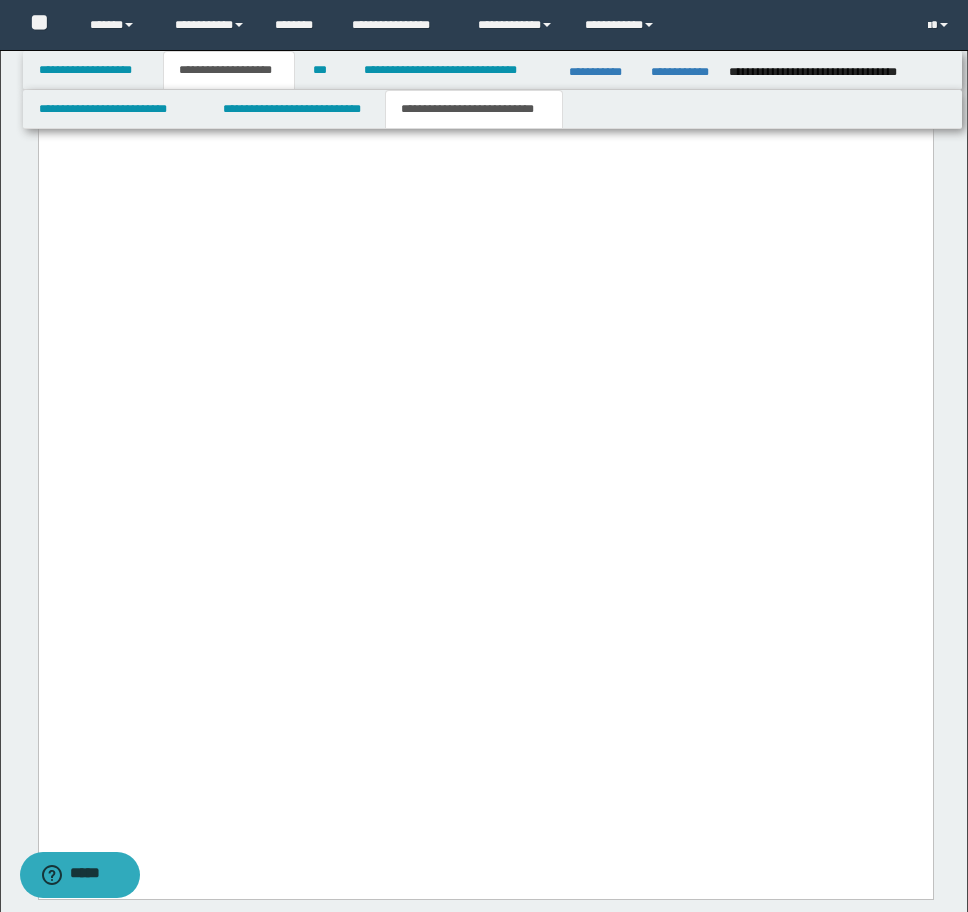 drag, startPoint x: 50, startPoint y: 546, endPoint x: 272, endPoint y: 657, distance: 248.20355 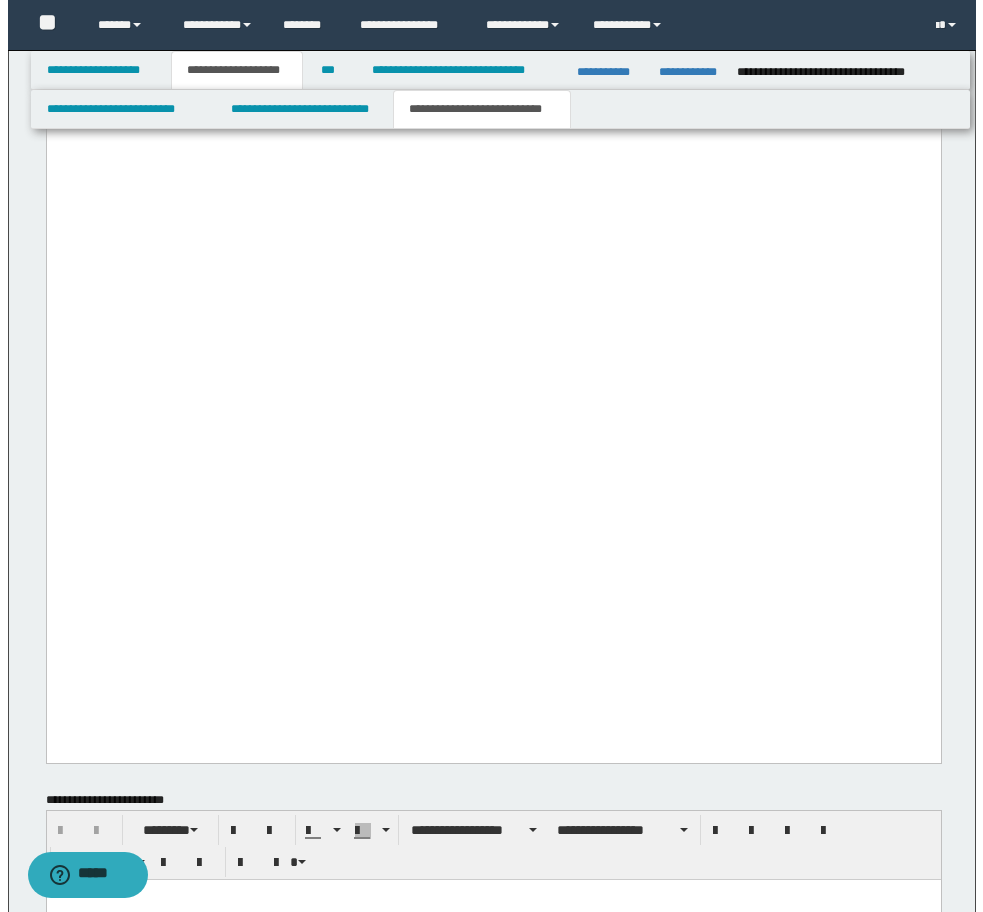 scroll, scrollTop: 4968, scrollLeft: 0, axis: vertical 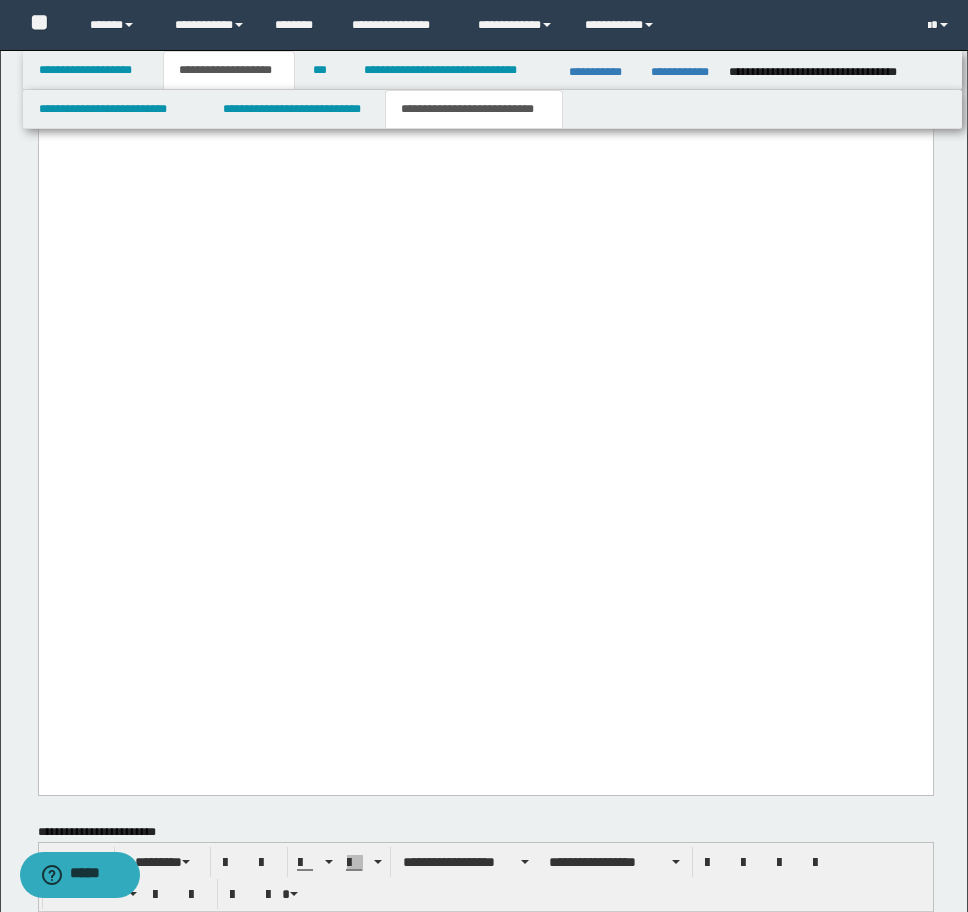 click on "**********" at bounding box center (485, -1419) 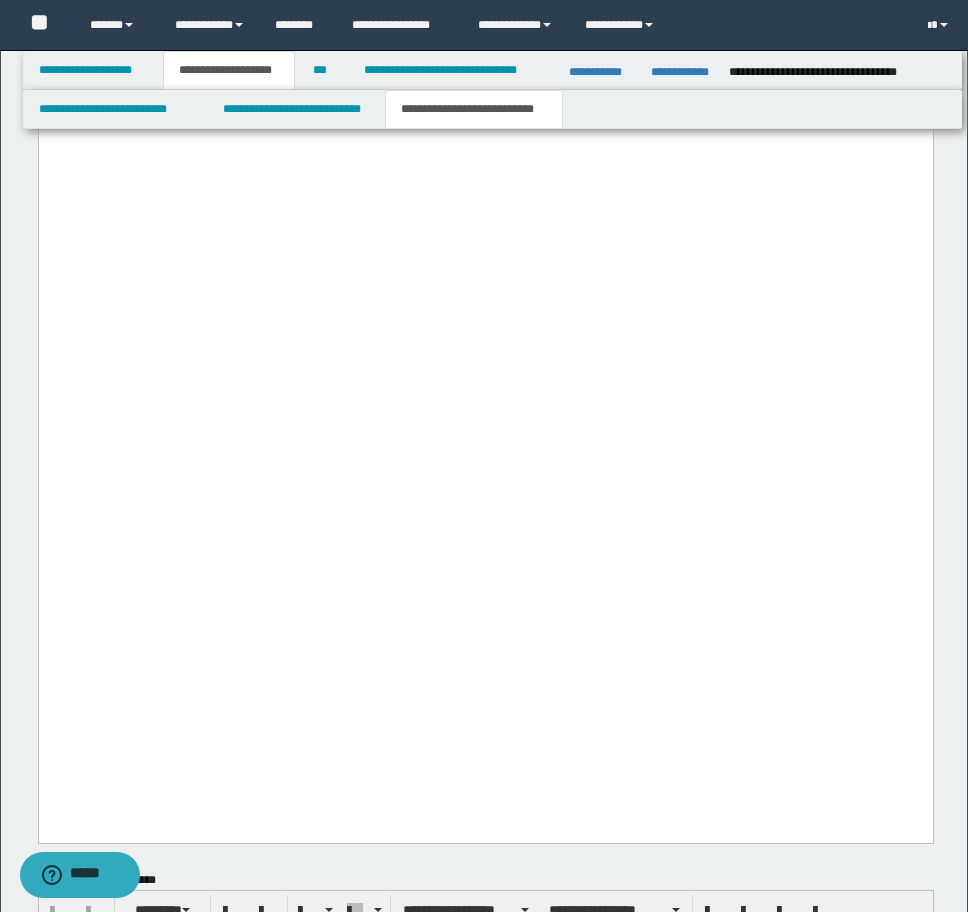 click at bounding box center [485, -85] 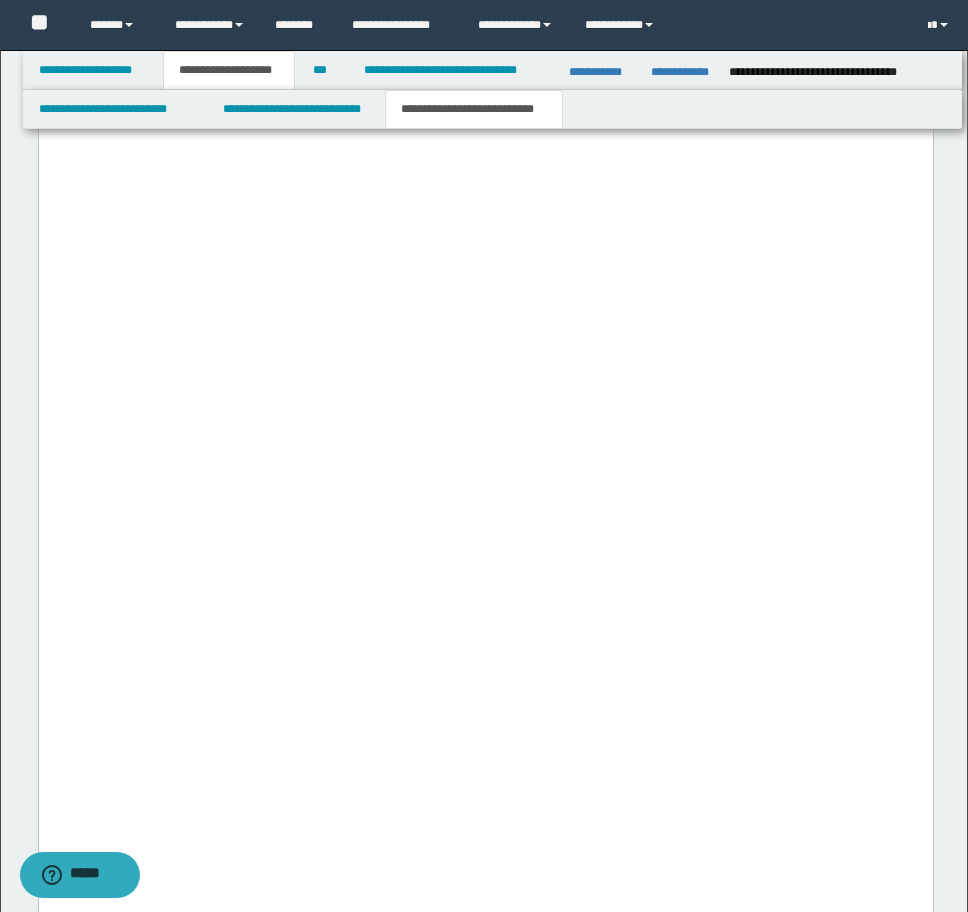 click at bounding box center [485, 37] 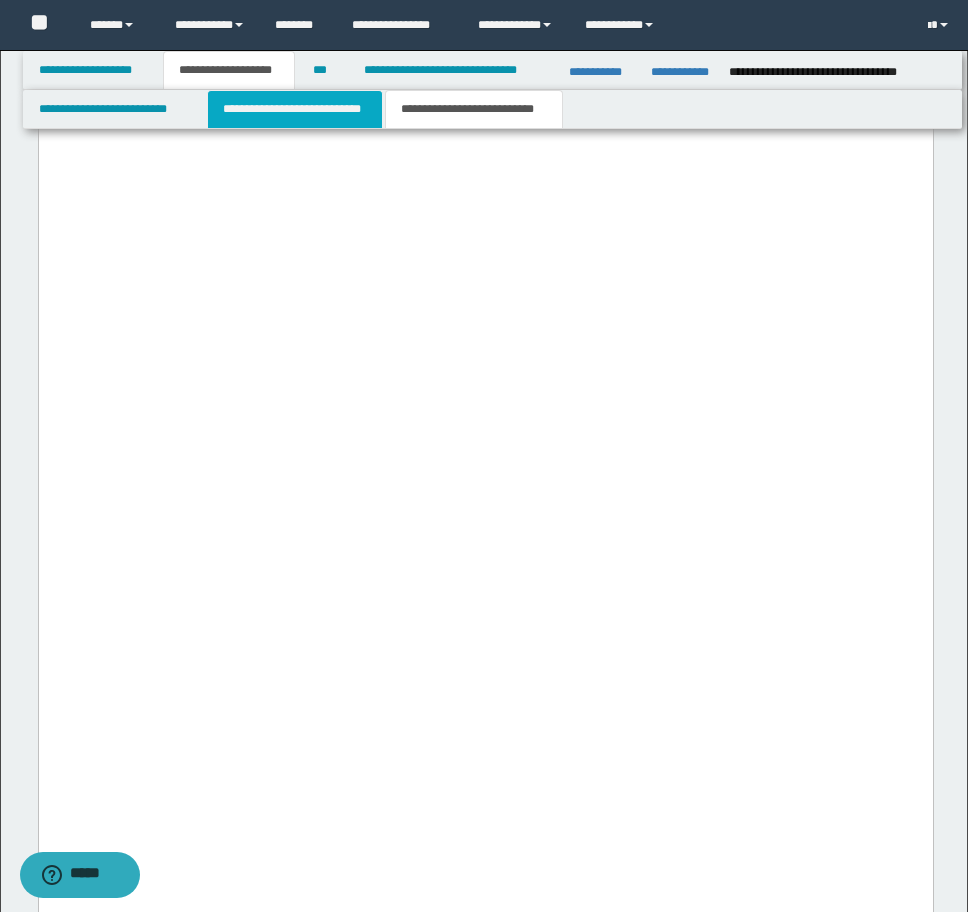 click on "**********" at bounding box center (295, 109) 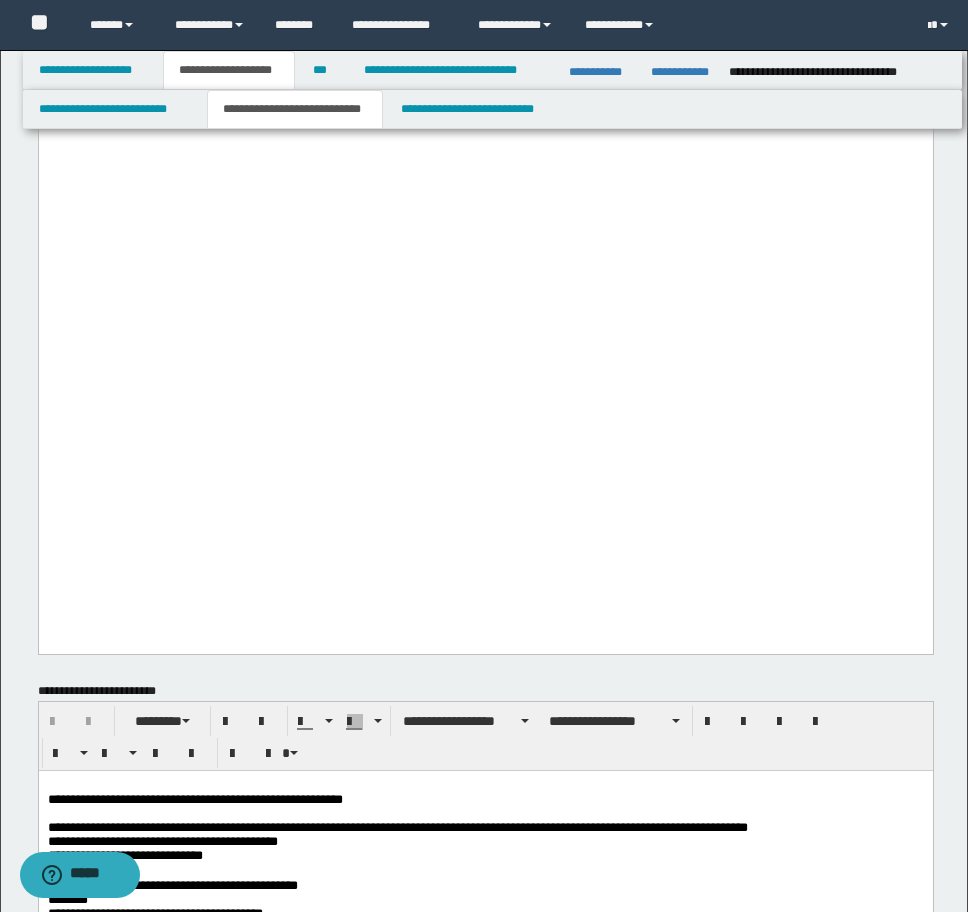 scroll, scrollTop: 3168, scrollLeft: 0, axis: vertical 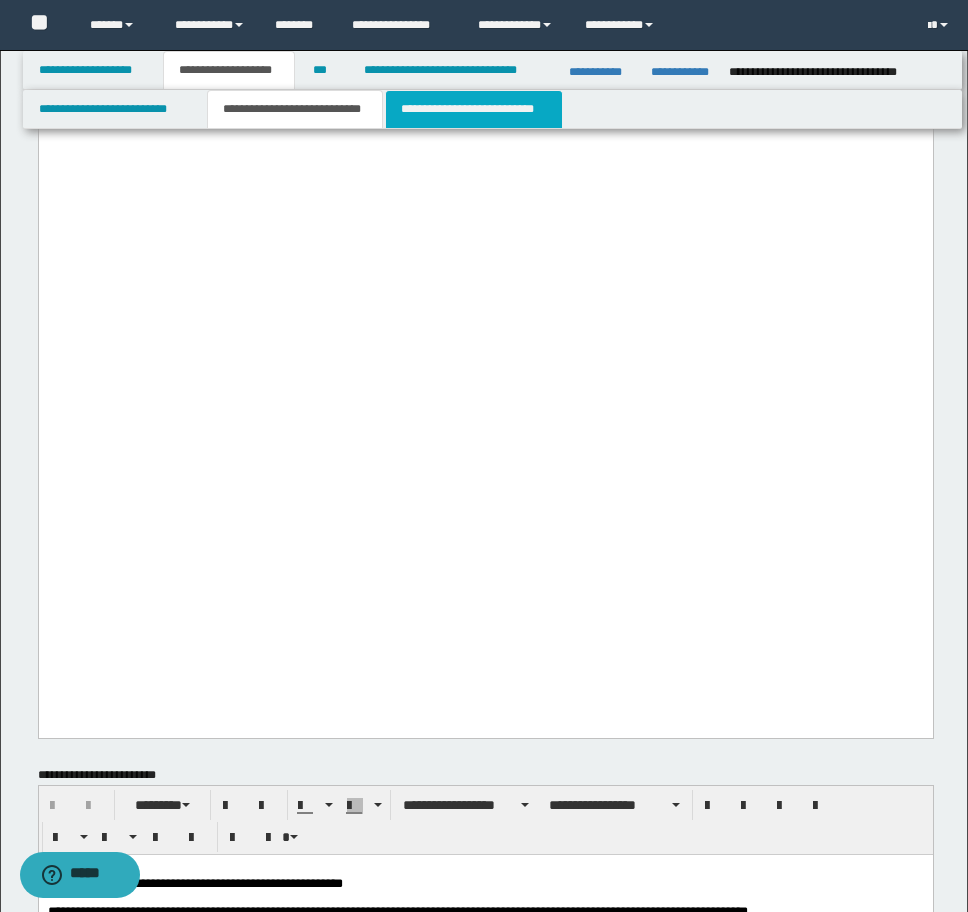 click on "**********" at bounding box center [474, 109] 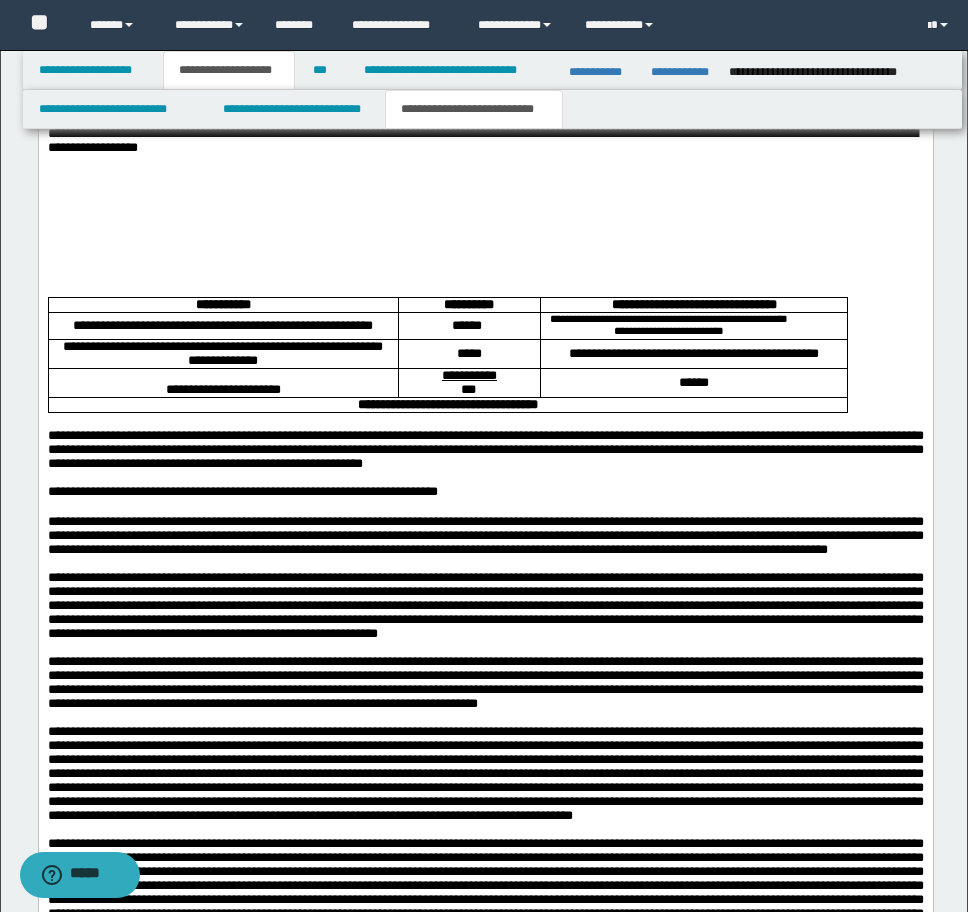scroll, scrollTop: 2900, scrollLeft: 0, axis: vertical 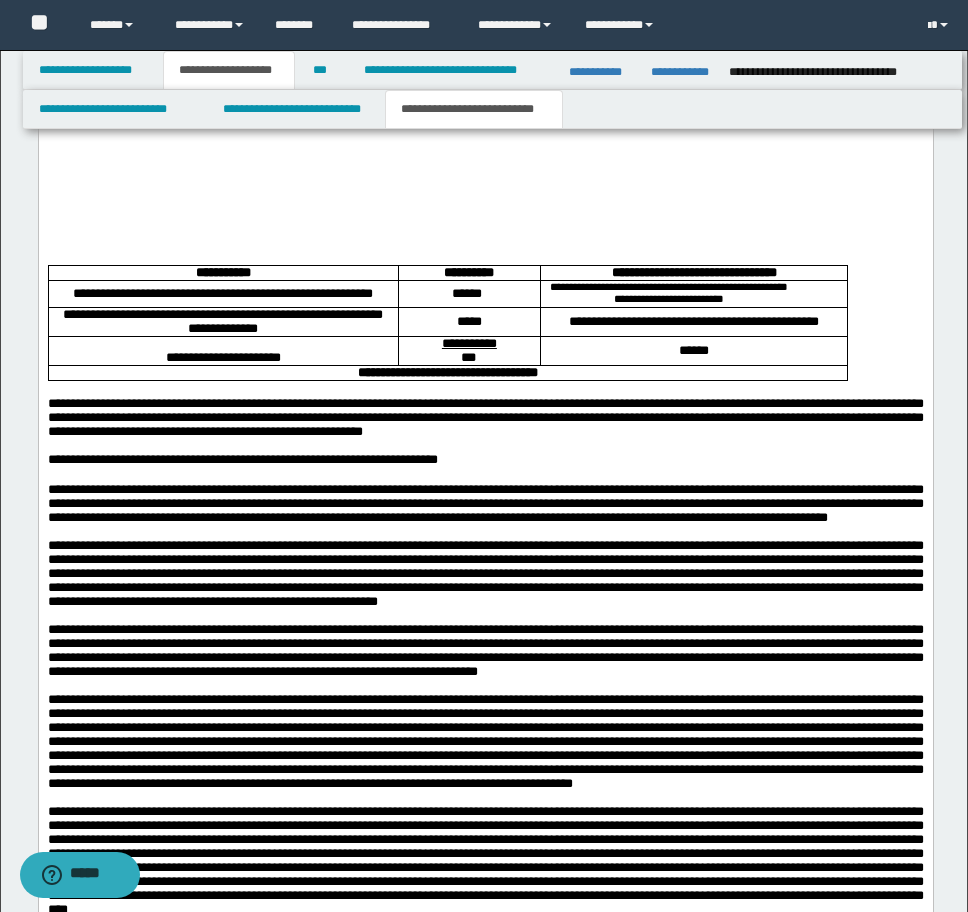 click at bounding box center [485, 228] 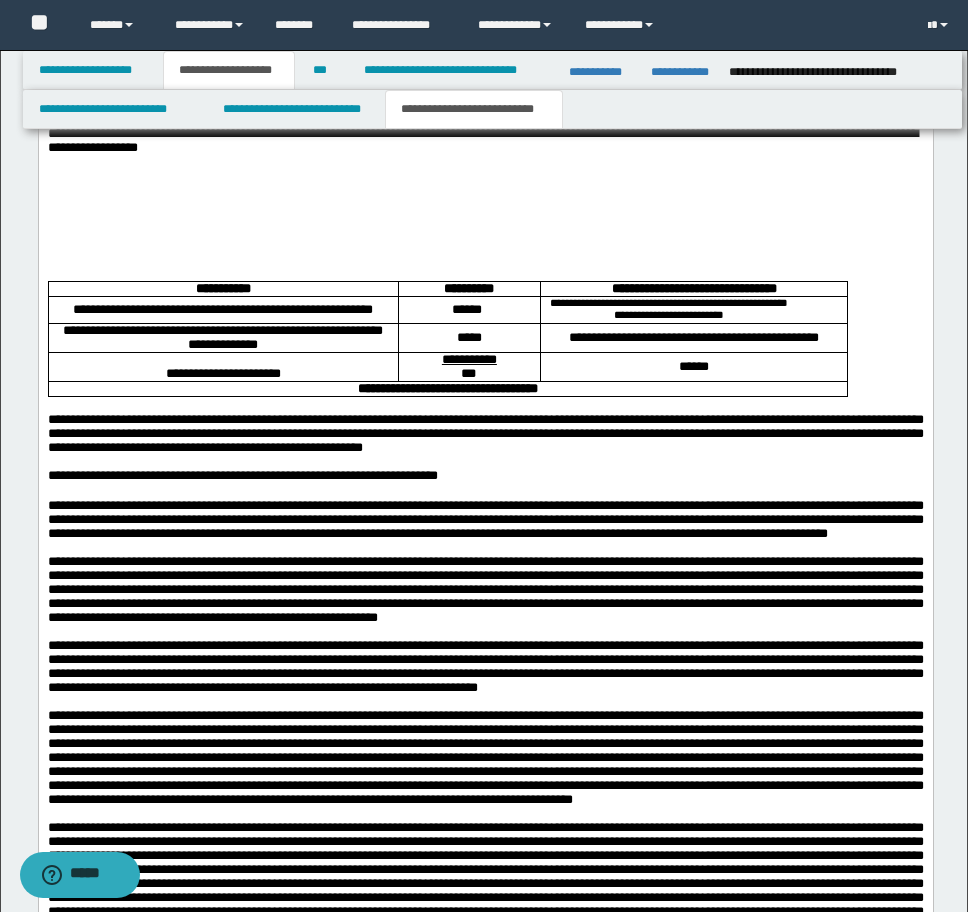 click at bounding box center (485, 274) 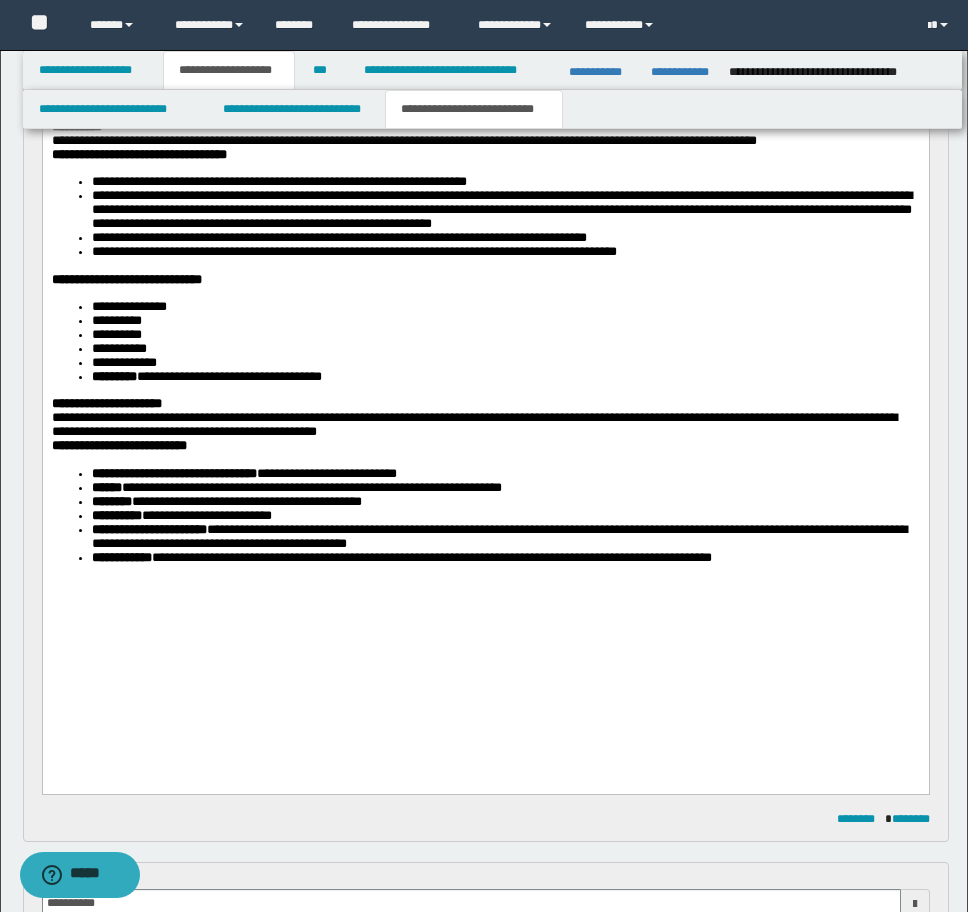 scroll, scrollTop: 376, scrollLeft: 0, axis: vertical 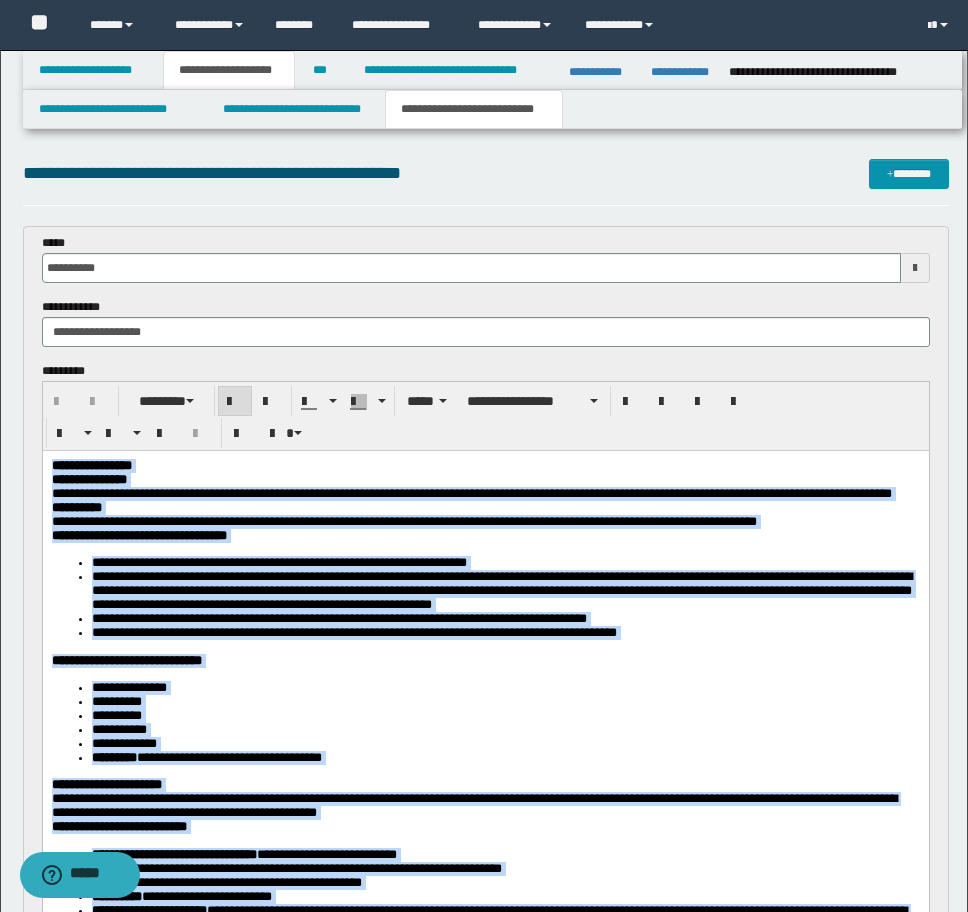 drag, startPoint x: 855, startPoint y: 1034, endPoint x: 78, endPoint y: 757, distance: 824.8988 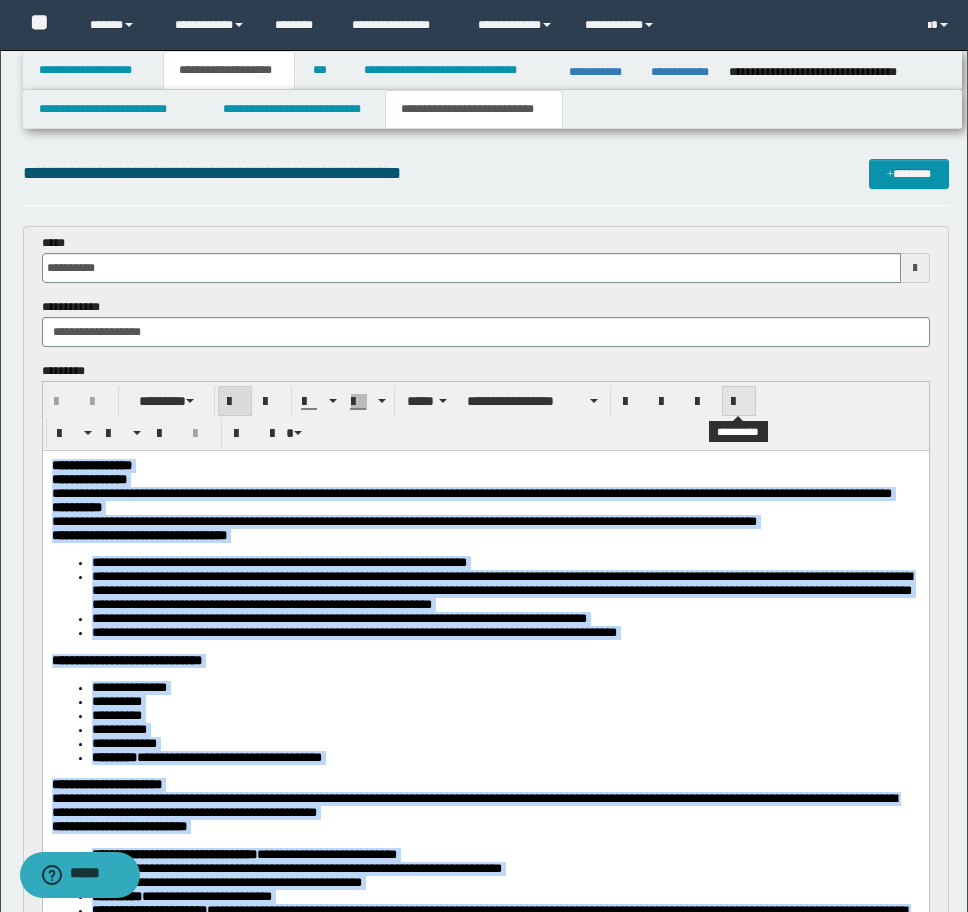 click at bounding box center [739, 402] 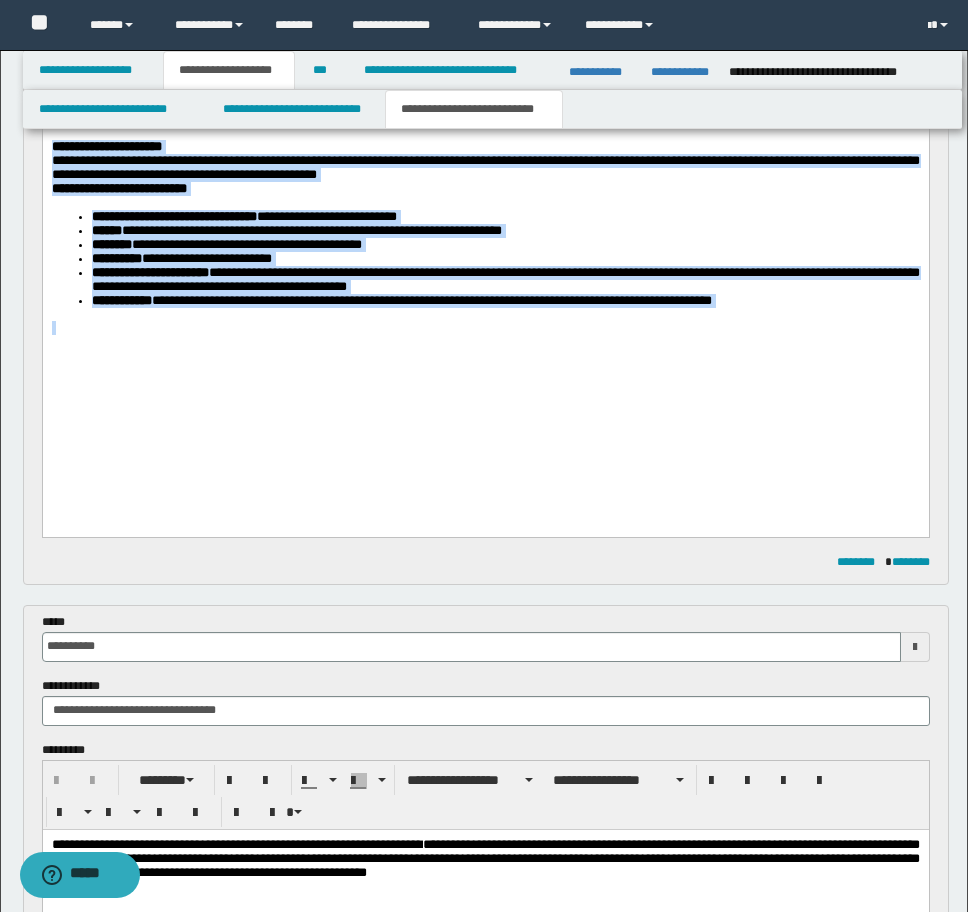 scroll, scrollTop: 1000, scrollLeft: 0, axis: vertical 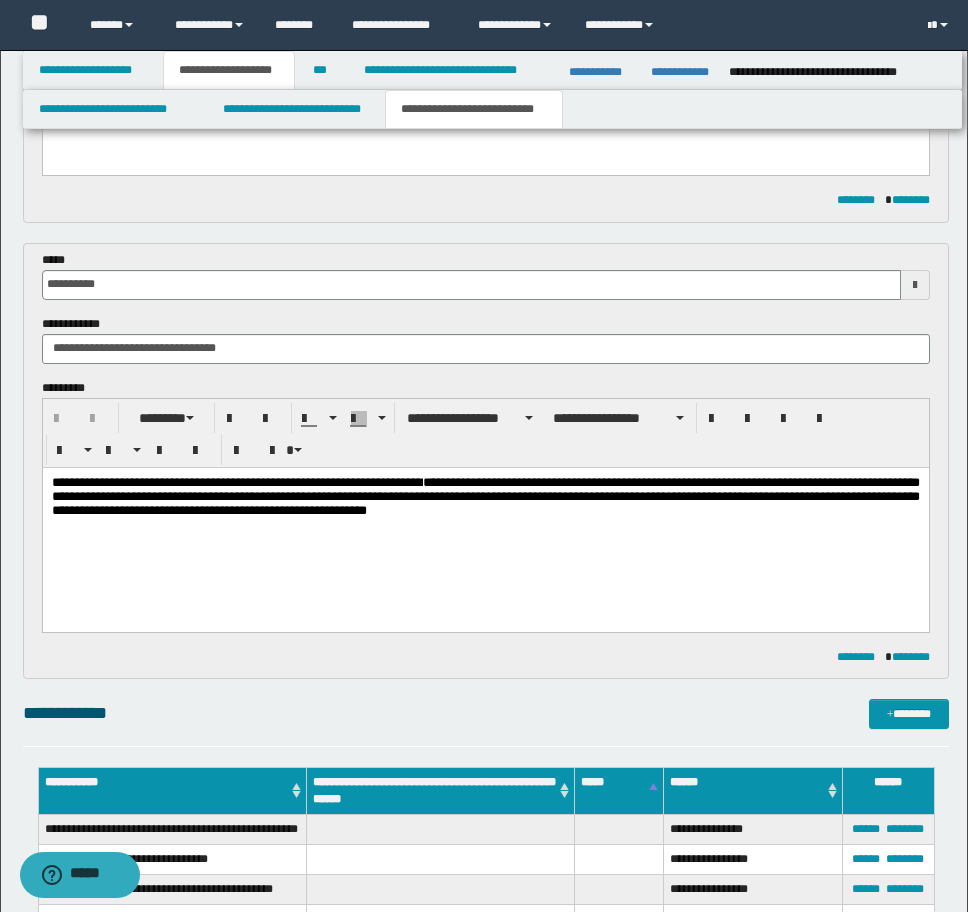 click on "**********" at bounding box center [485, 521] 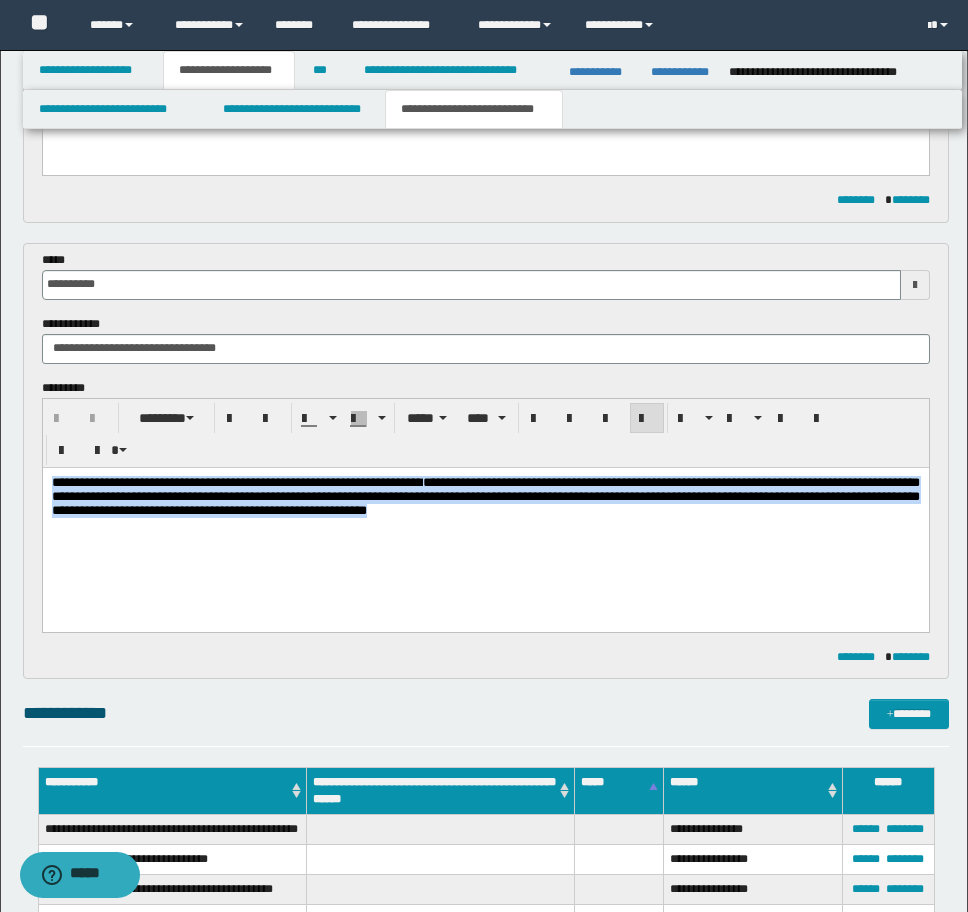 drag, startPoint x: 112, startPoint y: 434, endPoint x: -9, endPoint y: 381, distance: 132.09845 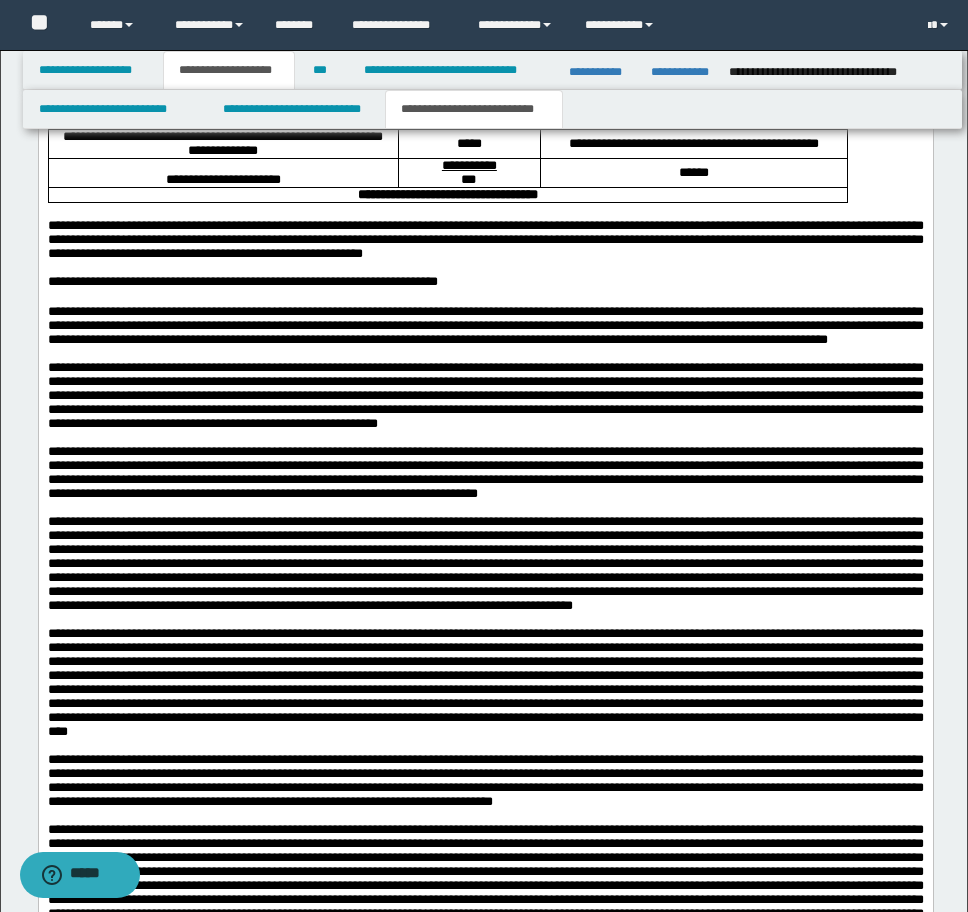 drag, startPoint x: 833, startPoint y: 558, endPoint x: 786, endPoint y: 554, distance: 47.169907 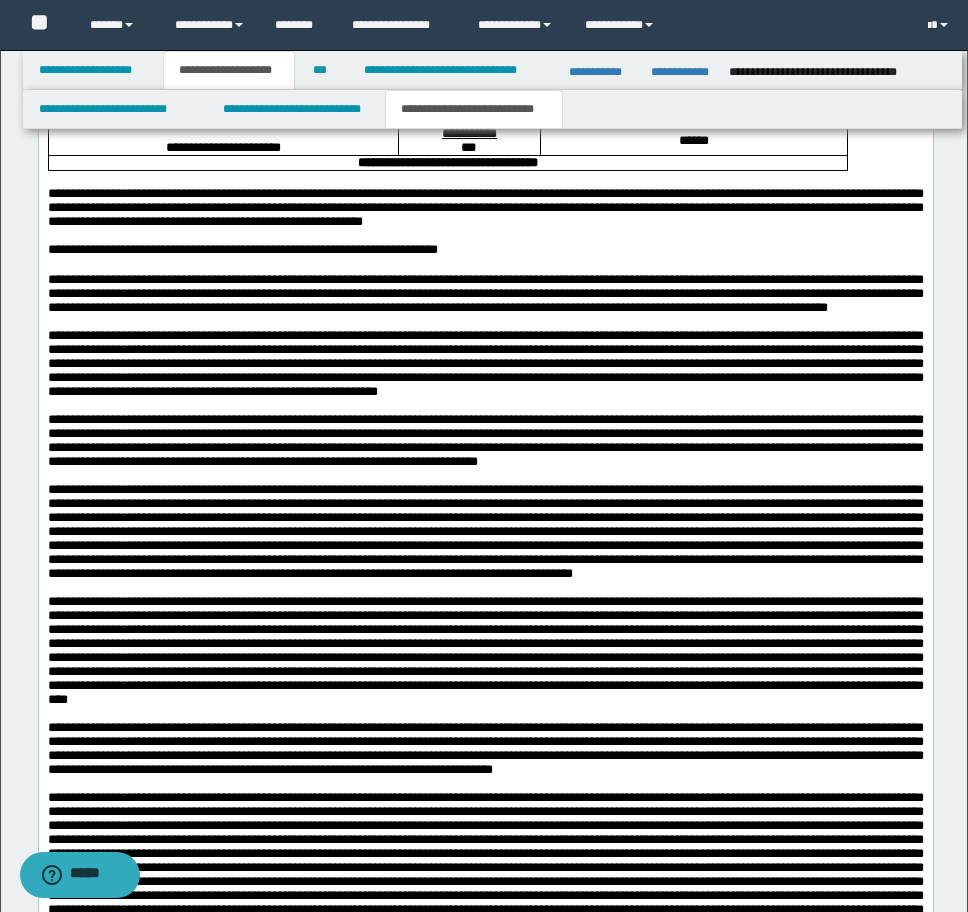 scroll, scrollTop: 2968, scrollLeft: 0, axis: vertical 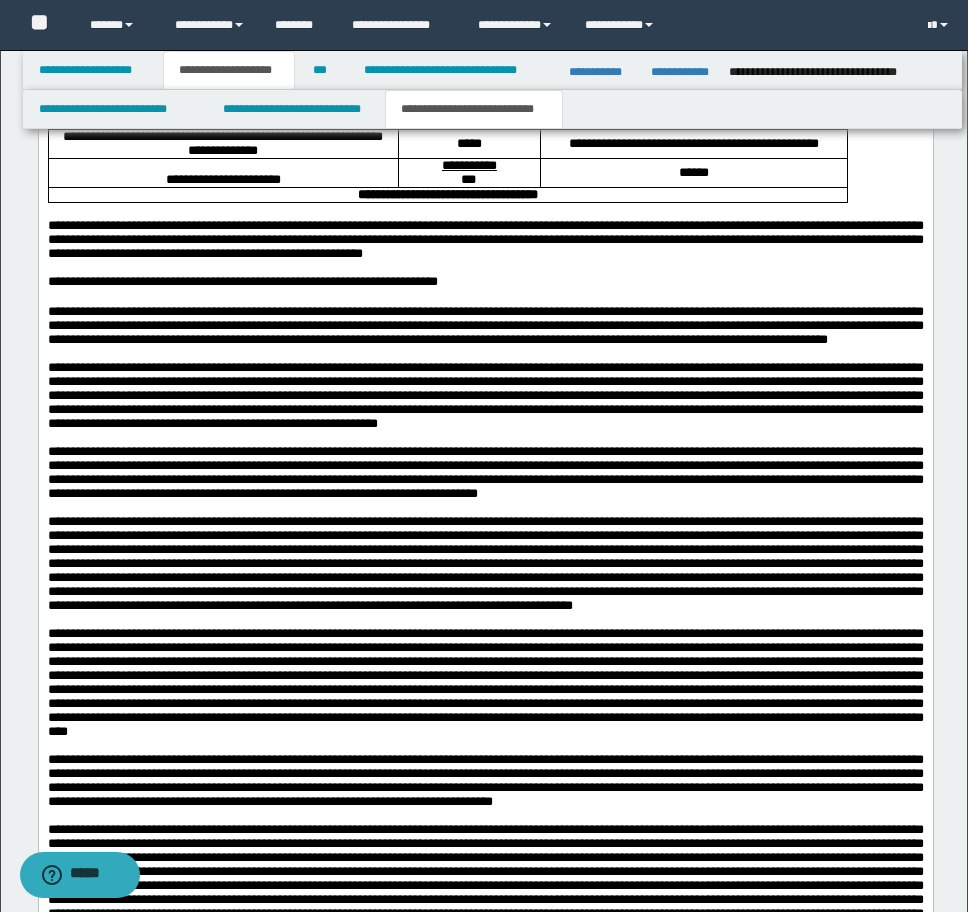 click at bounding box center (485, 269) 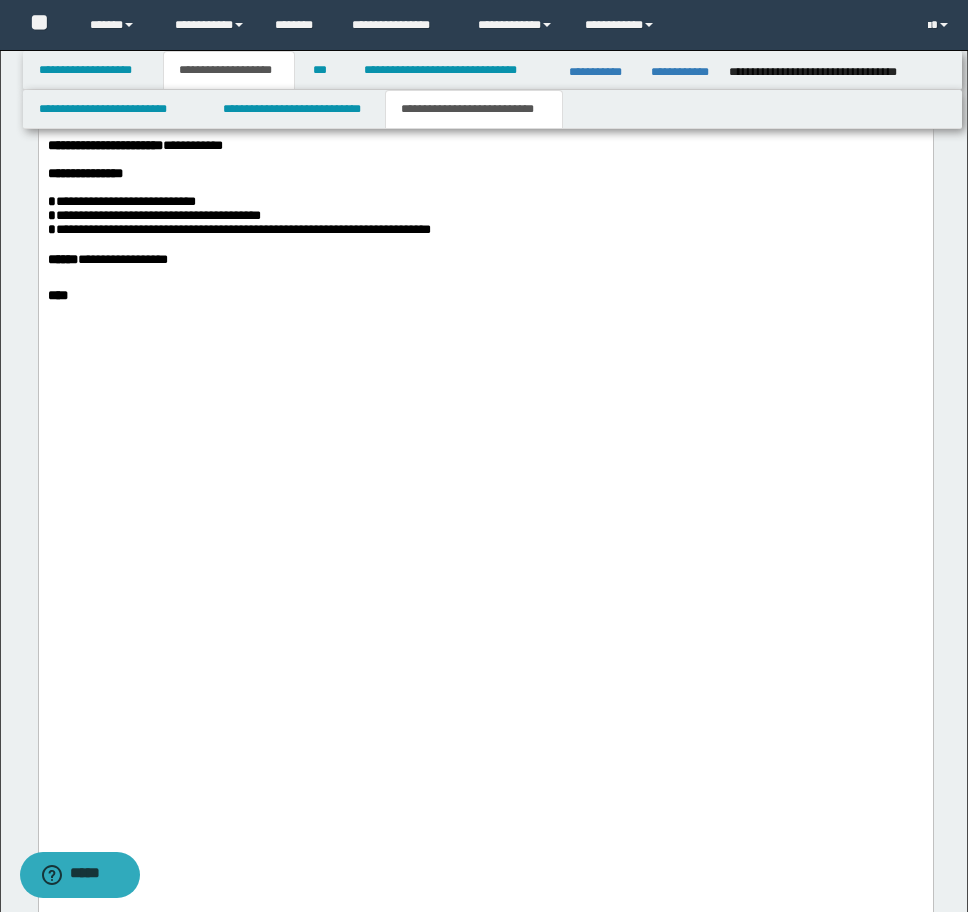 scroll, scrollTop: 4746, scrollLeft: 0, axis: vertical 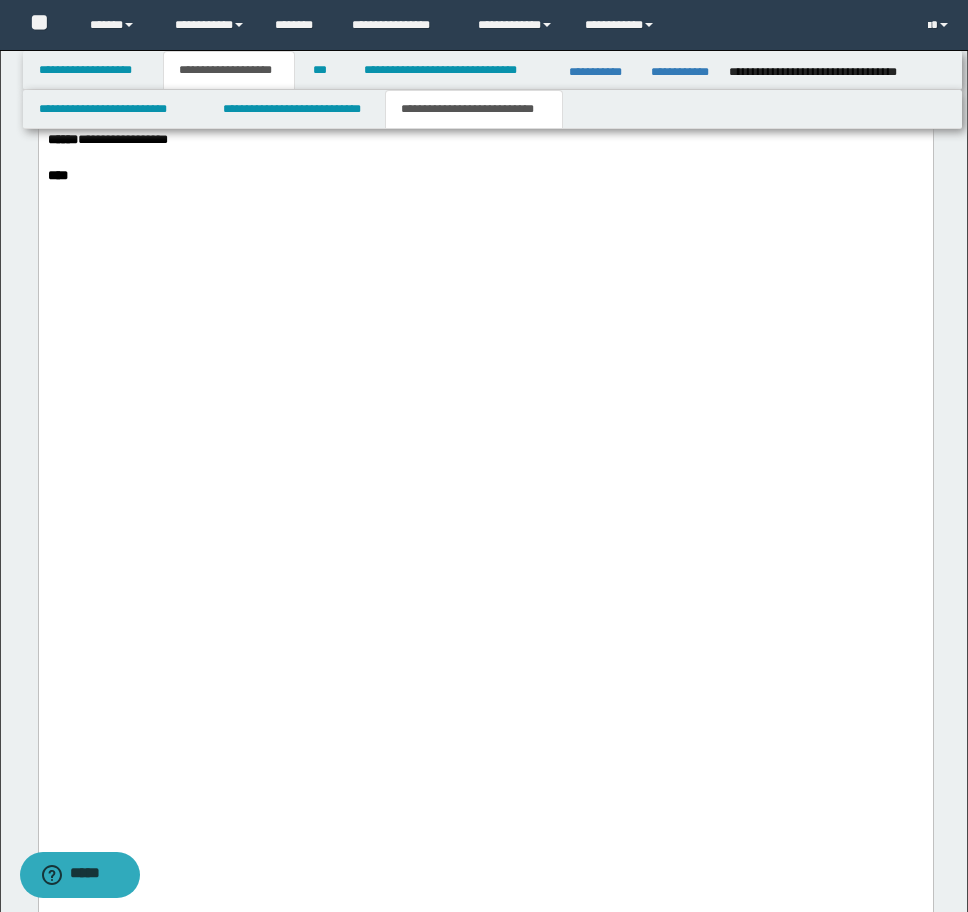 drag, startPoint x: 47, startPoint y: -1135, endPoint x: 780, endPoint y: 448, distance: 1744.4707 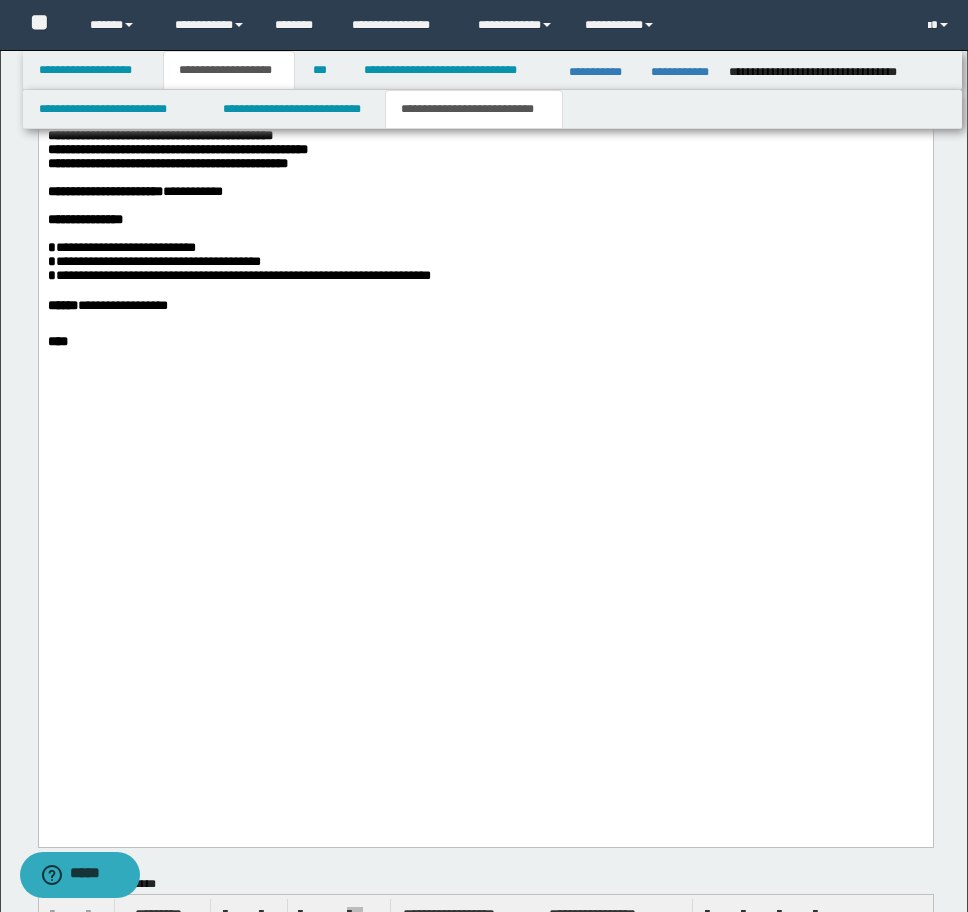 scroll, scrollTop: 3329, scrollLeft: 0, axis: vertical 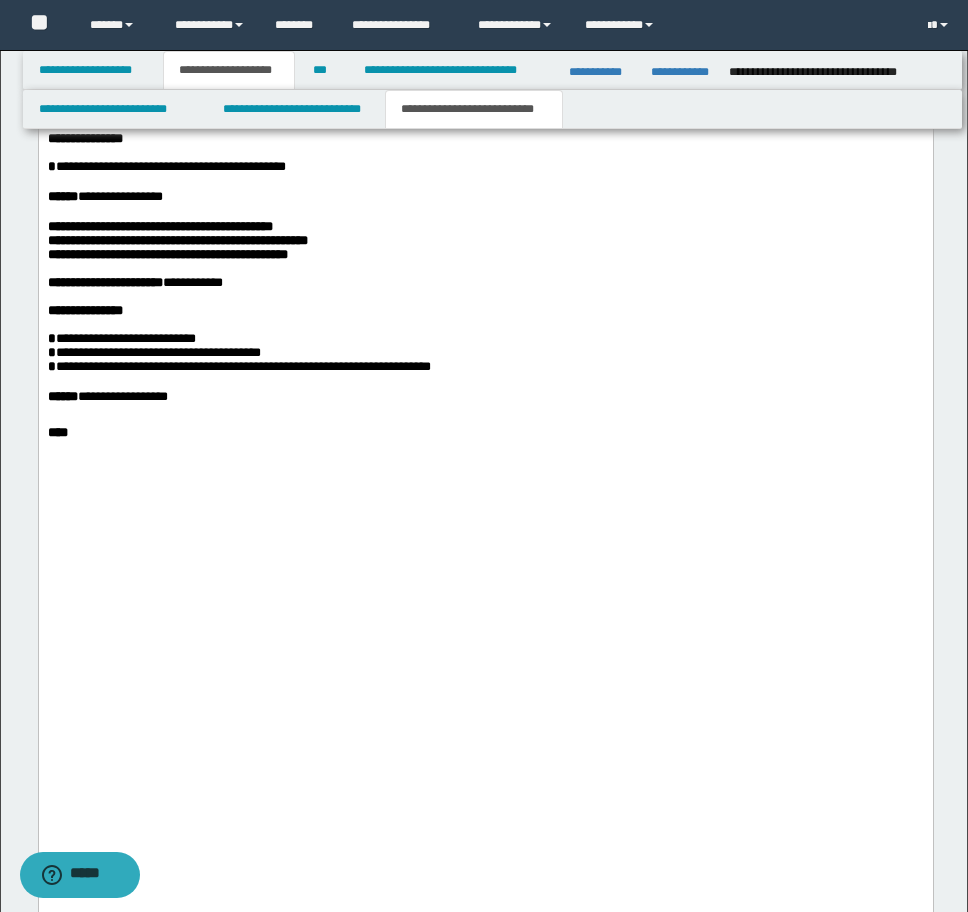 click at bounding box center (485, 13) 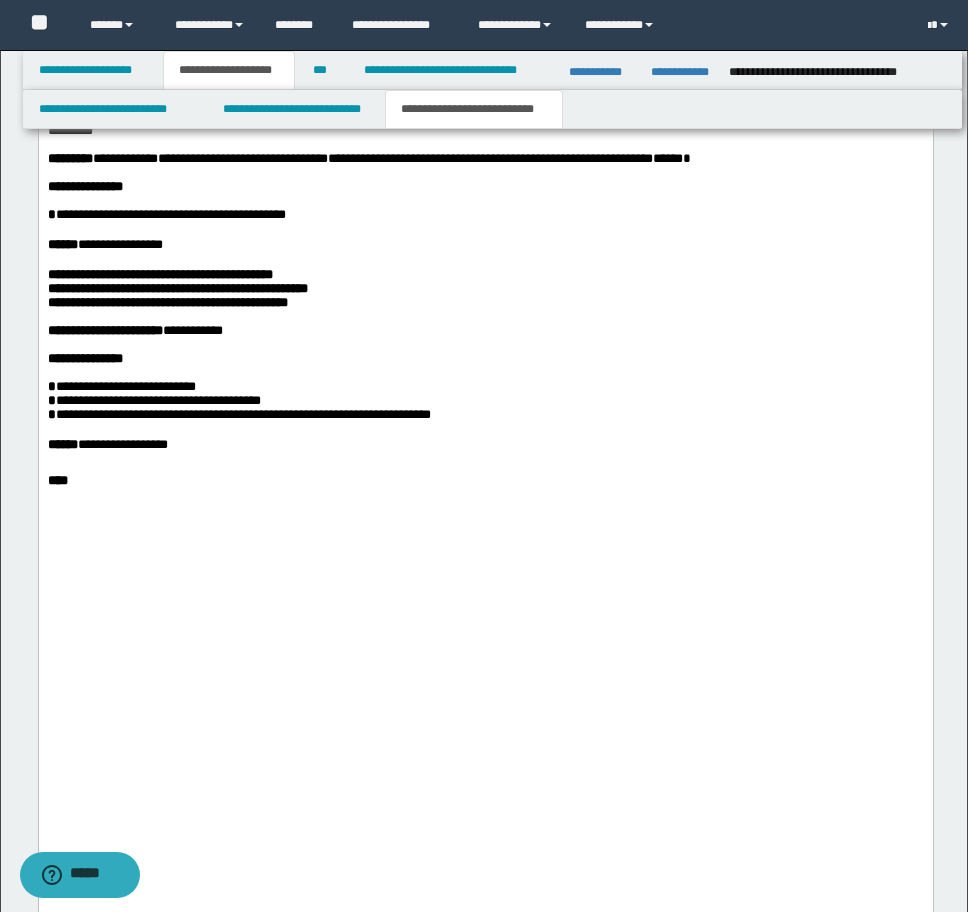 drag, startPoint x: 132, startPoint y: 312, endPoint x: -9, endPoint y: 308, distance: 141.05673 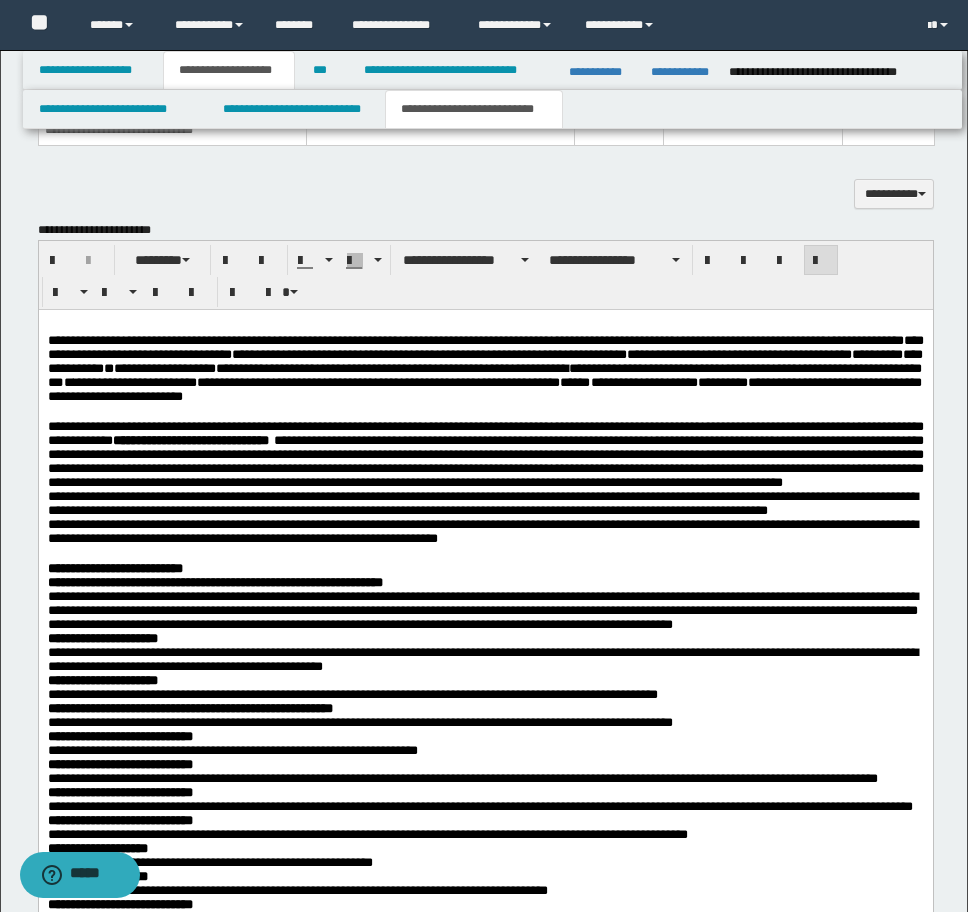scroll, scrollTop: 1629, scrollLeft: 0, axis: vertical 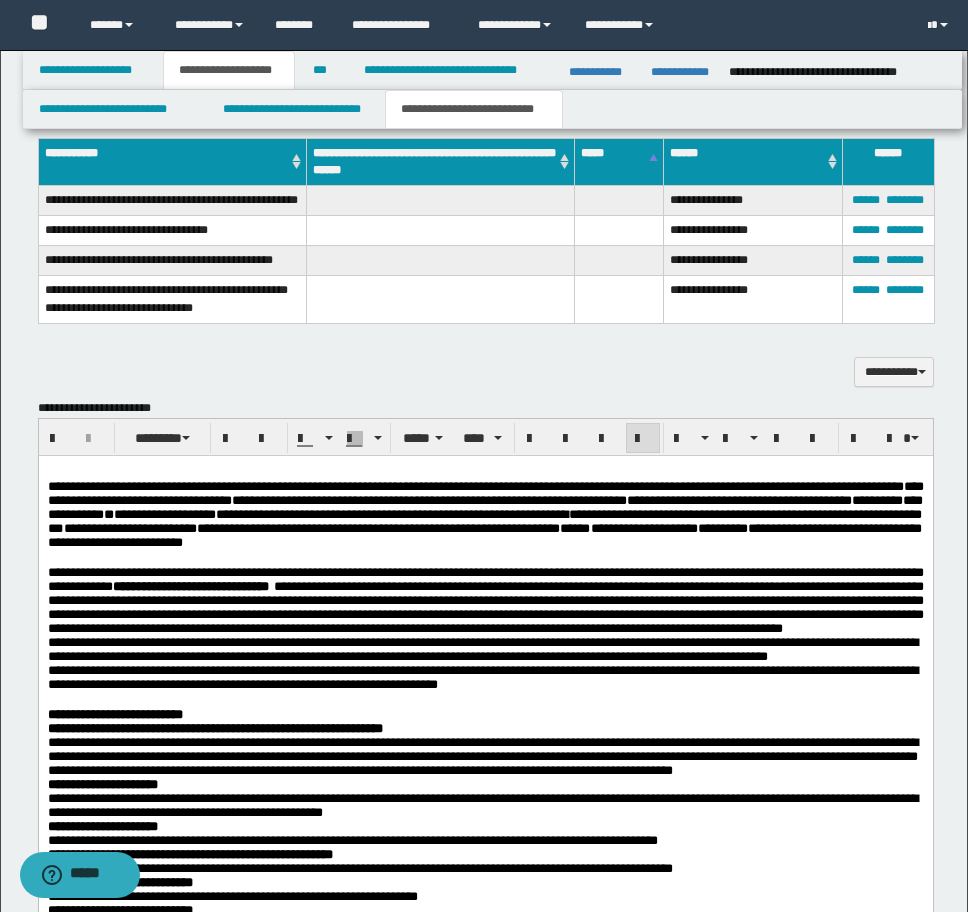 click on "**********" at bounding box center (485, 500) 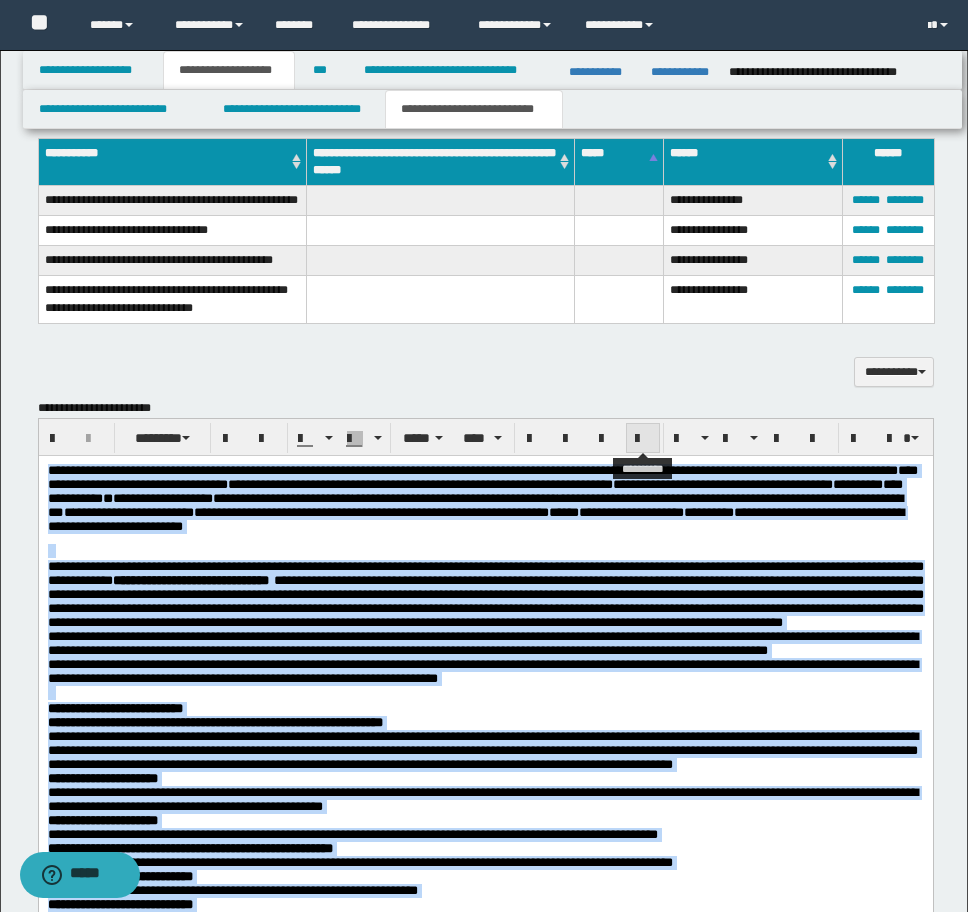 click at bounding box center (643, 439) 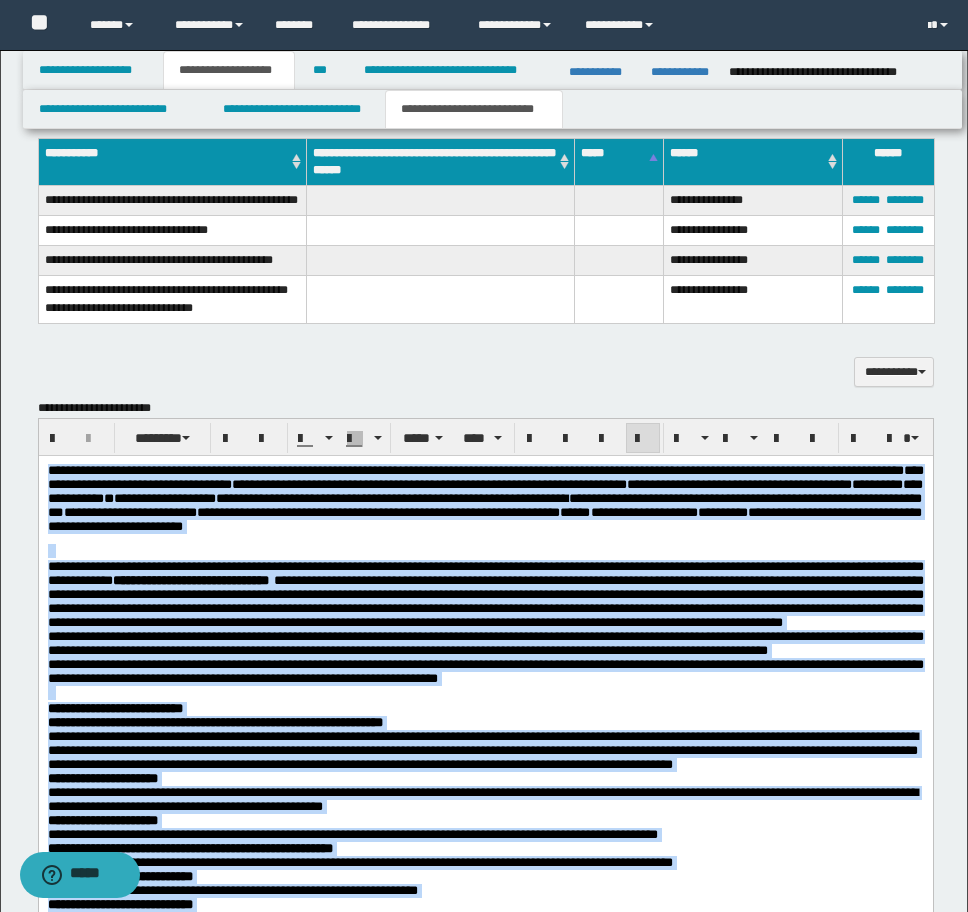 click on "**********" at bounding box center [485, 595] 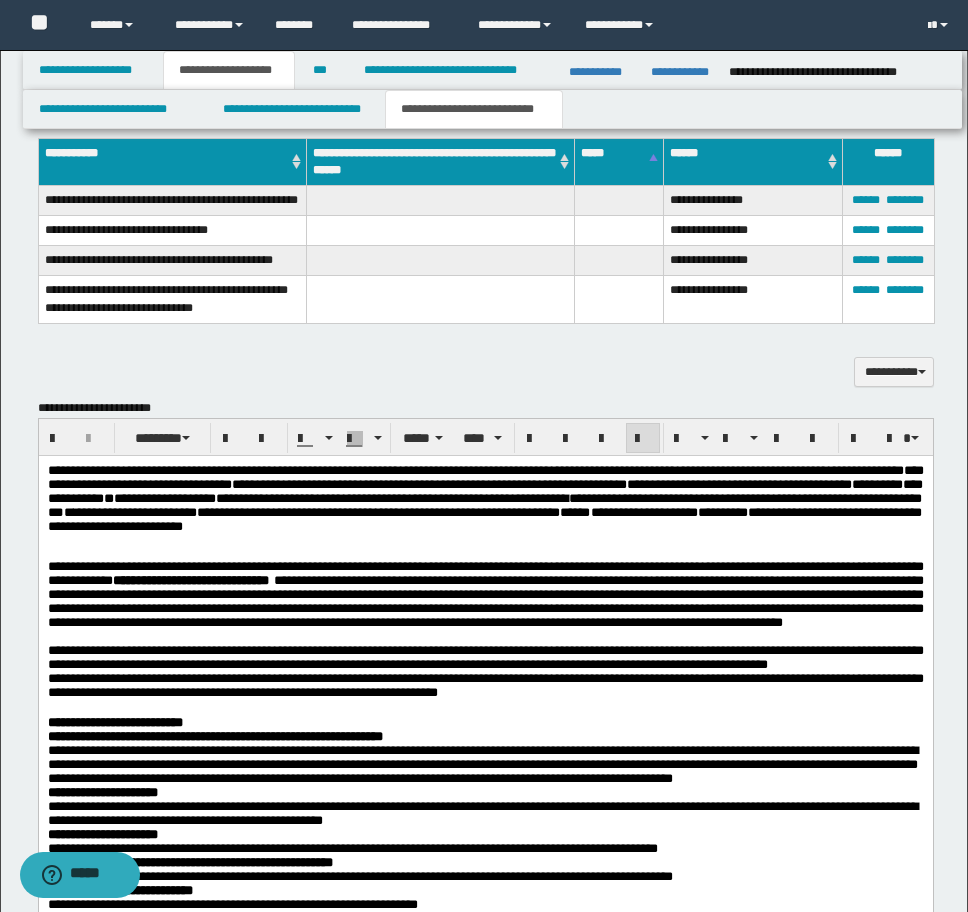click on "**********" at bounding box center (485, 504) 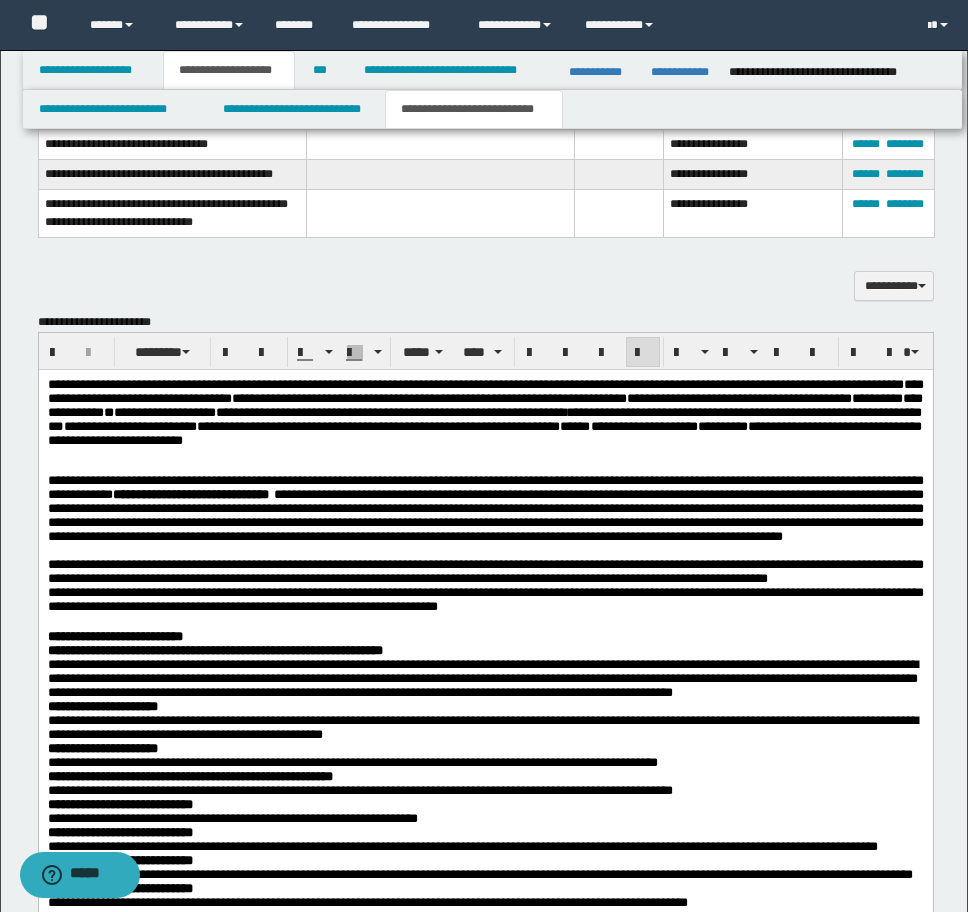 scroll, scrollTop: 1829, scrollLeft: 0, axis: vertical 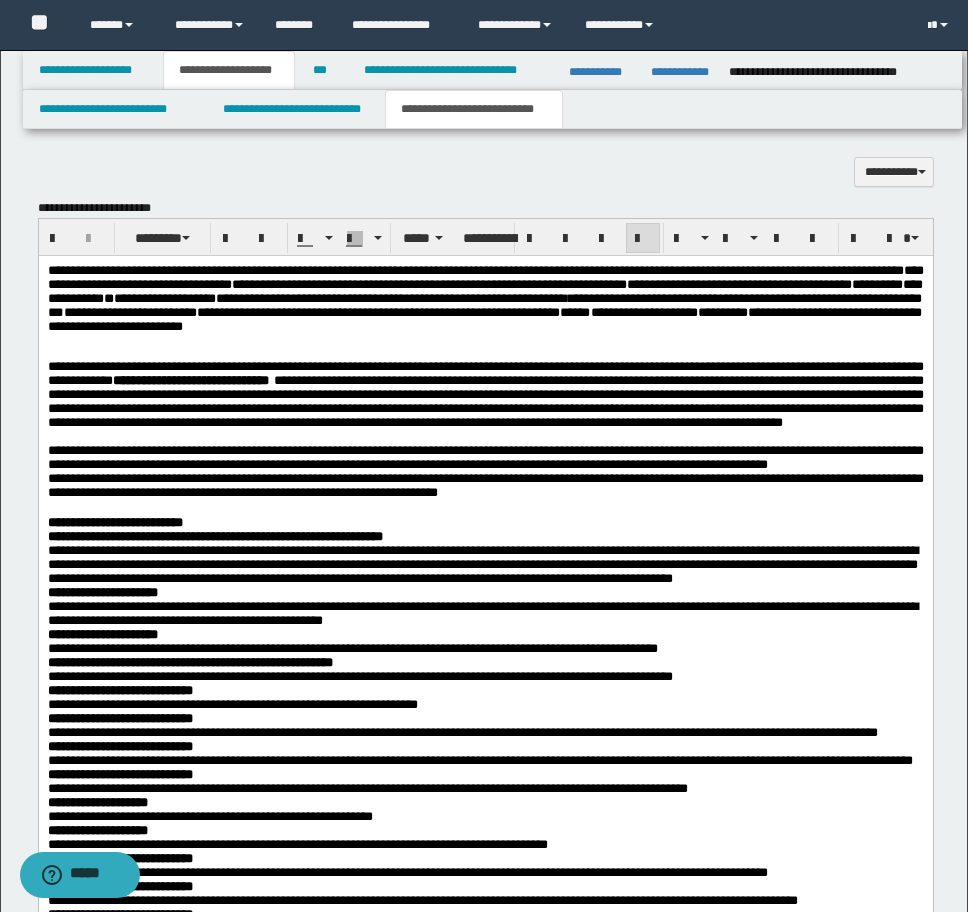 click on "**********" at bounding box center (485, 1144) 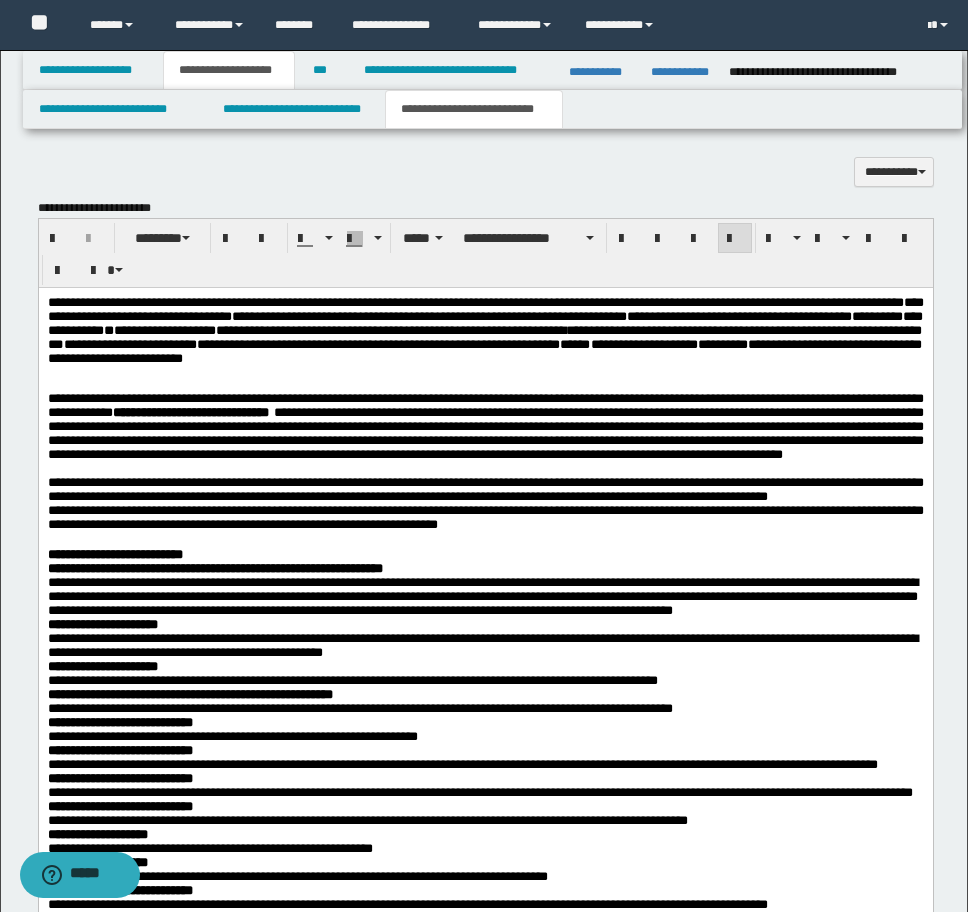 click on "**********" at bounding box center (482, 596) 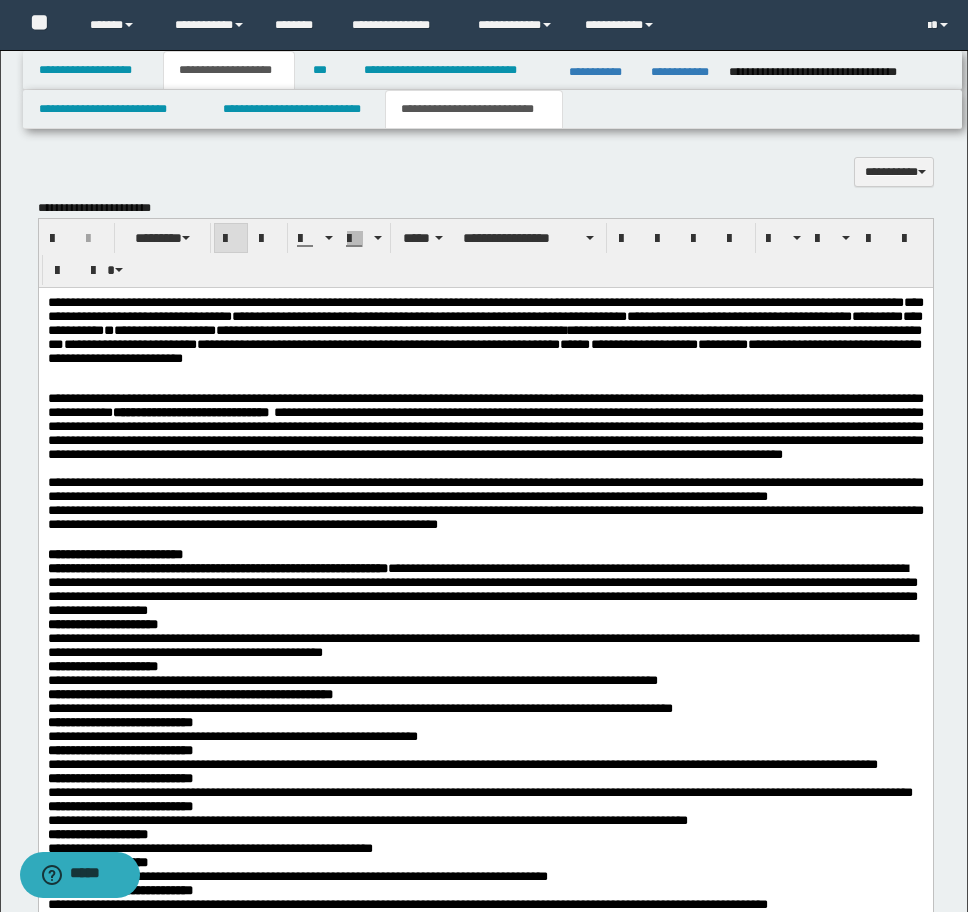 click on "**********" at bounding box center (485, 555) 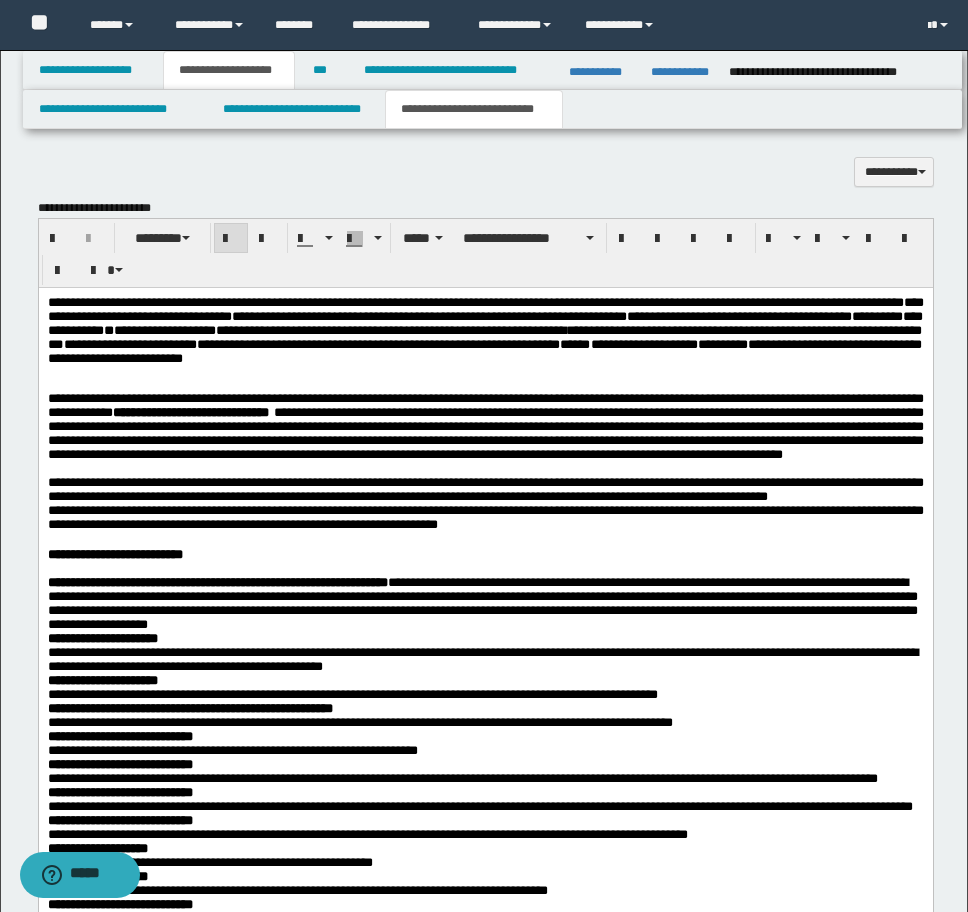 click on "**********" at bounding box center [217, 582] 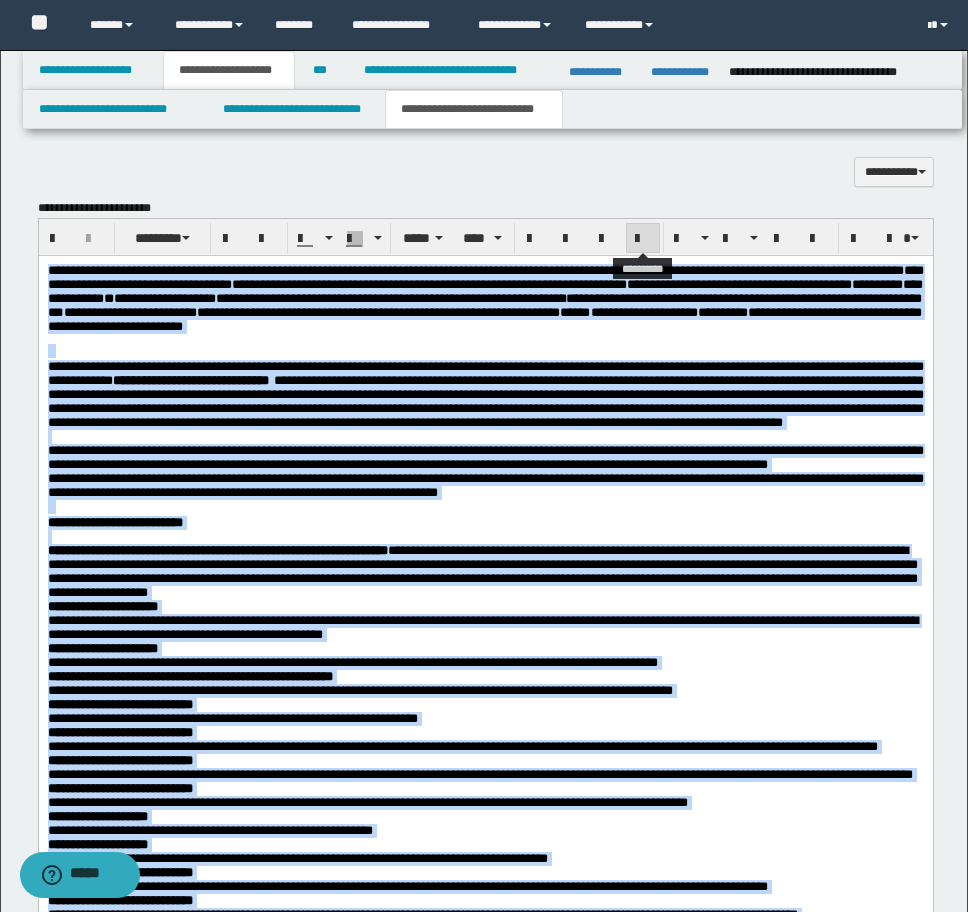 click at bounding box center (643, 238) 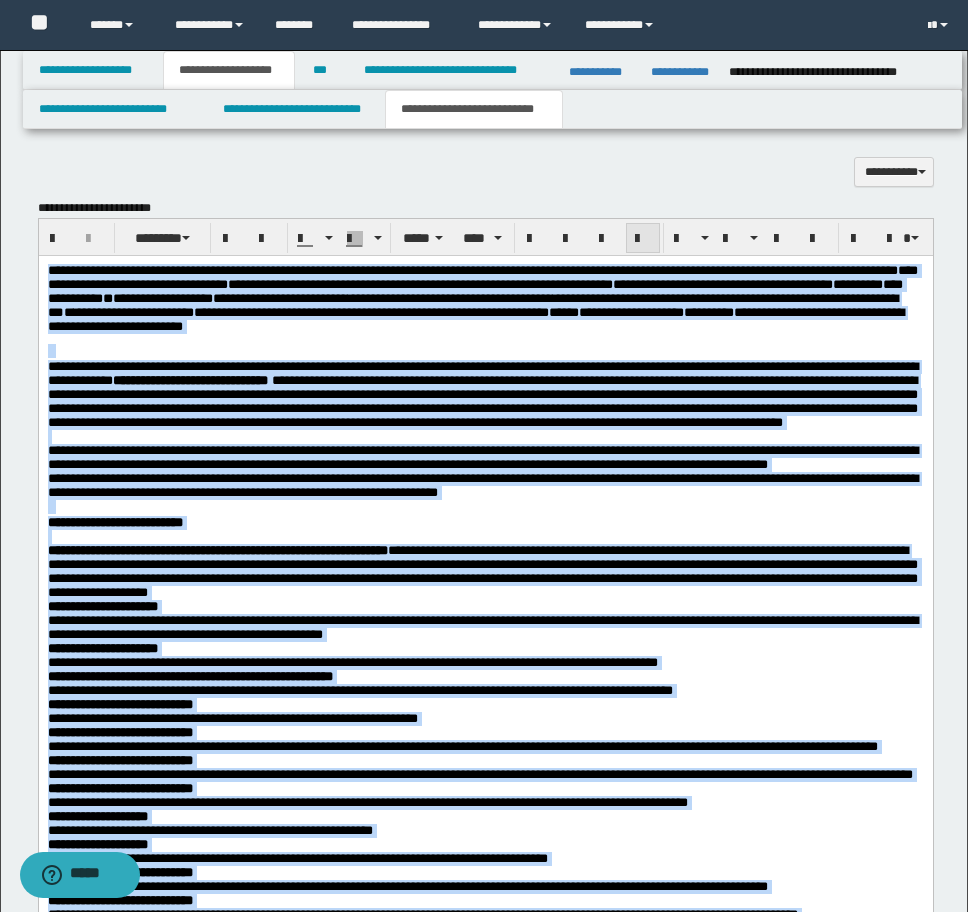 click at bounding box center [643, 238] 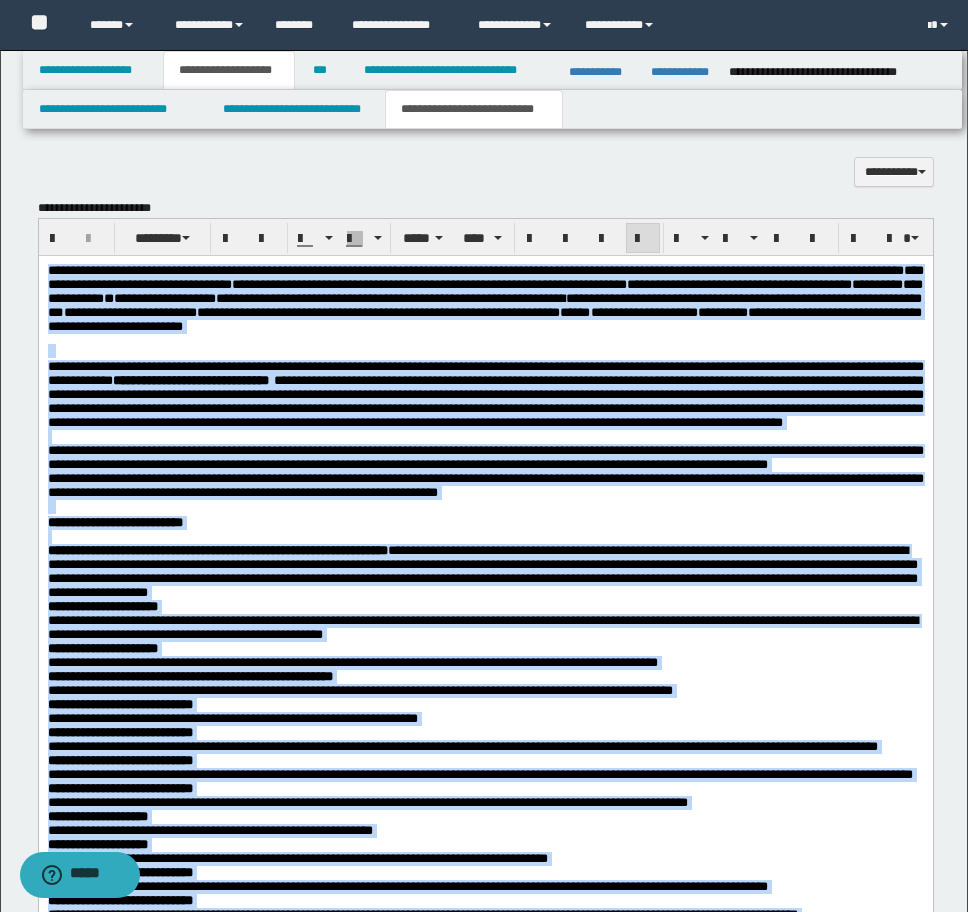 click on "**********" at bounding box center (482, 571) 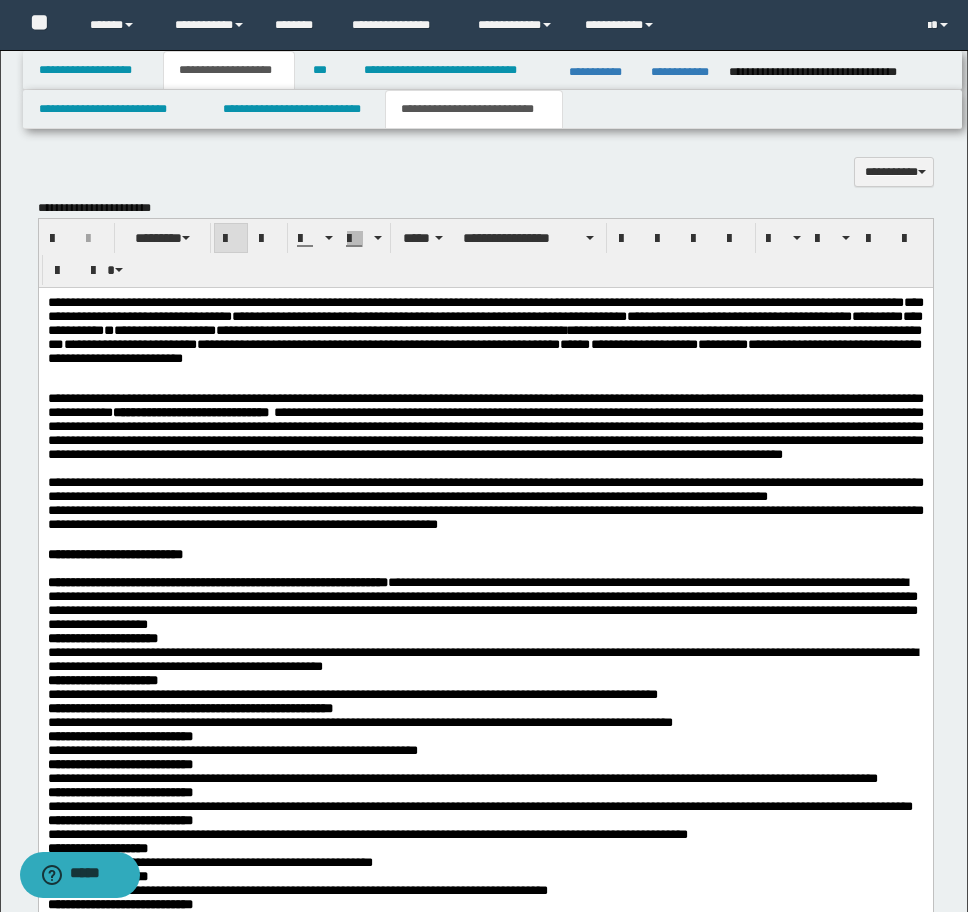 drag, startPoint x: 44, startPoint y: 639, endPoint x: 100, endPoint y: 653, distance: 57.72348 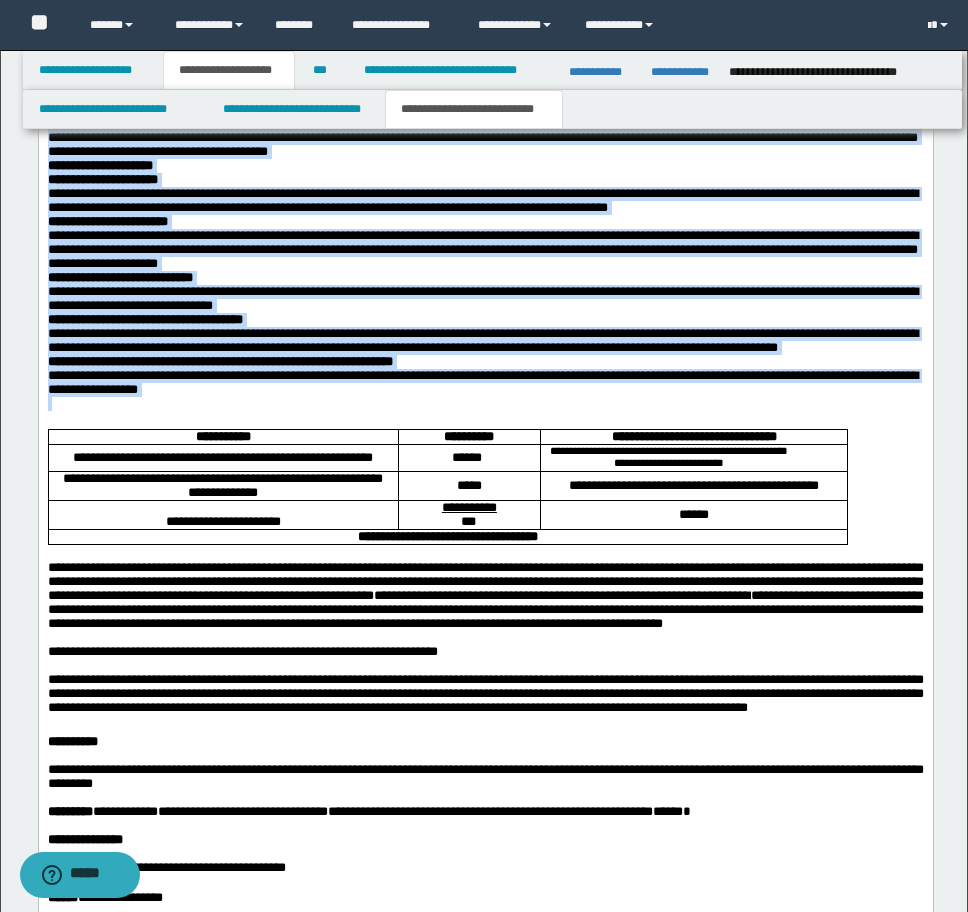 drag, startPoint x: 52, startPoint y: -215, endPoint x: 662, endPoint y: 649, distance: 1057.637 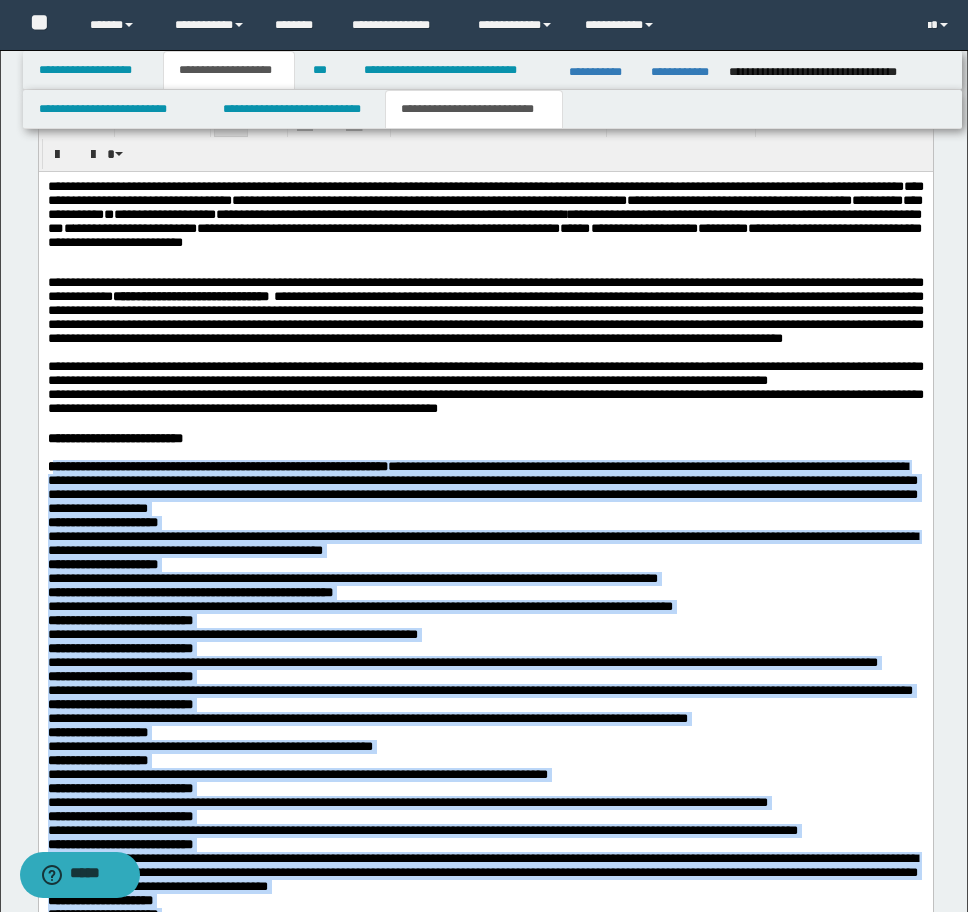 scroll, scrollTop: 1880, scrollLeft: 0, axis: vertical 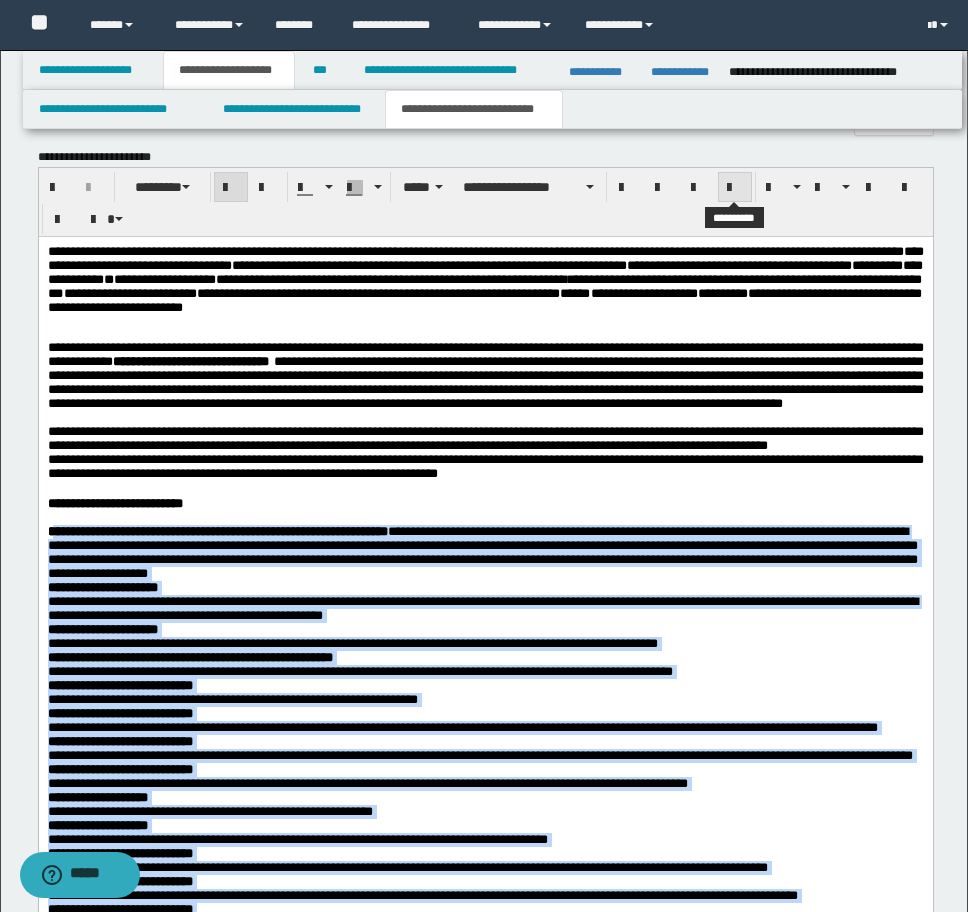 click at bounding box center (735, 188) 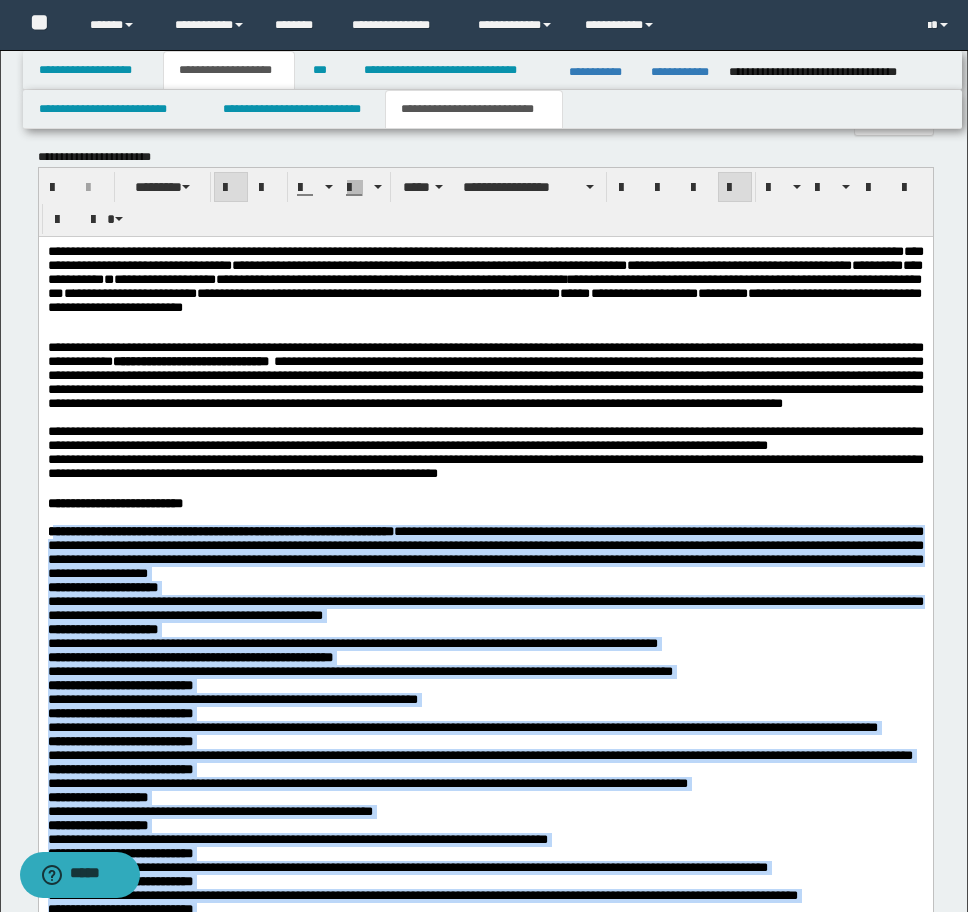 click on "**********" at bounding box center [485, 552] 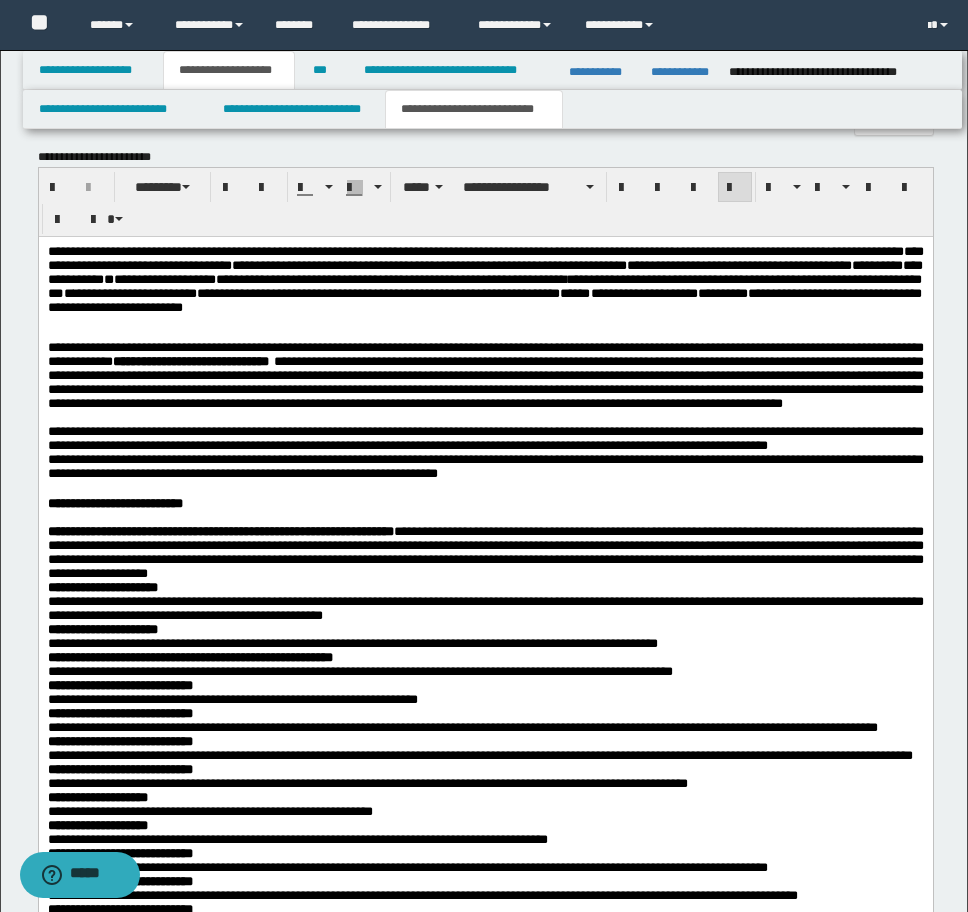 click on "**********" at bounding box center (485, 1132) 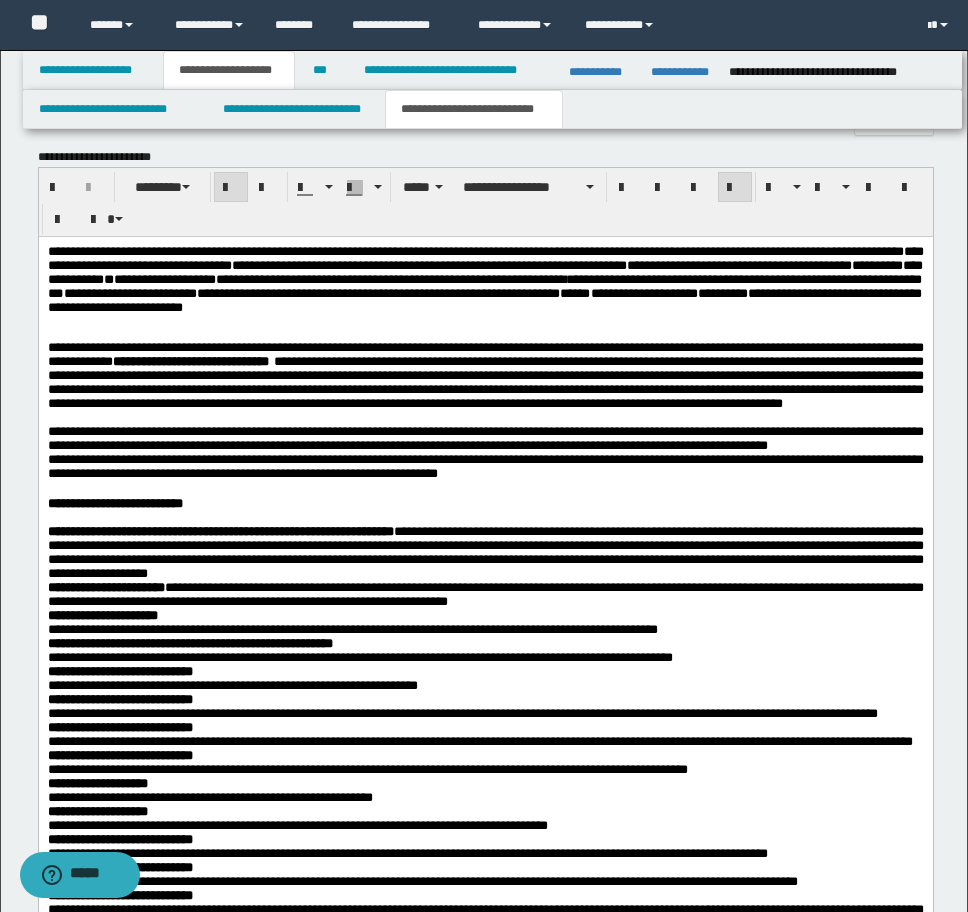 click on "**********" at bounding box center [352, 629] 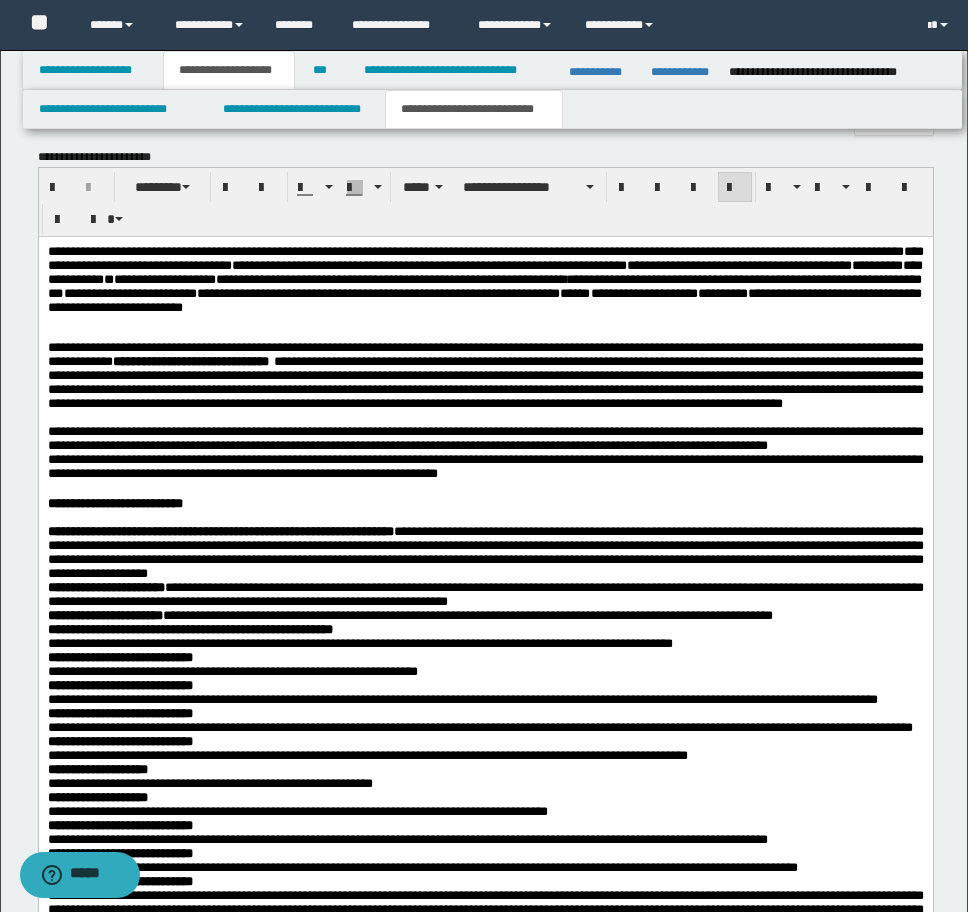 click on "**********" at bounding box center [485, 1118] 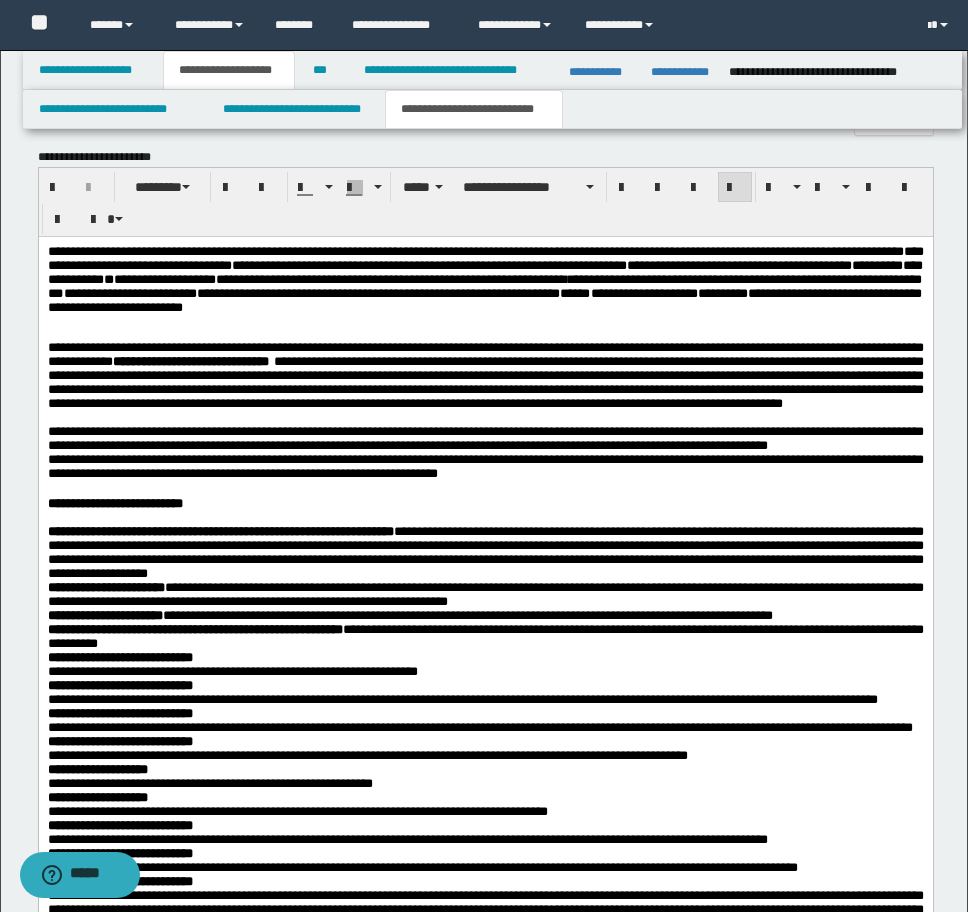 click on "**********" at bounding box center (232, 671) 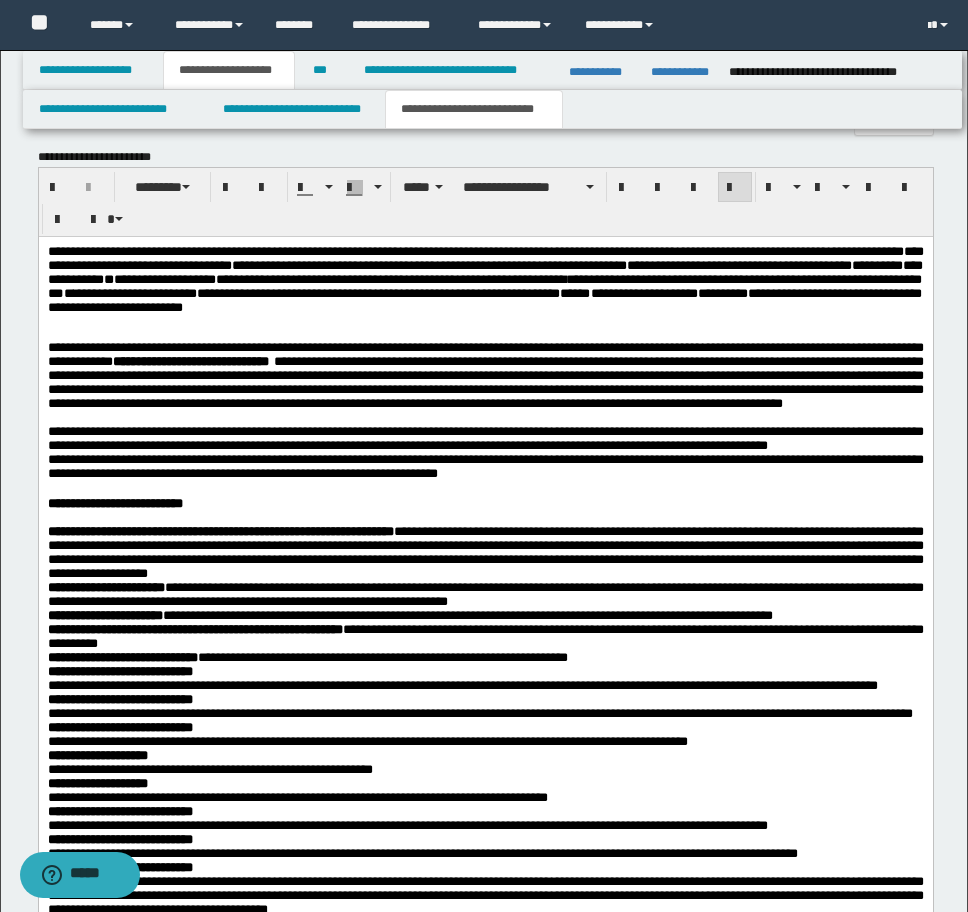 click on "**********" at bounding box center (462, 685) 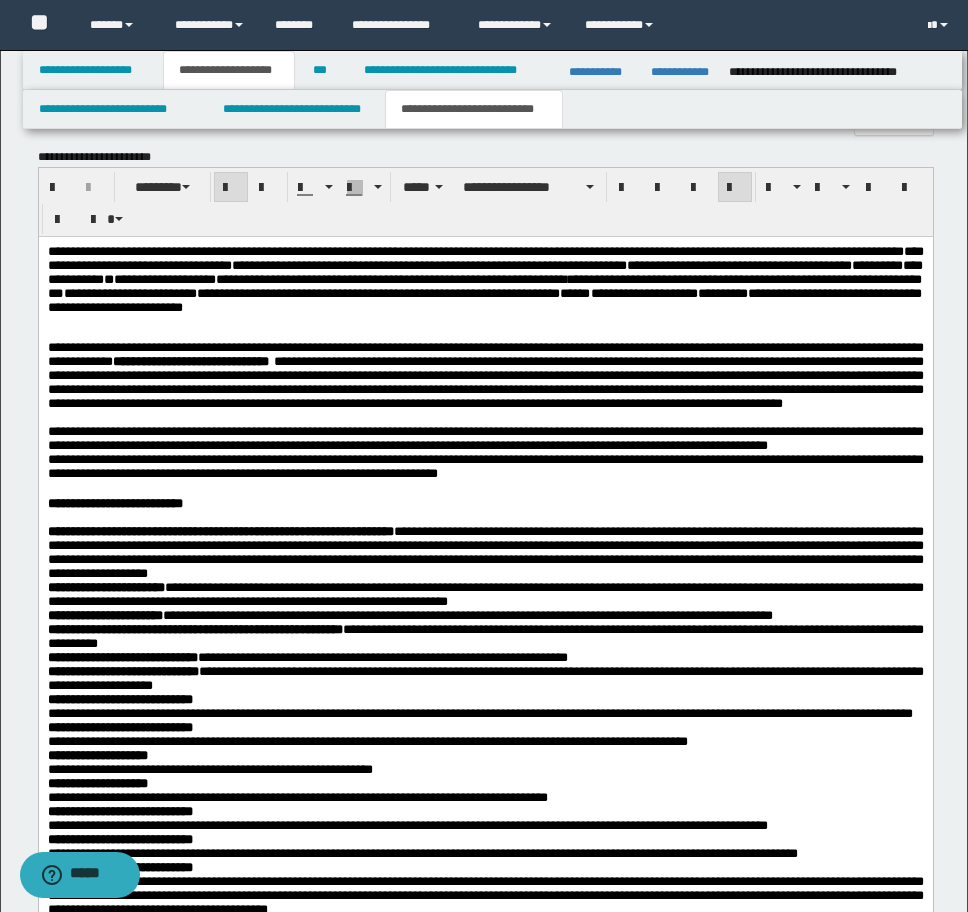click on "**********" at bounding box center [485, 1111] 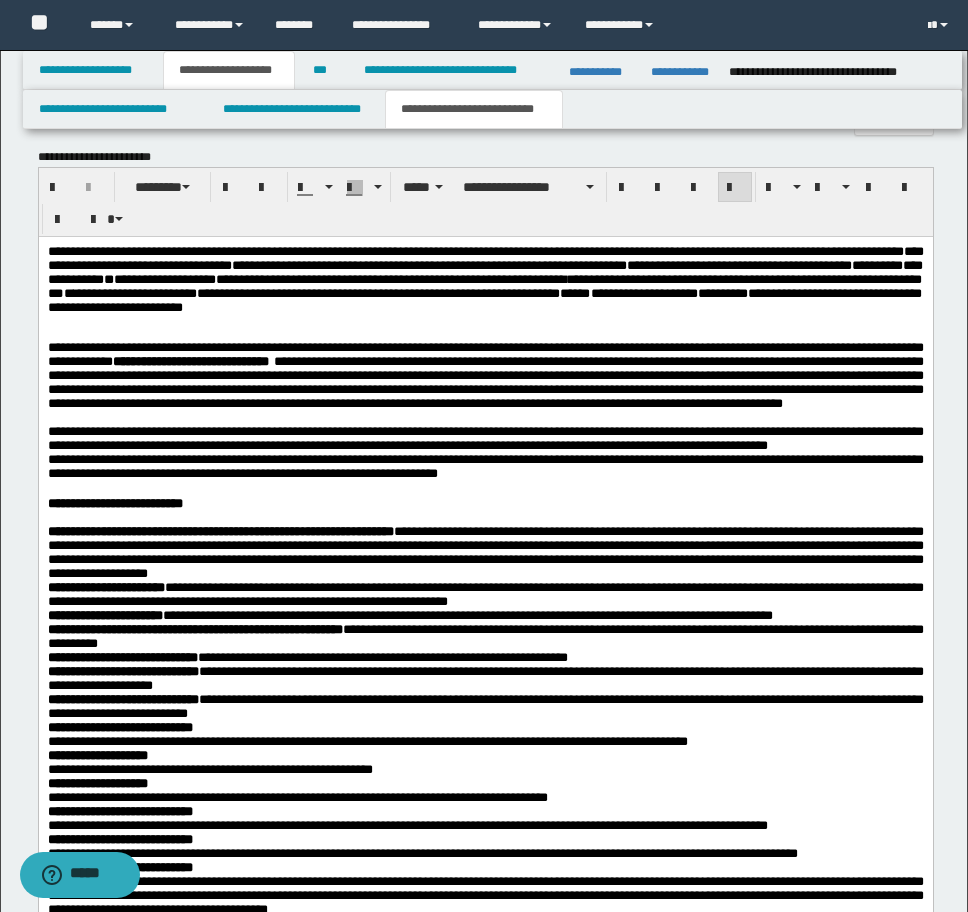 click on "**********" at bounding box center [367, 741] 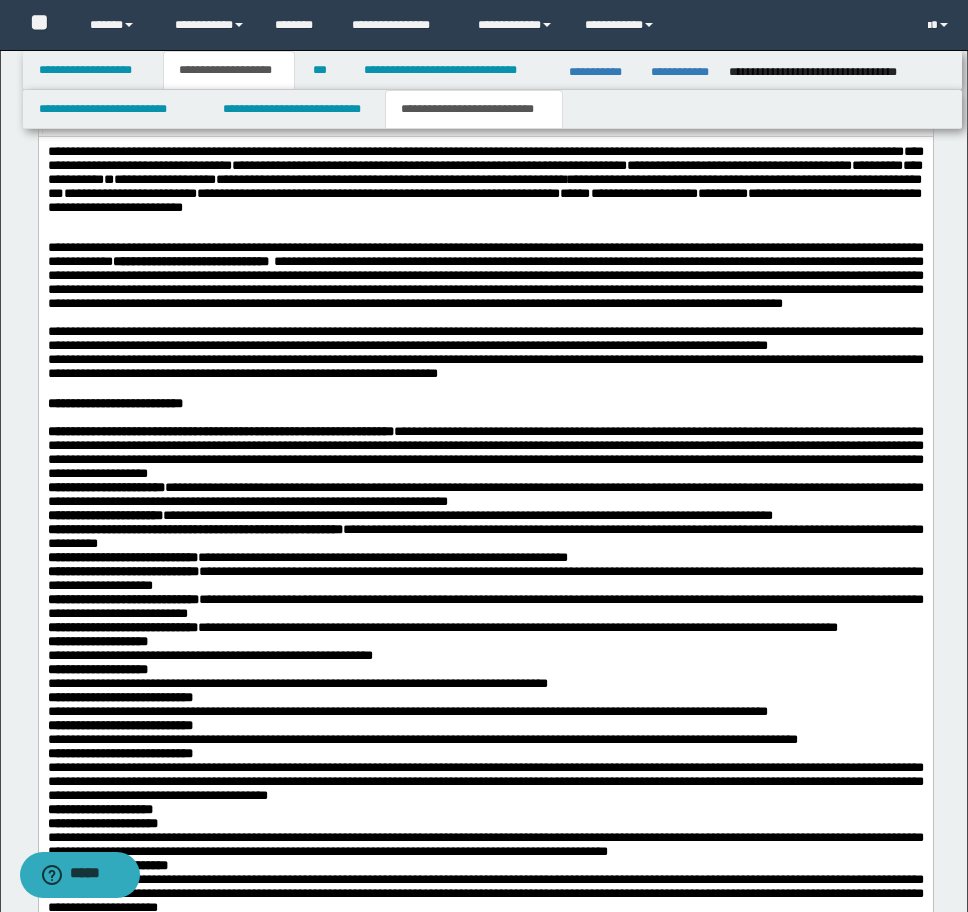 scroll, scrollTop: 2280, scrollLeft: 0, axis: vertical 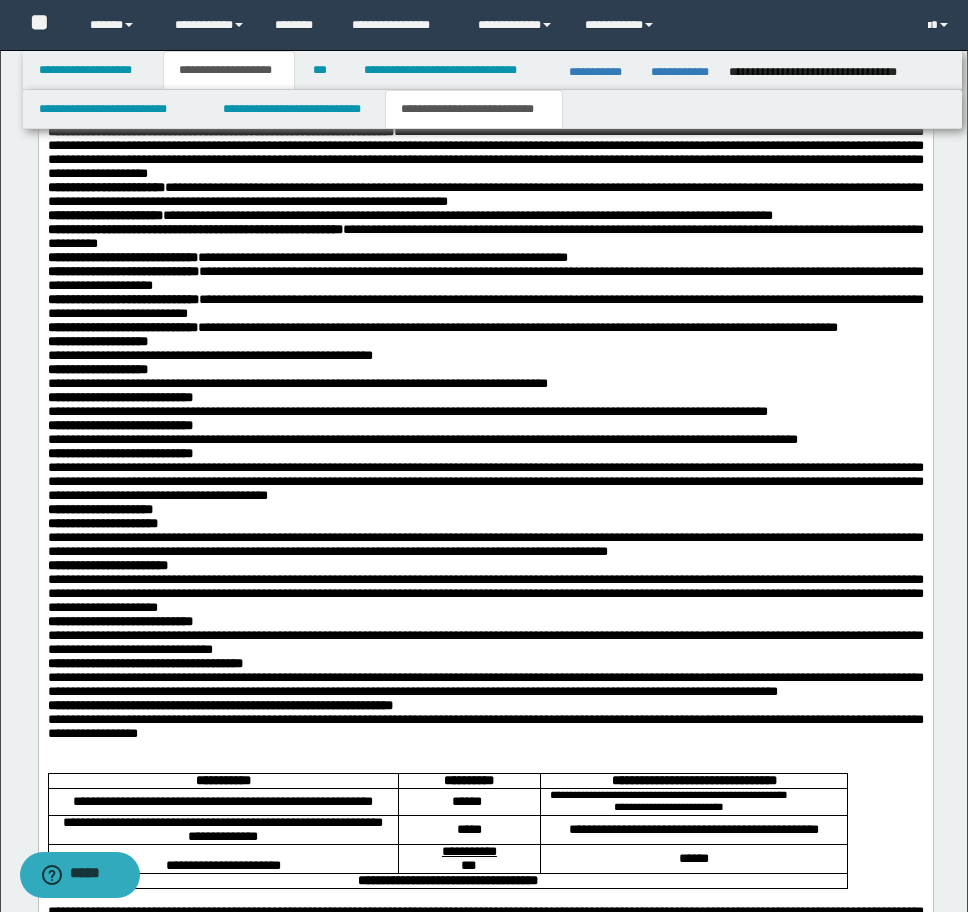 click on "**********" at bounding box center [209, 356] 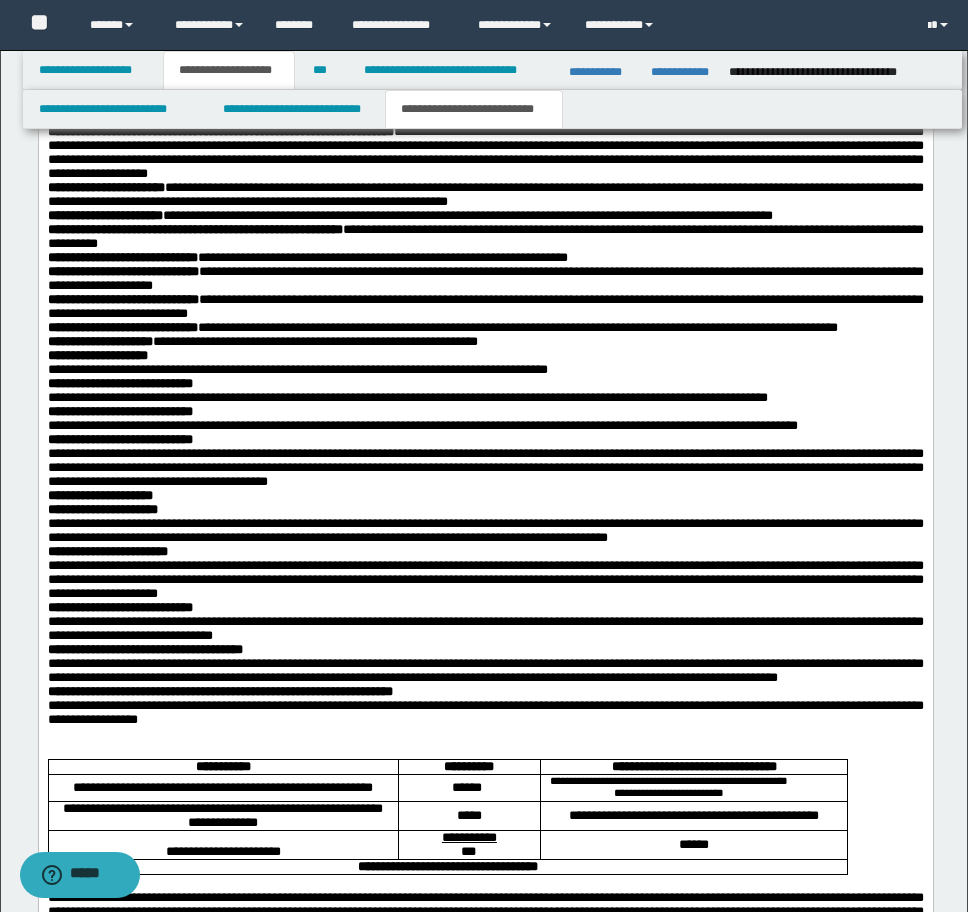 click on "**********" at bounding box center (297, 370) 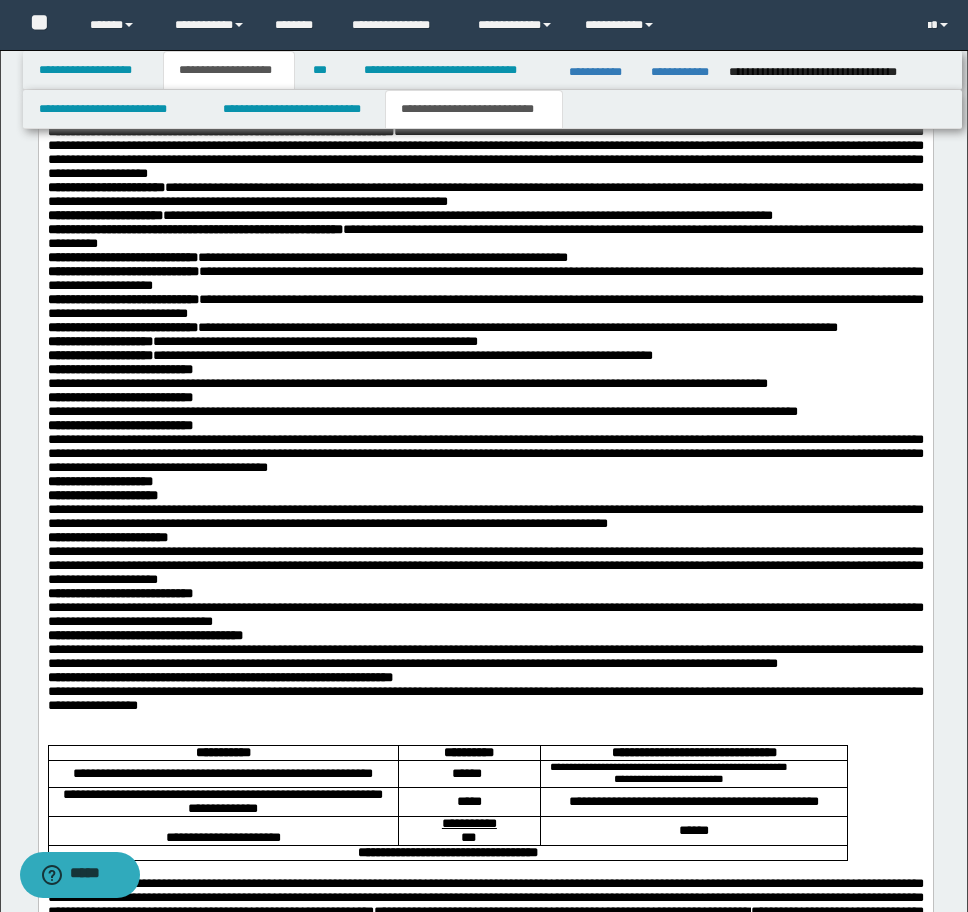 click on "**********" at bounding box center [407, 384] 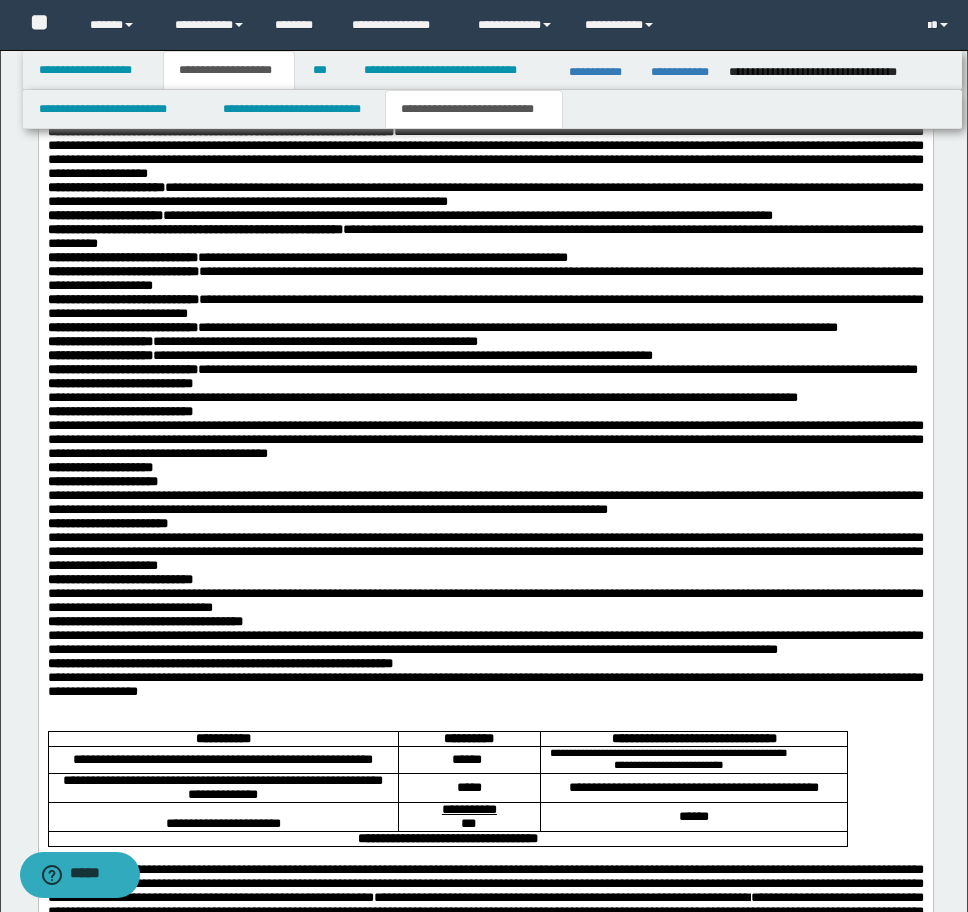 click on "**********" at bounding box center (422, 398) 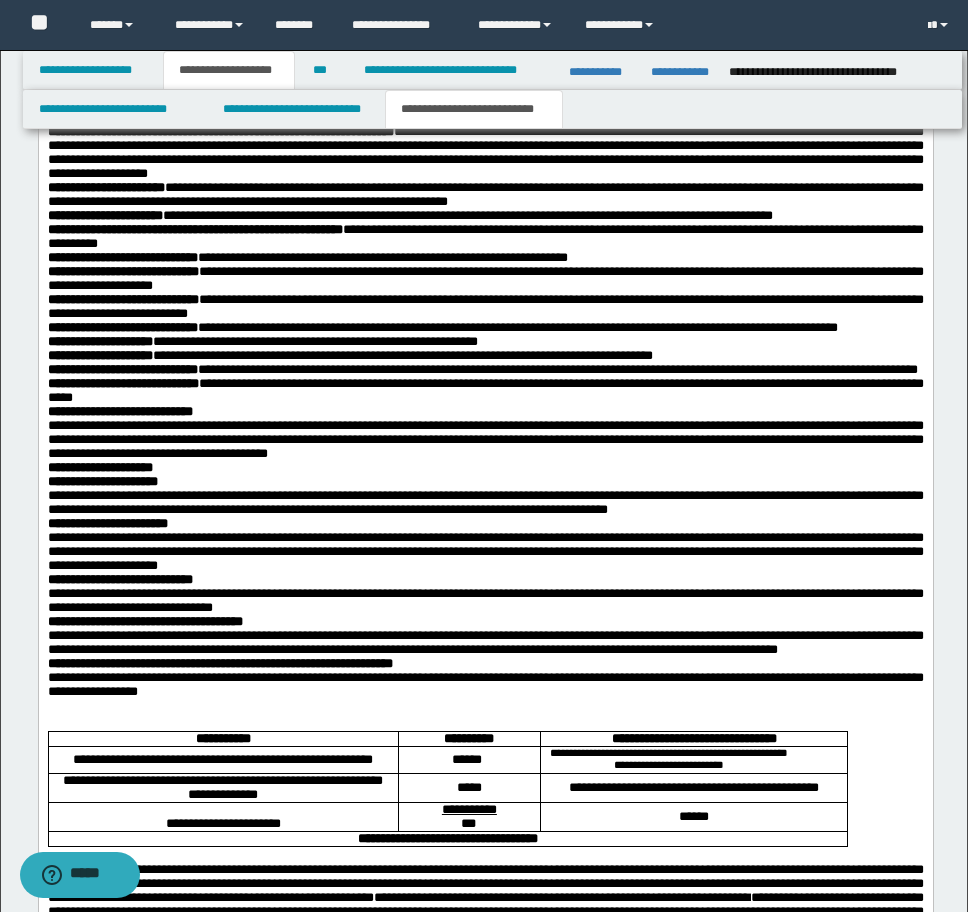 click on "**********" at bounding box center [485, 440] 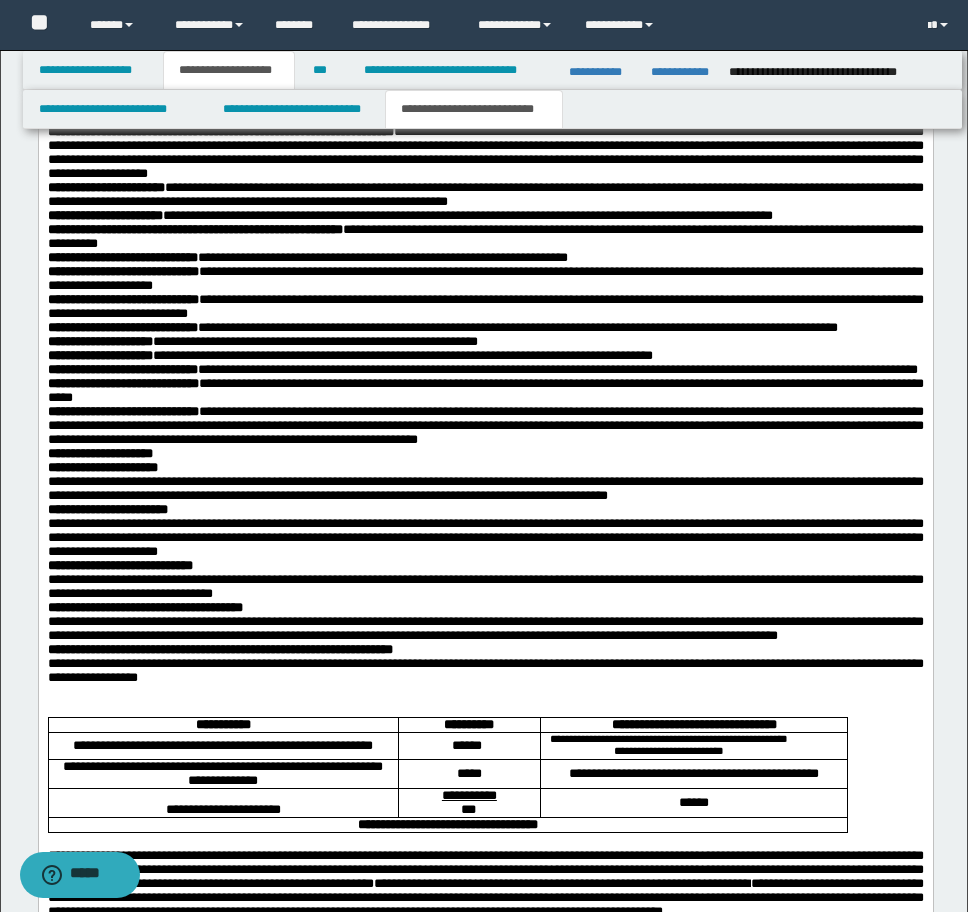 click on "**********" at bounding box center (102, 468) 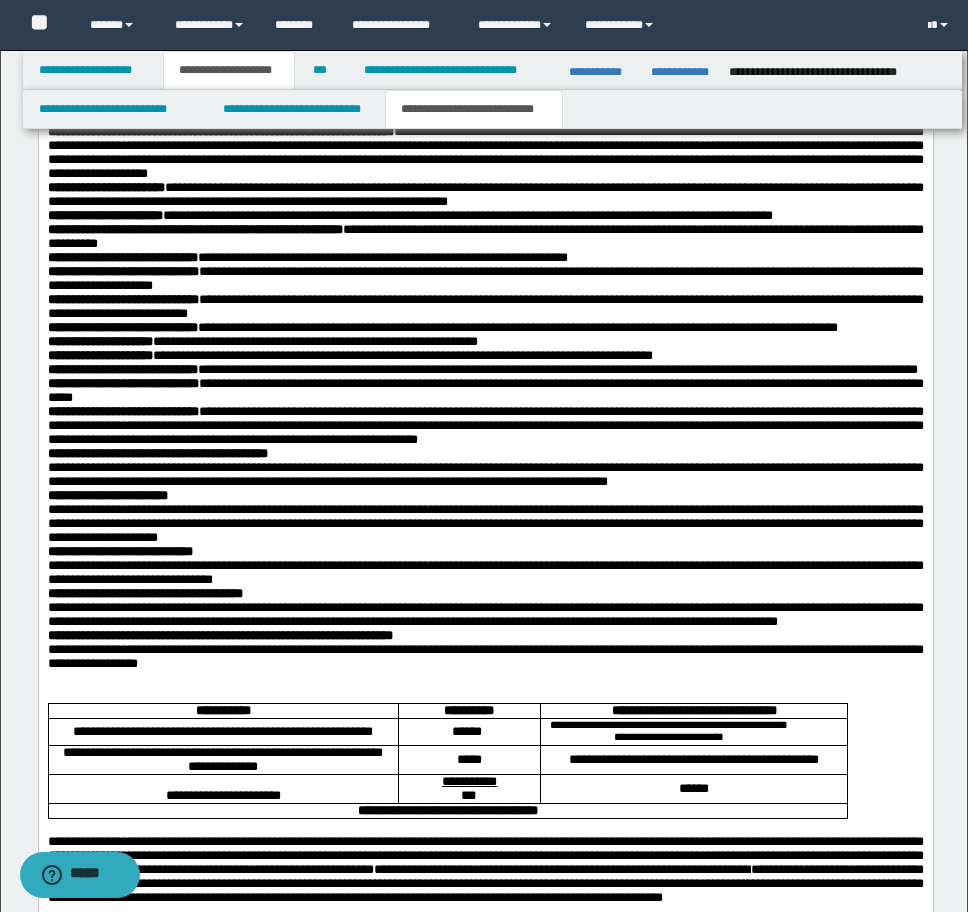 click on "**********" at bounding box center (485, 475) 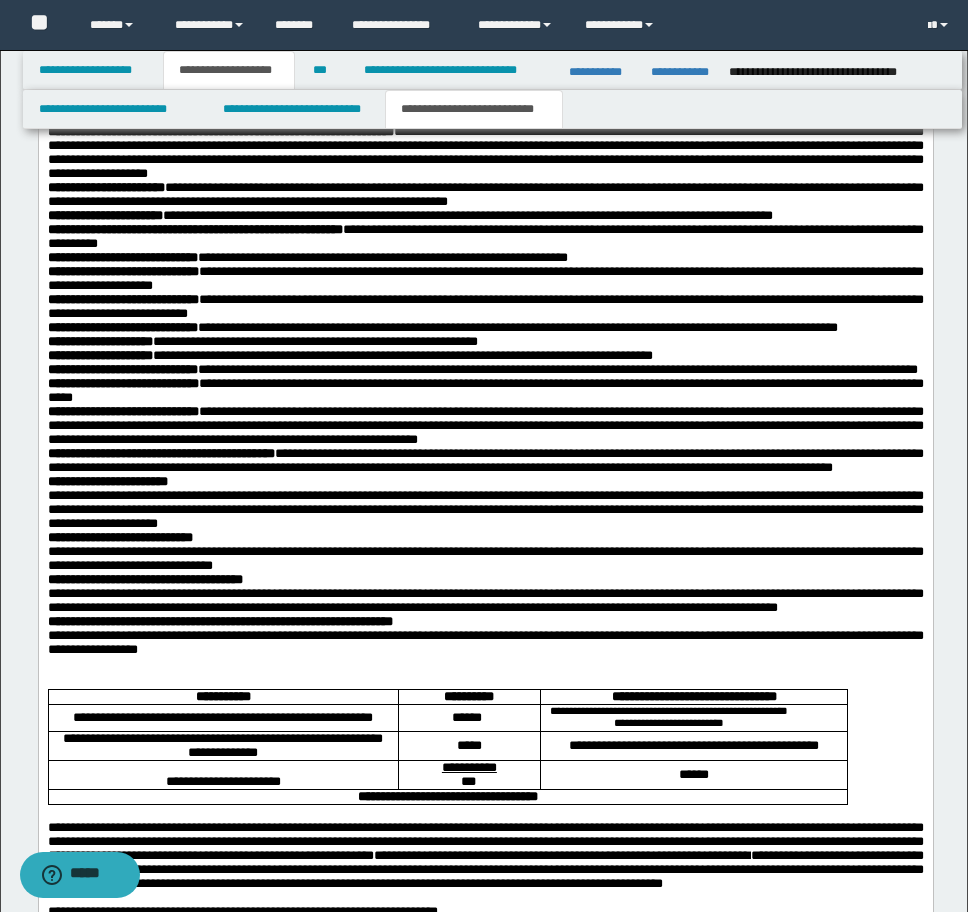 click on "**********" at bounding box center [485, 510] 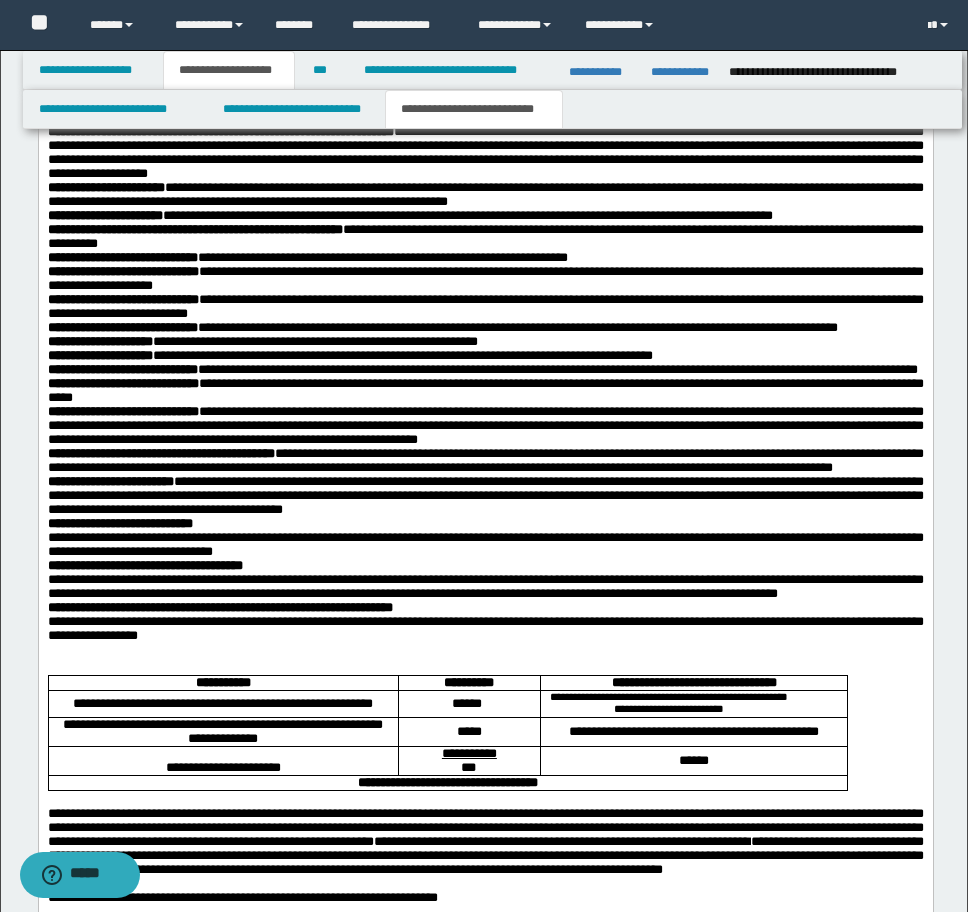 click on "**********" at bounding box center [485, 545] 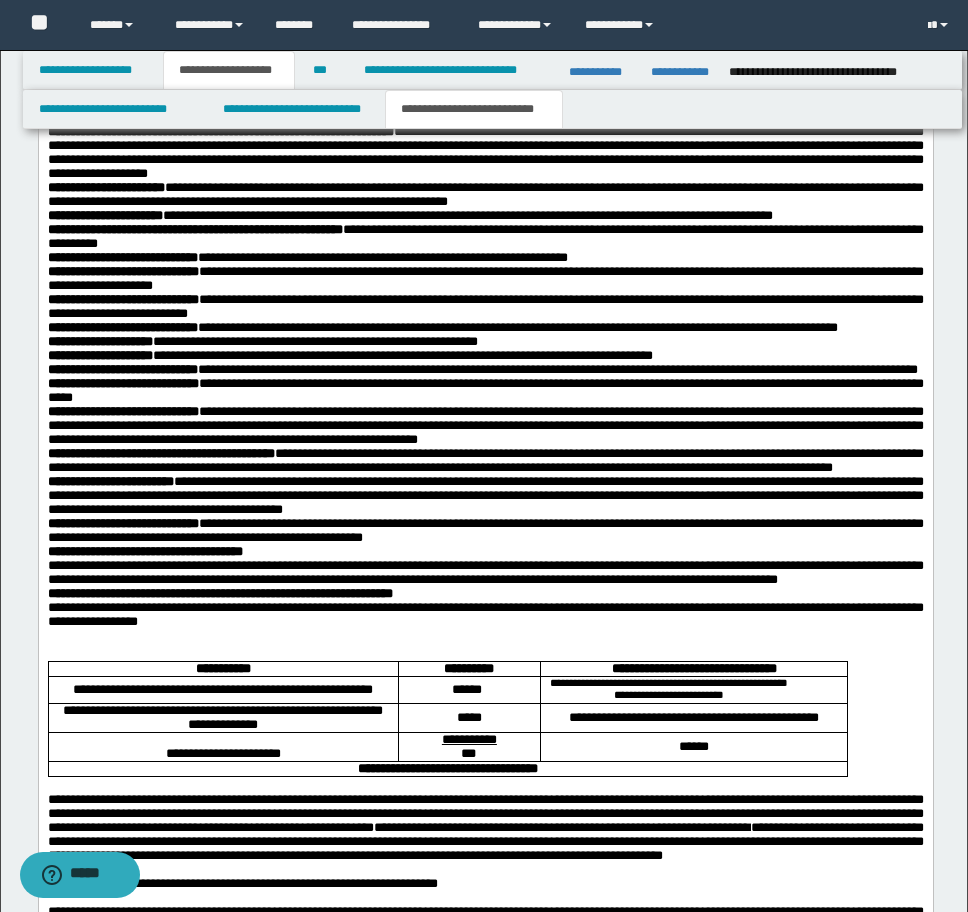 click on "**********" at bounding box center (485, 573) 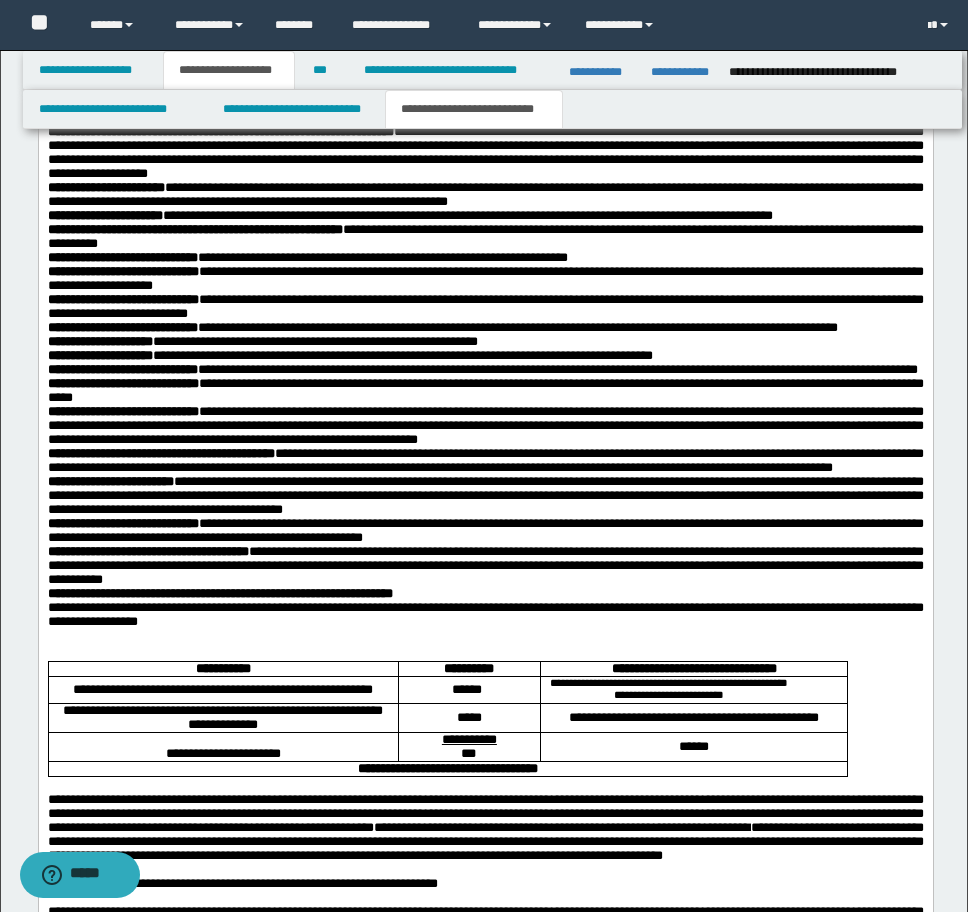 click on "**********" at bounding box center (485, 615) 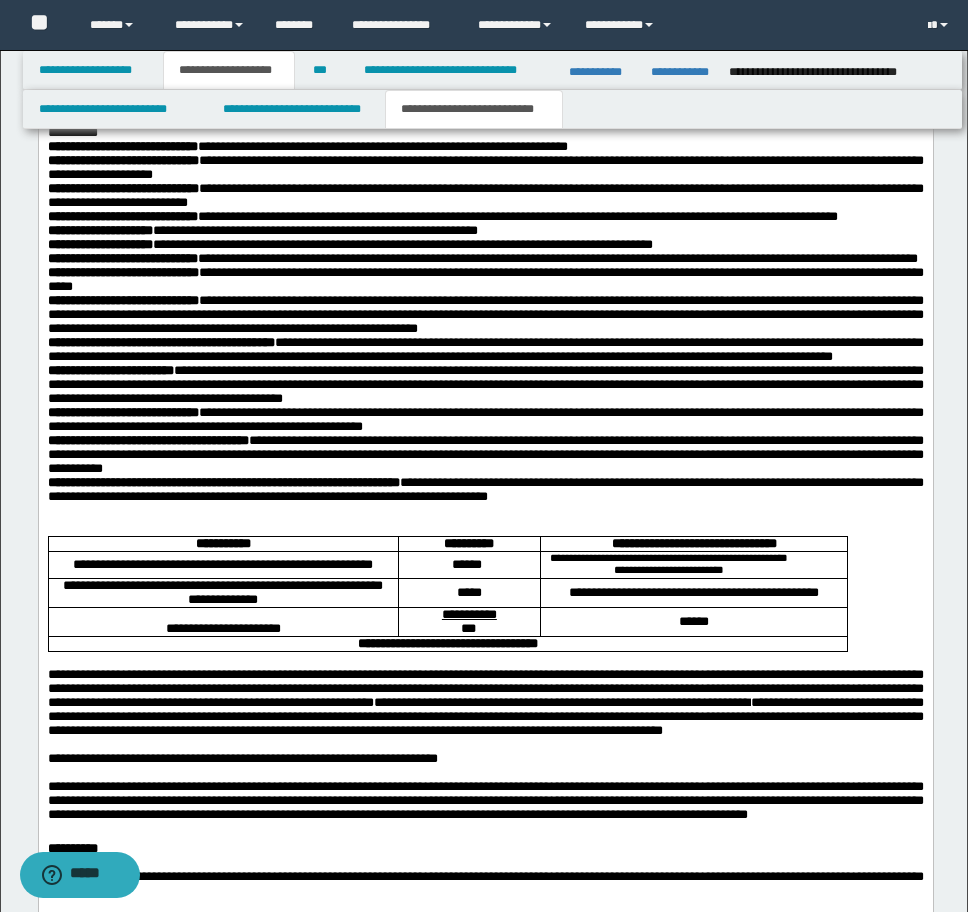 scroll, scrollTop: 2580, scrollLeft: 0, axis: vertical 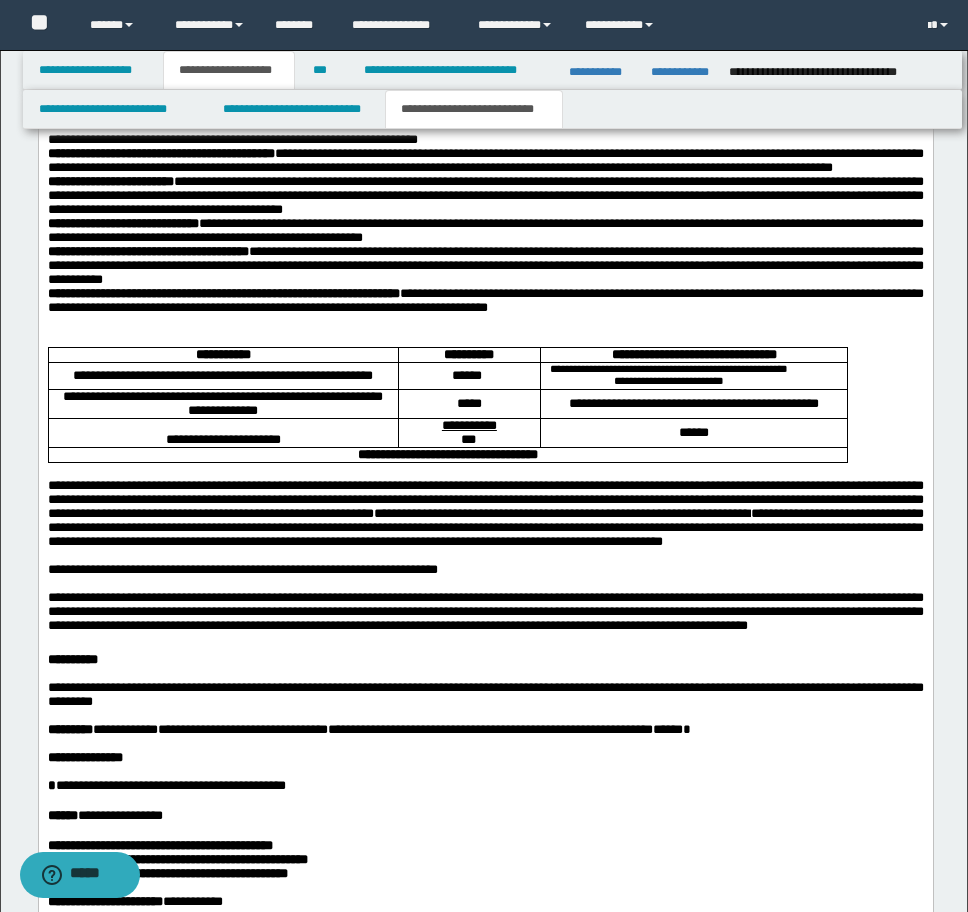 click at bounding box center [485, 340] 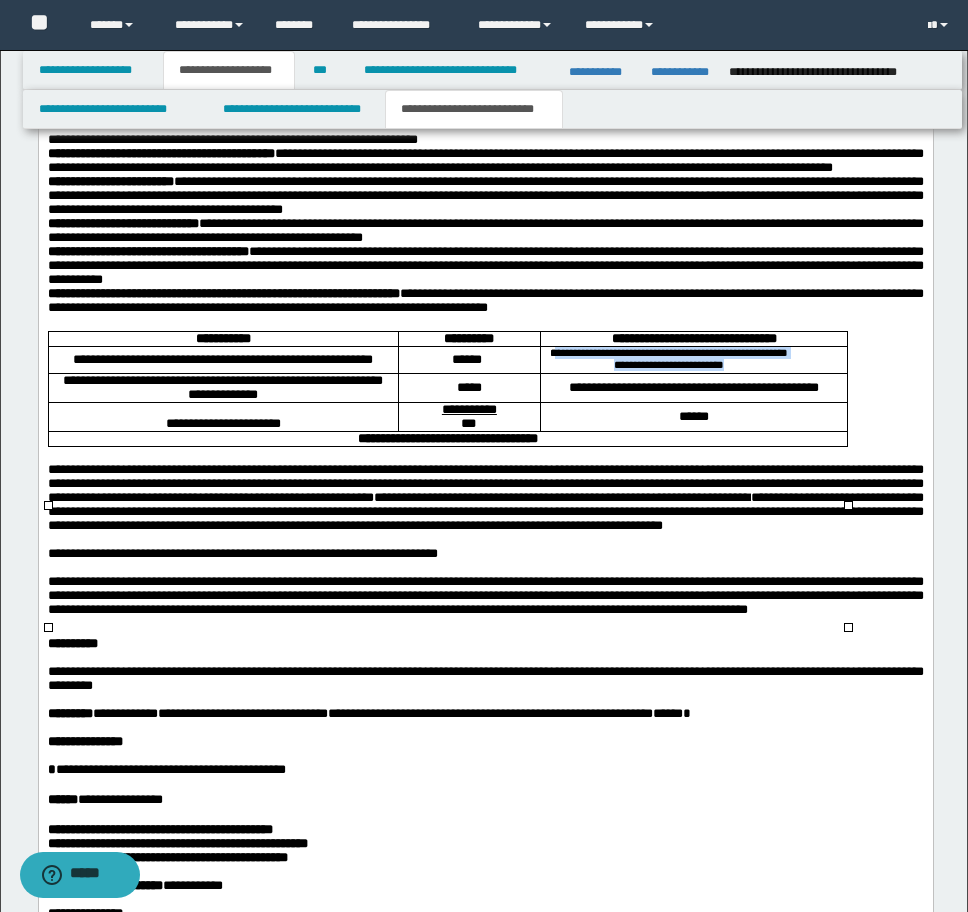drag, startPoint x: 601, startPoint y: 529, endPoint x: 835, endPoint y: 545, distance: 234.54637 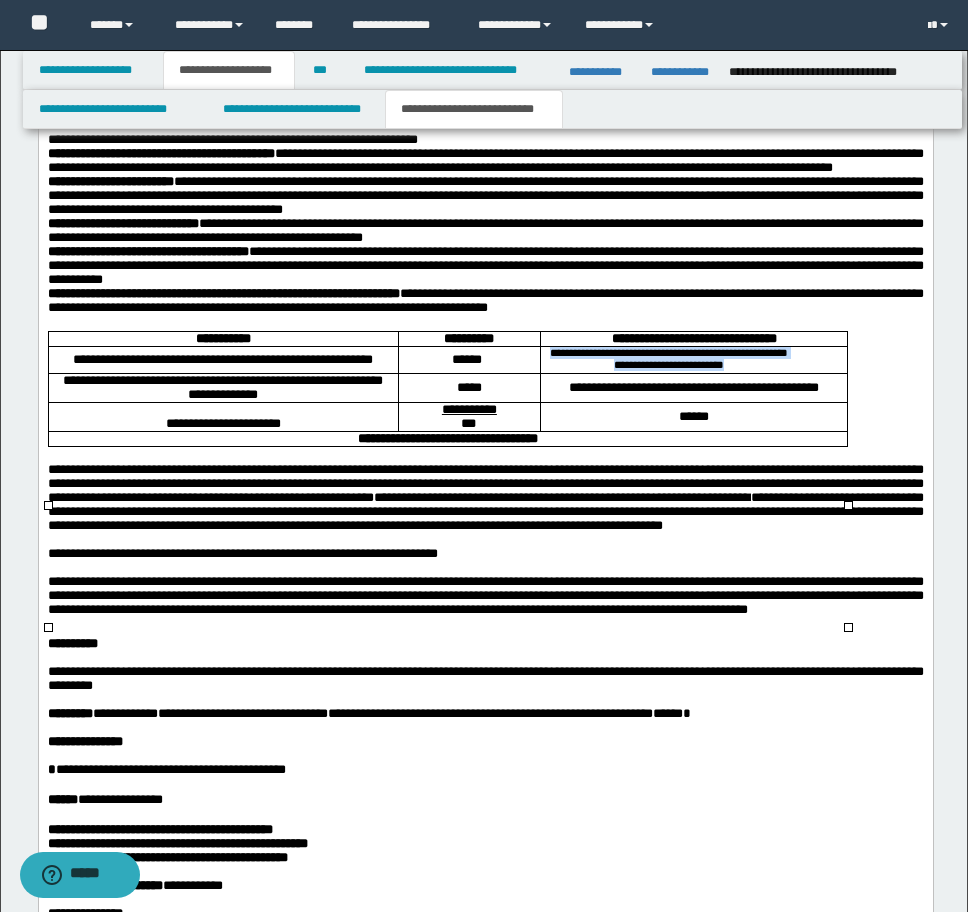 drag, startPoint x: 594, startPoint y: 527, endPoint x: 833, endPoint y: 544, distance: 239.60384 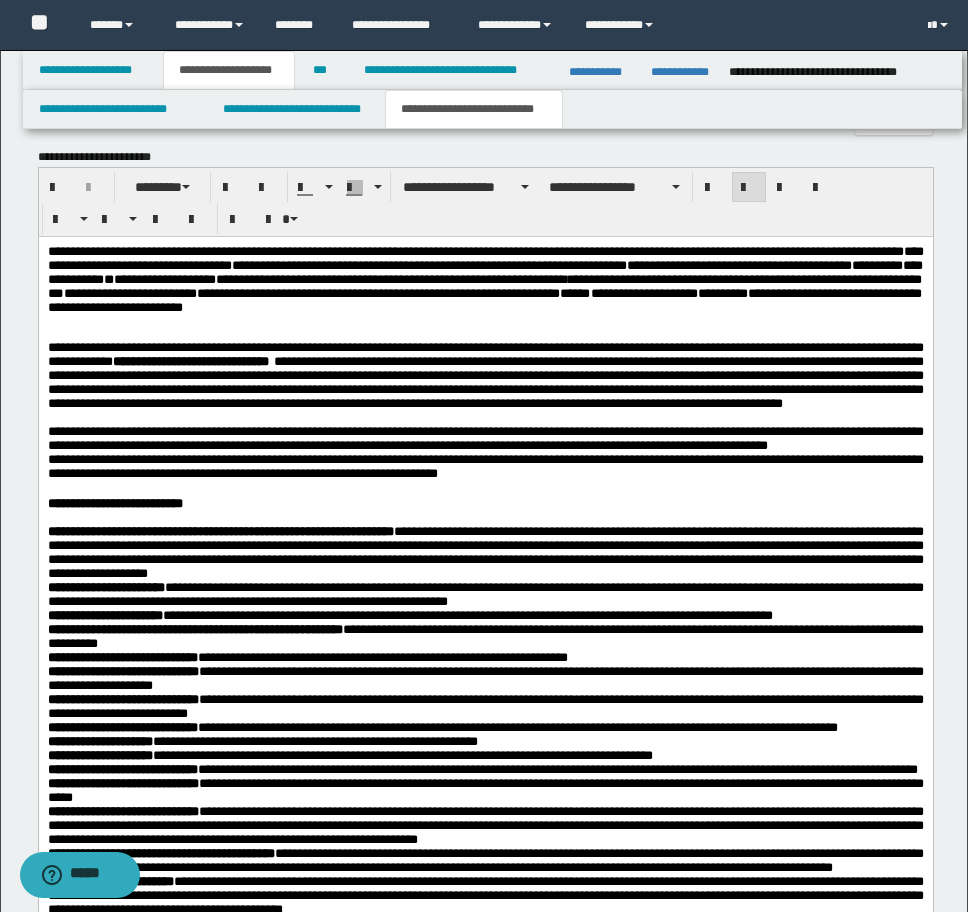 scroll, scrollTop: 1680, scrollLeft: 0, axis: vertical 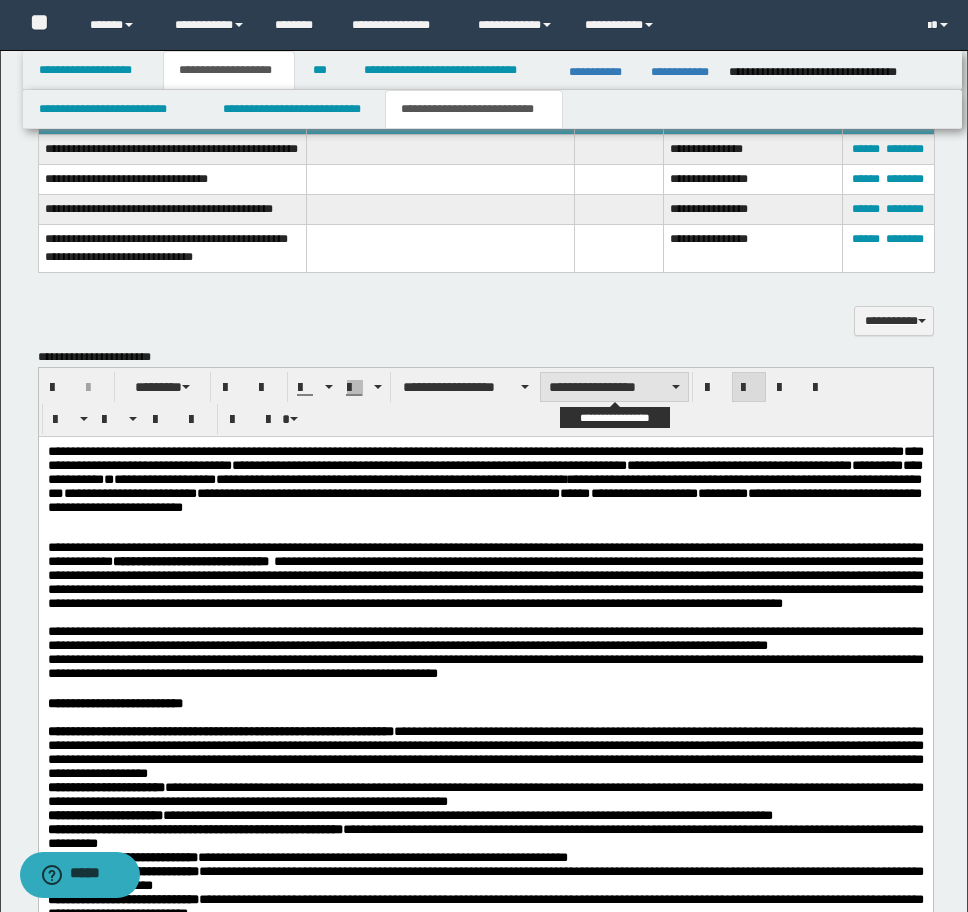 click on "**********" at bounding box center [614, 387] 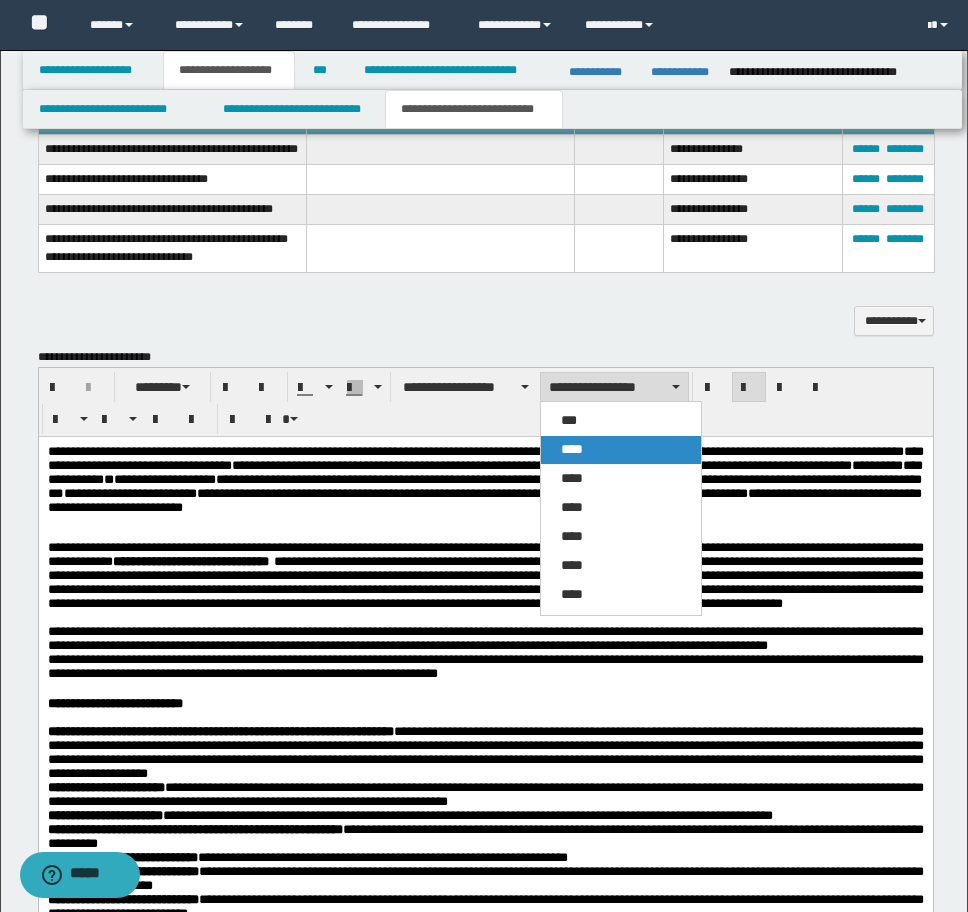 click on "****" at bounding box center [621, 450] 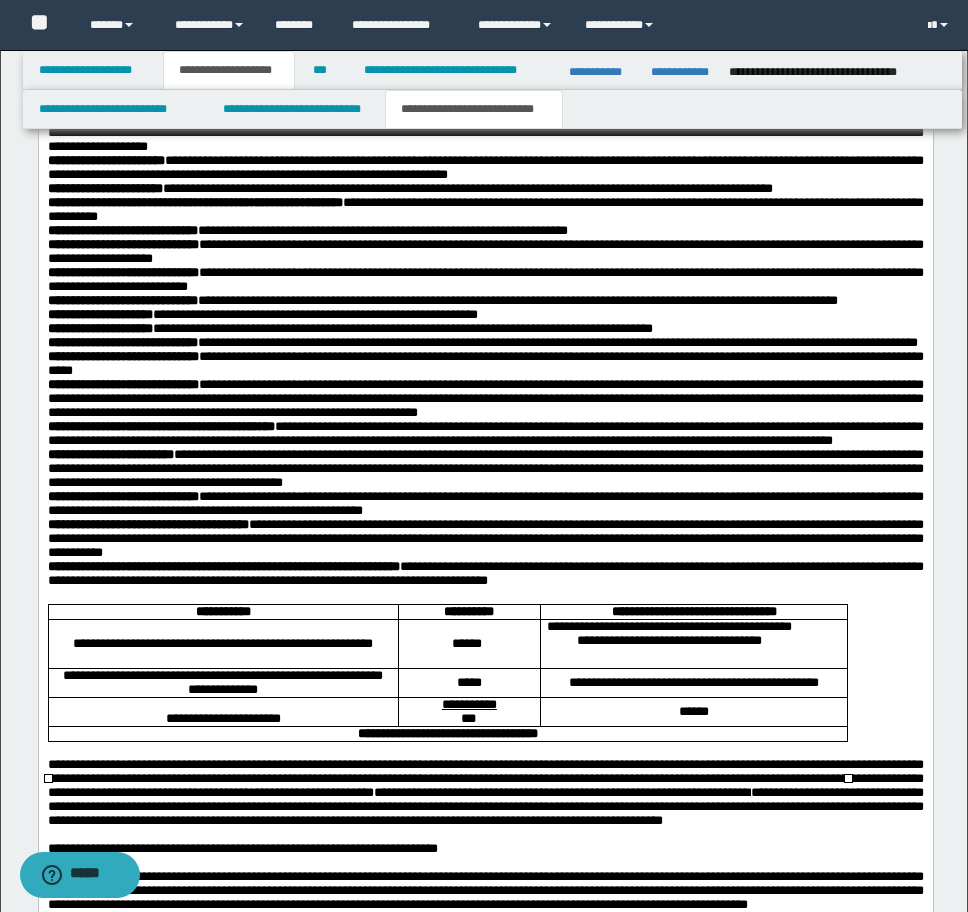 scroll, scrollTop: 2680, scrollLeft: 0, axis: vertical 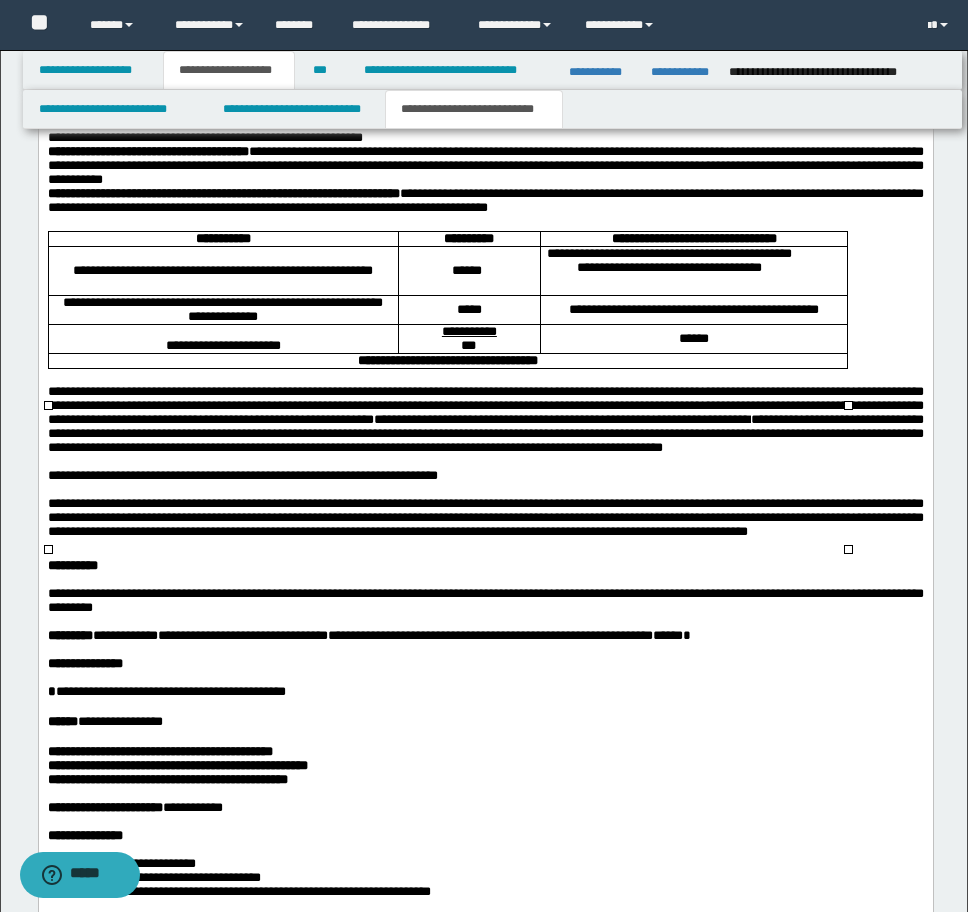 click on "**********" at bounding box center (693, 311) 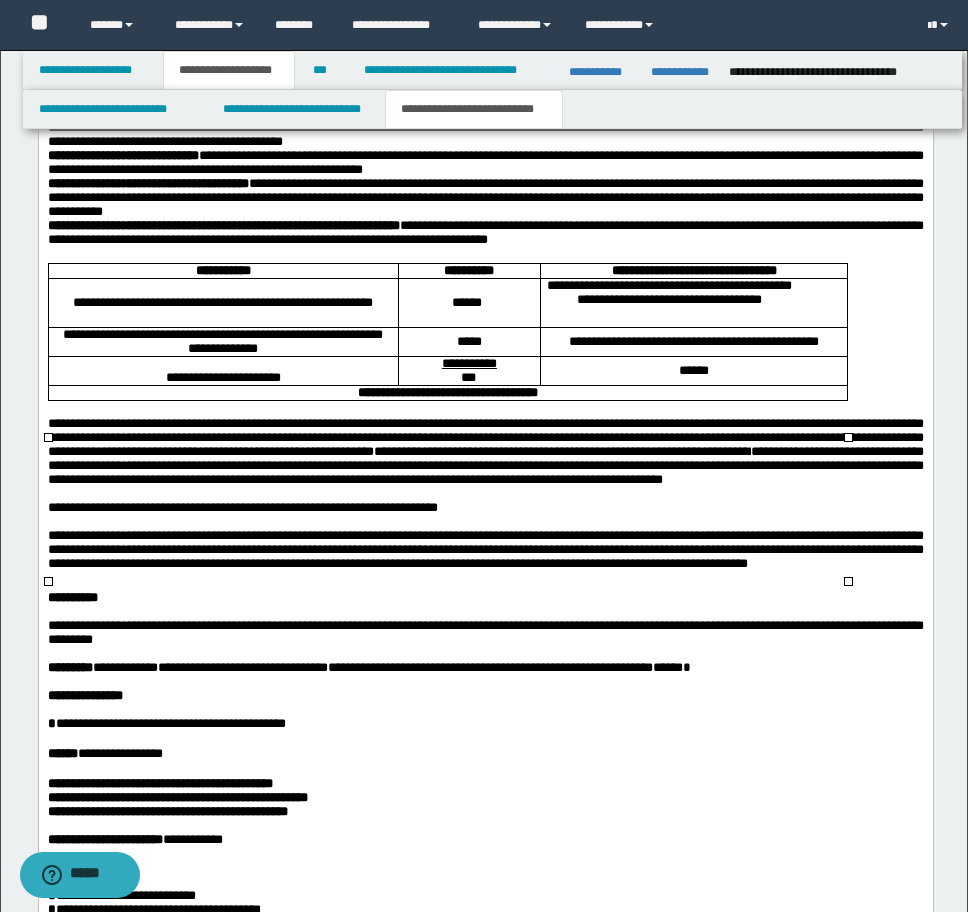 scroll, scrollTop: 2680, scrollLeft: 0, axis: vertical 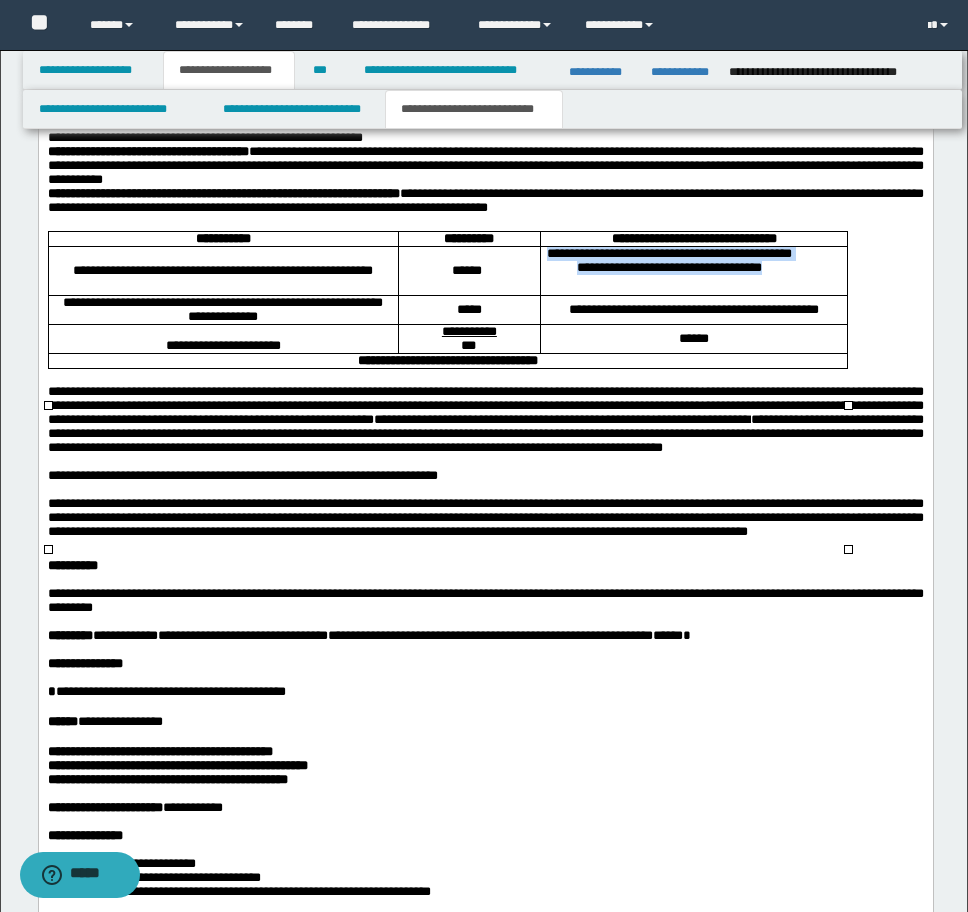 drag, startPoint x: 627, startPoint y: 426, endPoint x: 807, endPoint y: 462, distance: 183.5647 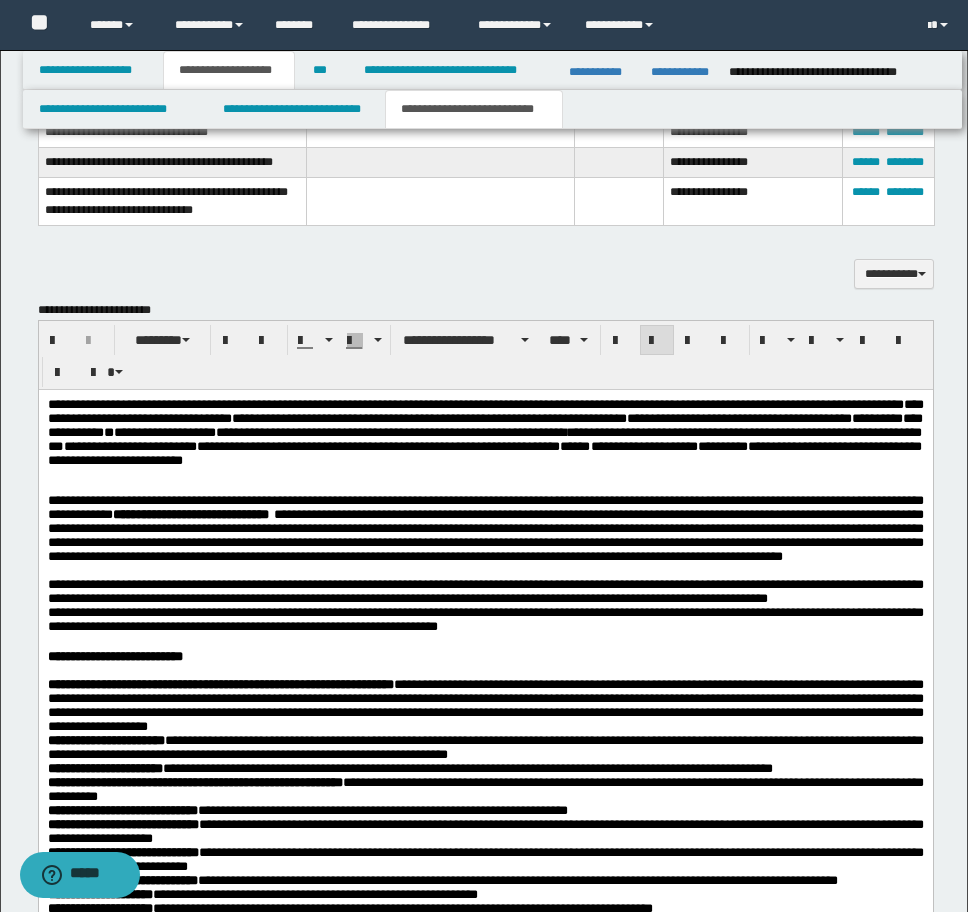 scroll, scrollTop: 1680, scrollLeft: 0, axis: vertical 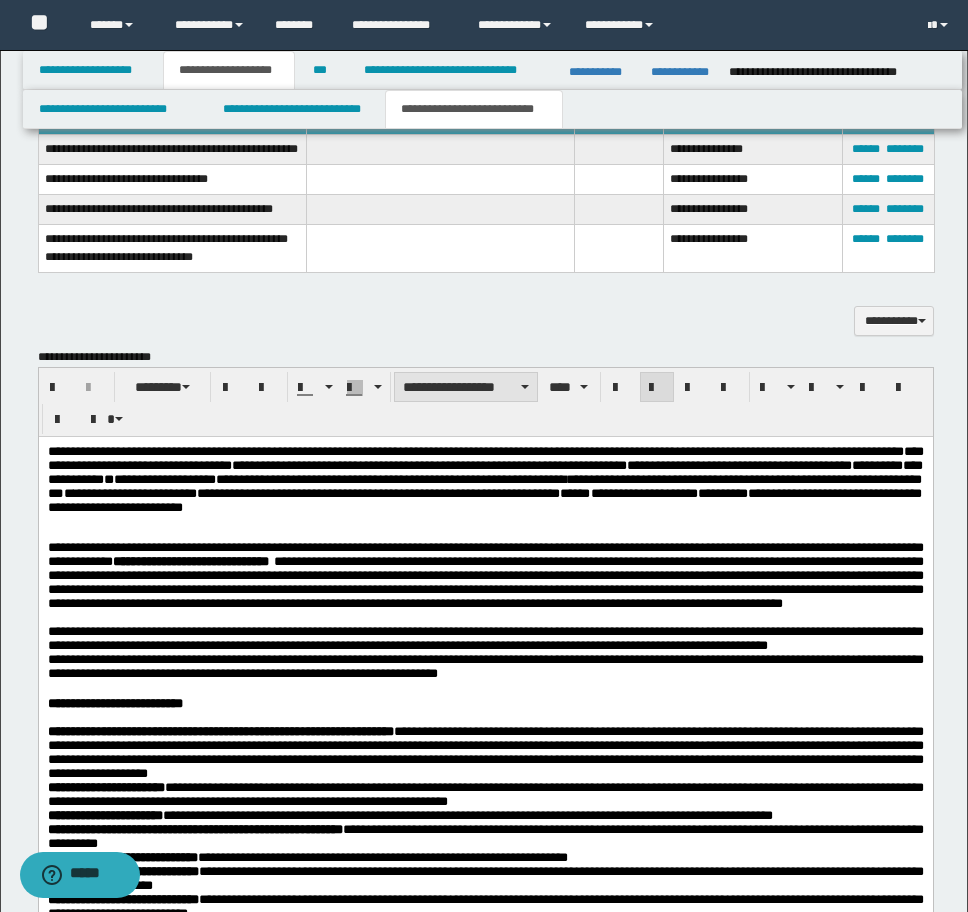 click on "**********" at bounding box center [466, 387] 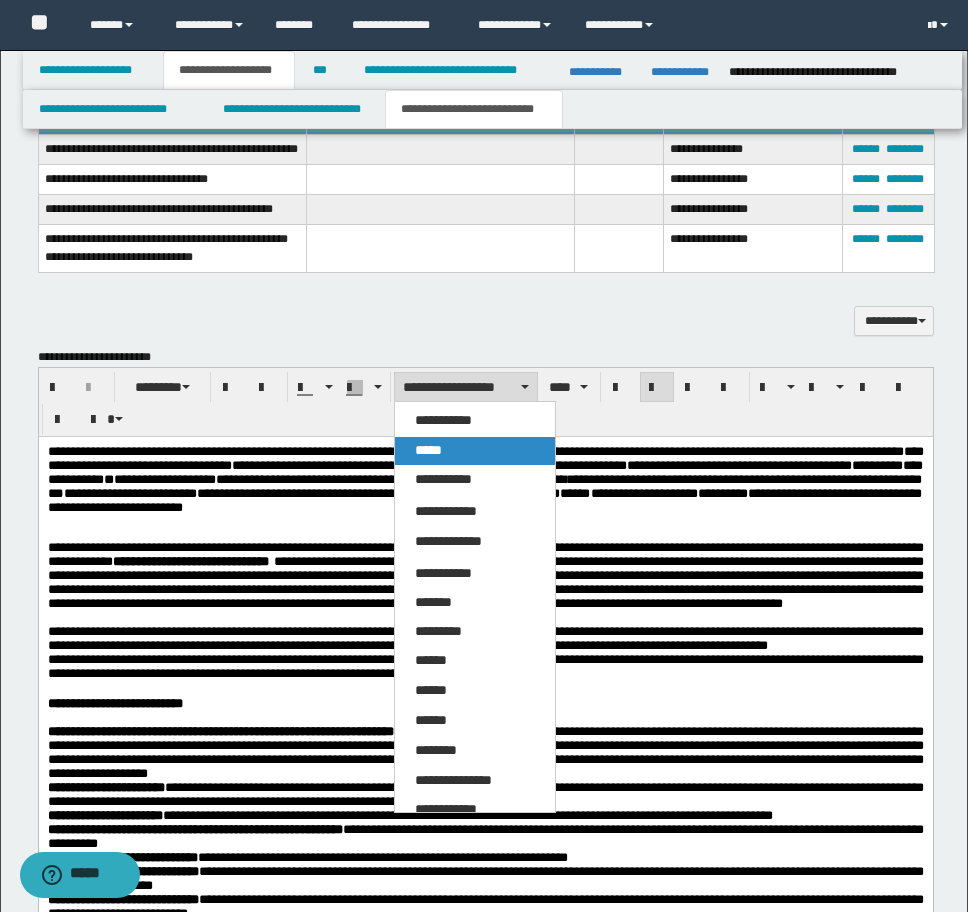 click on "*****" at bounding box center (475, 451) 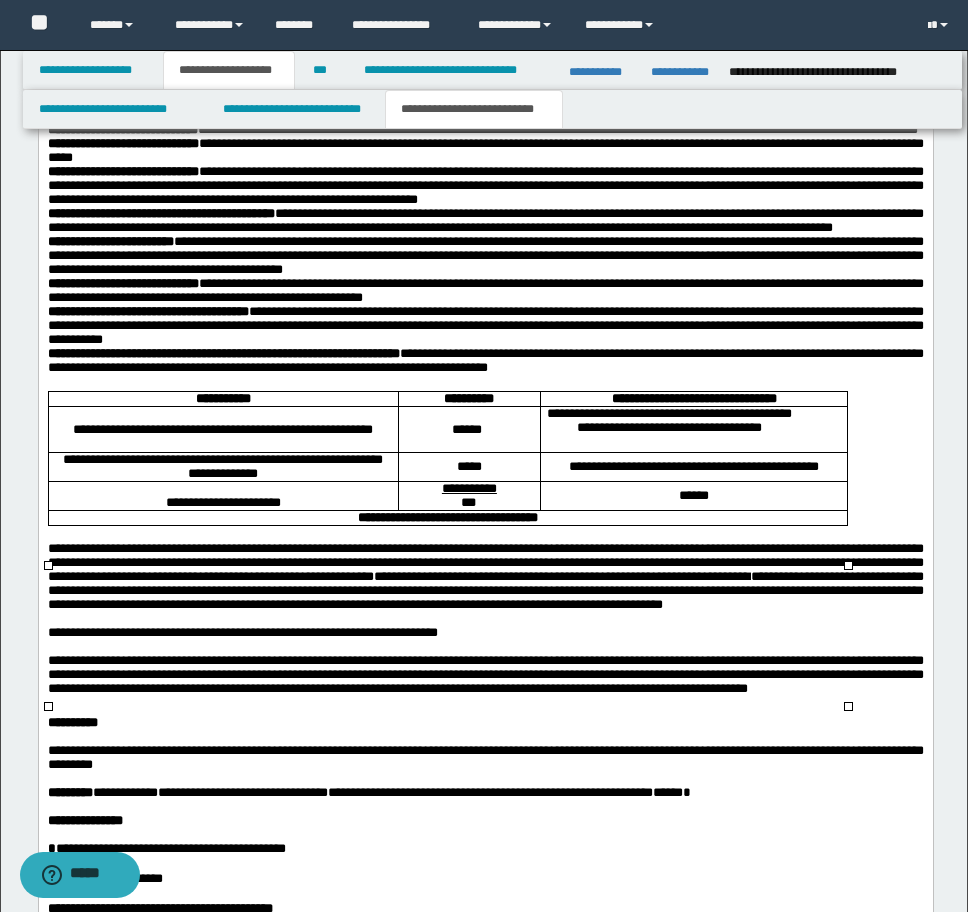 scroll, scrollTop: 2880, scrollLeft: 0, axis: vertical 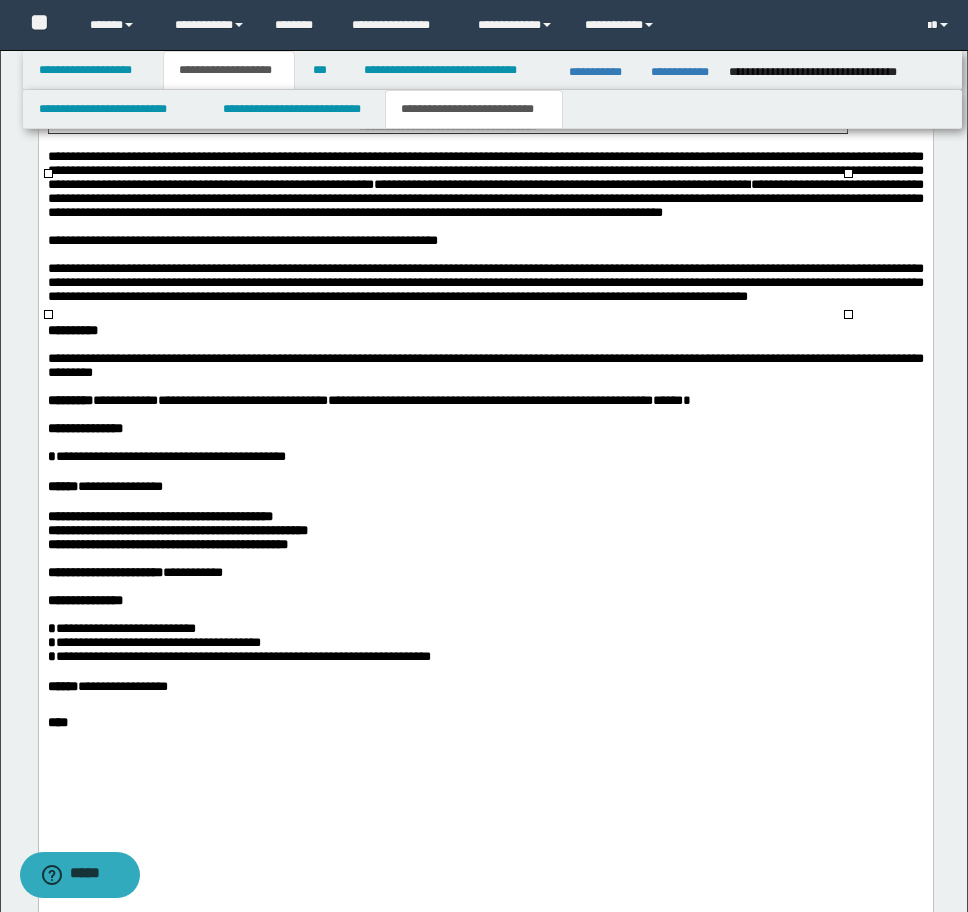 click on "**********" at bounding box center [485, 199] 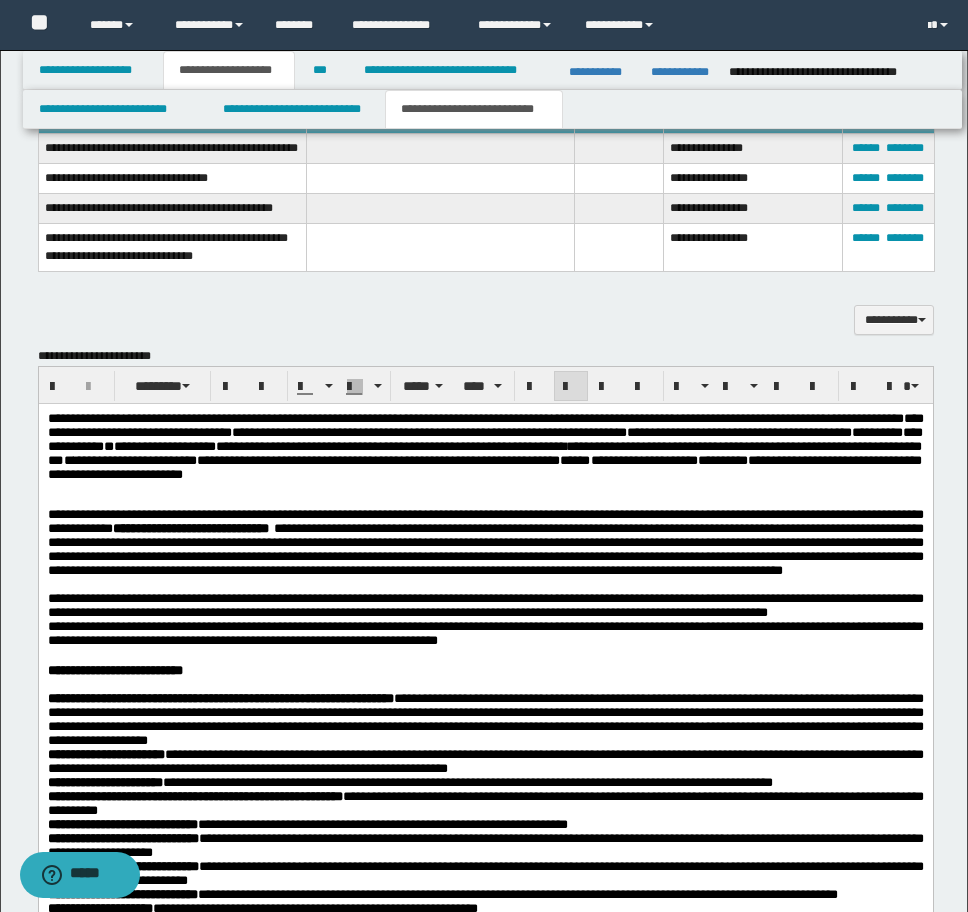 scroll, scrollTop: 1680, scrollLeft: 0, axis: vertical 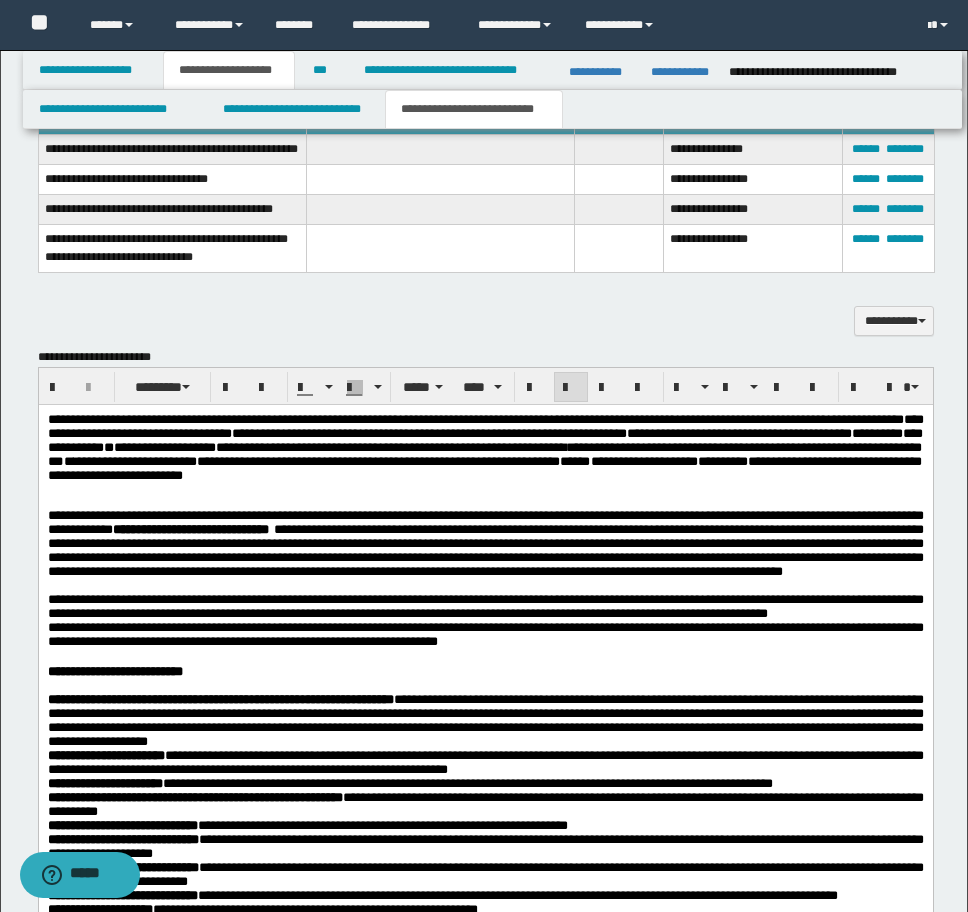 click on "**********" at bounding box center (485, 1210) 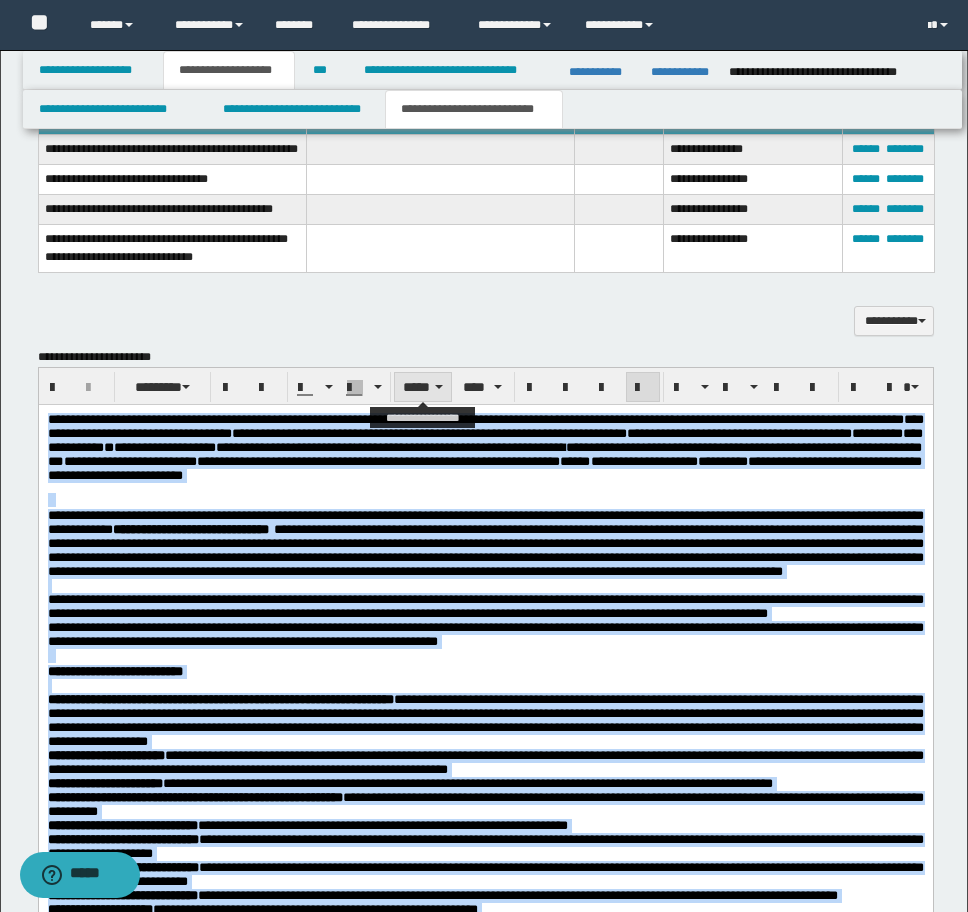 click on "*****" at bounding box center (423, 387) 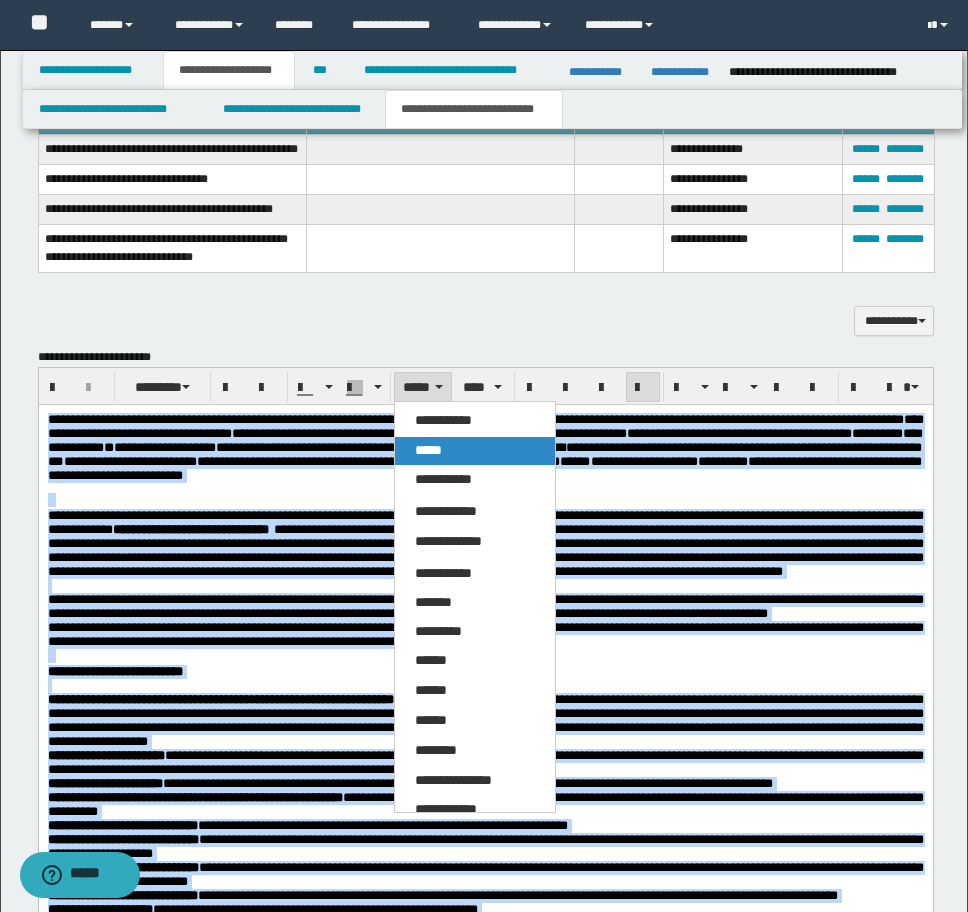 click on "*****" at bounding box center (428, 450) 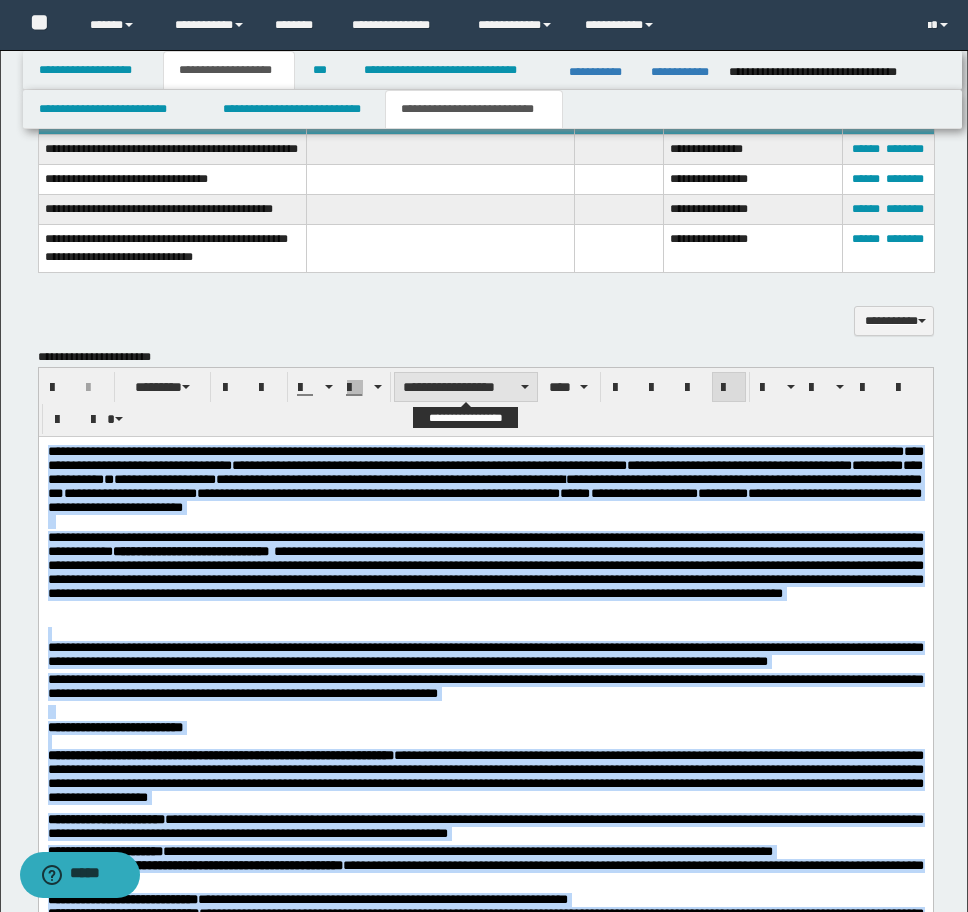 click on "**********" at bounding box center (466, 387) 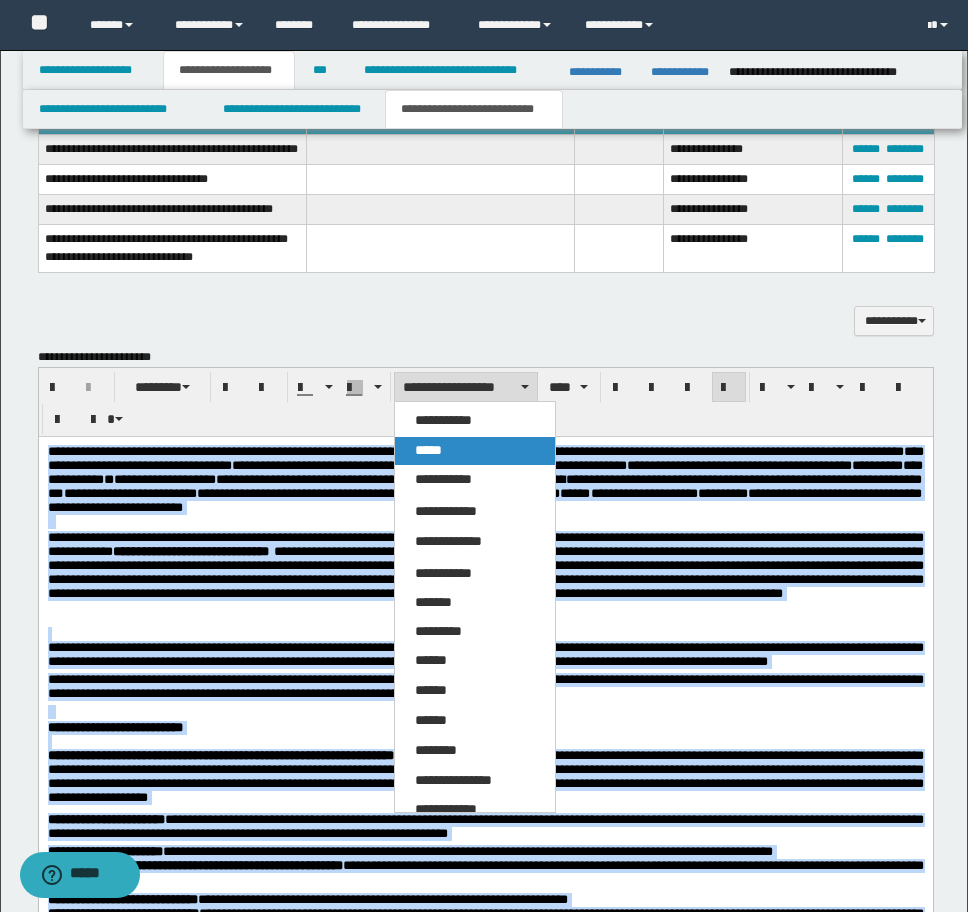 drag, startPoint x: 458, startPoint y: 457, endPoint x: 421, endPoint y: 50, distance: 408.67834 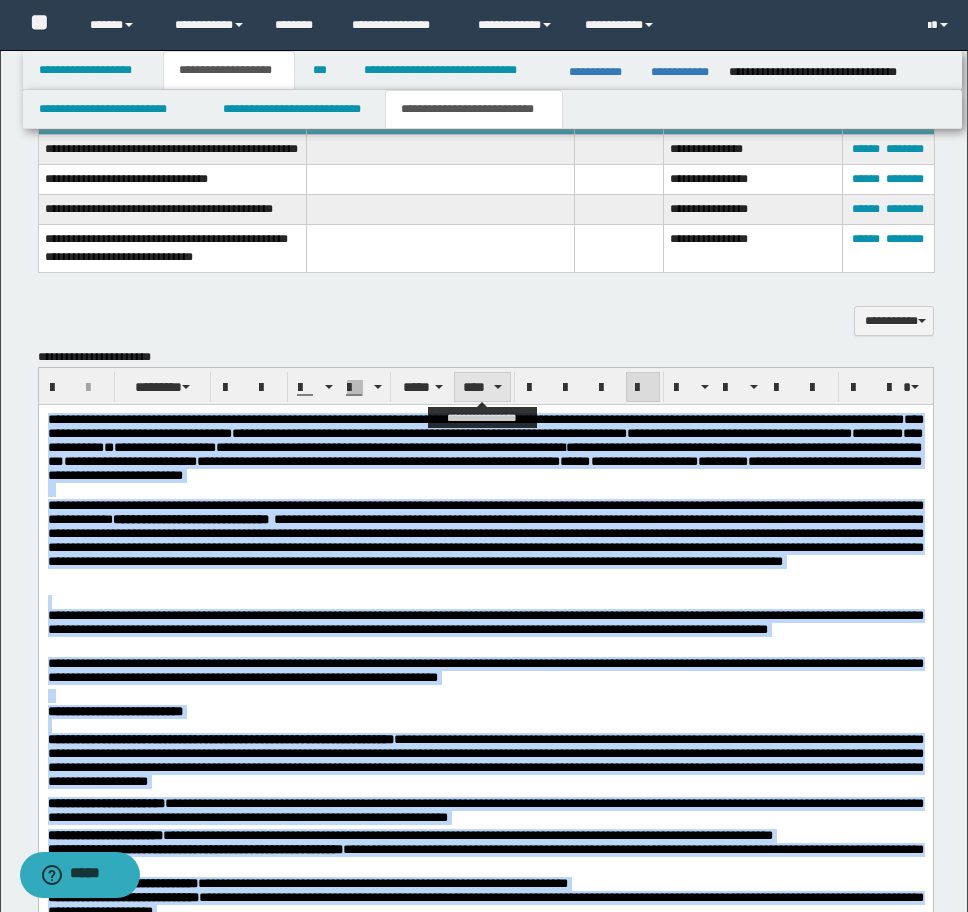 click on "****" at bounding box center [482, 387] 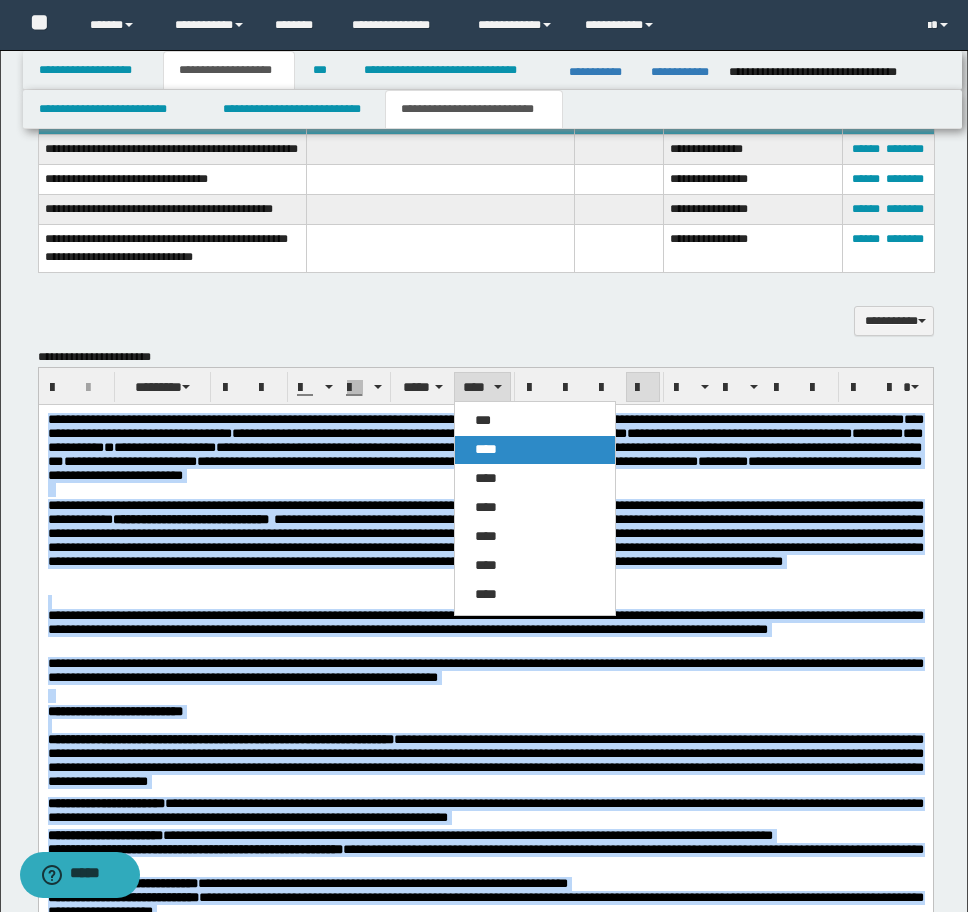 click on "****" at bounding box center (486, 449) 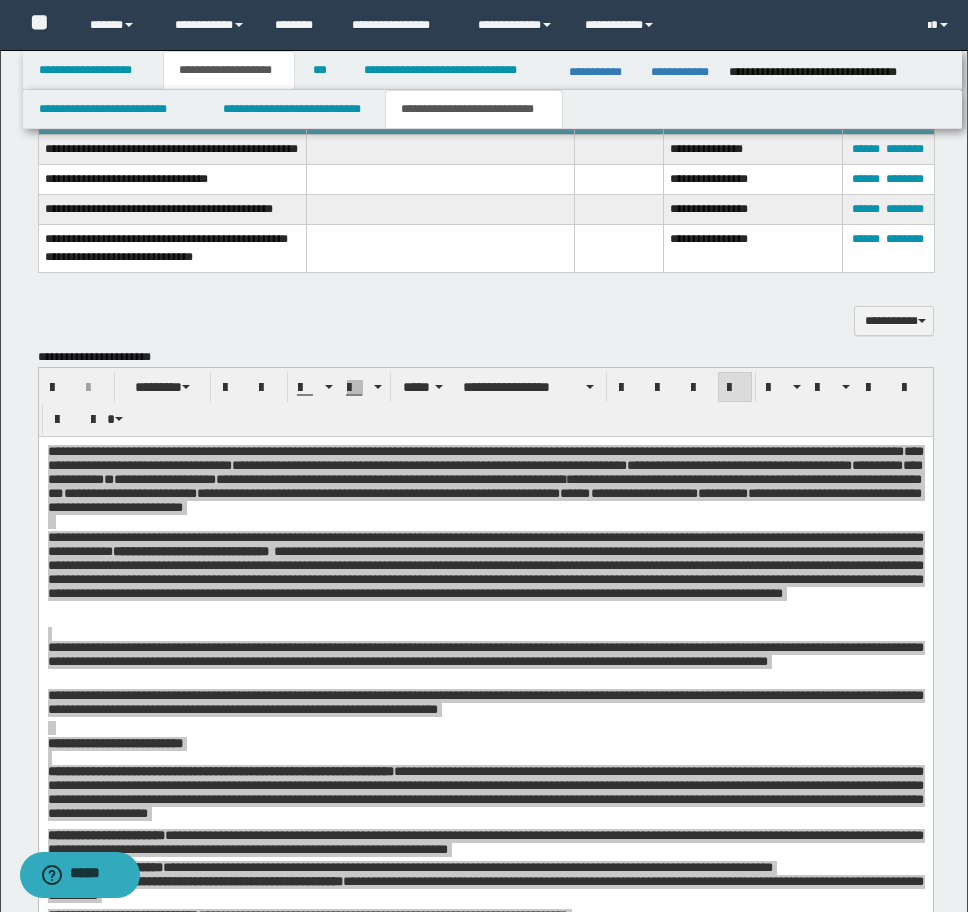 click on "**********" at bounding box center (486, 402) 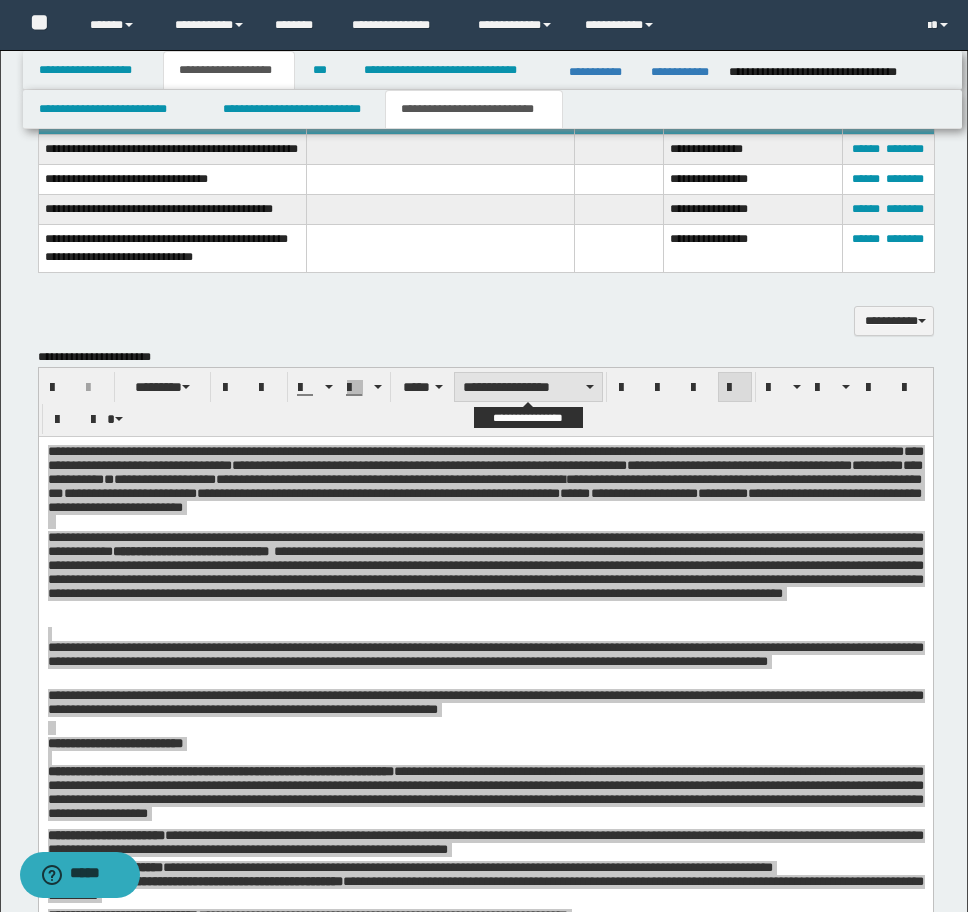 click on "**********" at bounding box center [528, 387] 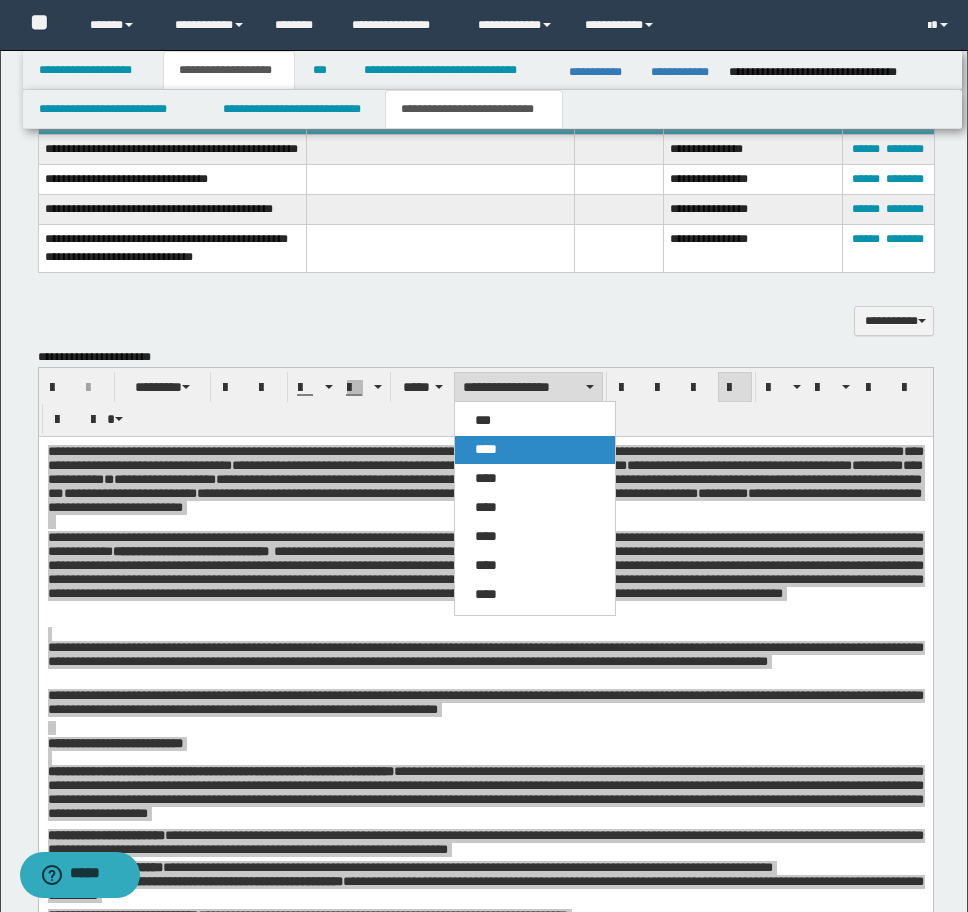 drag, startPoint x: 512, startPoint y: 441, endPoint x: 473, endPoint y: 42, distance: 400.9015 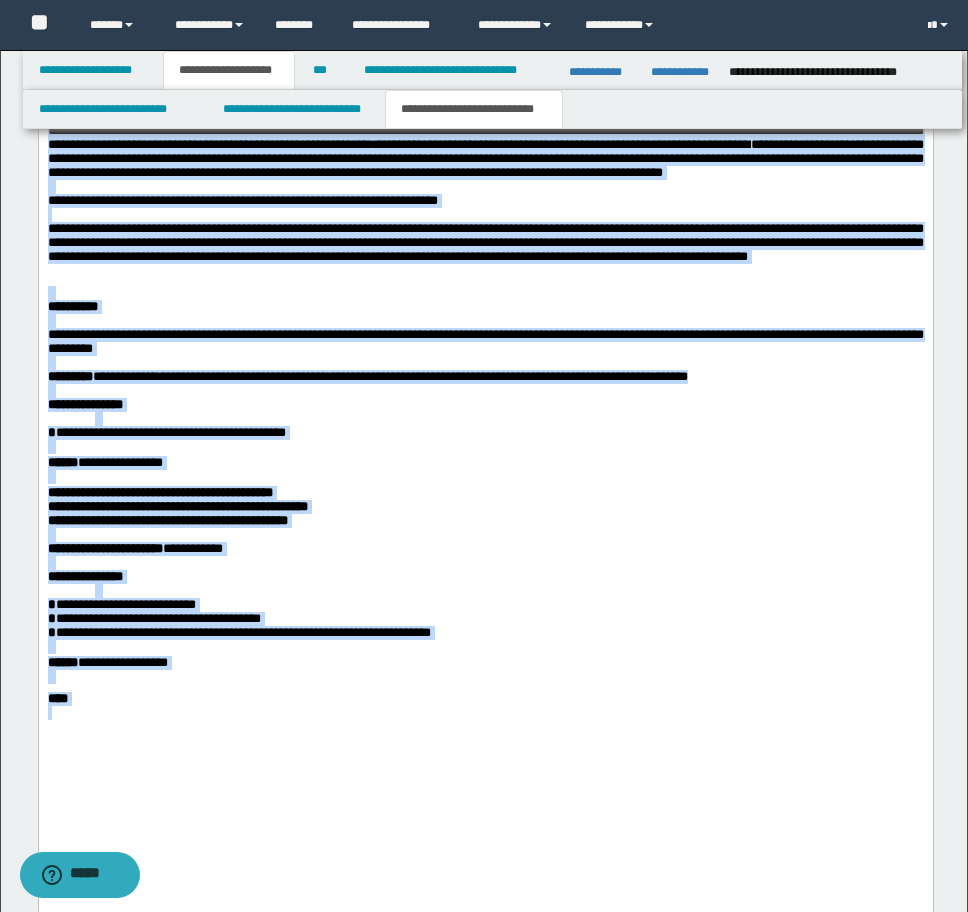 scroll, scrollTop: 3080, scrollLeft: 0, axis: vertical 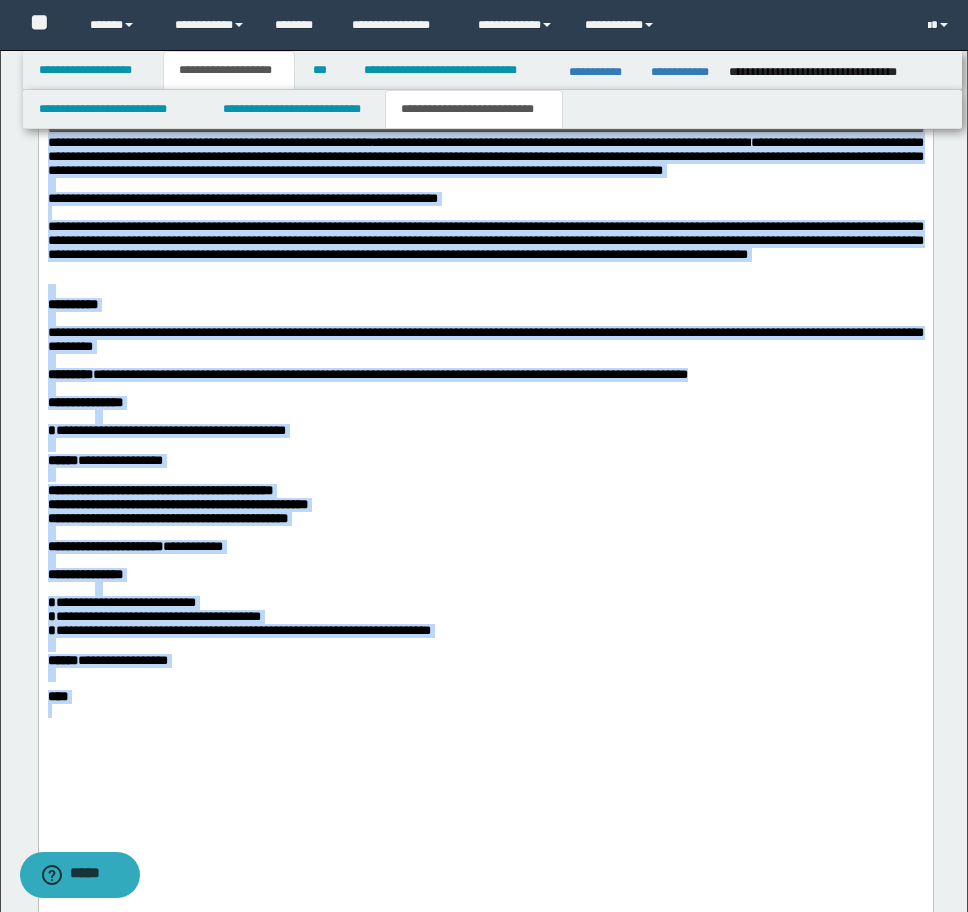 click at bounding box center [508, 418] 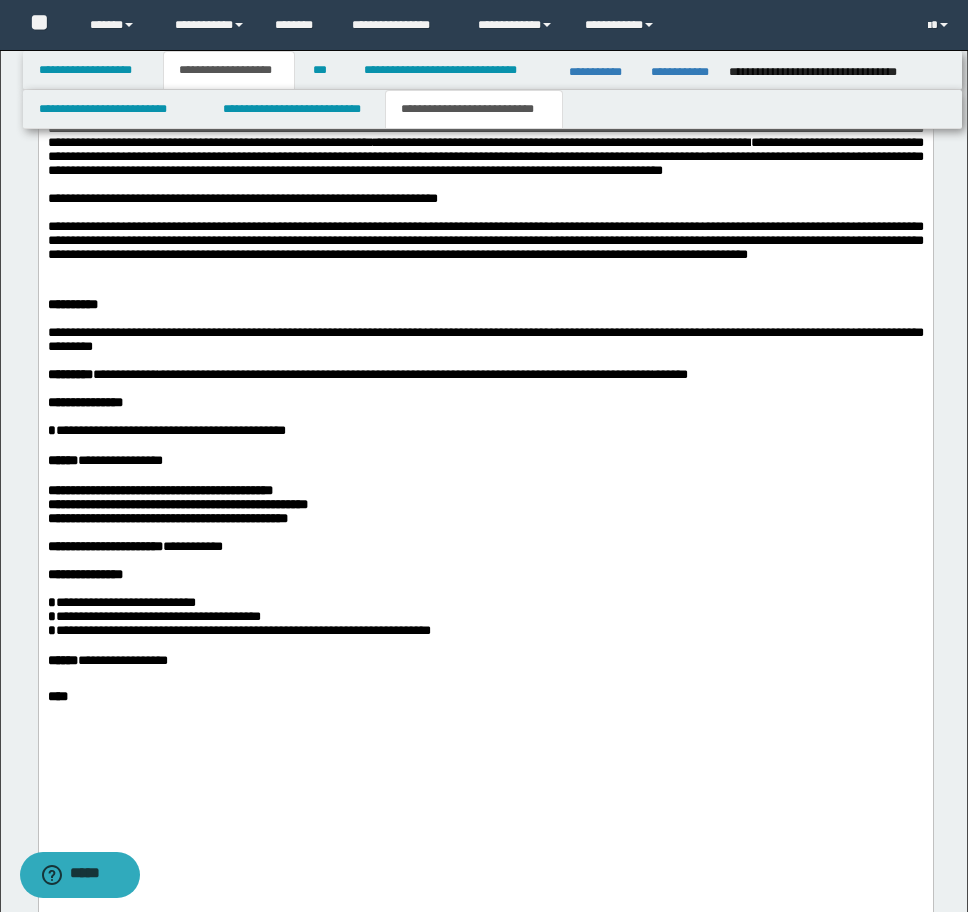 click on "**********" at bounding box center (167, 519) 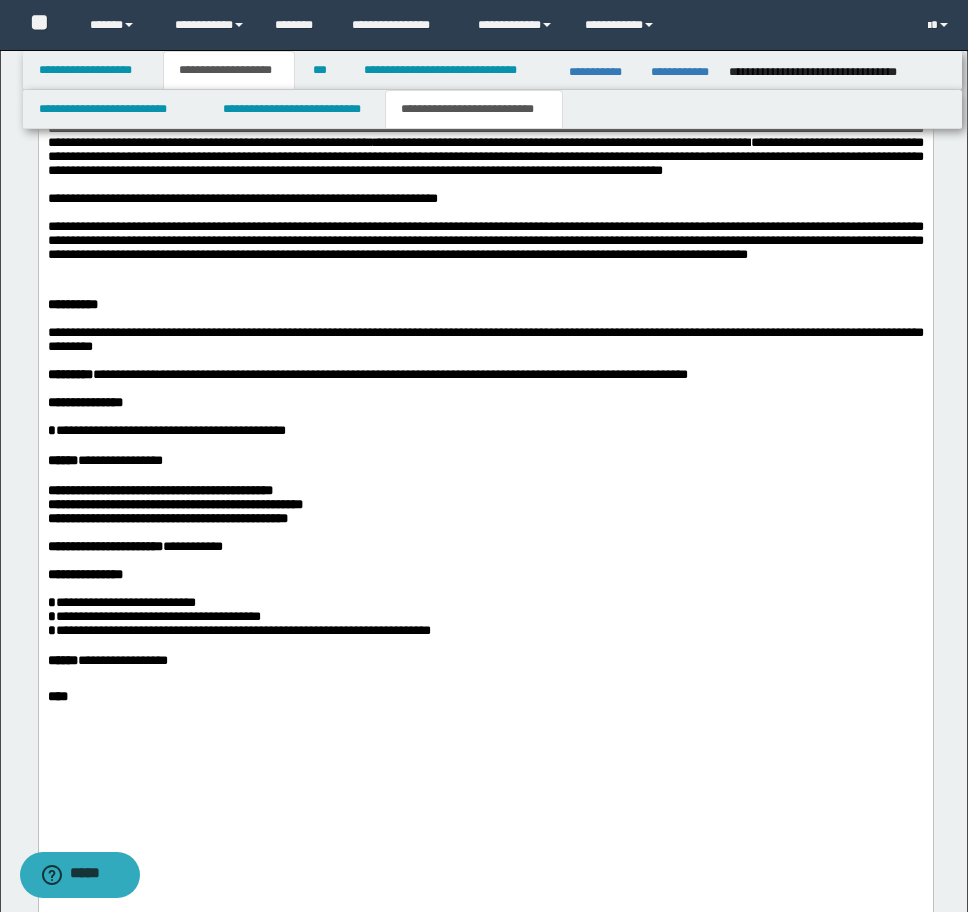 click on "**********" at bounding box center (159, 491) 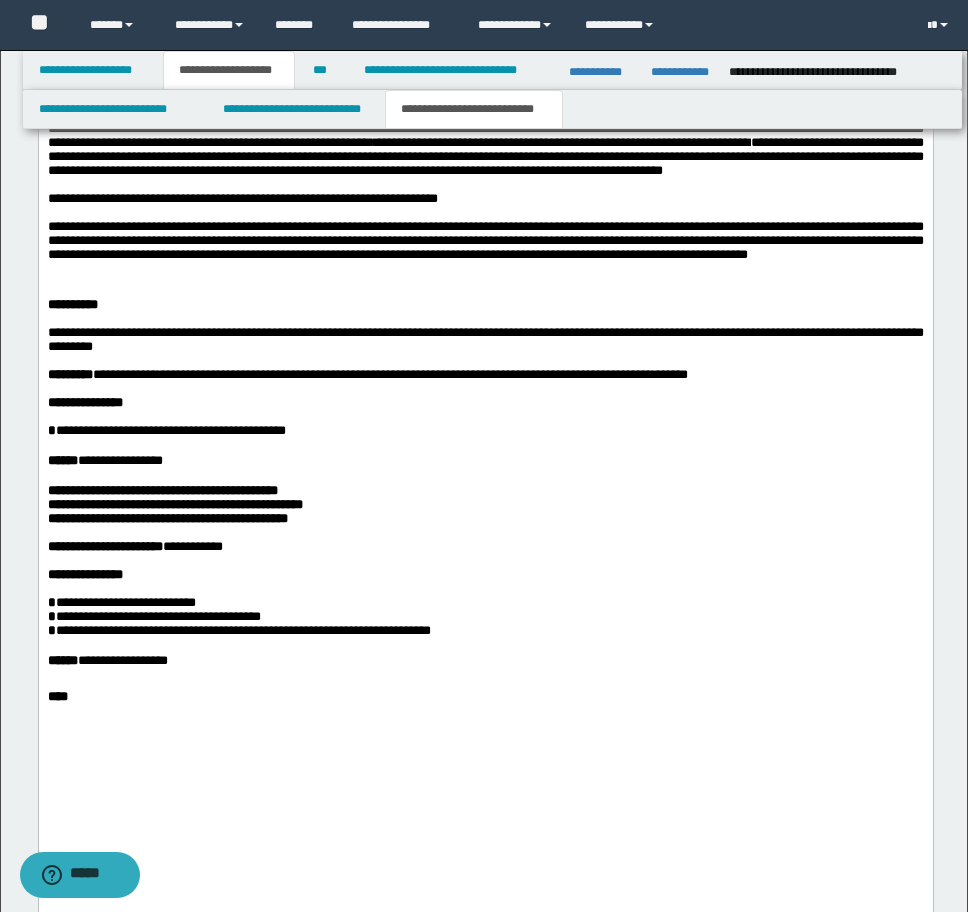 click on "**********" at bounding box center [167, 519] 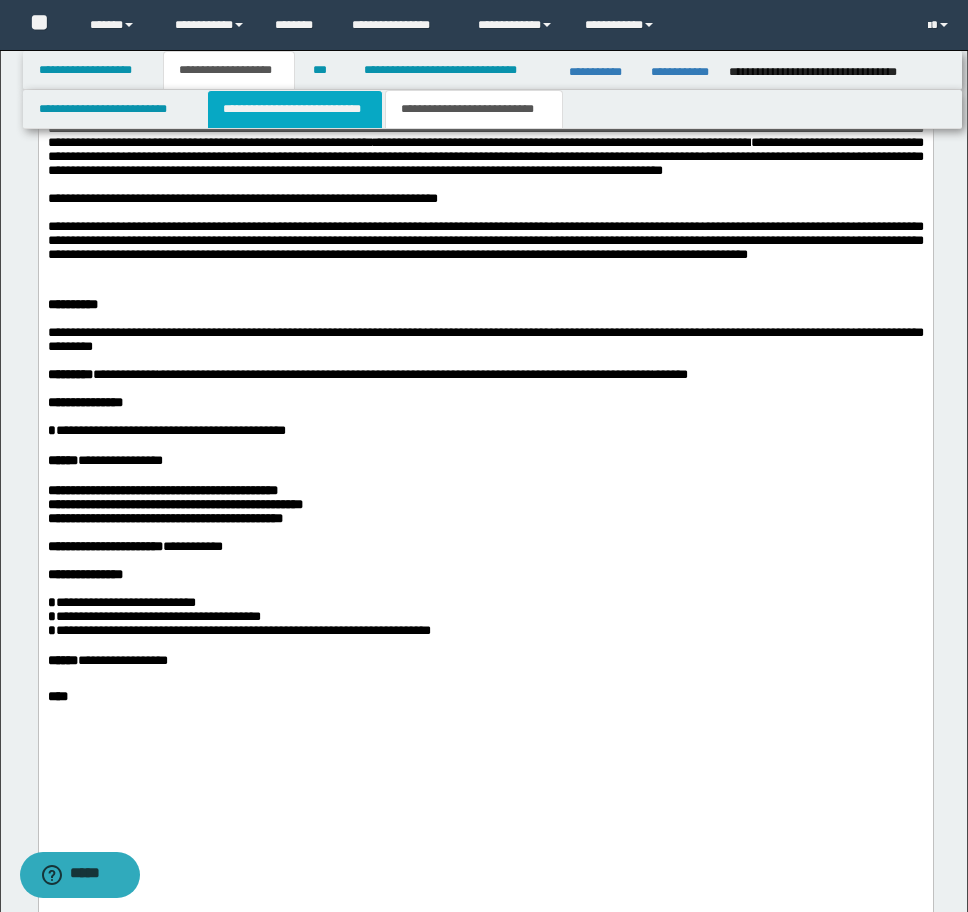 click on "**********" at bounding box center [295, 109] 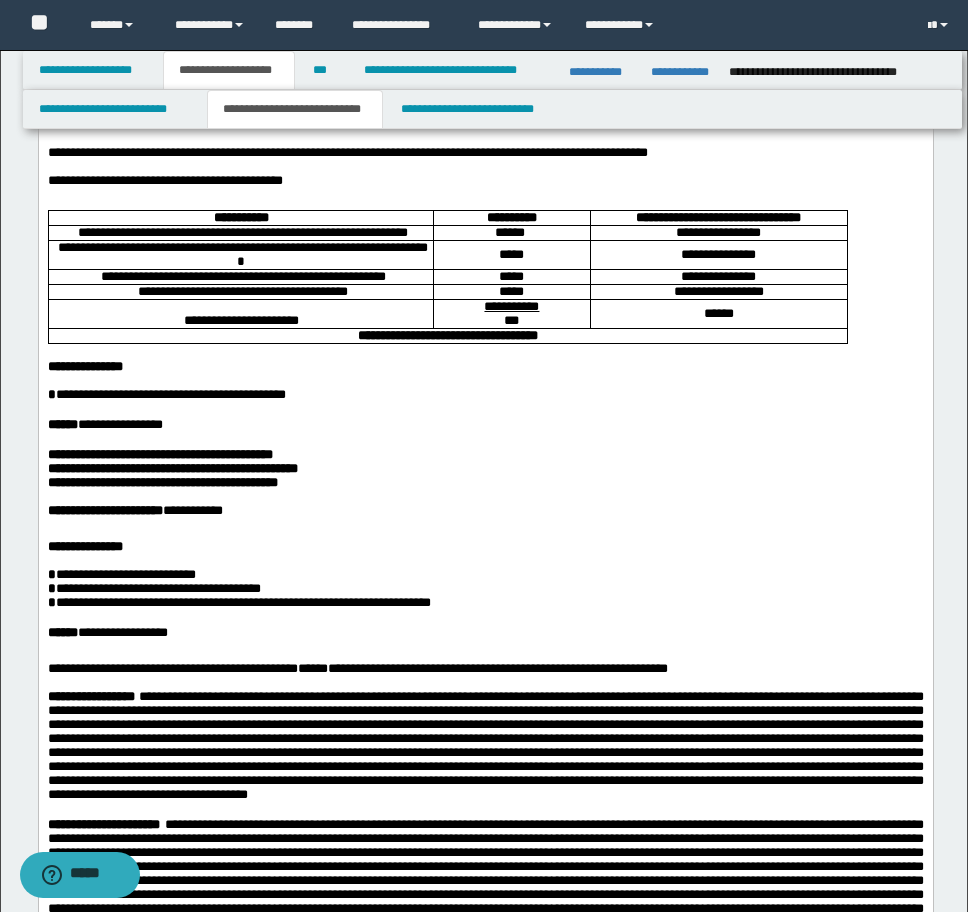 scroll, scrollTop: 242, scrollLeft: 0, axis: vertical 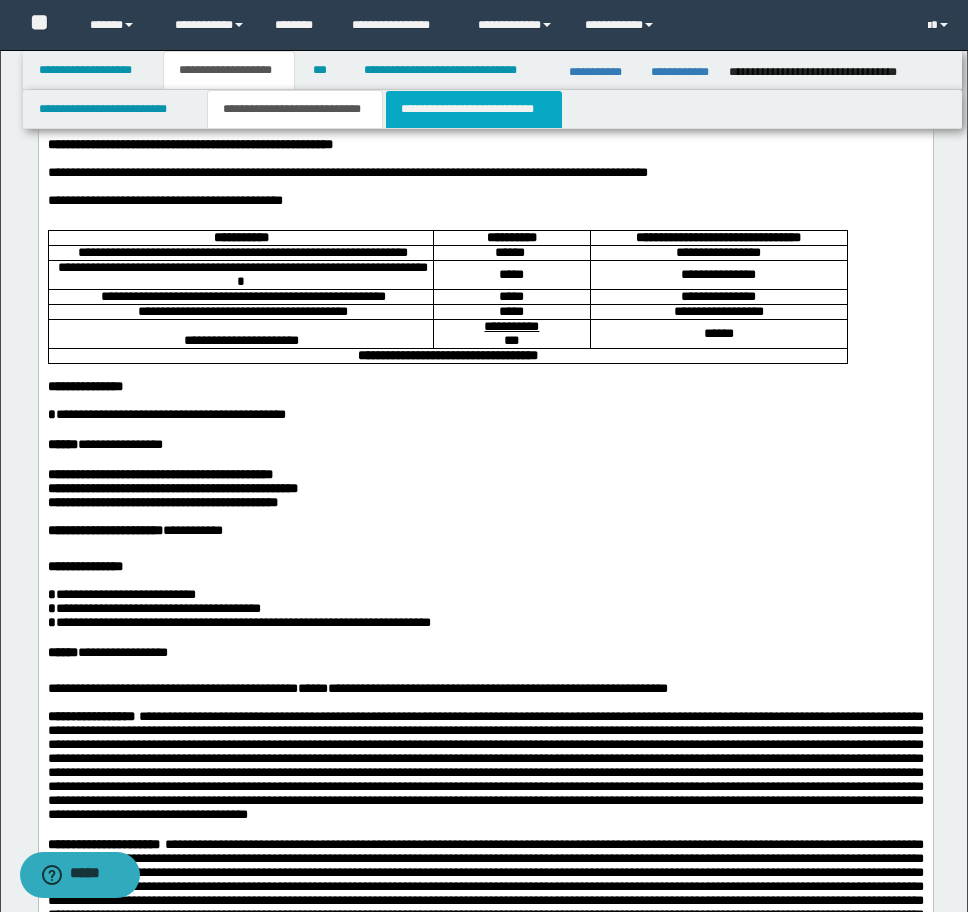 click on "**********" at bounding box center (474, 109) 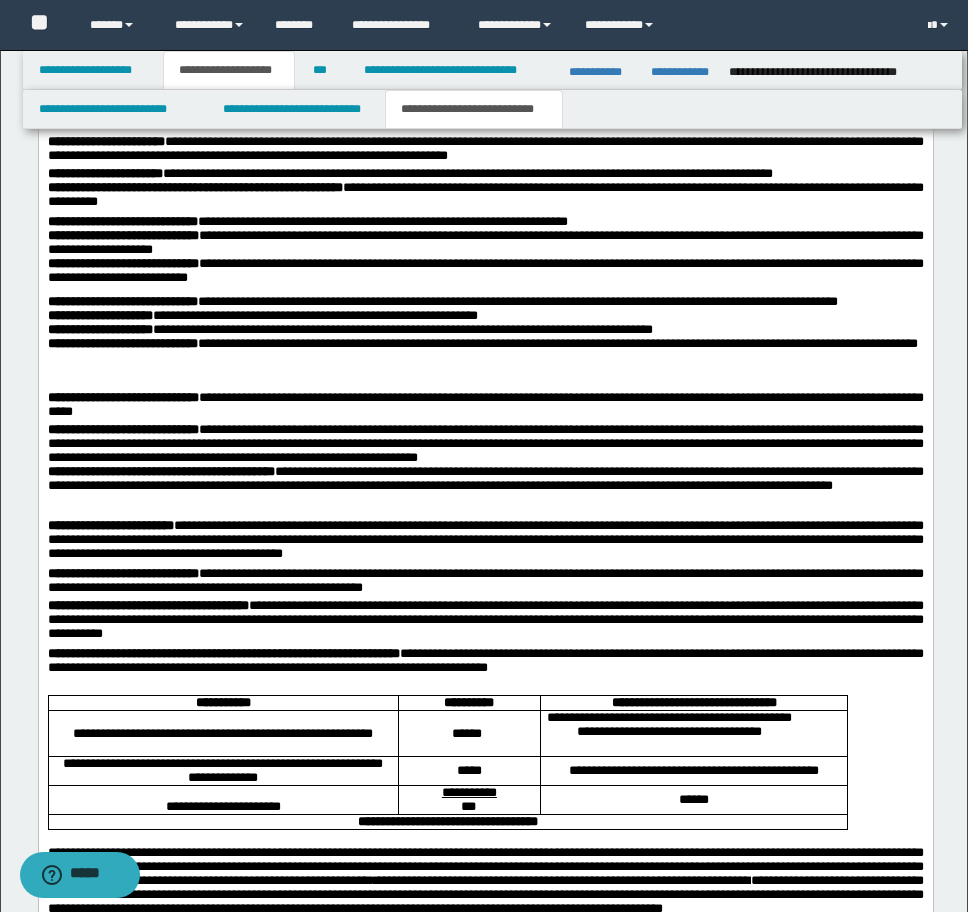 scroll, scrollTop: 2642, scrollLeft: 0, axis: vertical 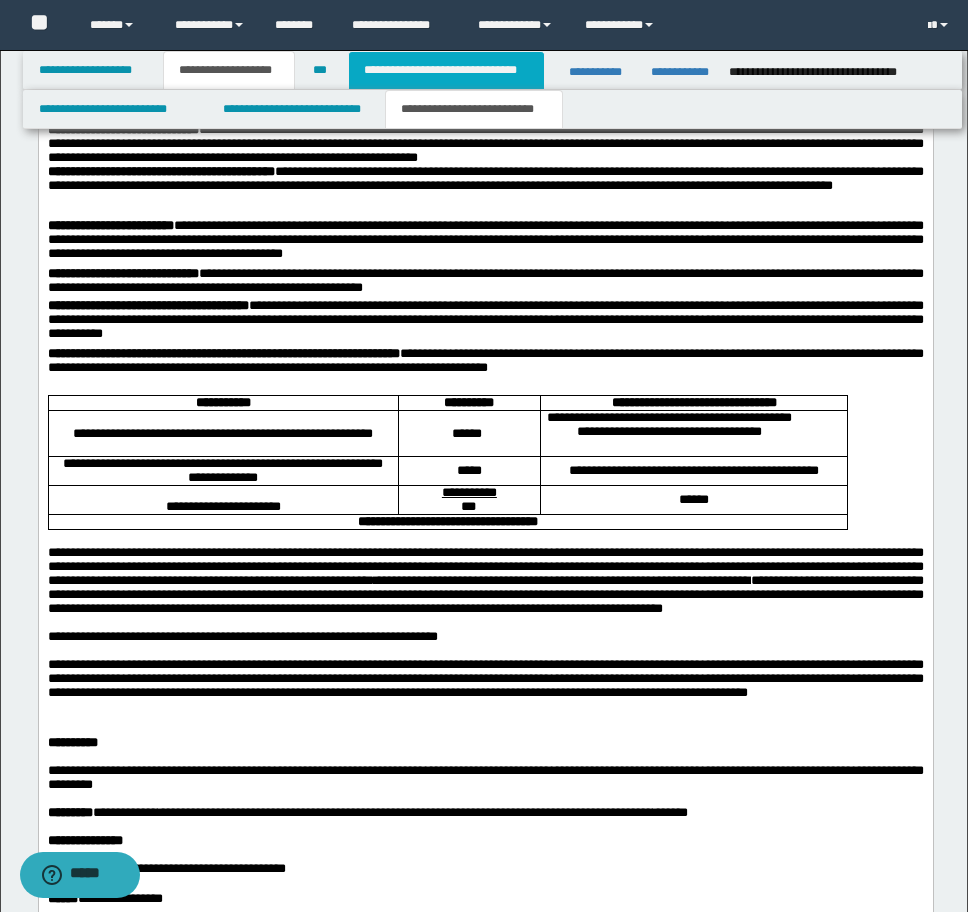 click on "**********" at bounding box center (446, 70) 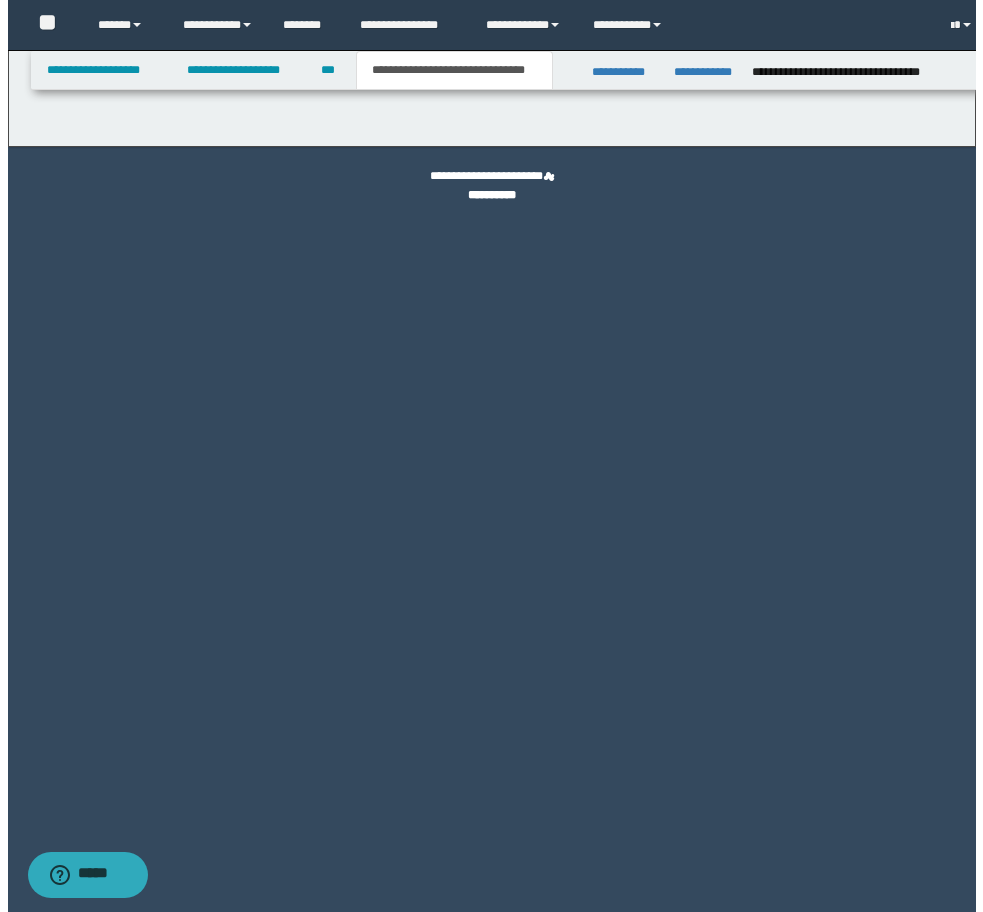 scroll, scrollTop: 0, scrollLeft: 0, axis: both 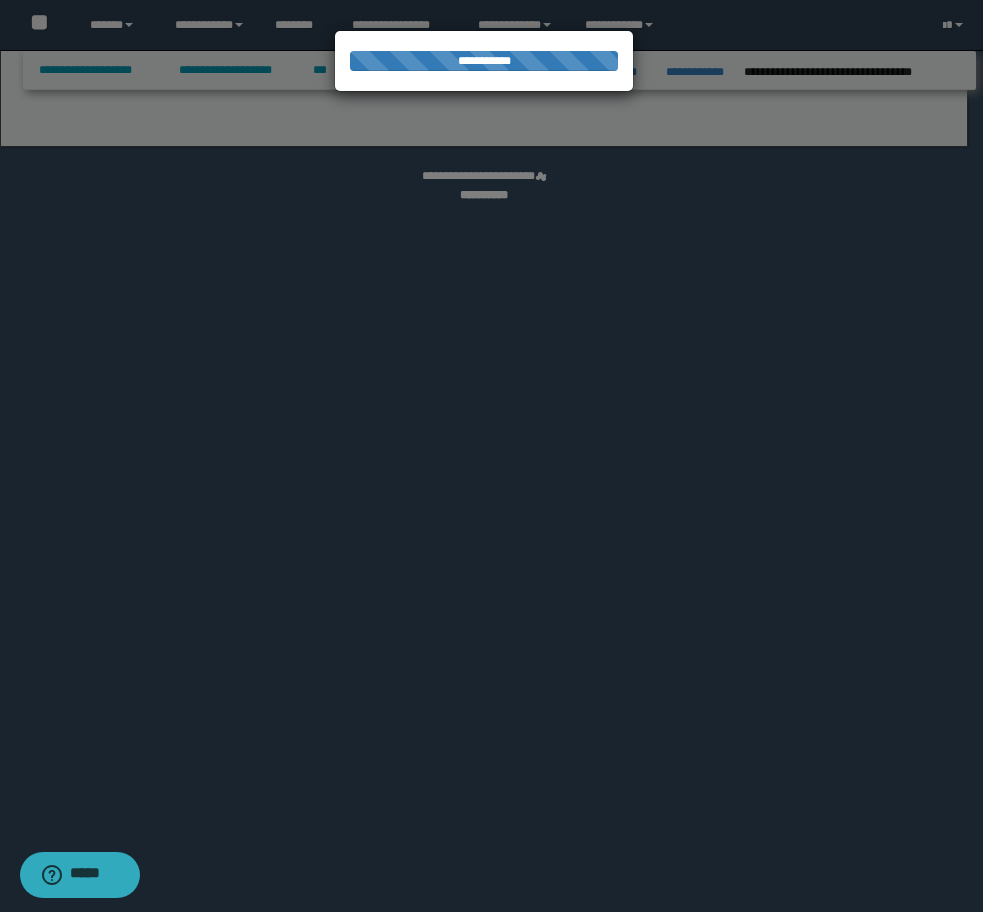 select on "*" 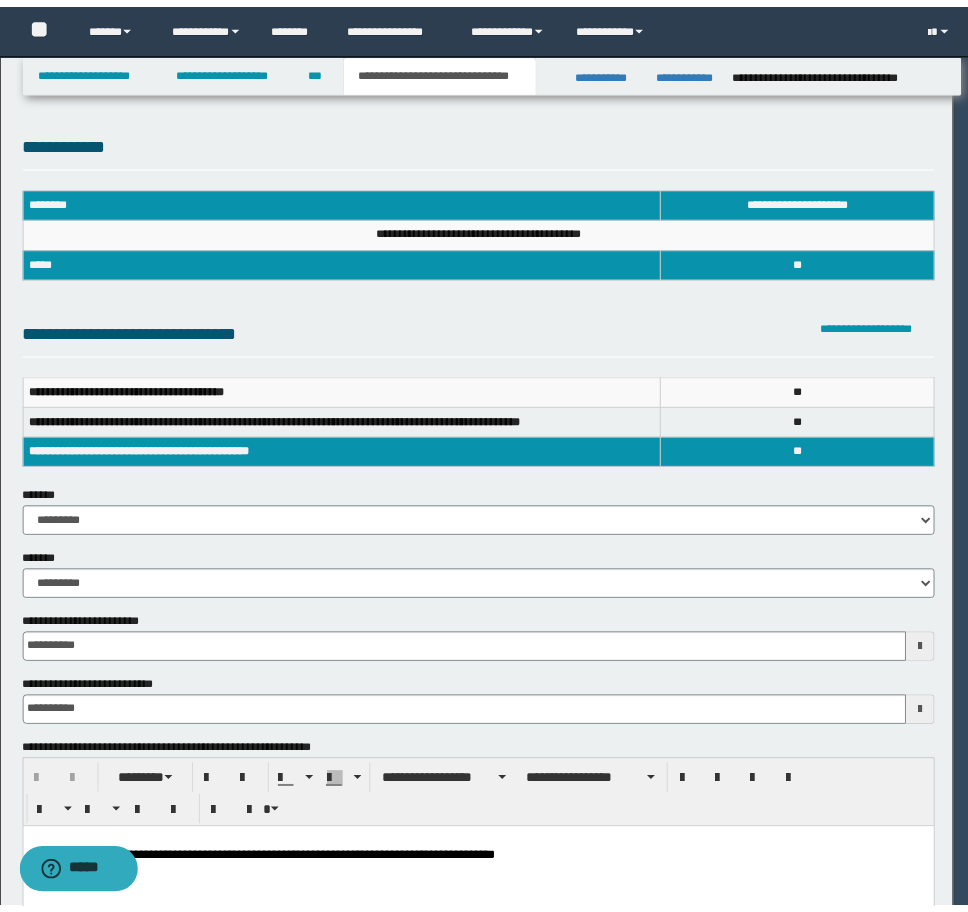 scroll, scrollTop: 0, scrollLeft: 0, axis: both 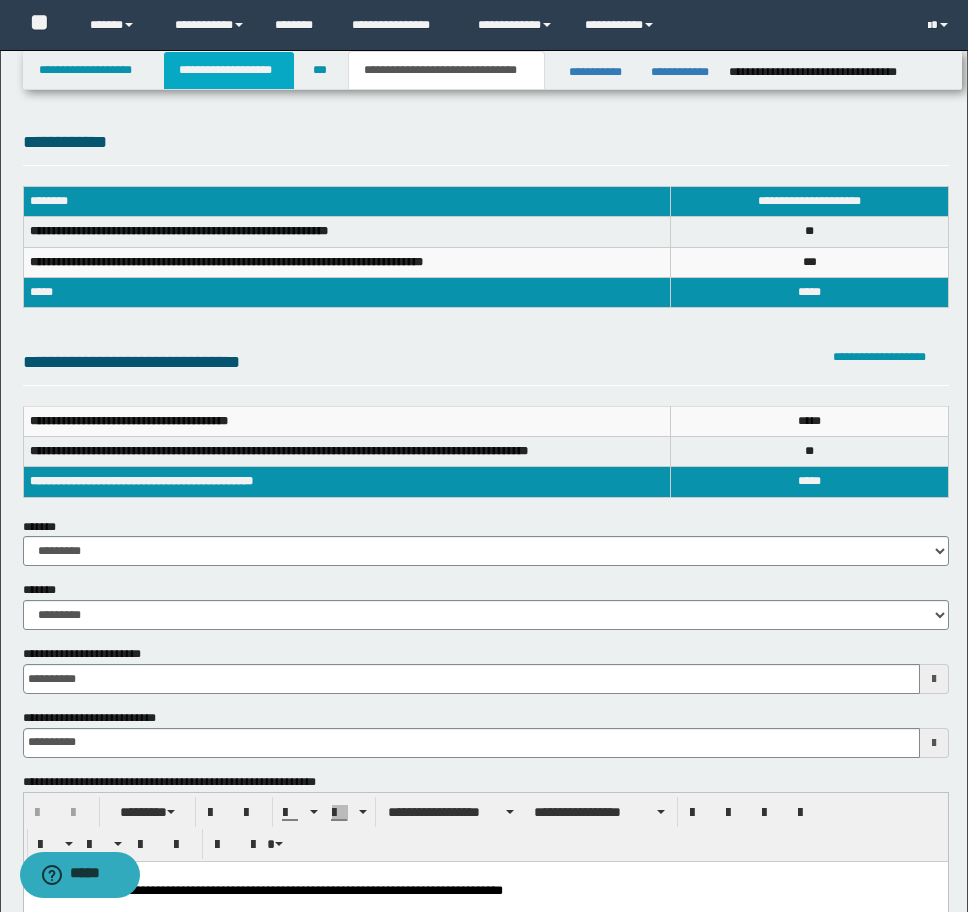 click on "**********" at bounding box center [229, 70] 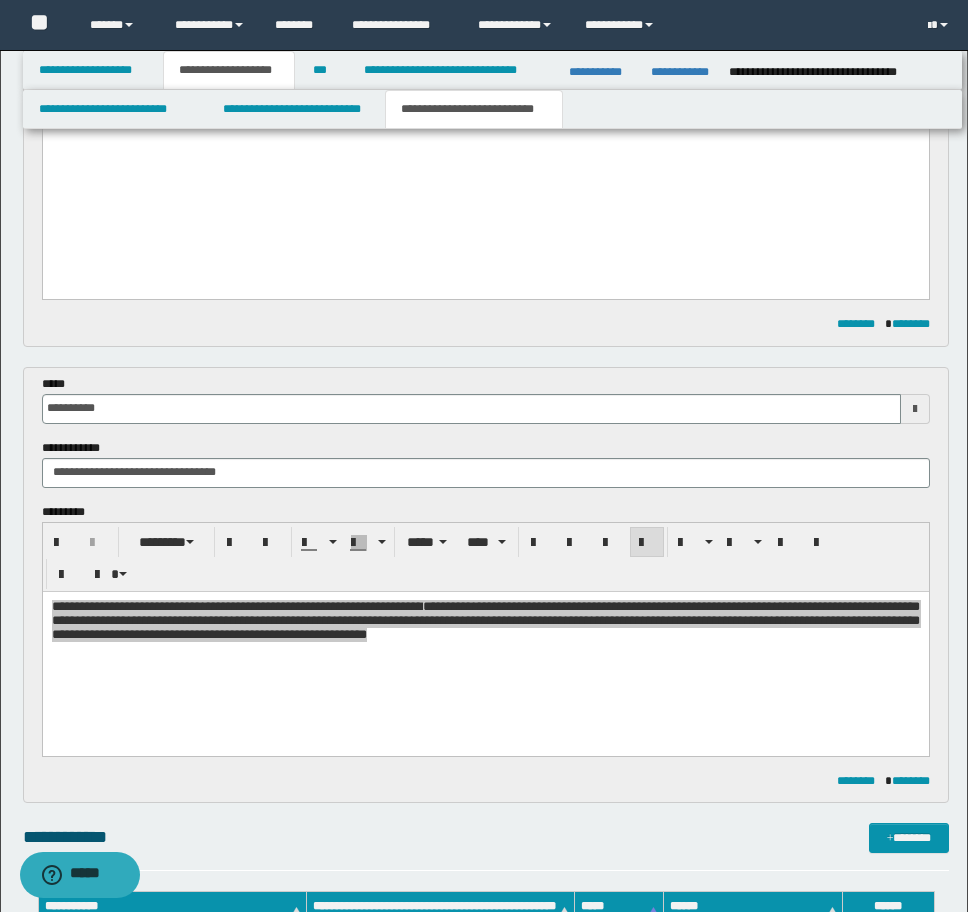 scroll, scrollTop: 600, scrollLeft: 0, axis: vertical 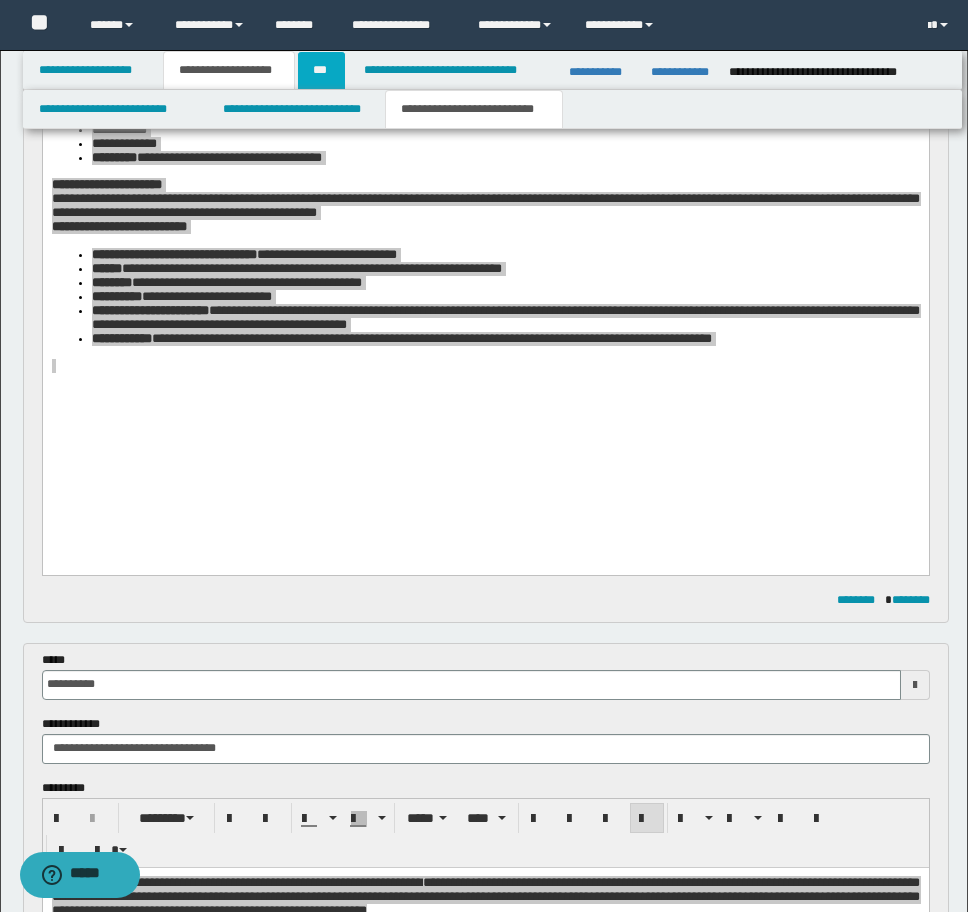 click on "***" at bounding box center (321, 70) 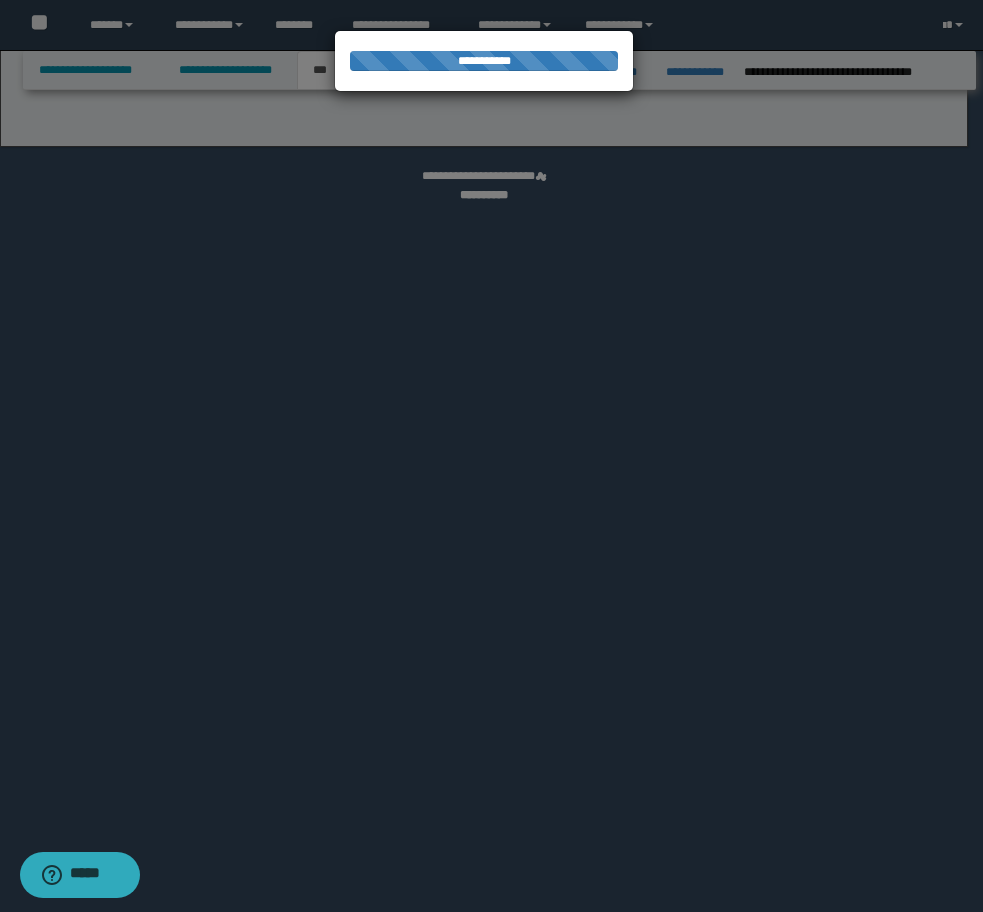 select on "***" 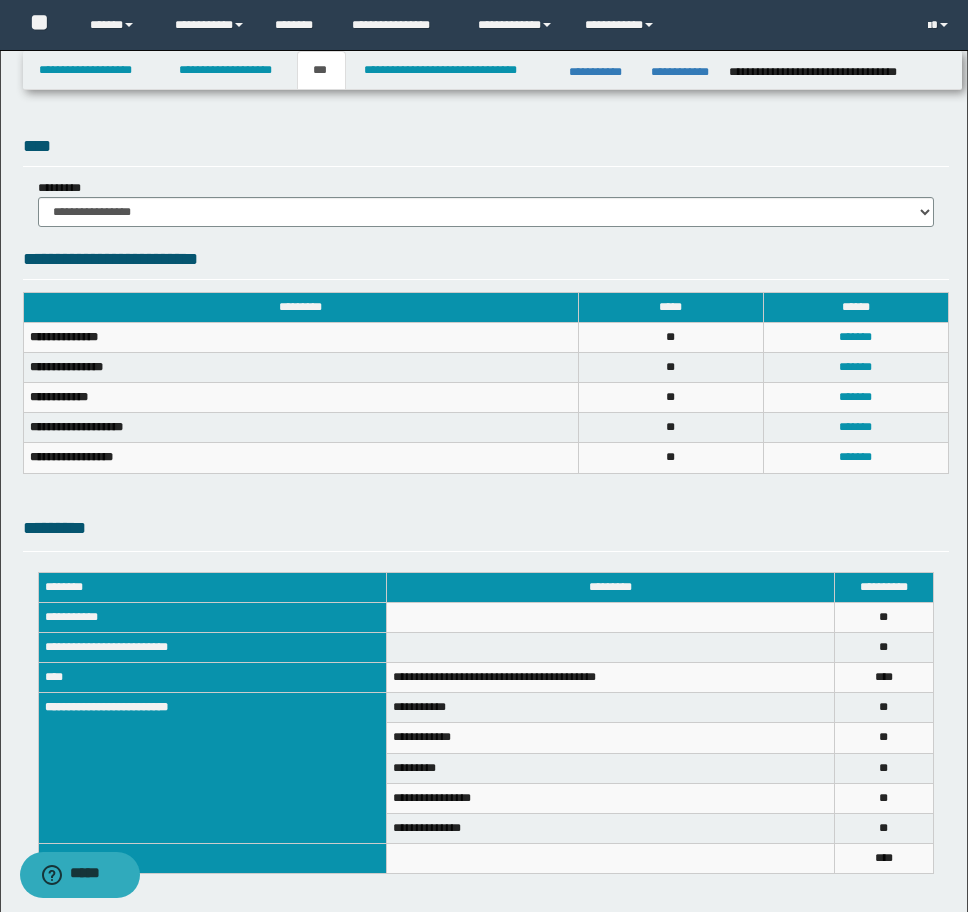 scroll, scrollTop: 369, scrollLeft: 0, axis: vertical 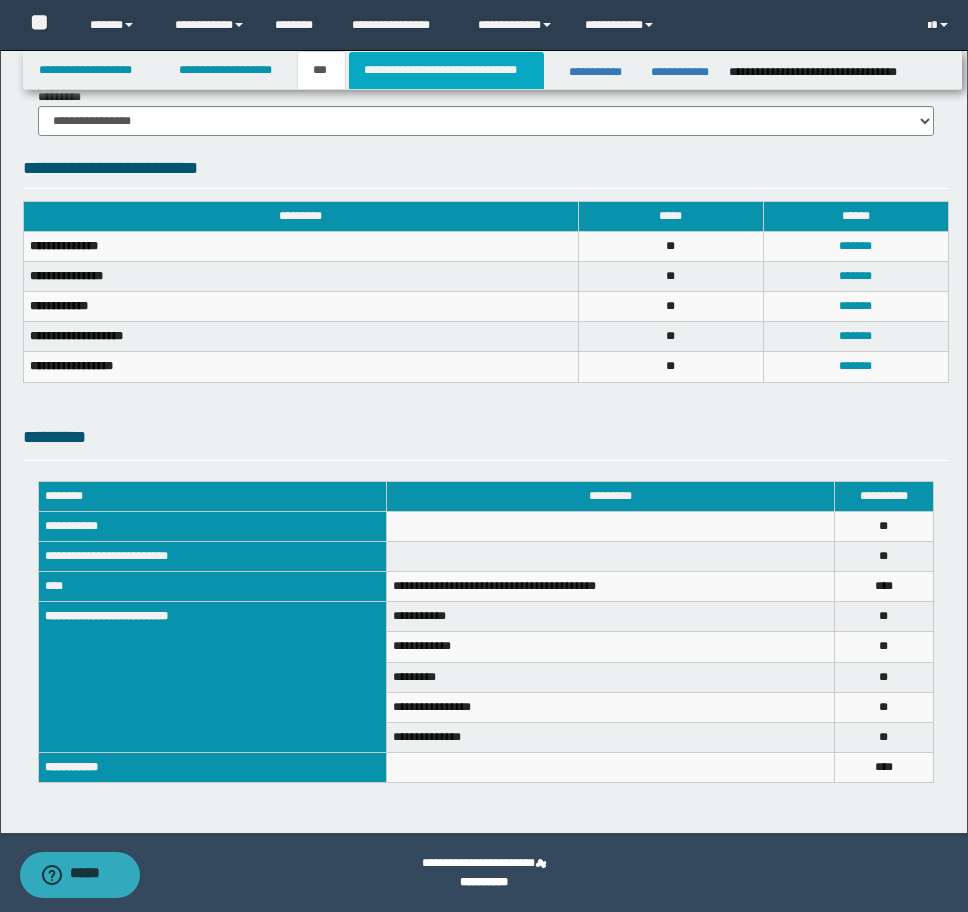 click on "**********" at bounding box center (446, 70) 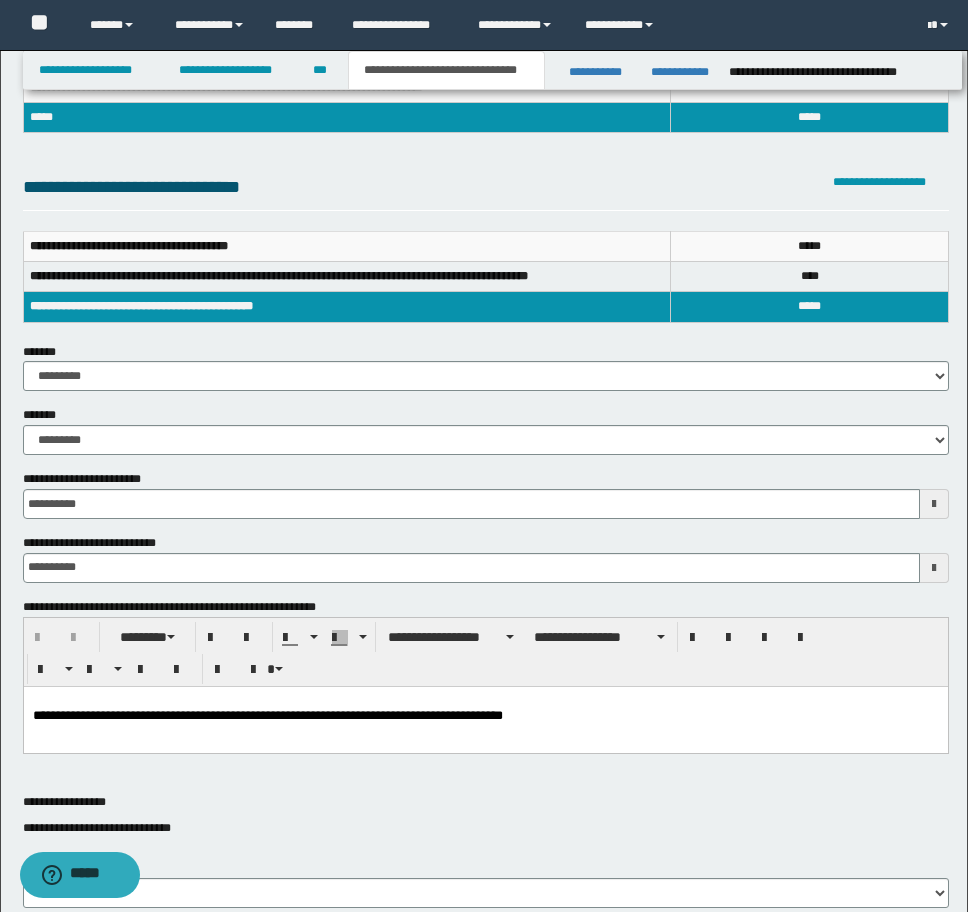 scroll, scrollTop: 0, scrollLeft: 0, axis: both 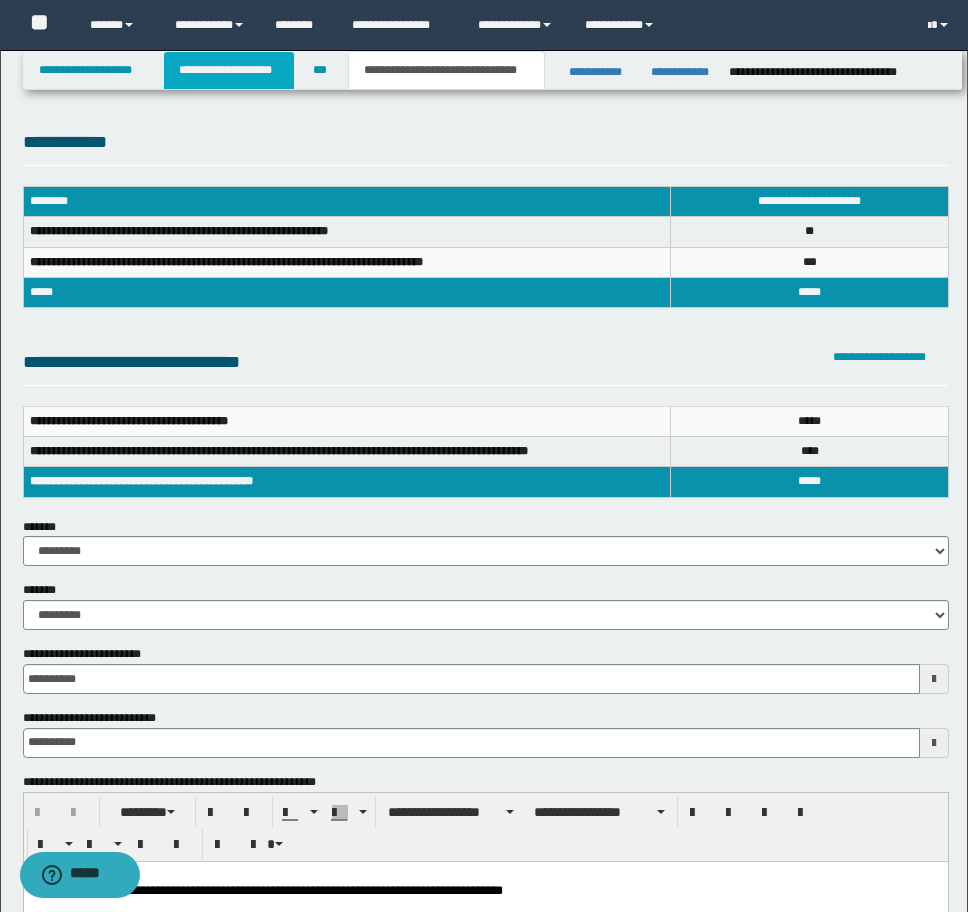 click on "**********" at bounding box center [229, 70] 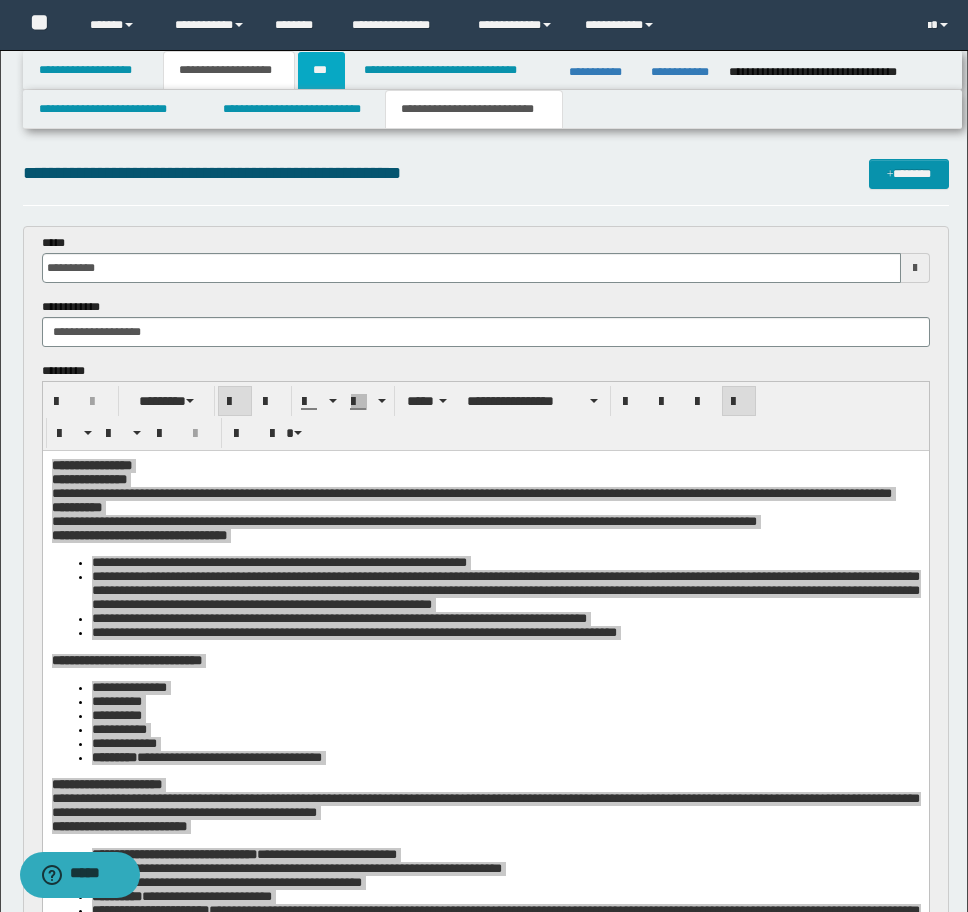 click on "***" at bounding box center (321, 70) 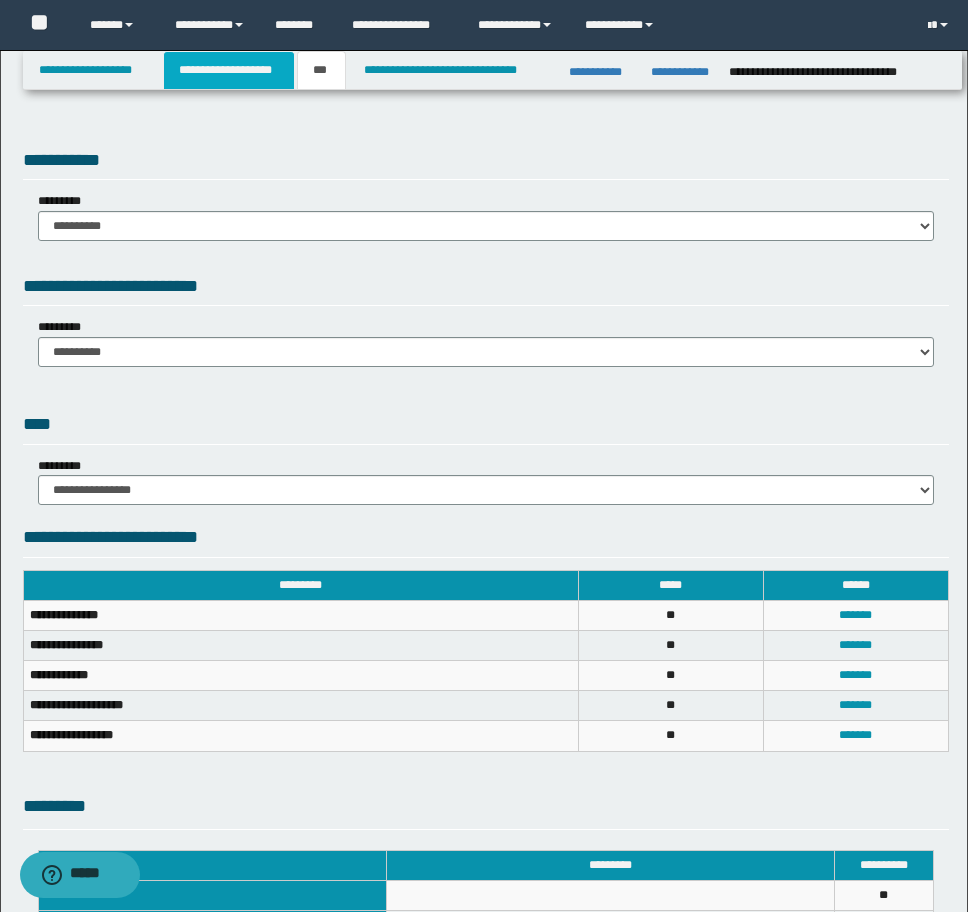 click on "**********" at bounding box center [229, 70] 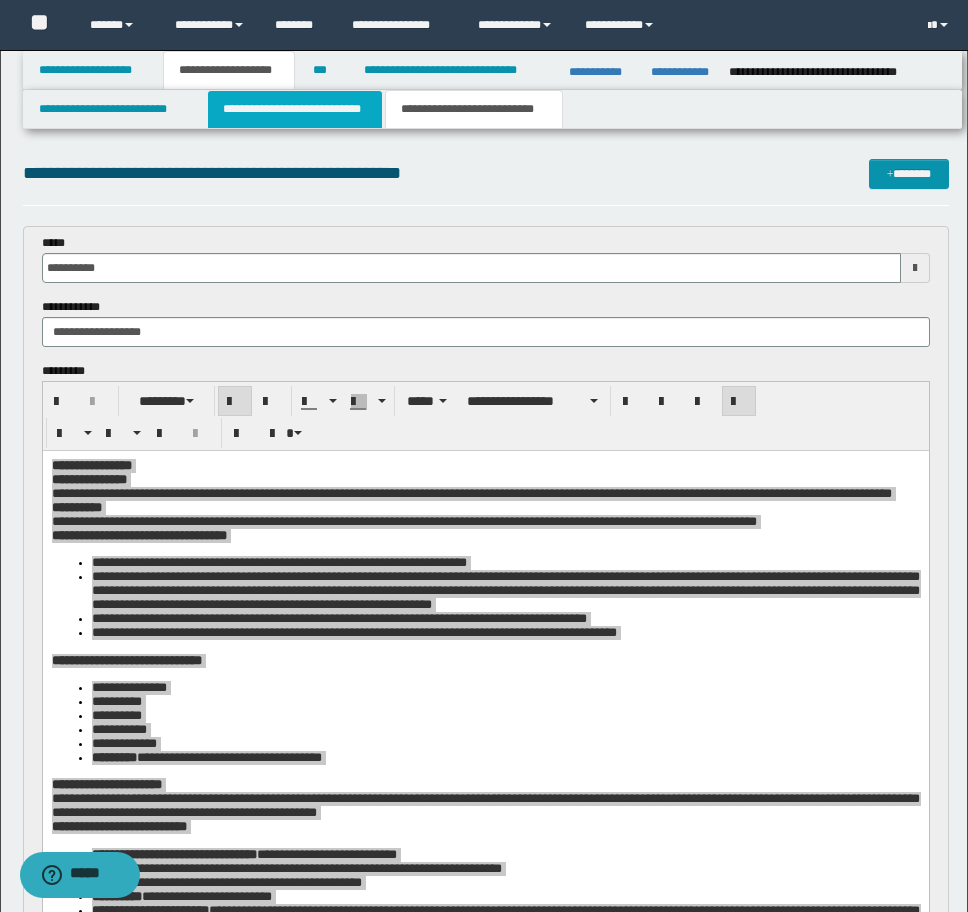 click on "**********" at bounding box center [295, 109] 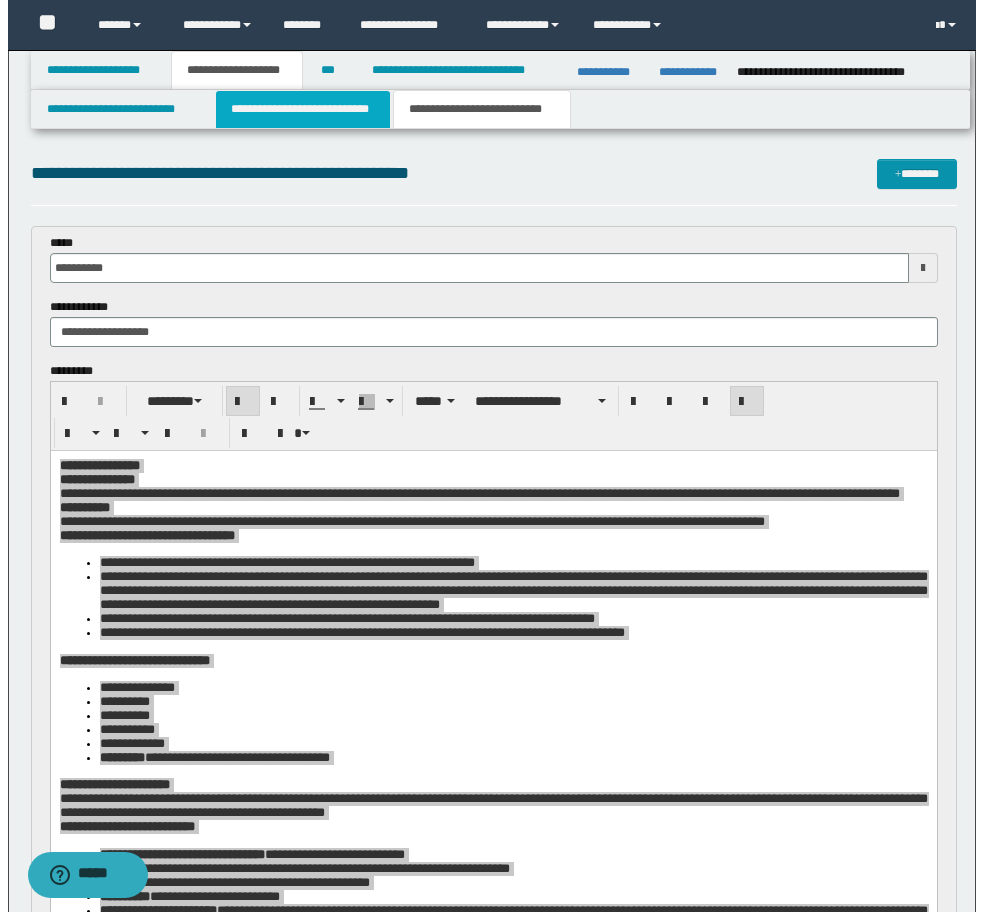 type 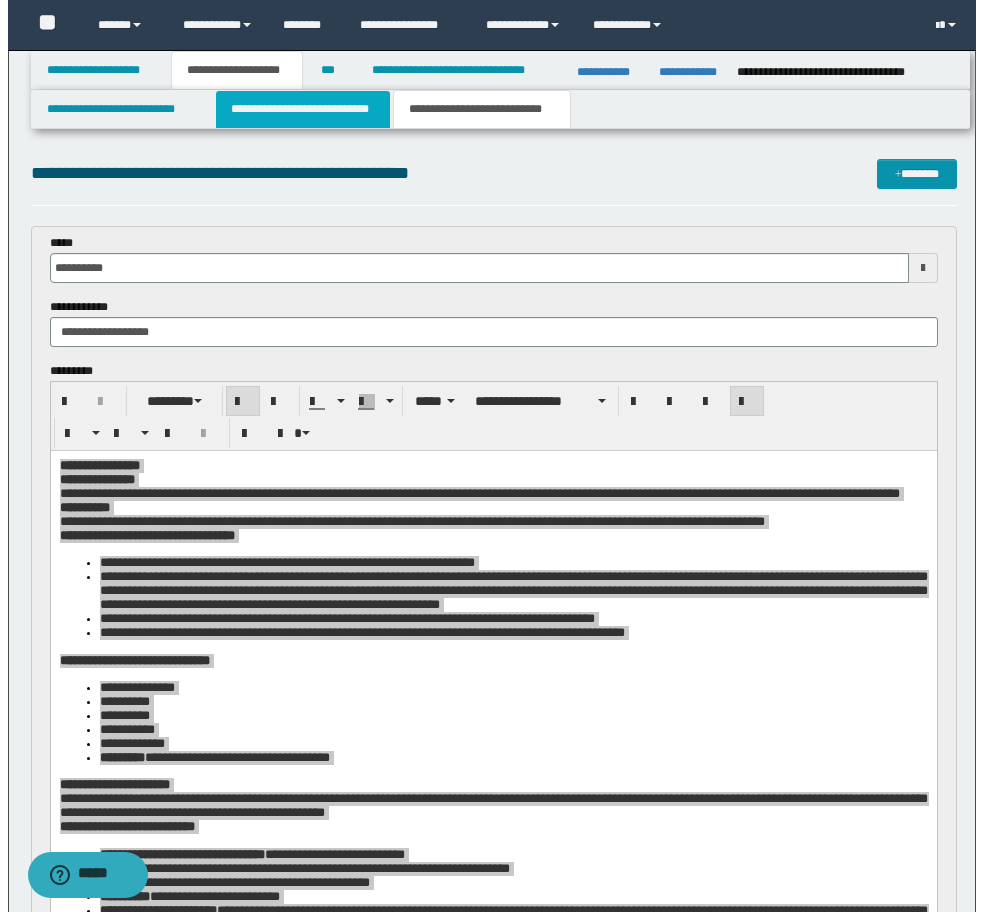 type 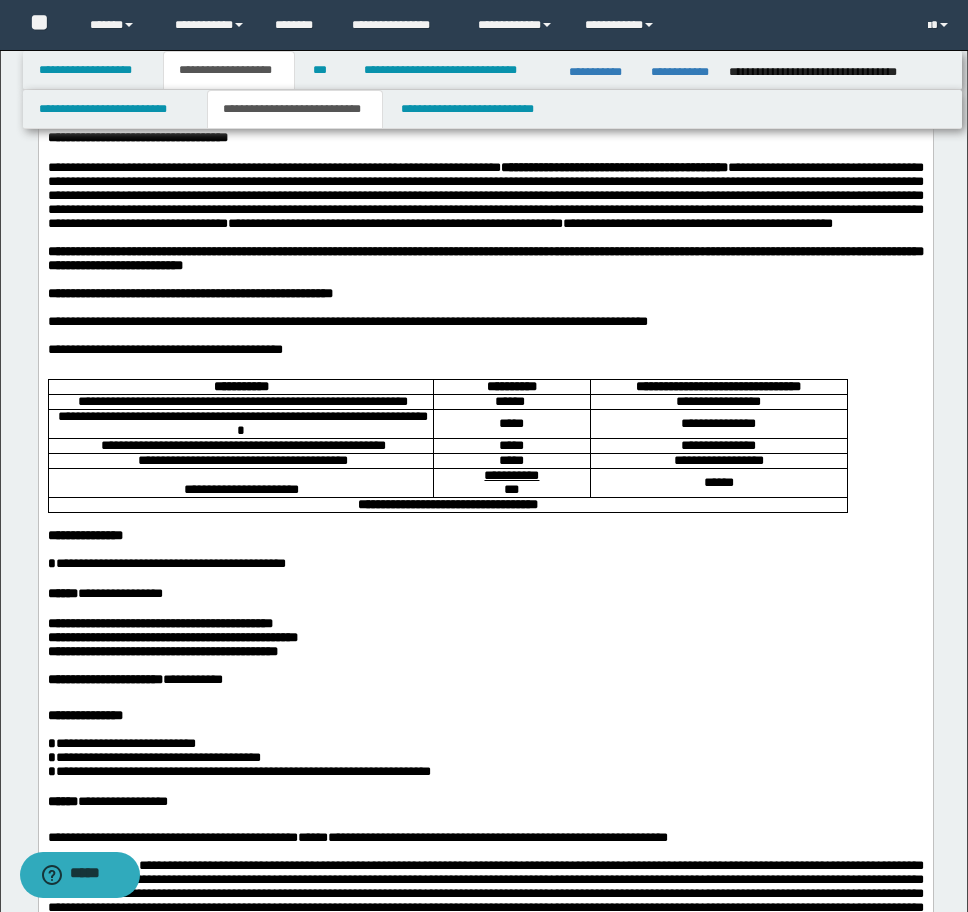 scroll, scrollTop: 200, scrollLeft: 0, axis: vertical 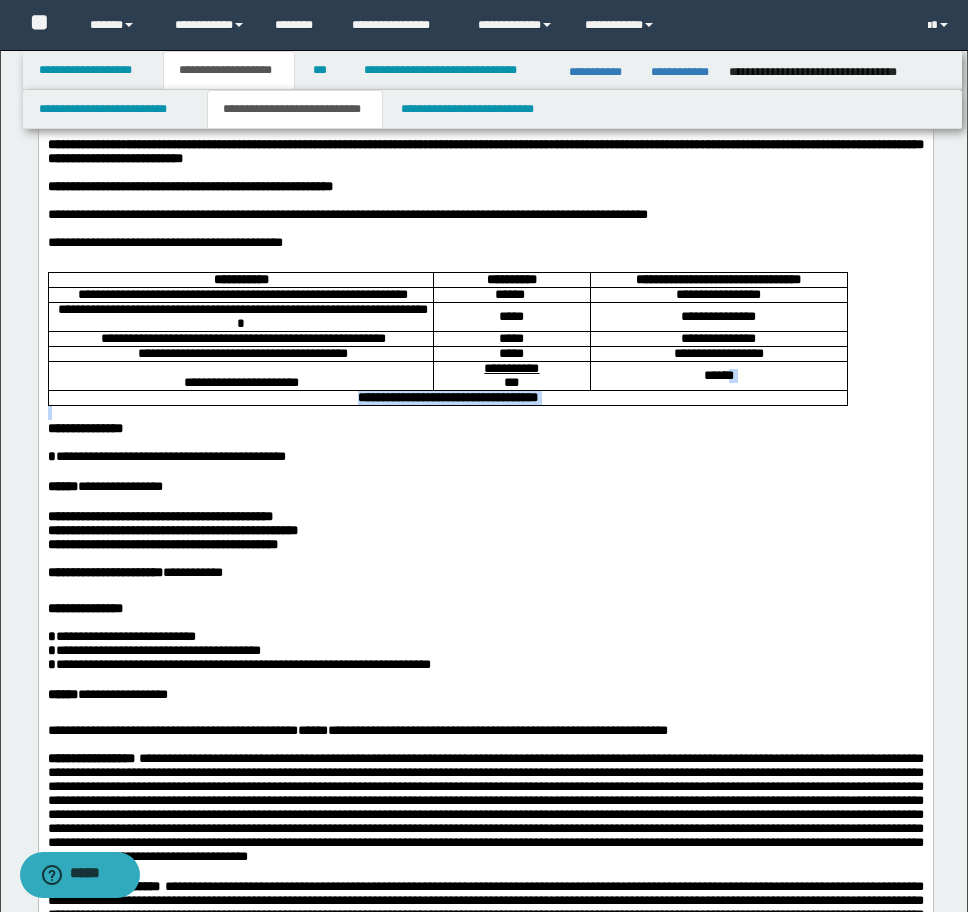click at bounding box center (485, 413) 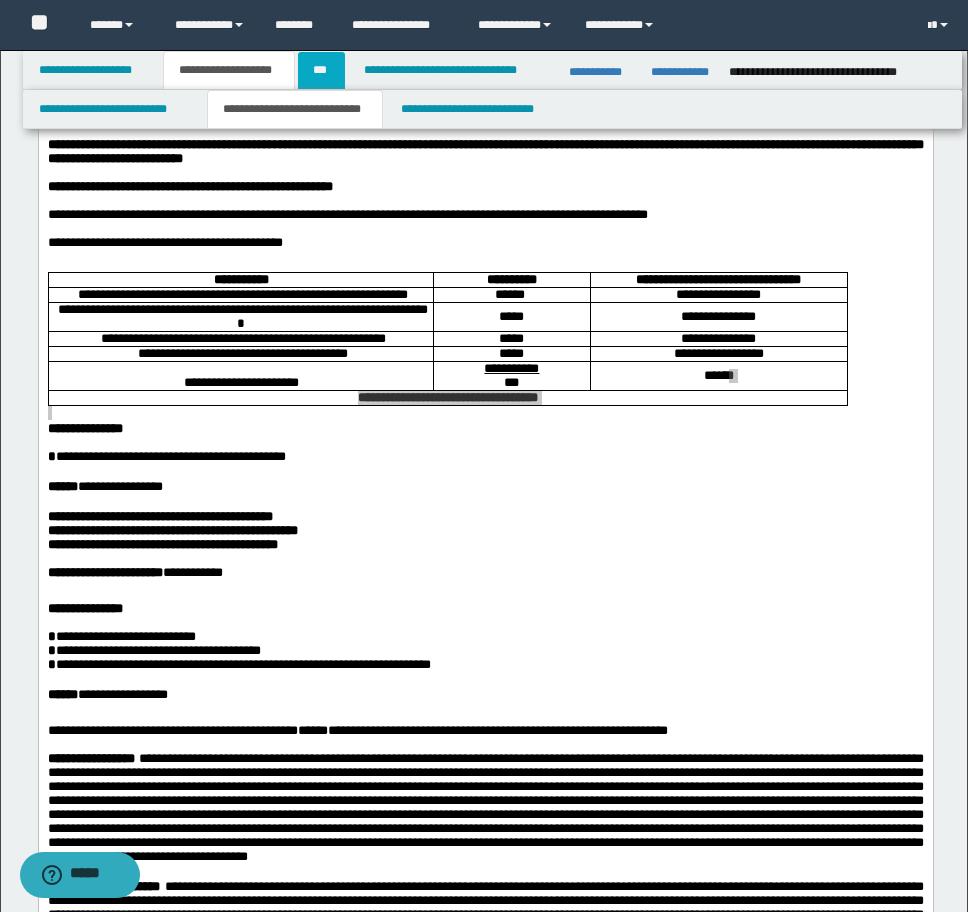 click on "**********" at bounding box center (295, 109) 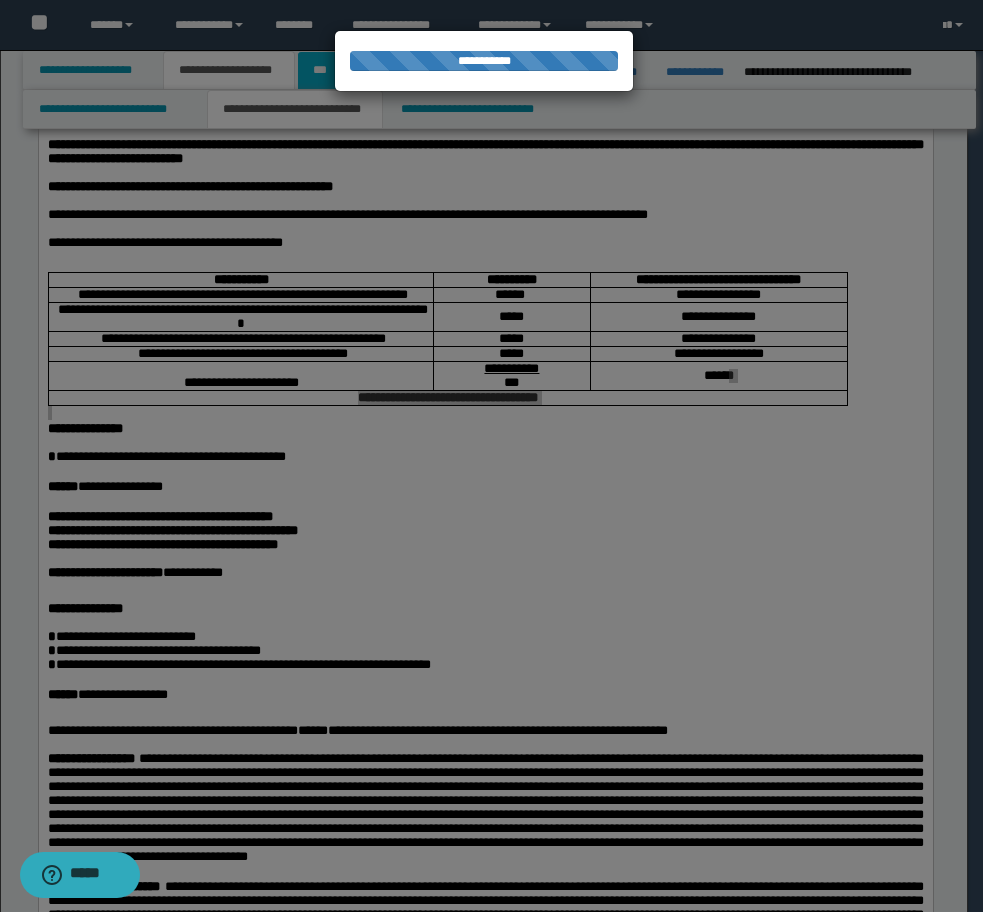 click on "**********" at bounding box center [491, 256] 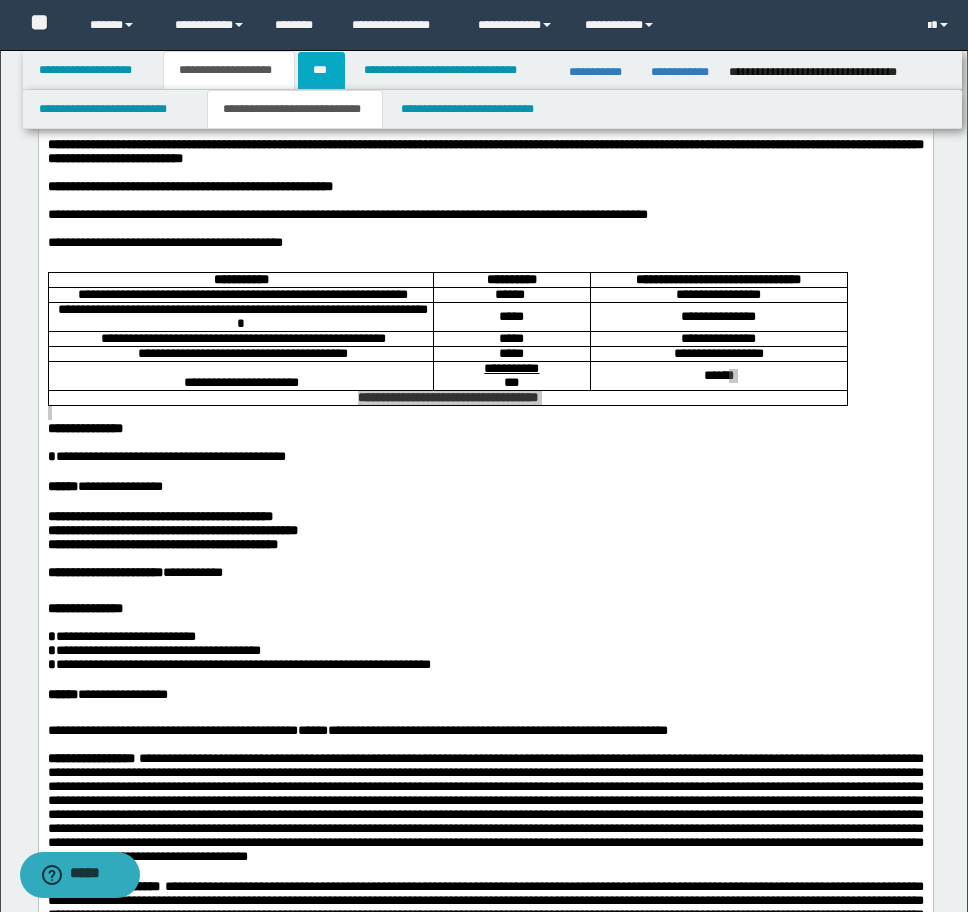 click on "***" at bounding box center [321, 70] 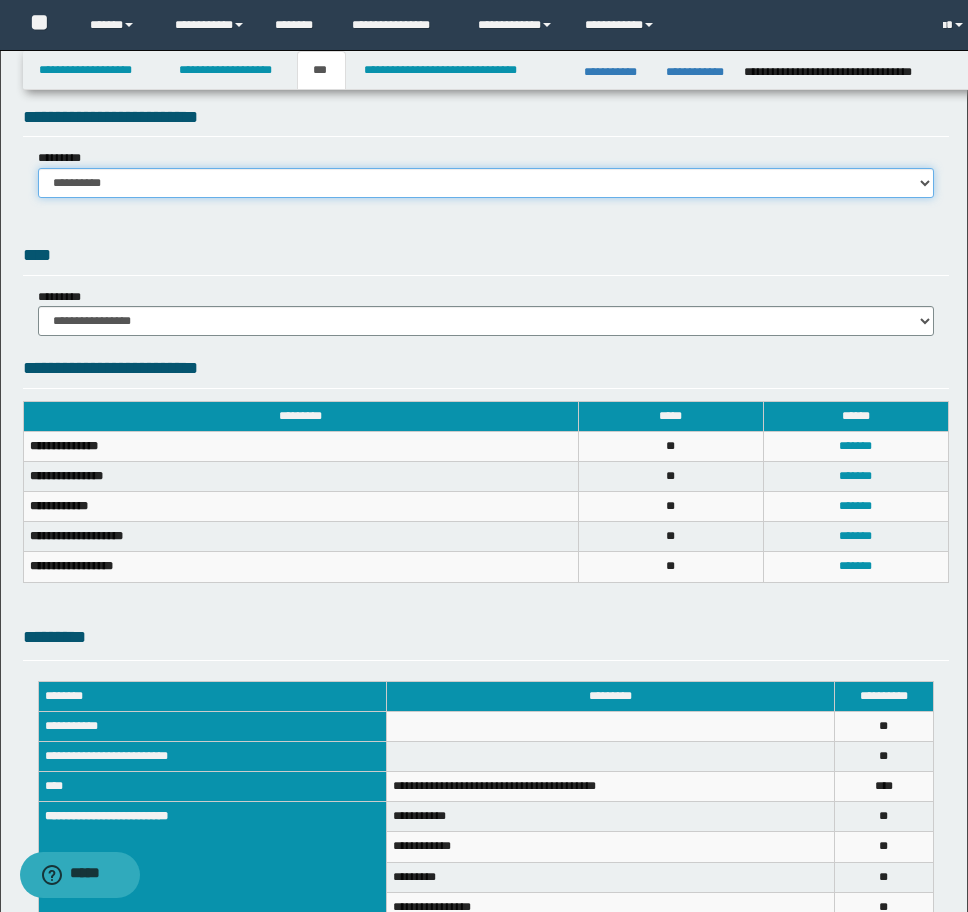 click on "**********" at bounding box center [486, 183] 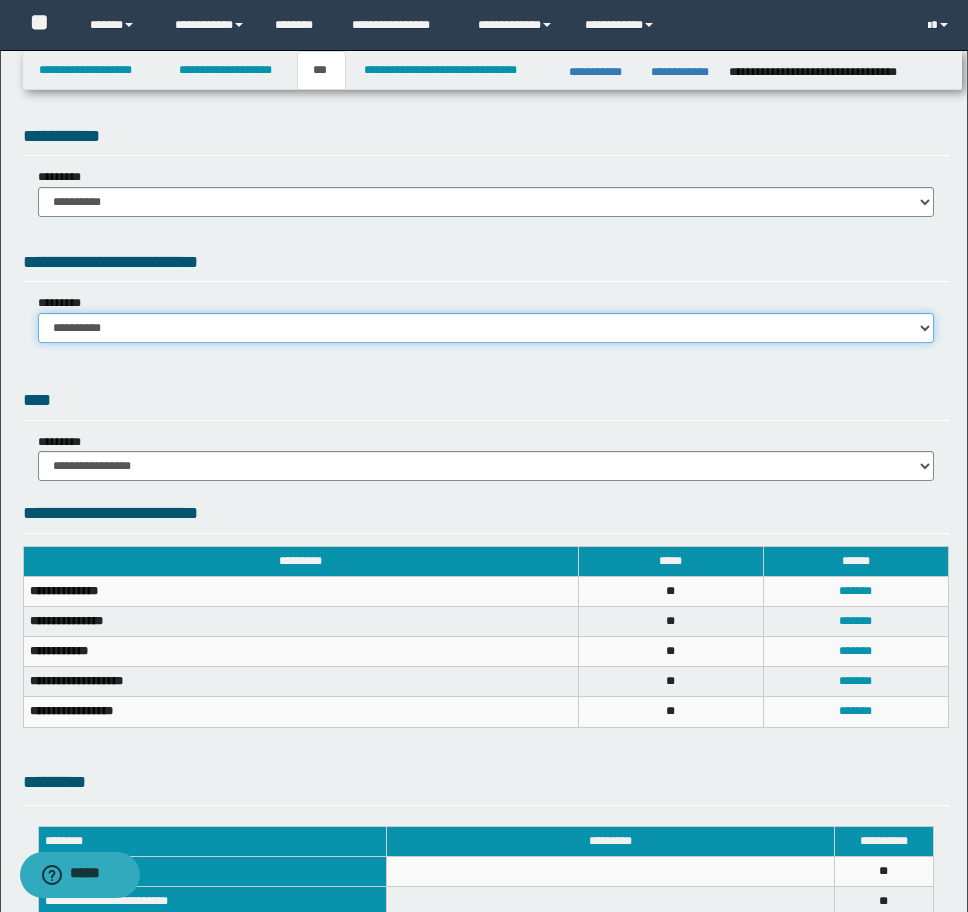 scroll, scrollTop: 0, scrollLeft: 0, axis: both 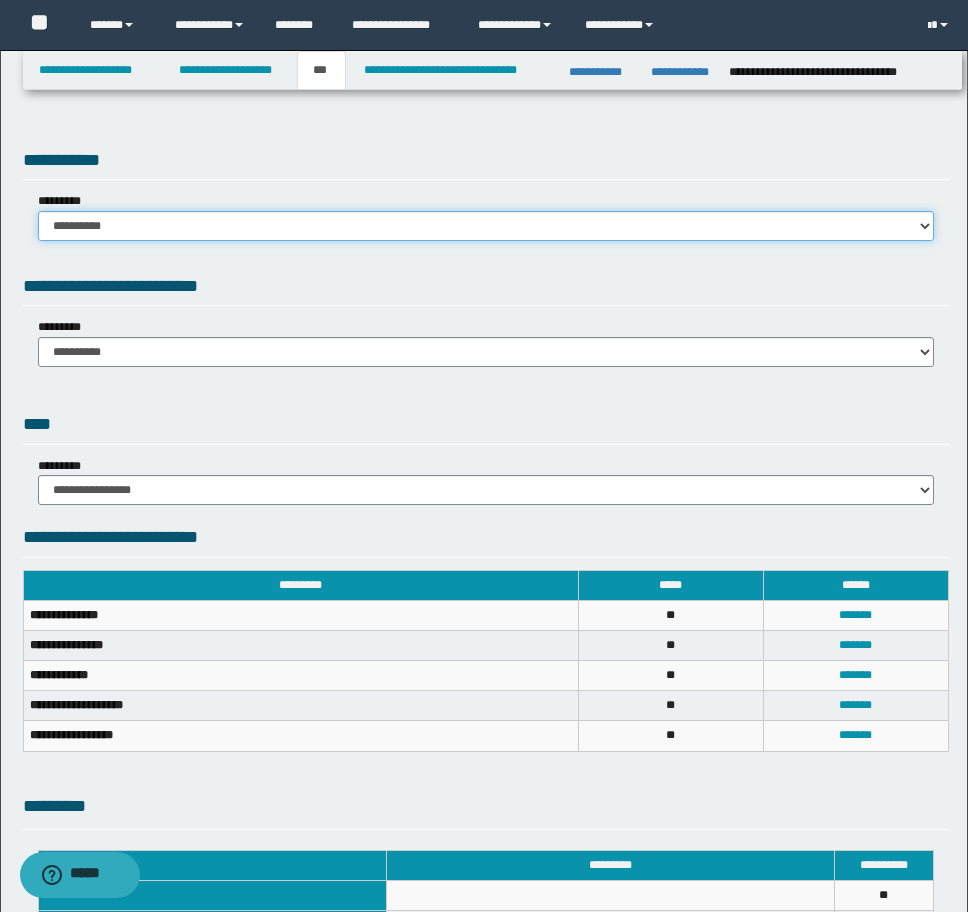 click on "**********" at bounding box center [486, 226] 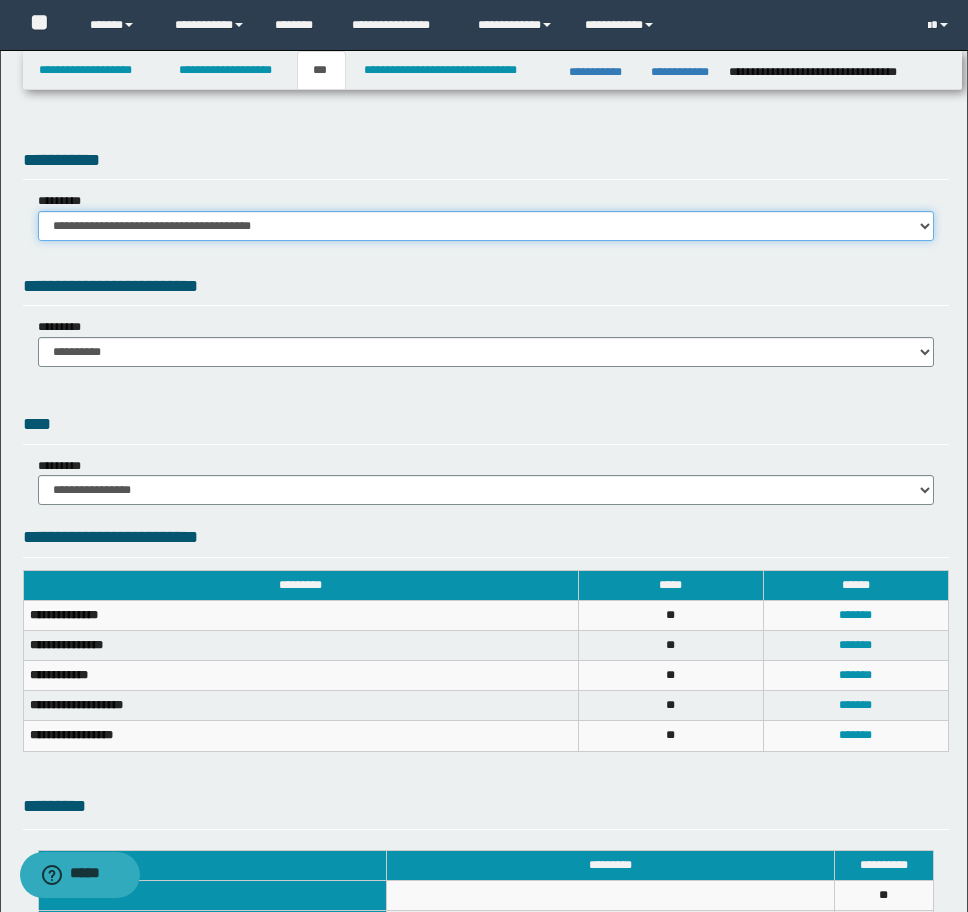 click on "**********" at bounding box center (486, 226) 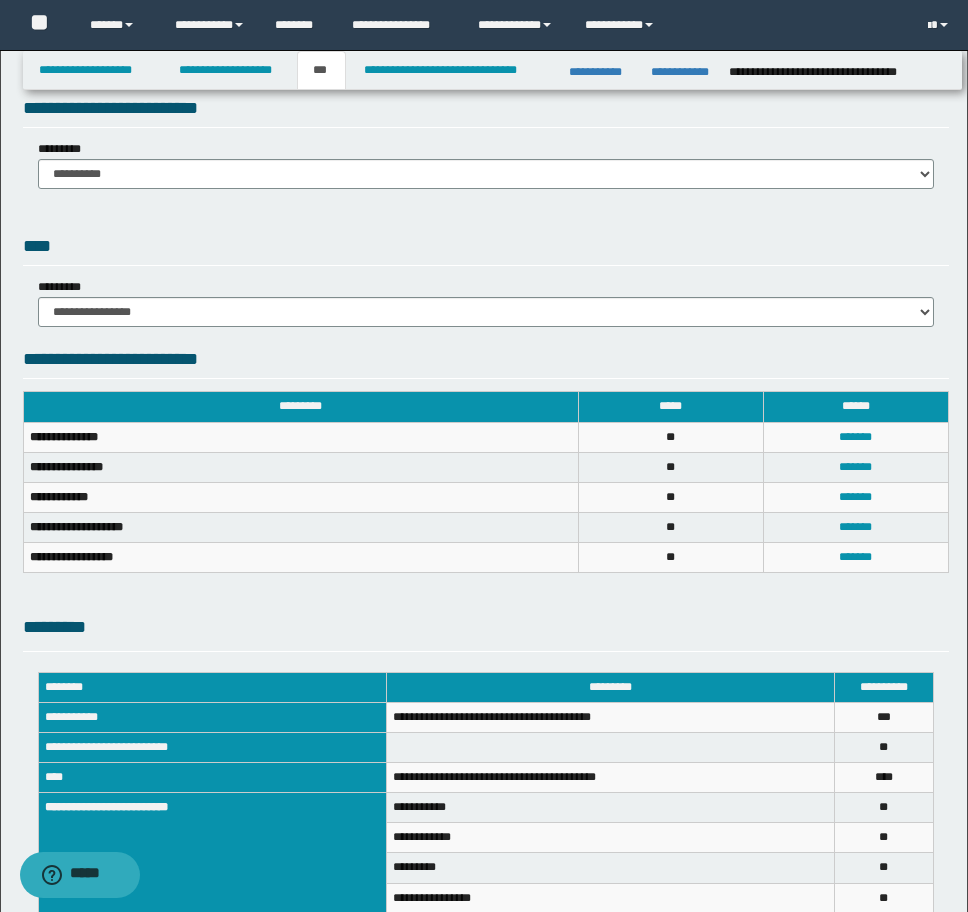 scroll, scrollTop: 359, scrollLeft: 0, axis: vertical 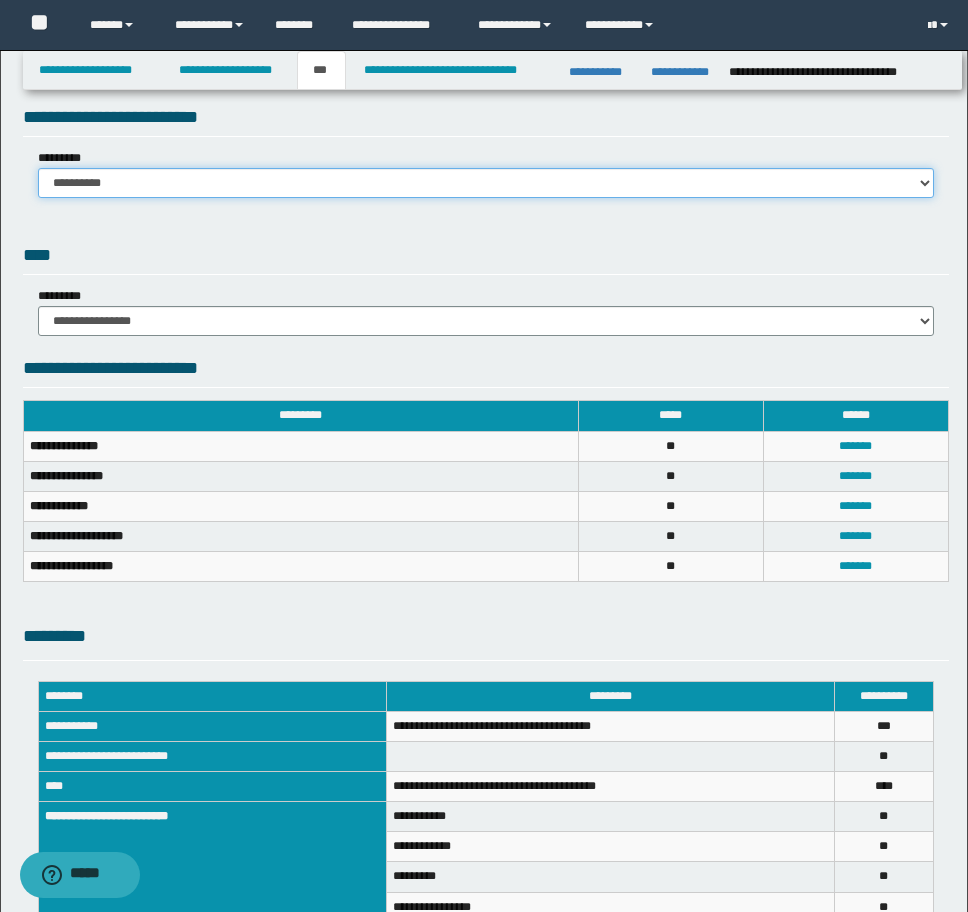 click on "**********" at bounding box center [486, 183] 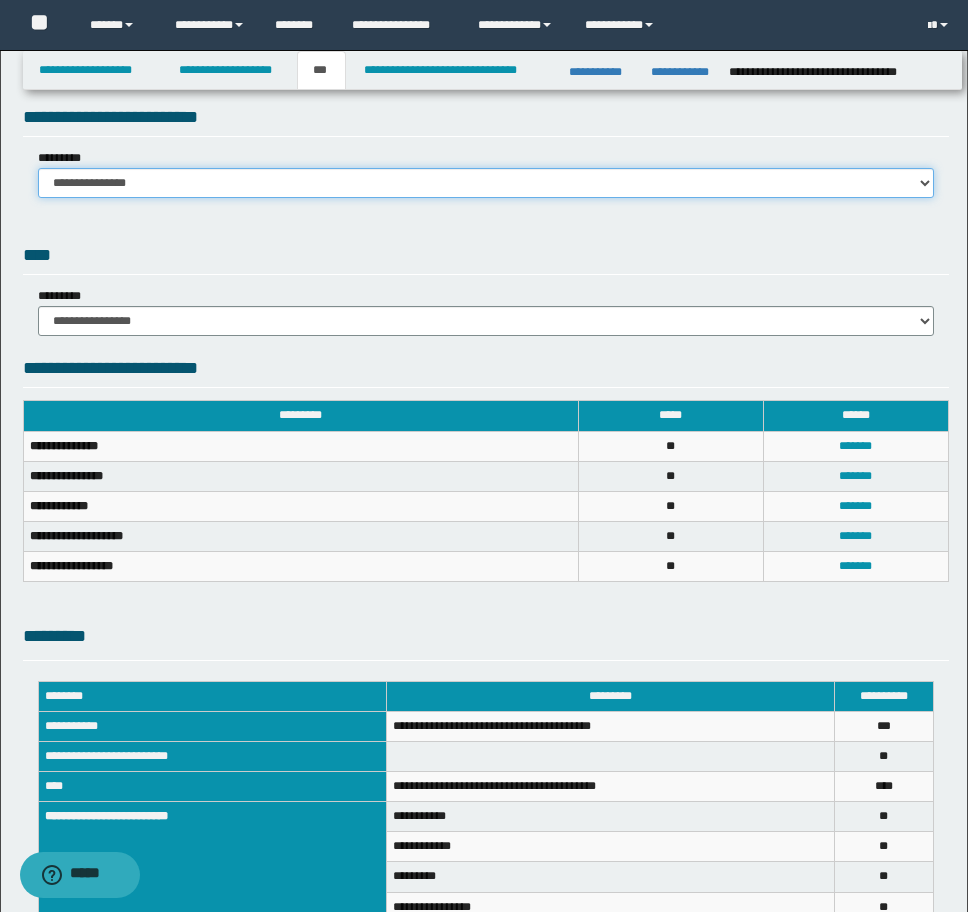 click on "**********" at bounding box center (486, 183) 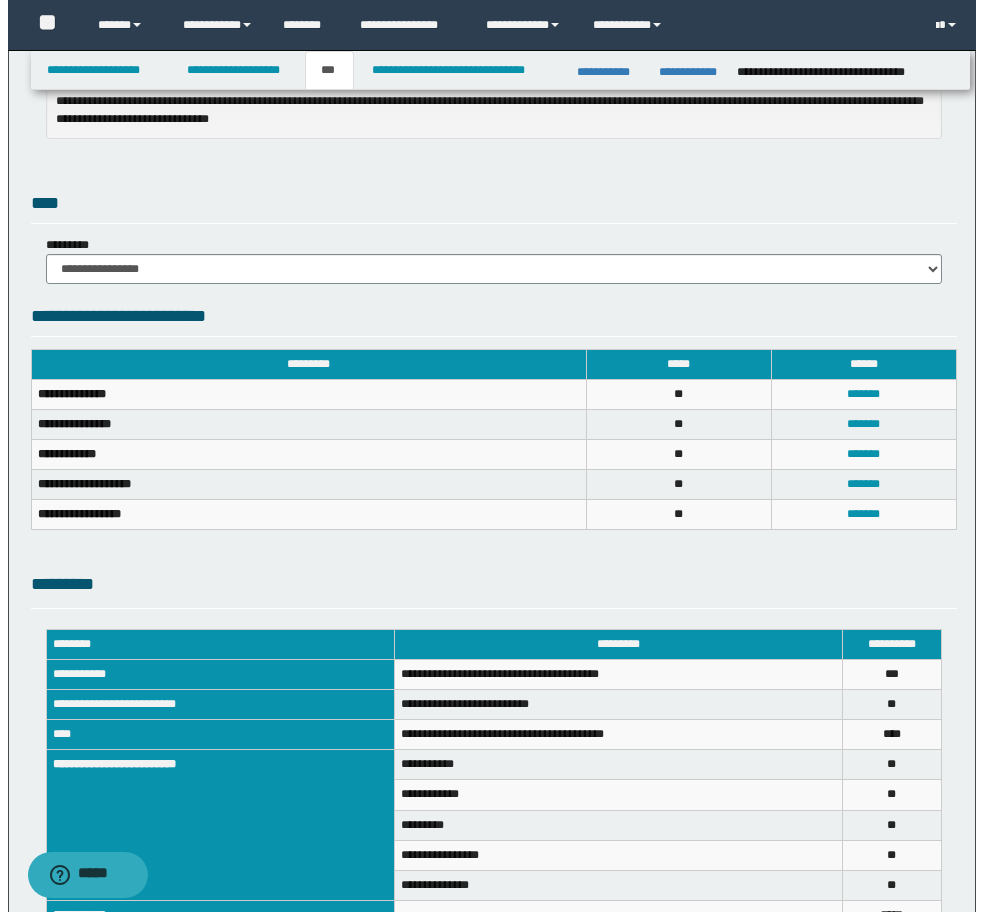 scroll, scrollTop: 590, scrollLeft: 0, axis: vertical 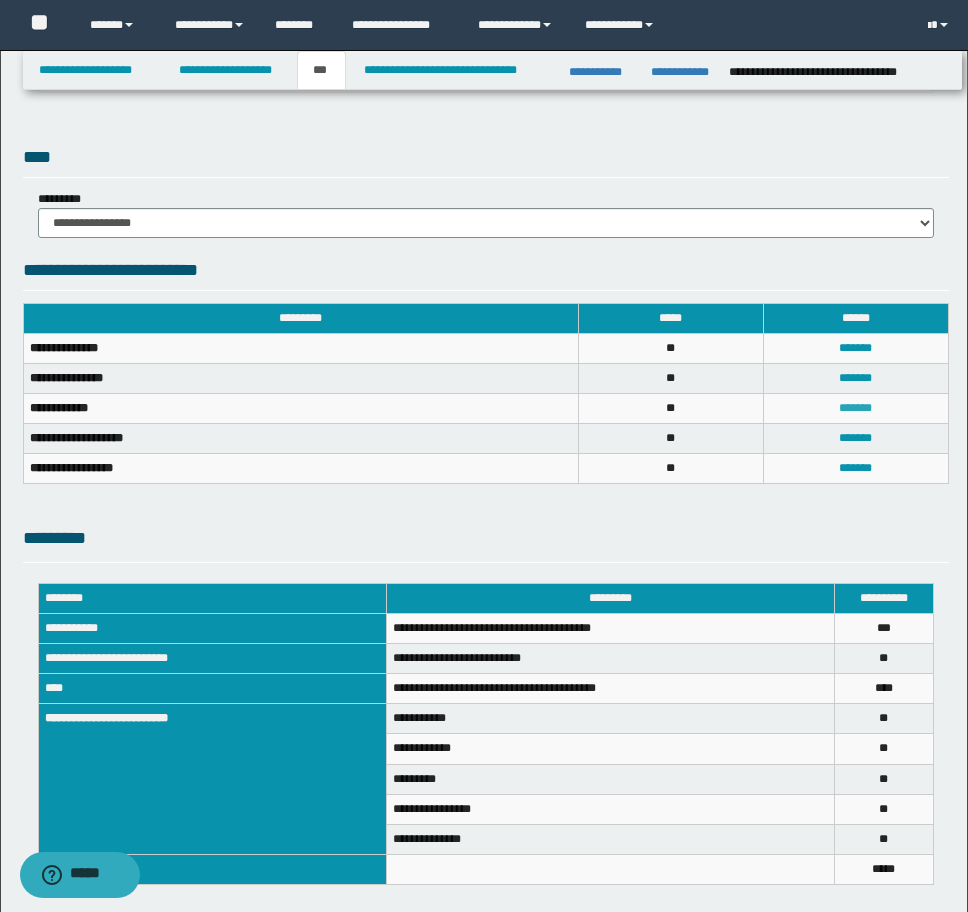 click on "*******" at bounding box center [855, 408] 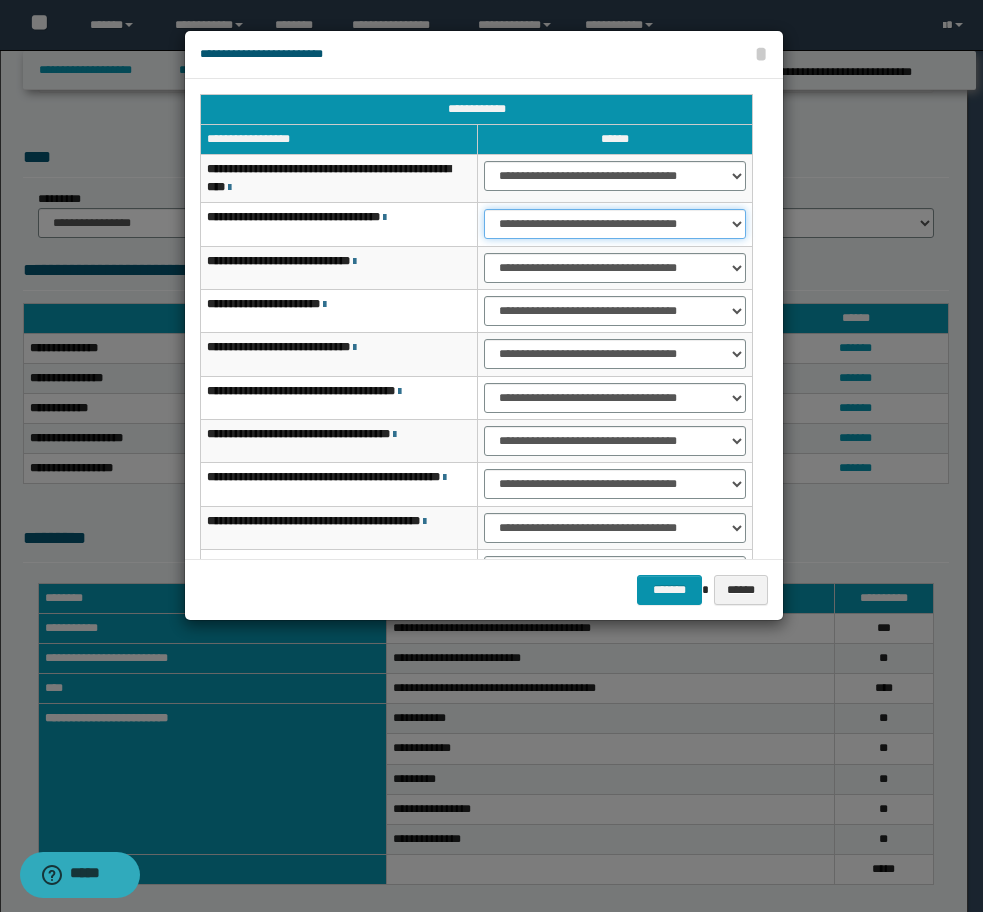 click on "**********" at bounding box center (615, 224) 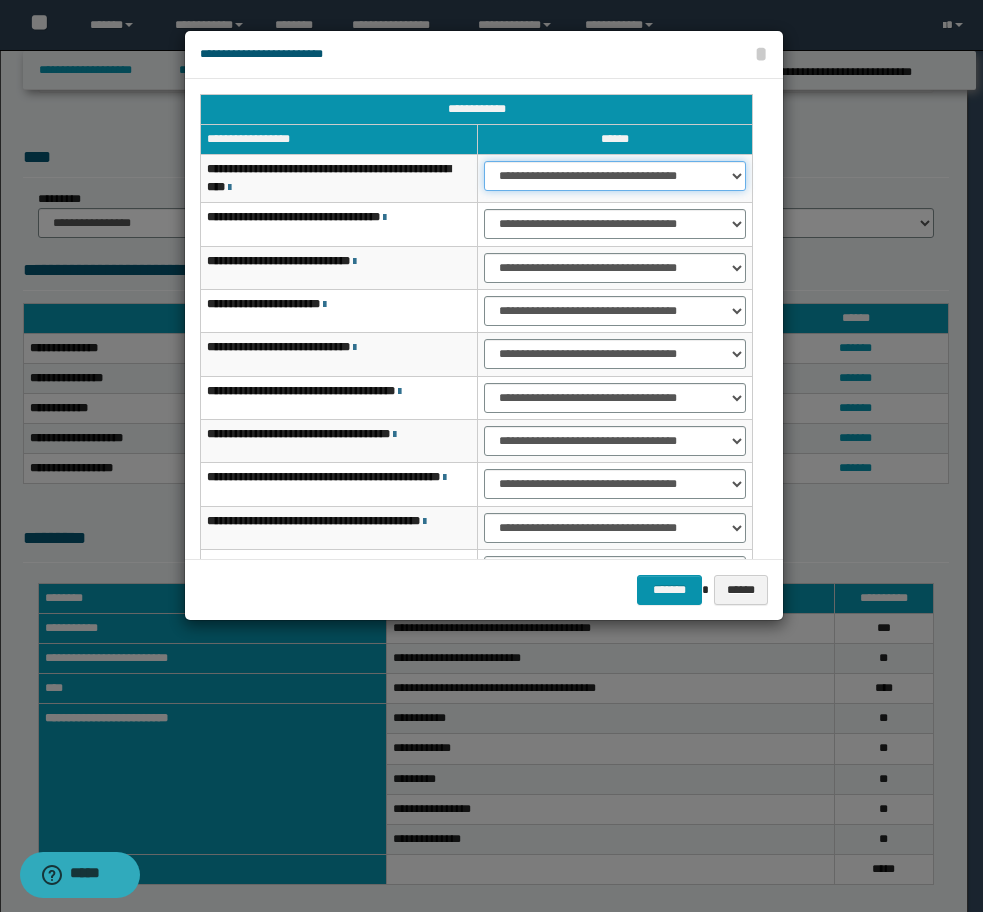 click on "**********" at bounding box center (615, 176) 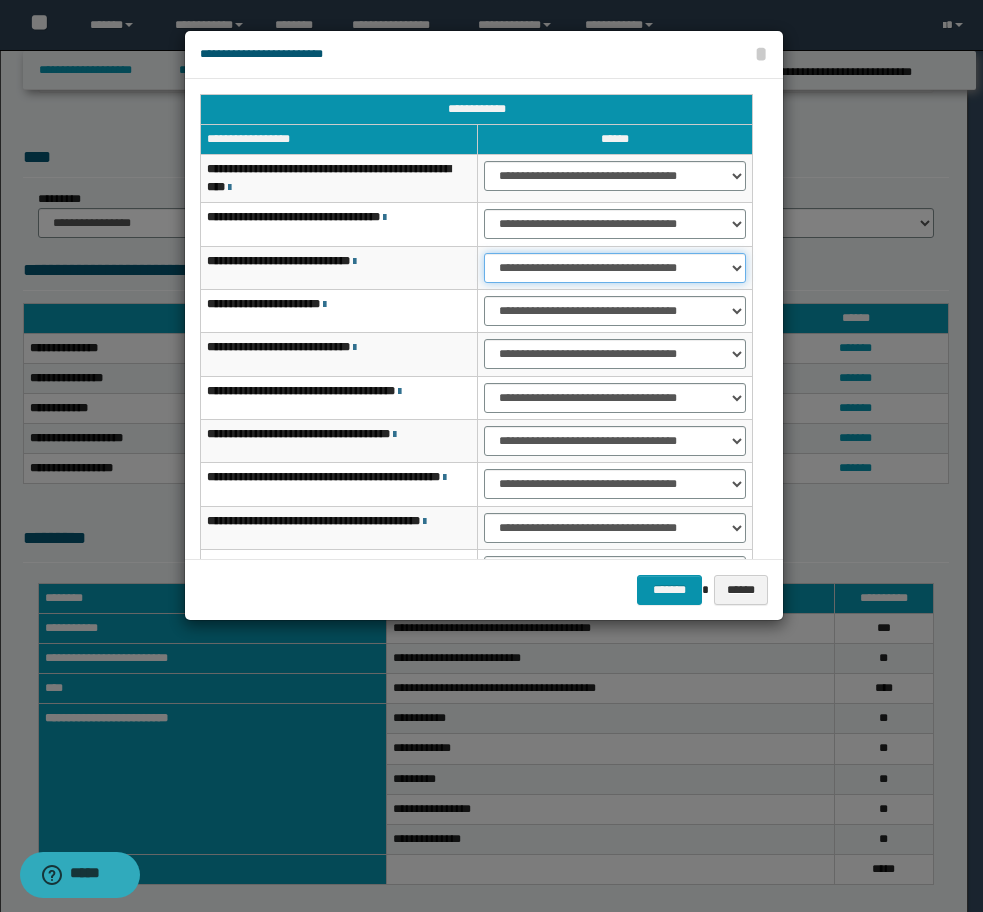 click on "**********" at bounding box center (615, 268) 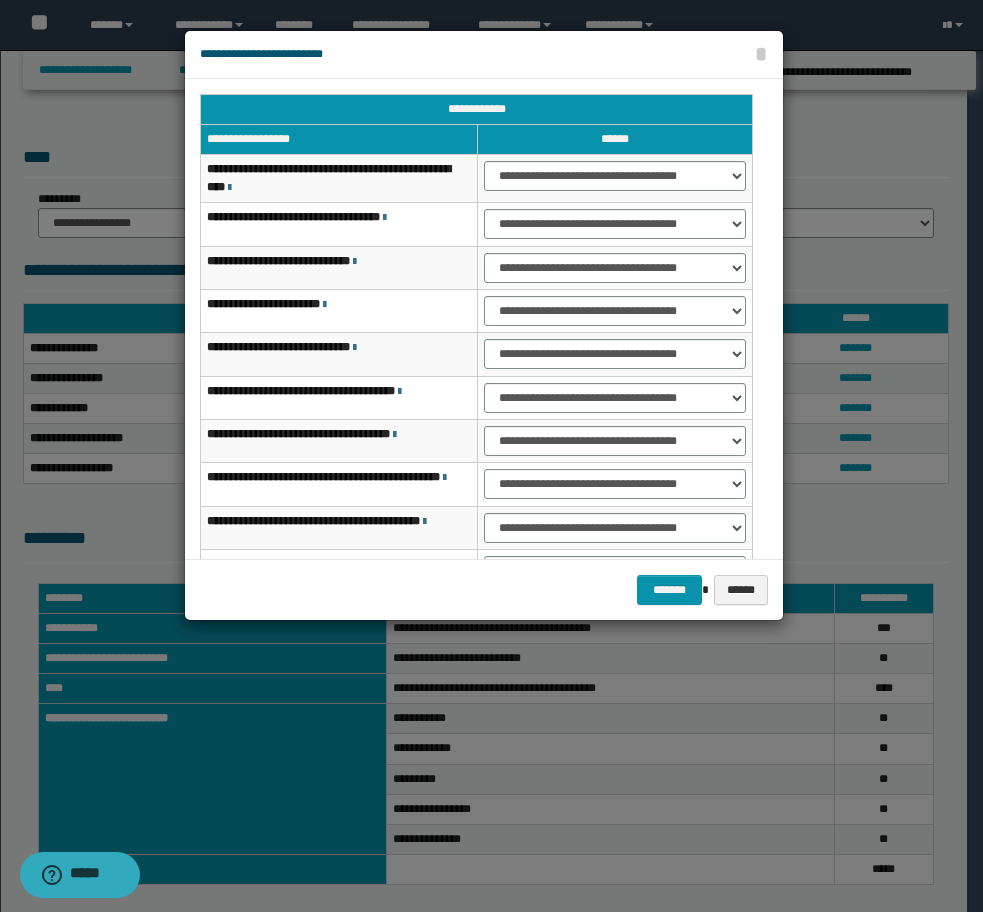 click on "**********" at bounding box center (615, 441) 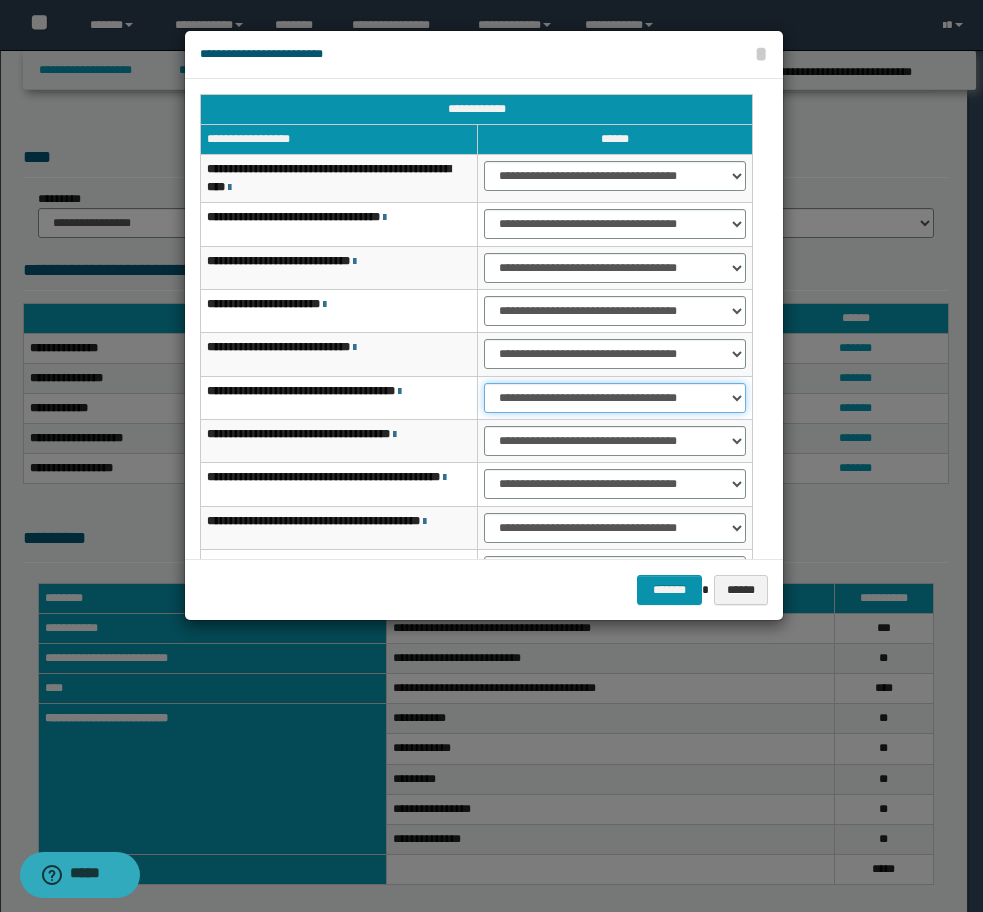 click on "**********" at bounding box center (615, 398) 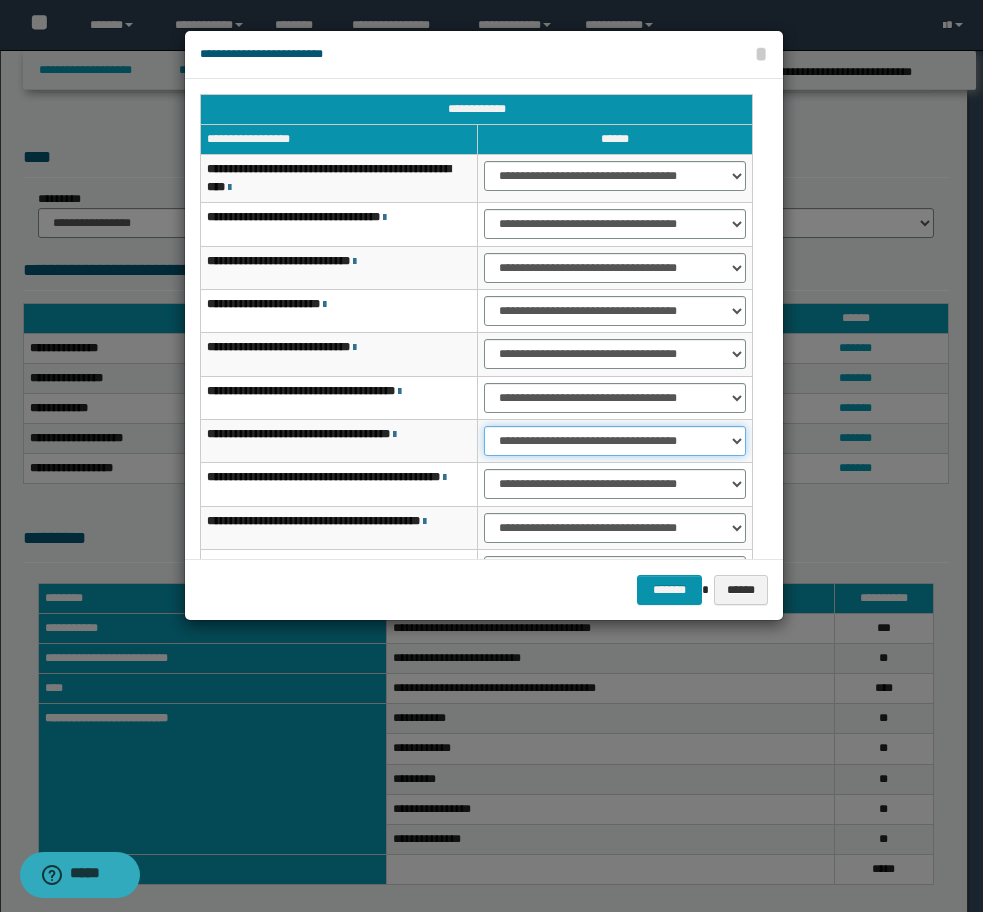 drag, startPoint x: 610, startPoint y: 433, endPoint x: 606, endPoint y: 455, distance: 22.36068 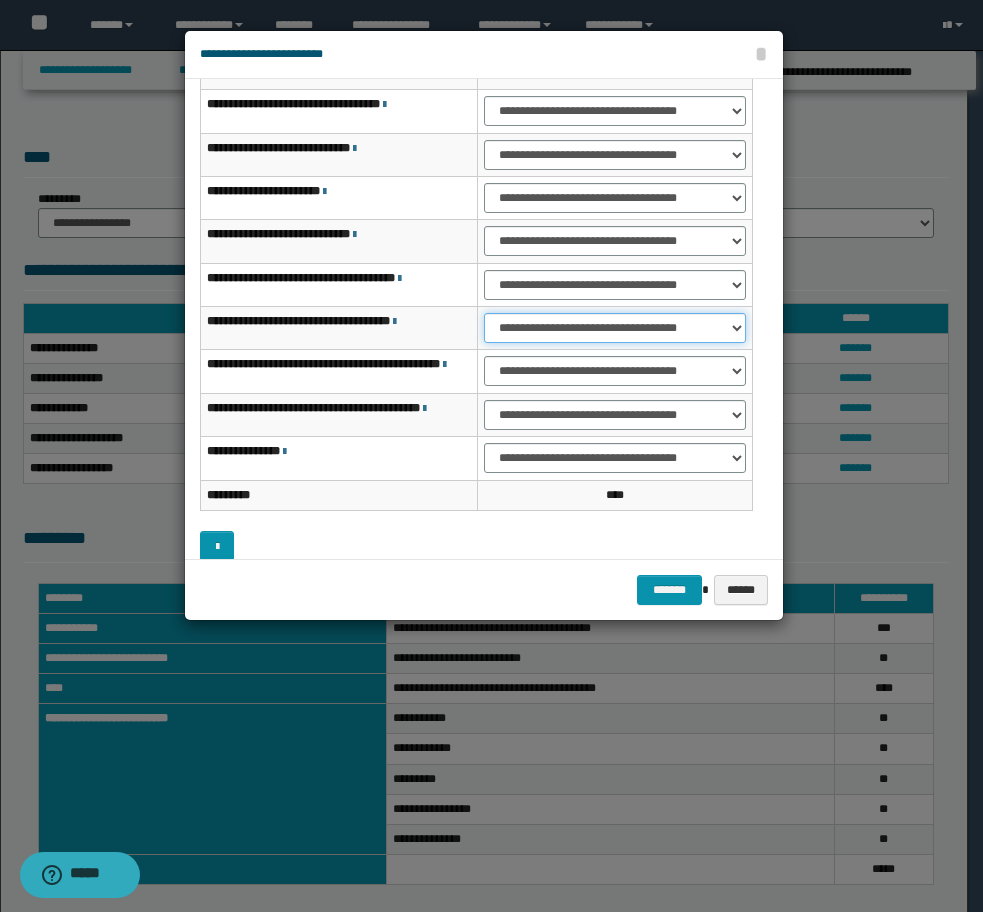 scroll, scrollTop: 160, scrollLeft: 0, axis: vertical 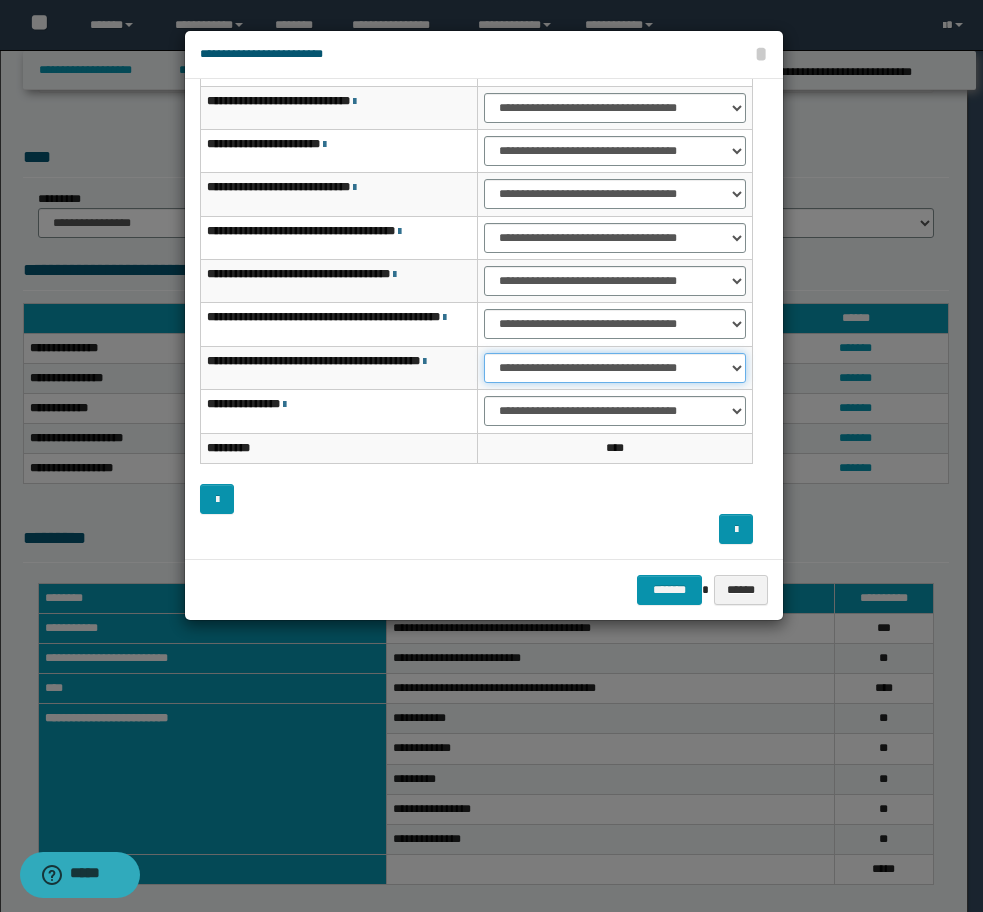 click on "**********" at bounding box center [615, 368] 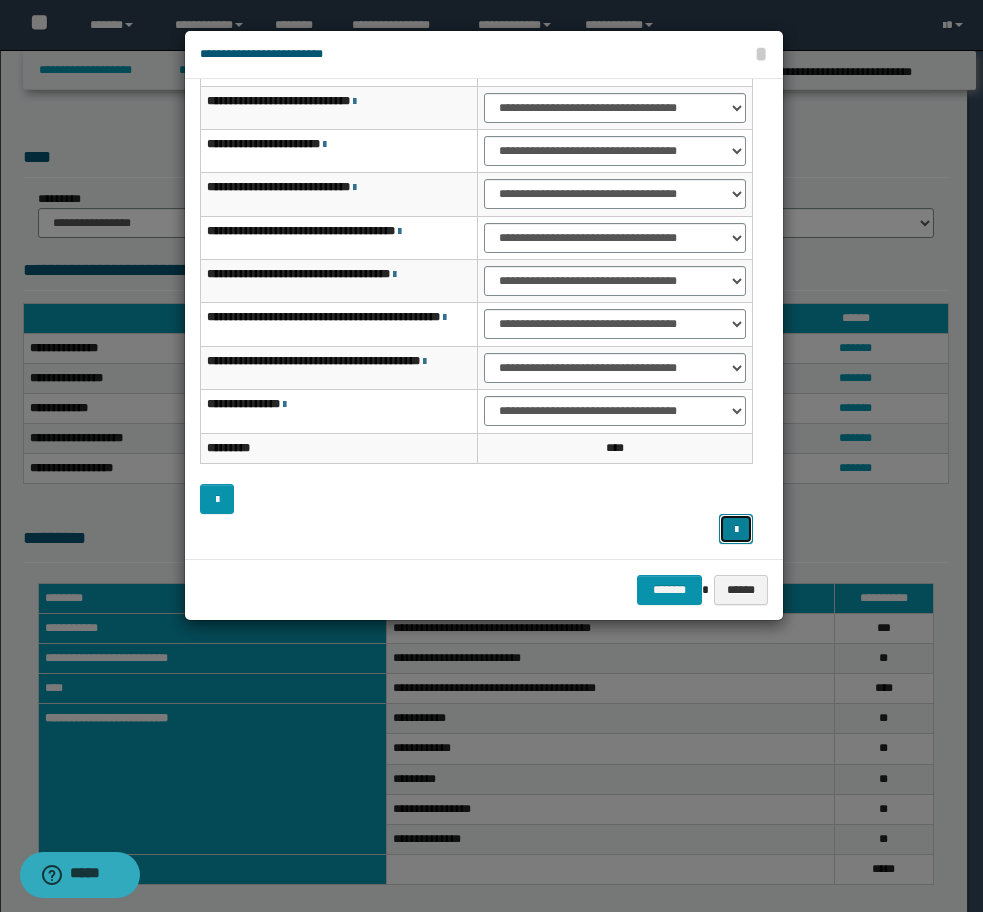 click at bounding box center [736, 529] 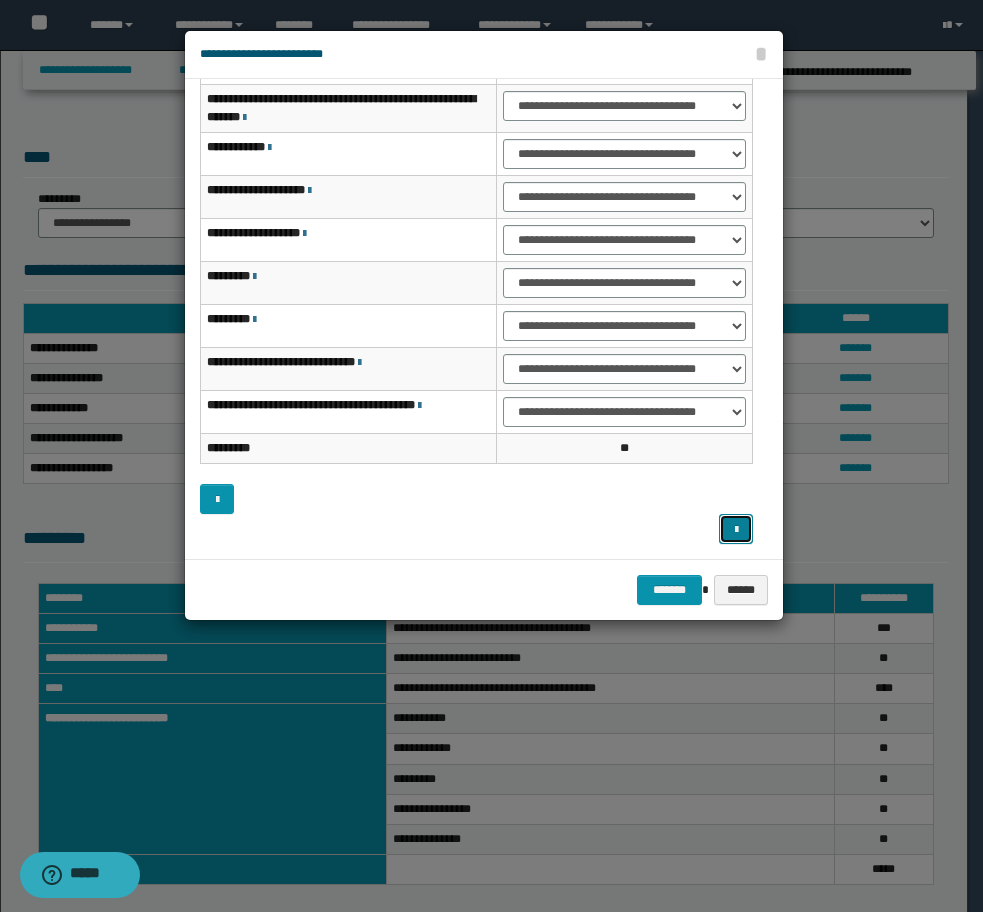 scroll, scrollTop: 0, scrollLeft: 0, axis: both 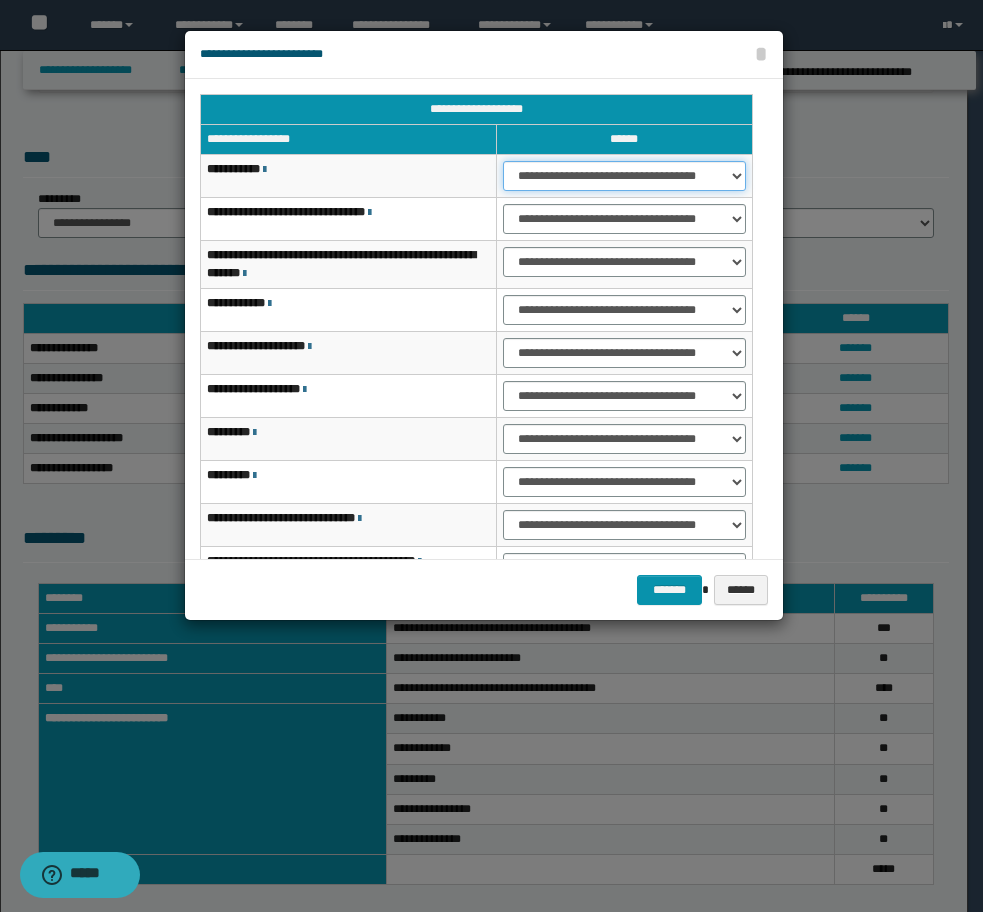 drag, startPoint x: 630, startPoint y: 167, endPoint x: 629, endPoint y: 191, distance: 24.020824 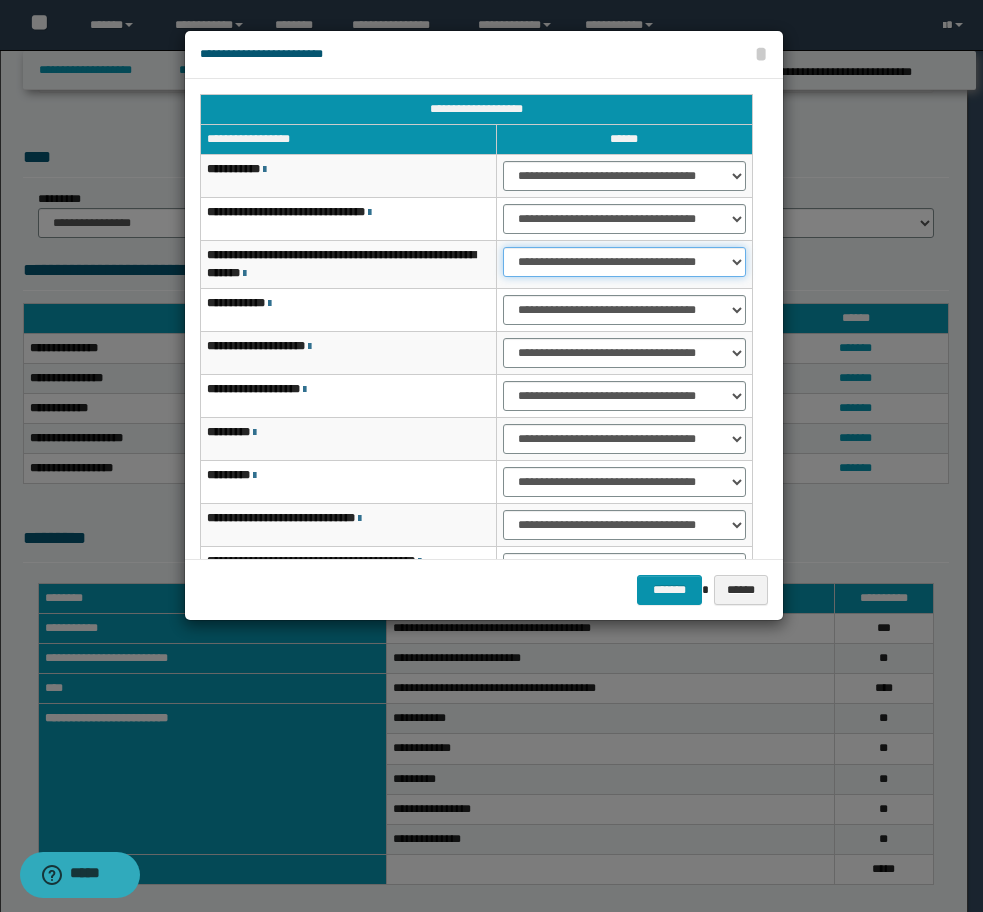 drag, startPoint x: 570, startPoint y: 265, endPoint x: 563, endPoint y: 280, distance: 16.552946 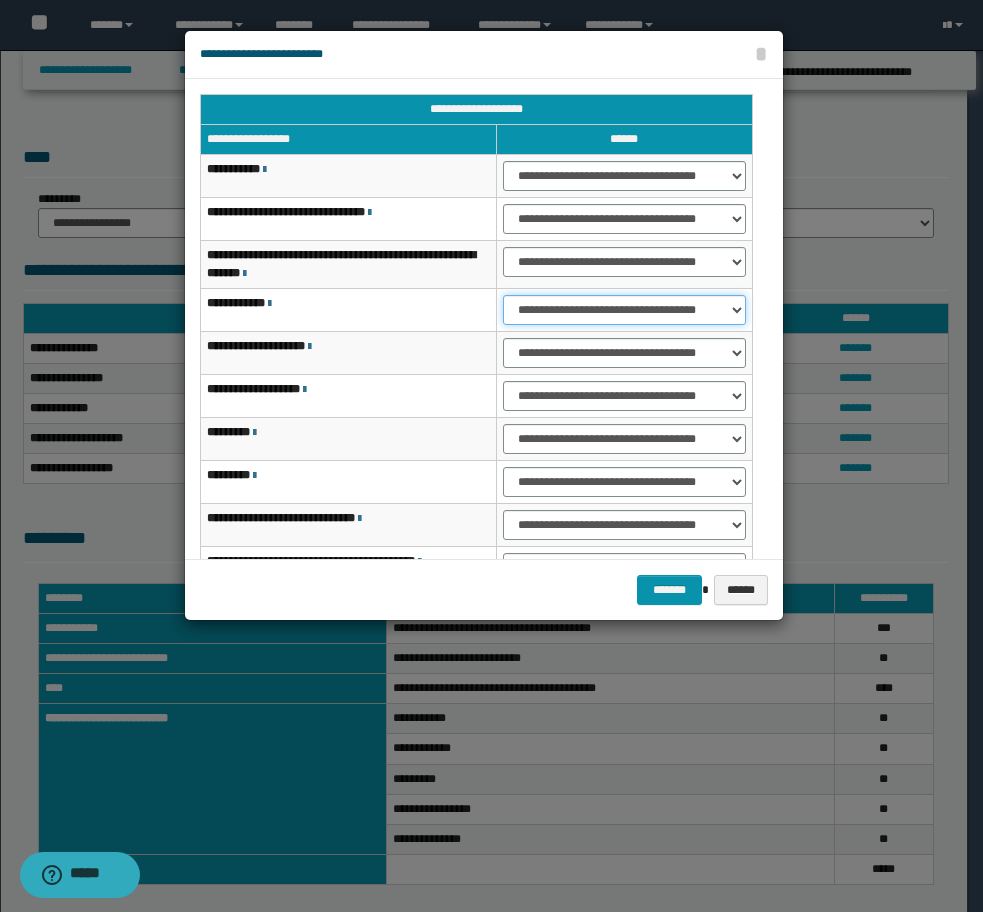 click on "**********" at bounding box center [624, 310] 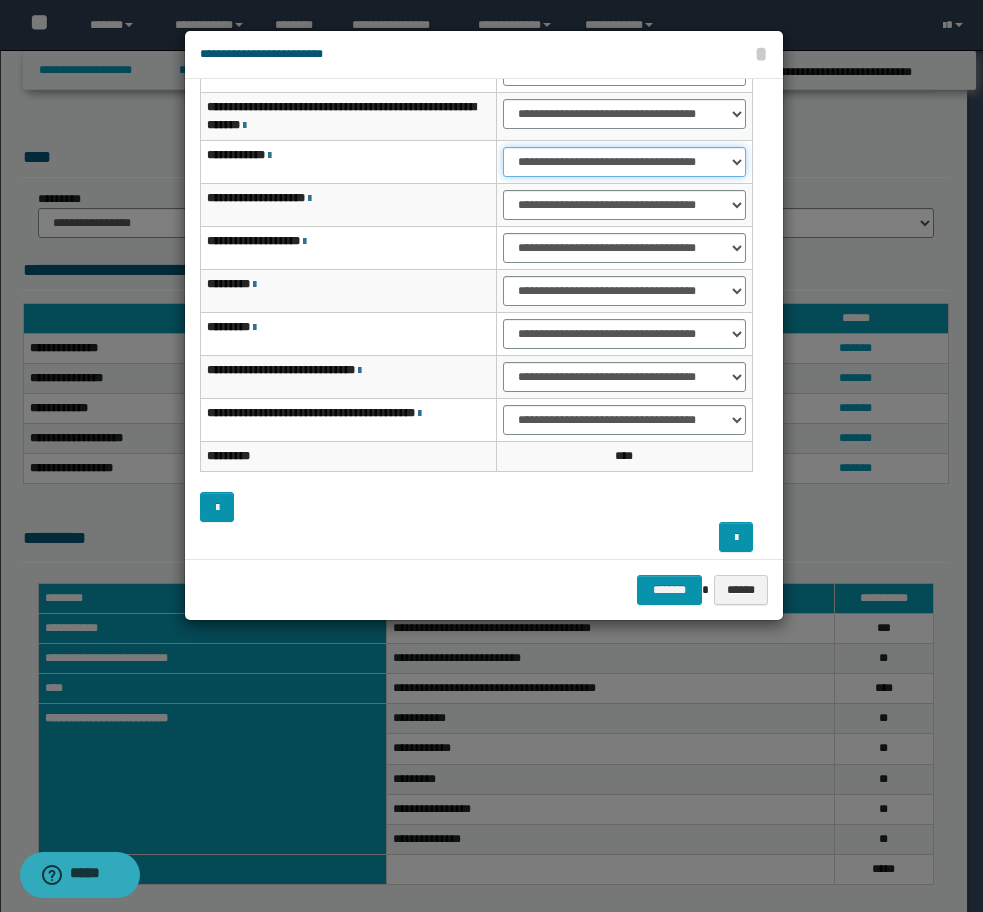 scroll, scrollTop: 156, scrollLeft: 0, axis: vertical 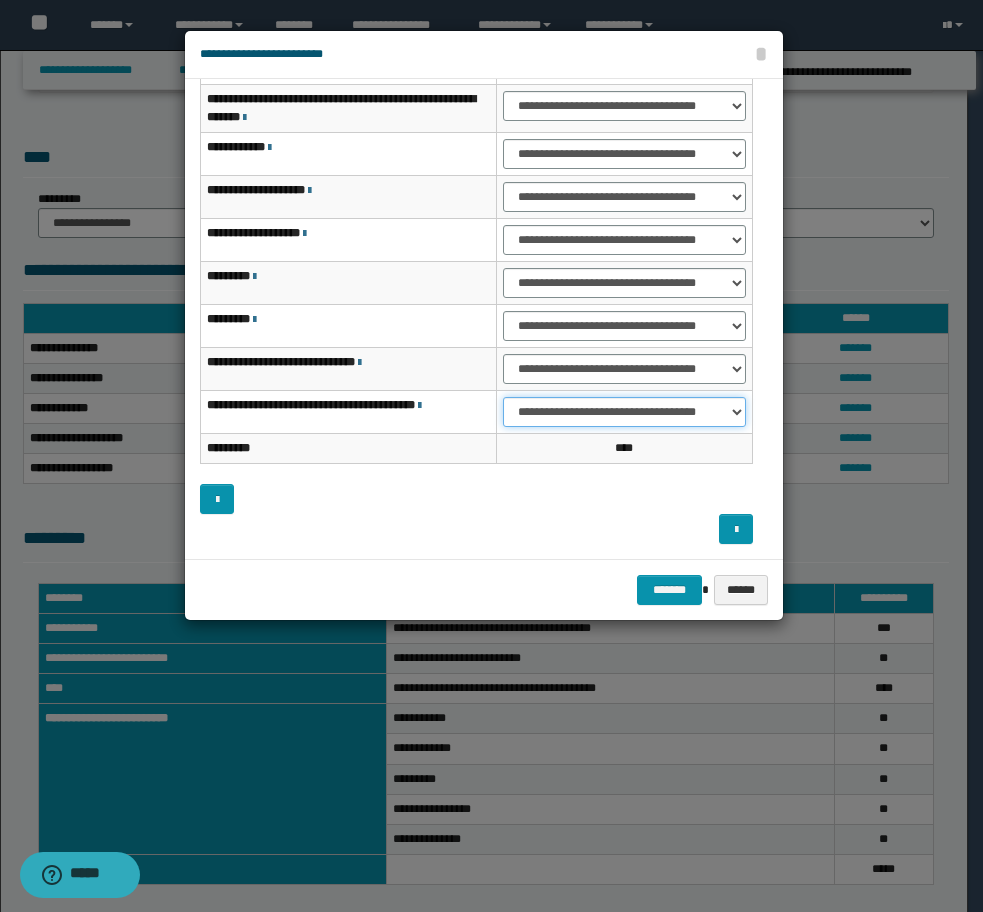 click on "**********" at bounding box center [624, 412] 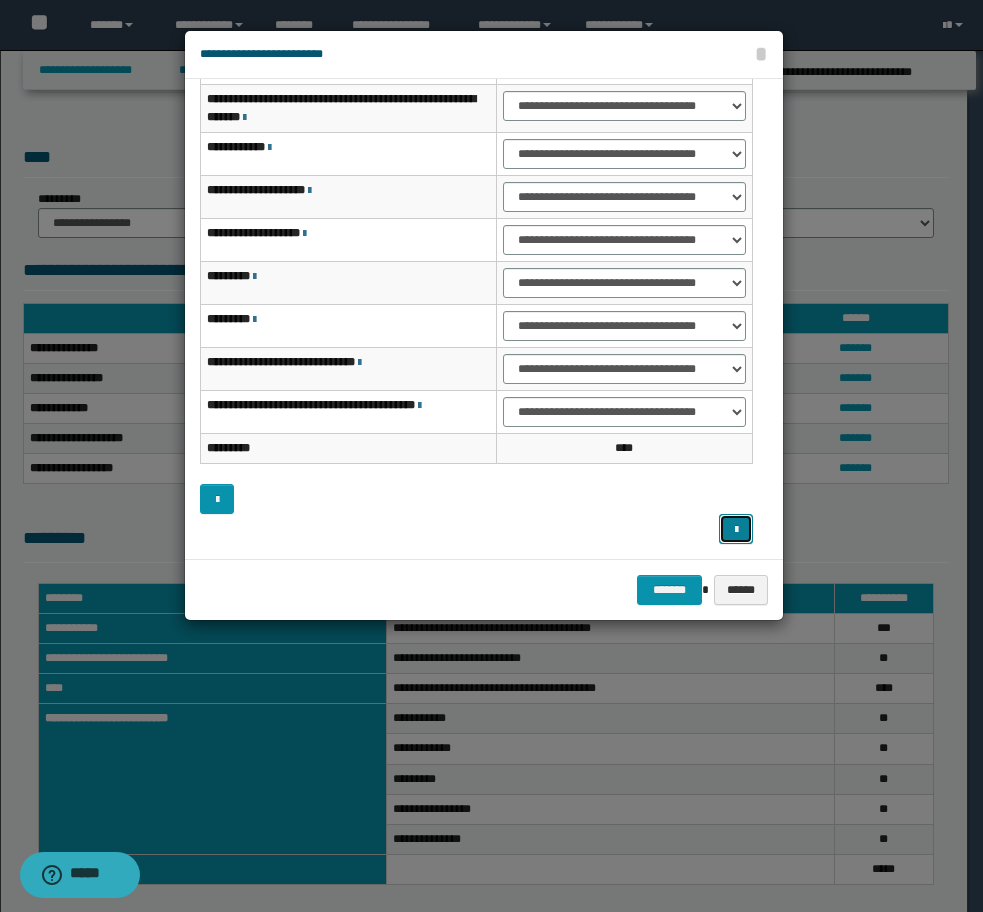 click at bounding box center [736, 530] 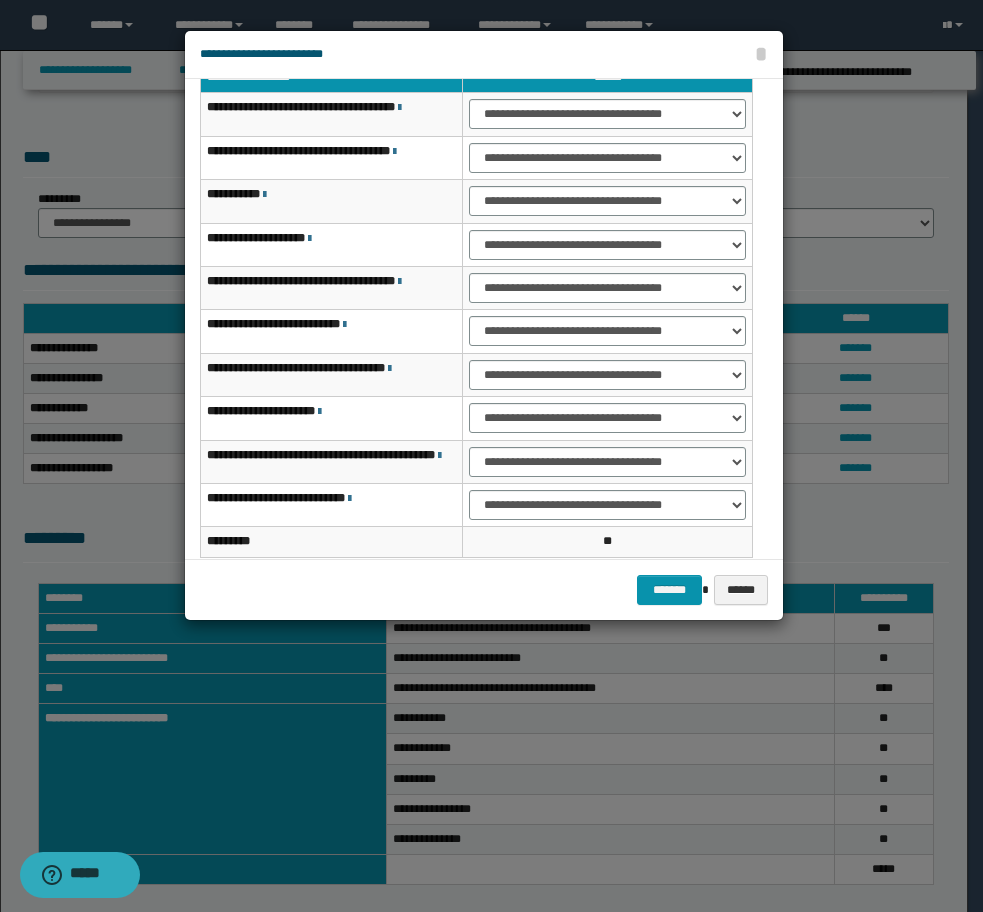 scroll, scrollTop: 0, scrollLeft: 0, axis: both 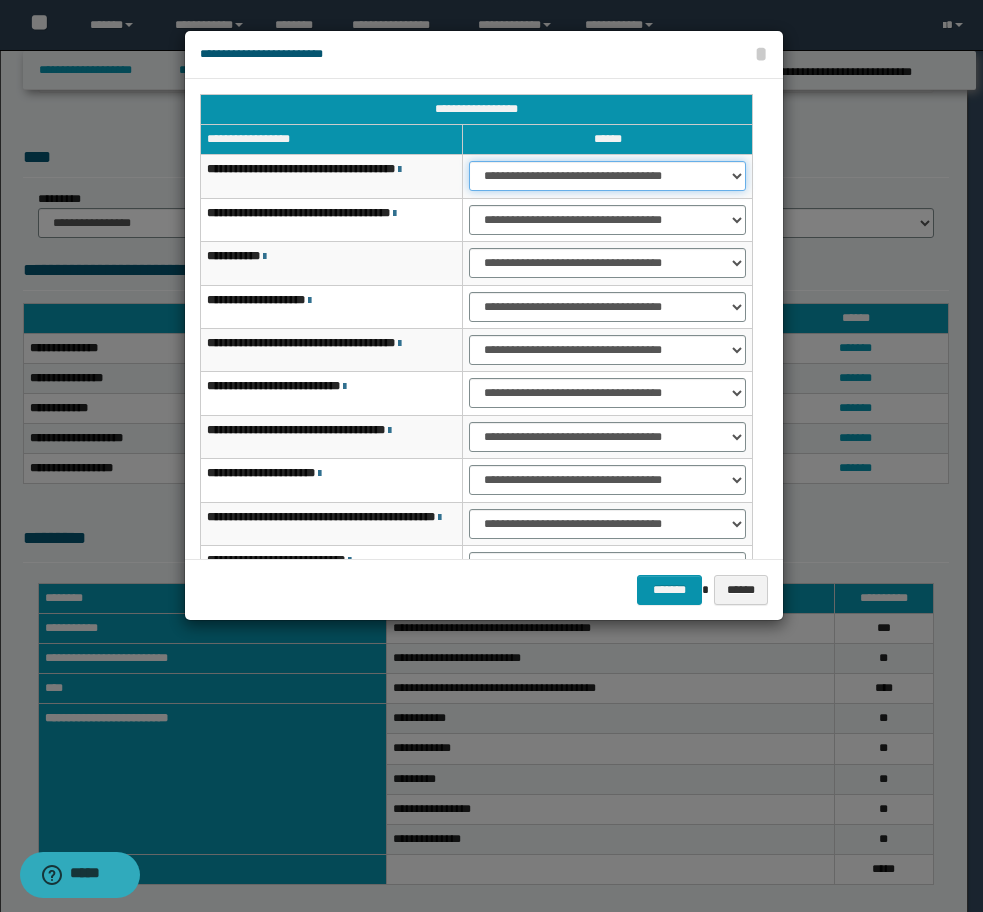 click on "**********" at bounding box center [607, 176] 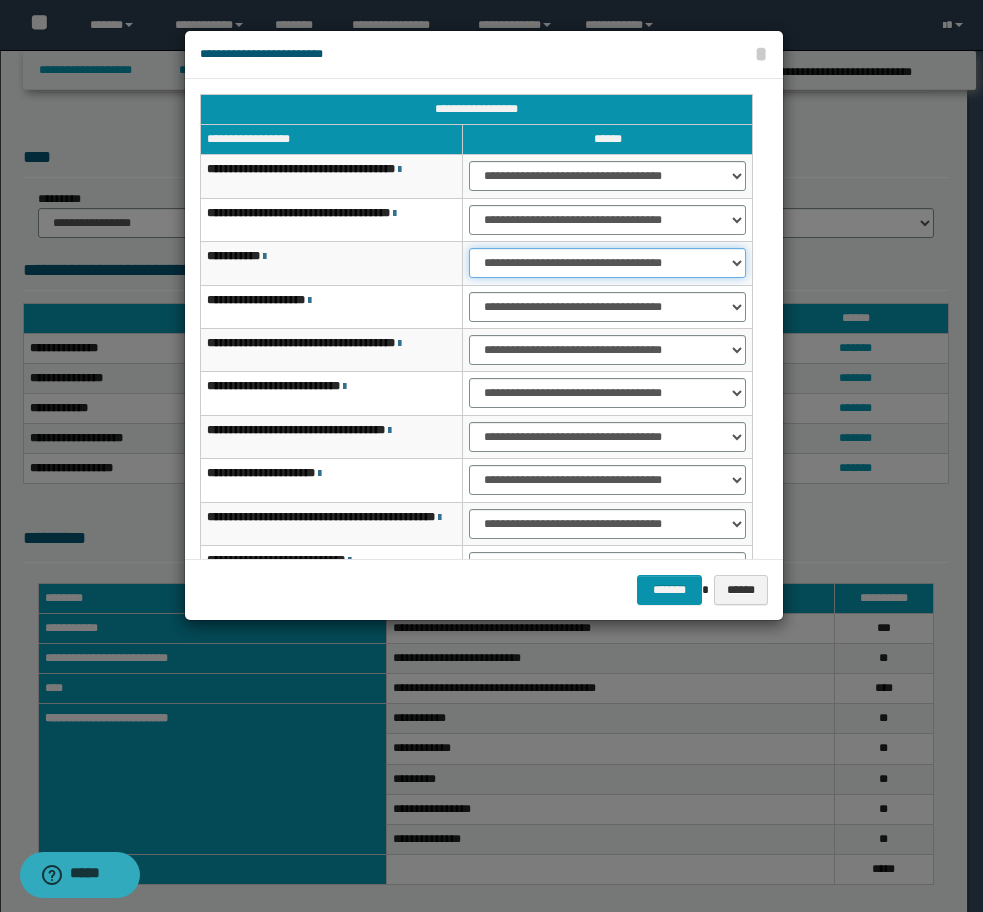 click on "**********" at bounding box center [607, 263] 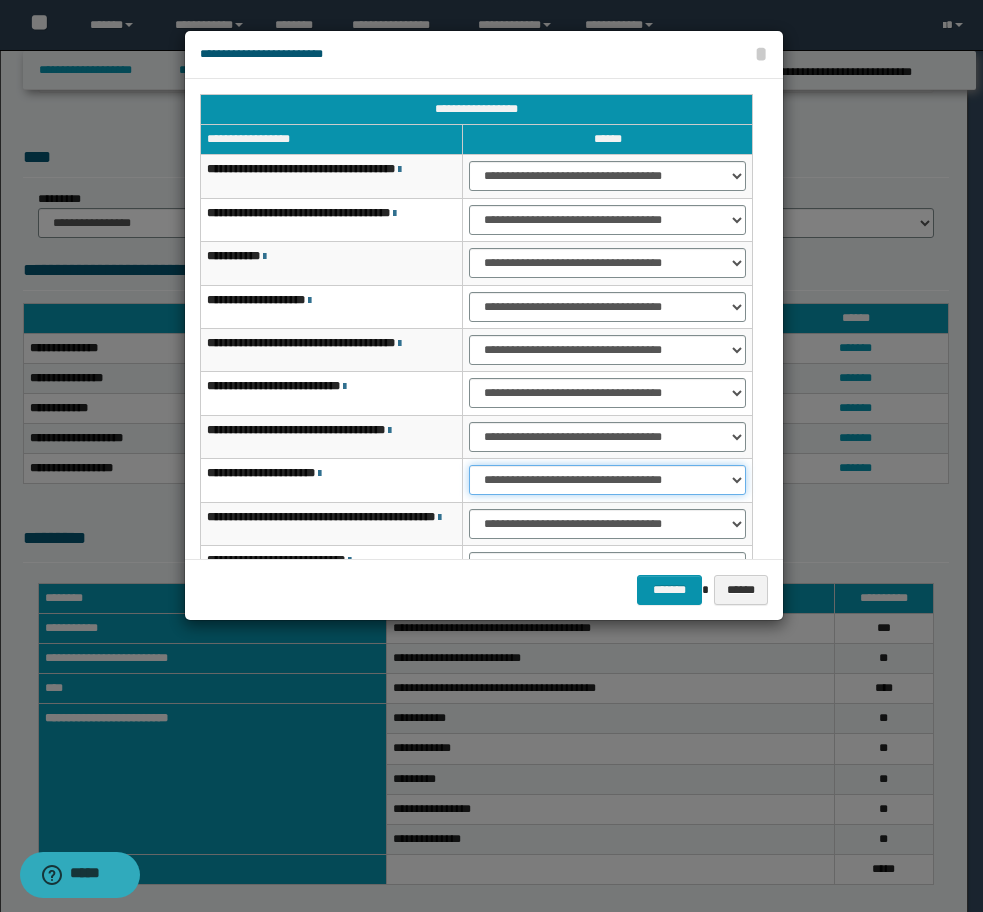 click on "**********" at bounding box center [607, 480] 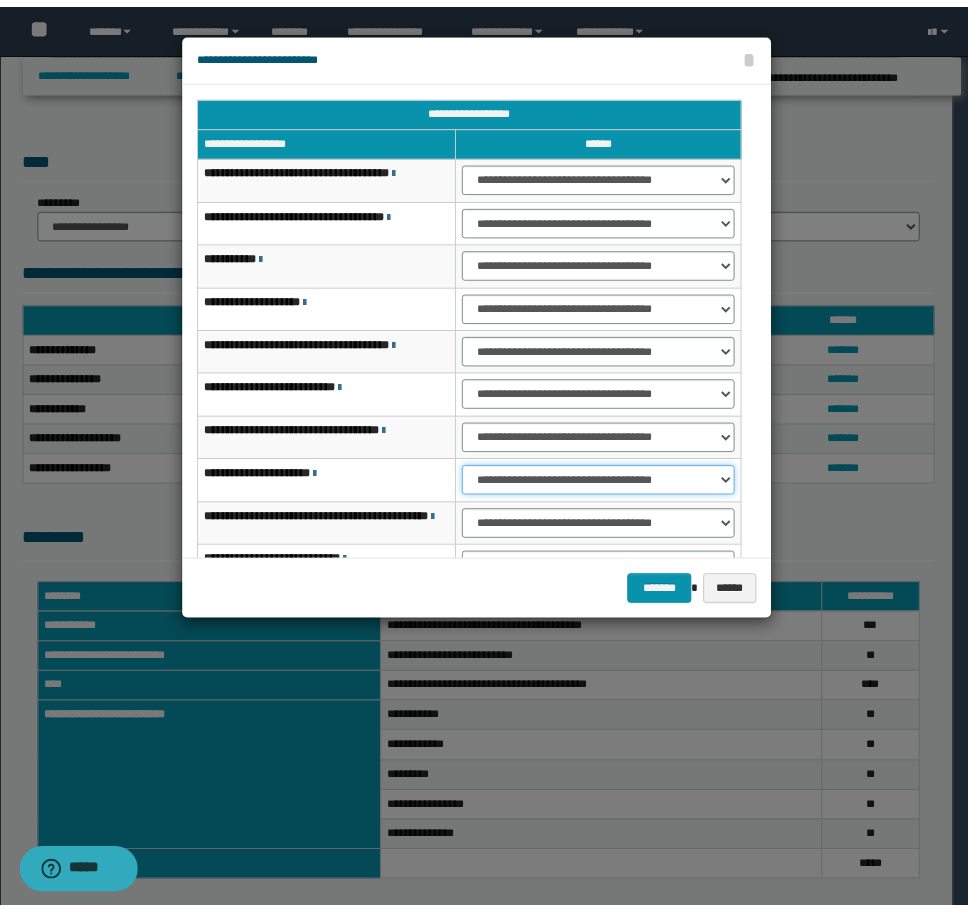 scroll, scrollTop: 127, scrollLeft: 0, axis: vertical 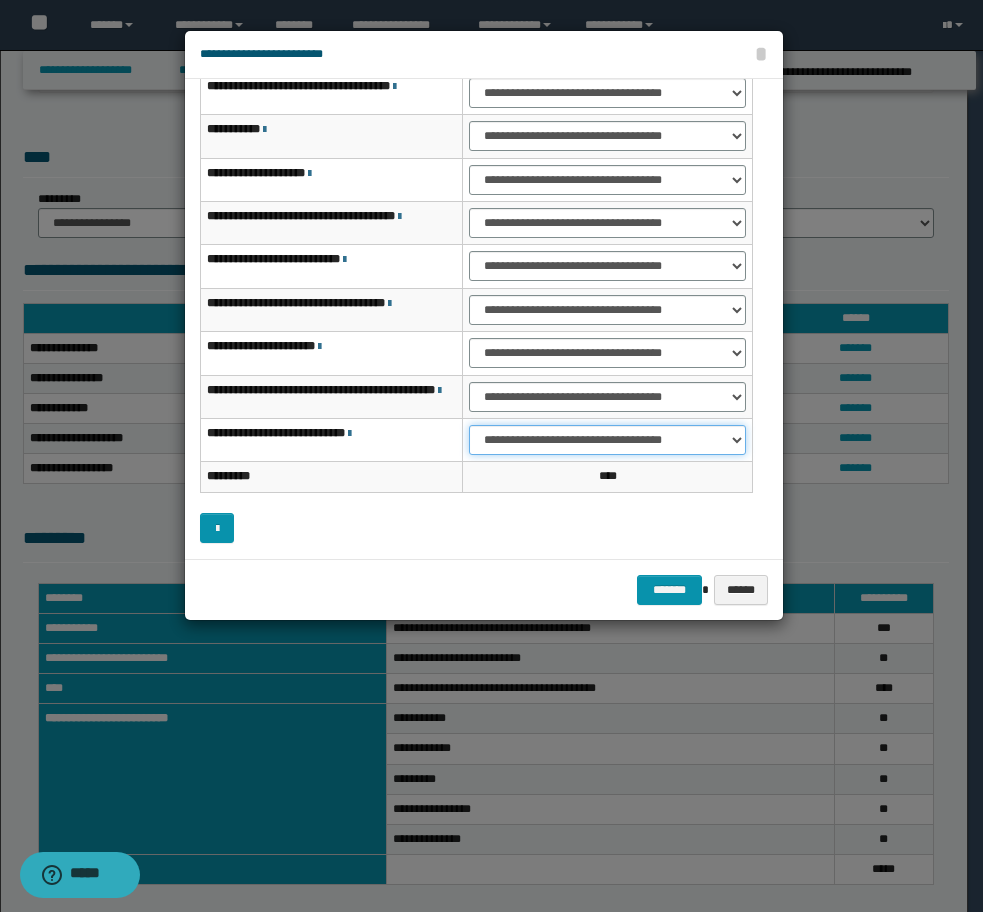 click on "**********" at bounding box center (607, 440) 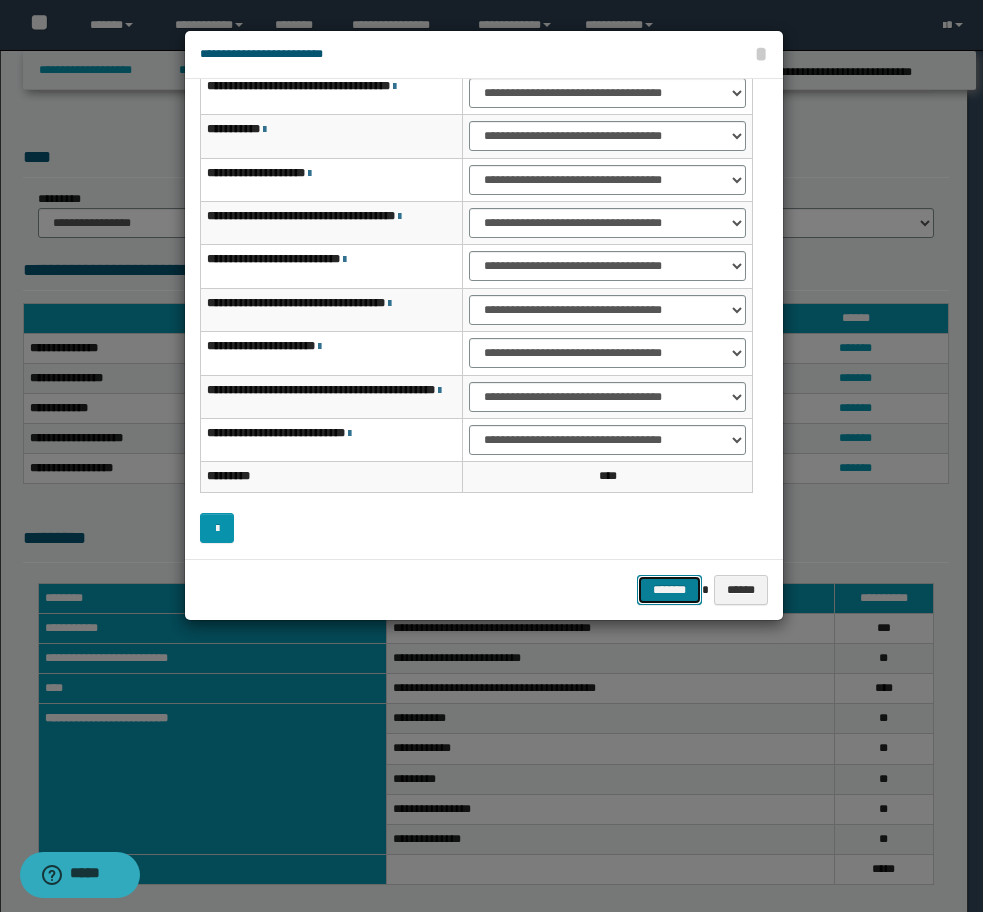 click on "*******" at bounding box center [669, 590] 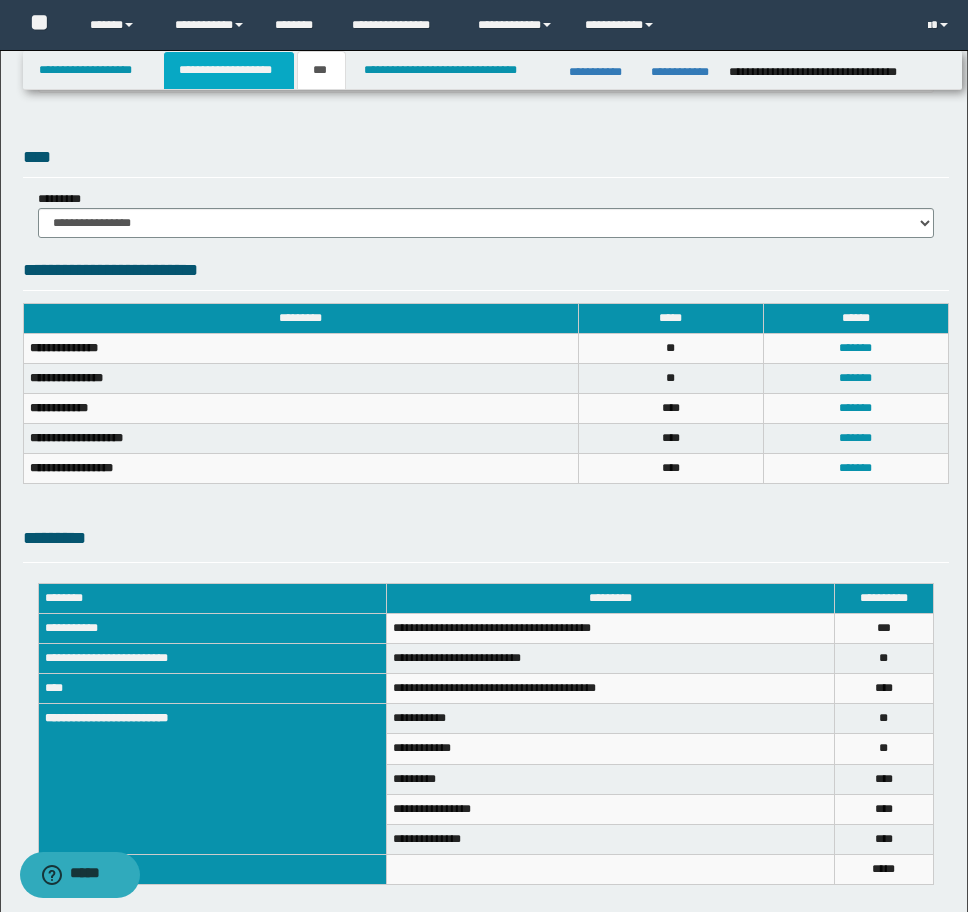 click on "**********" at bounding box center [229, 70] 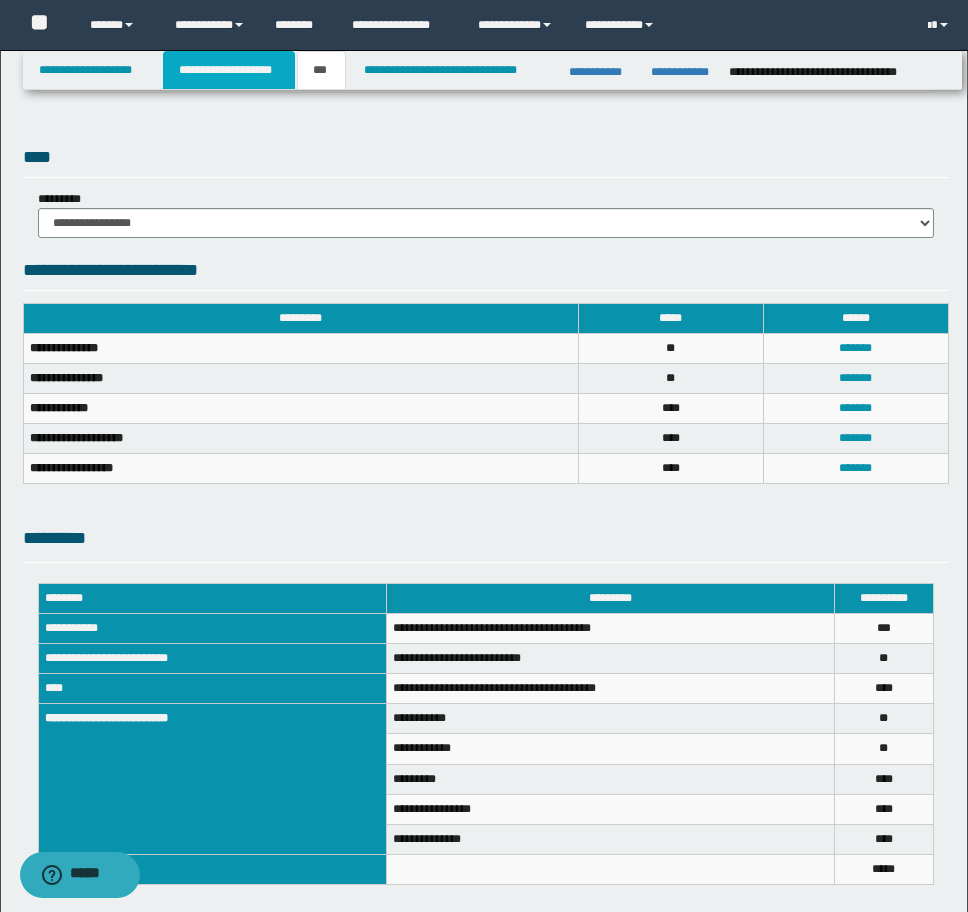 scroll, scrollTop: 621, scrollLeft: 0, axis: vertical 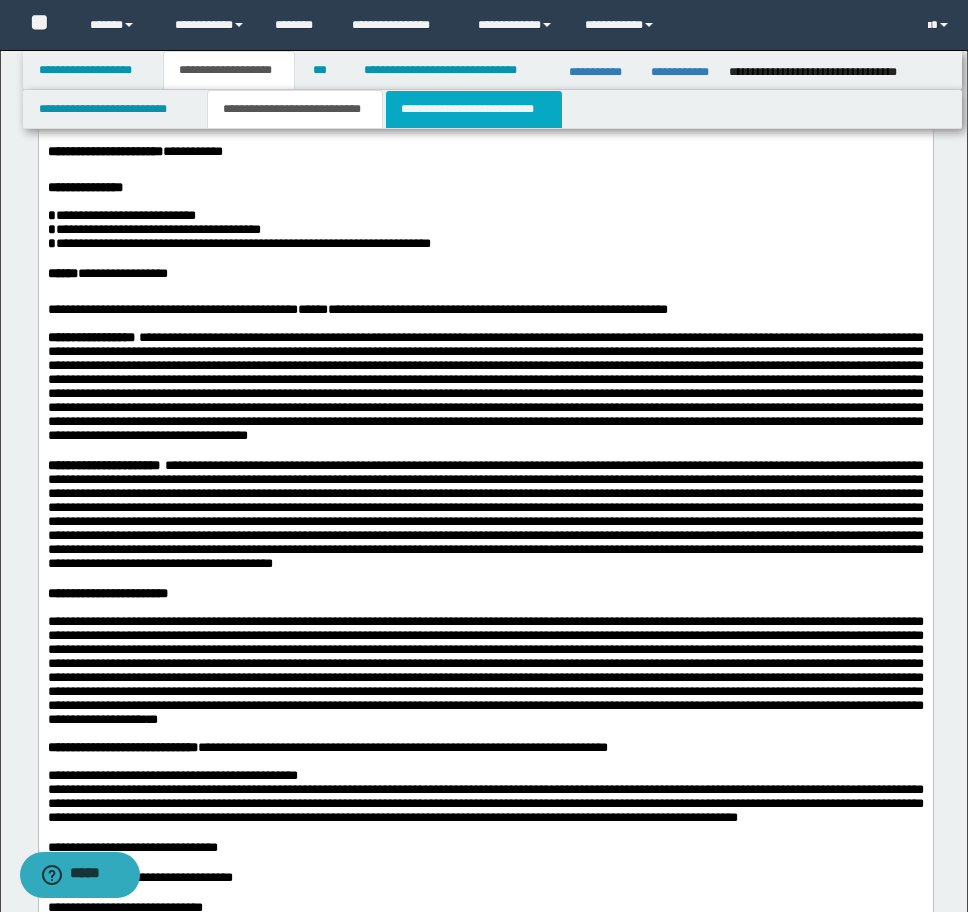 click on "**********" at bounding box center [474, 109] 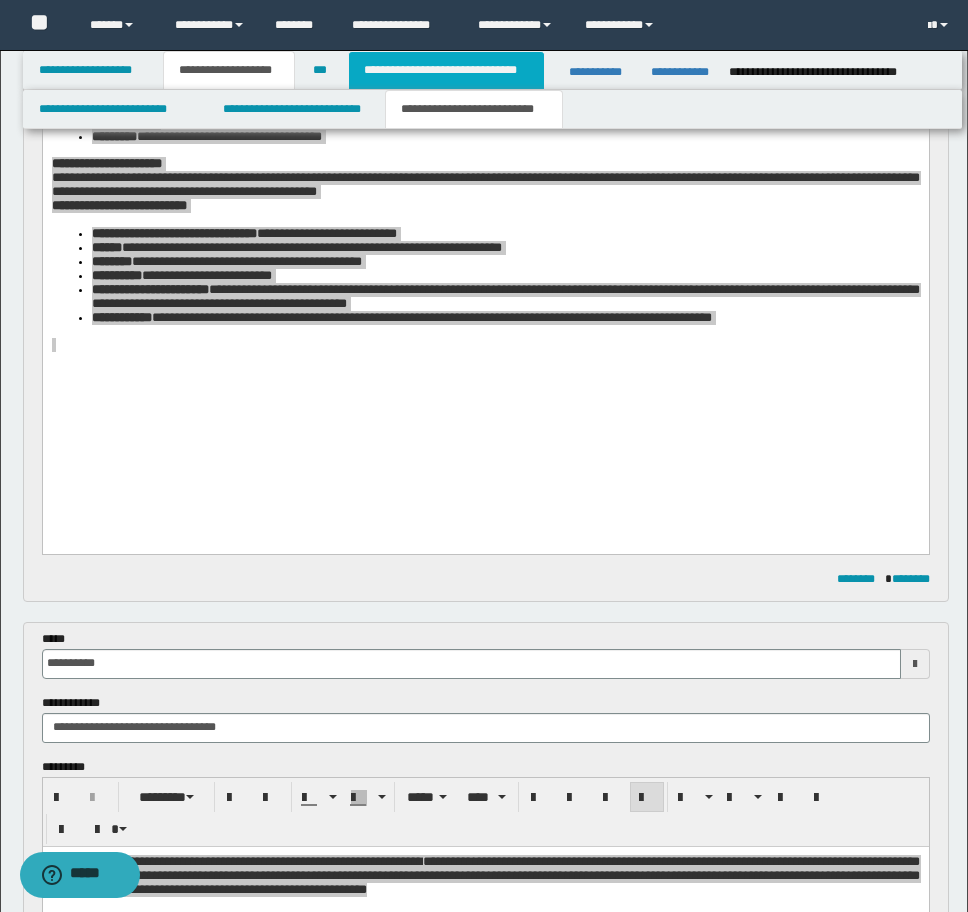 click on "**********" at bounding box center [446, 70] 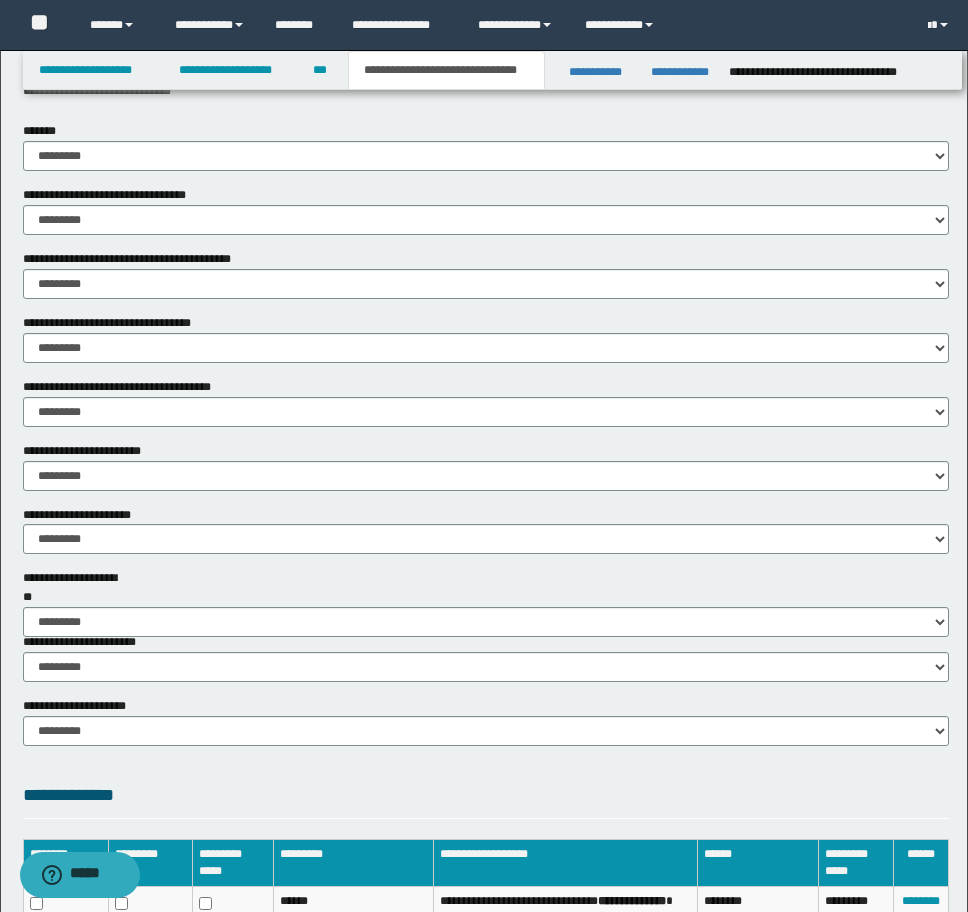 scroll, scrollTop: 1100, scrollLeft: 0, axis: vertical 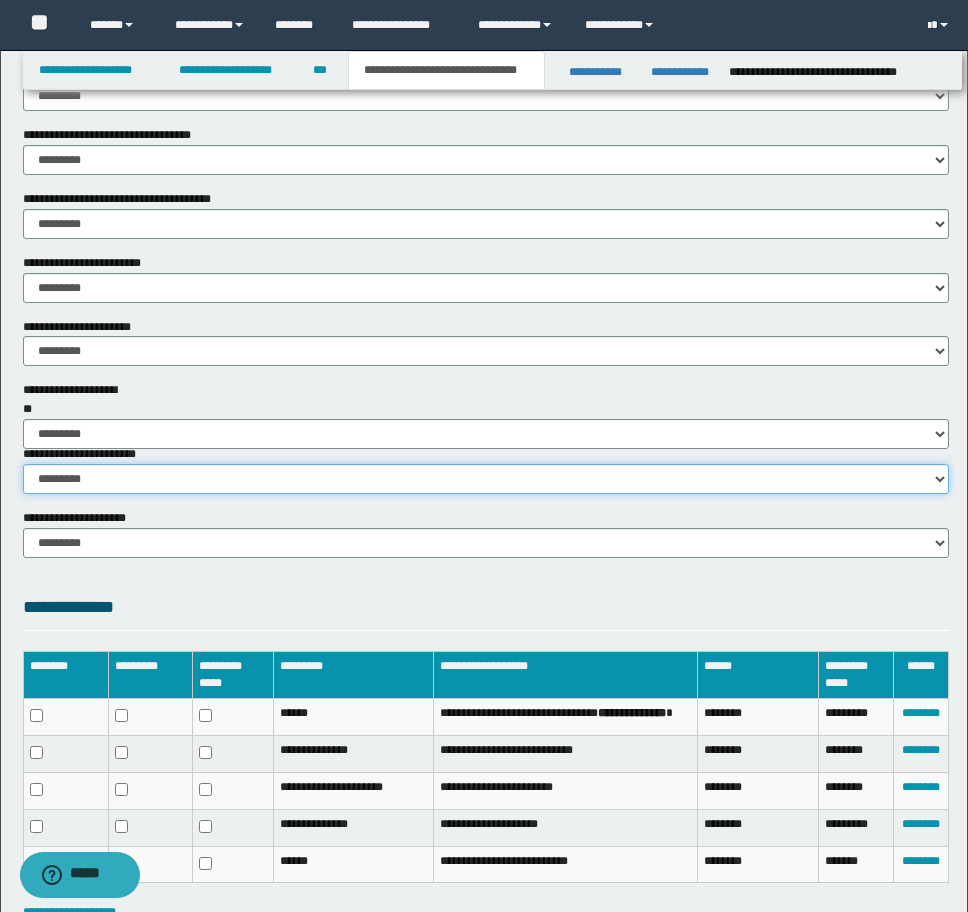 click on "*********
*********
*********" at bounding box center (486, 479) 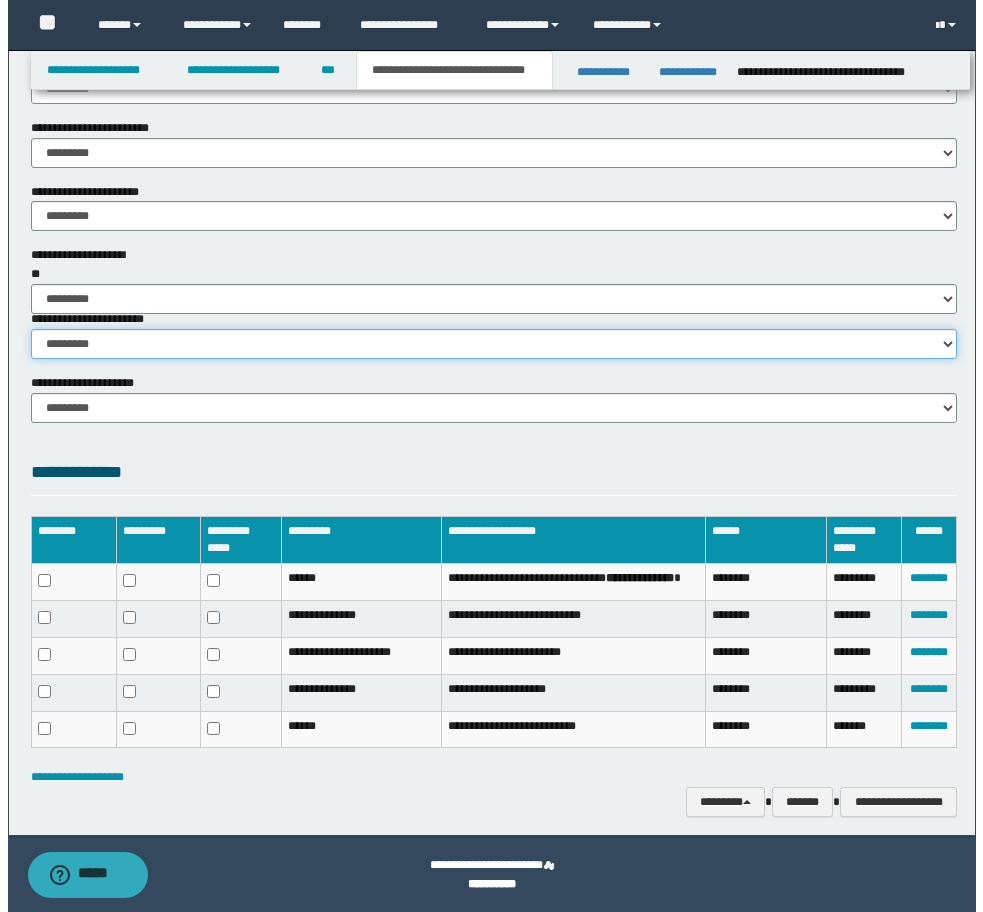 scroll, scrollTop: 1237, scrollLeft: 0, axis: vertical 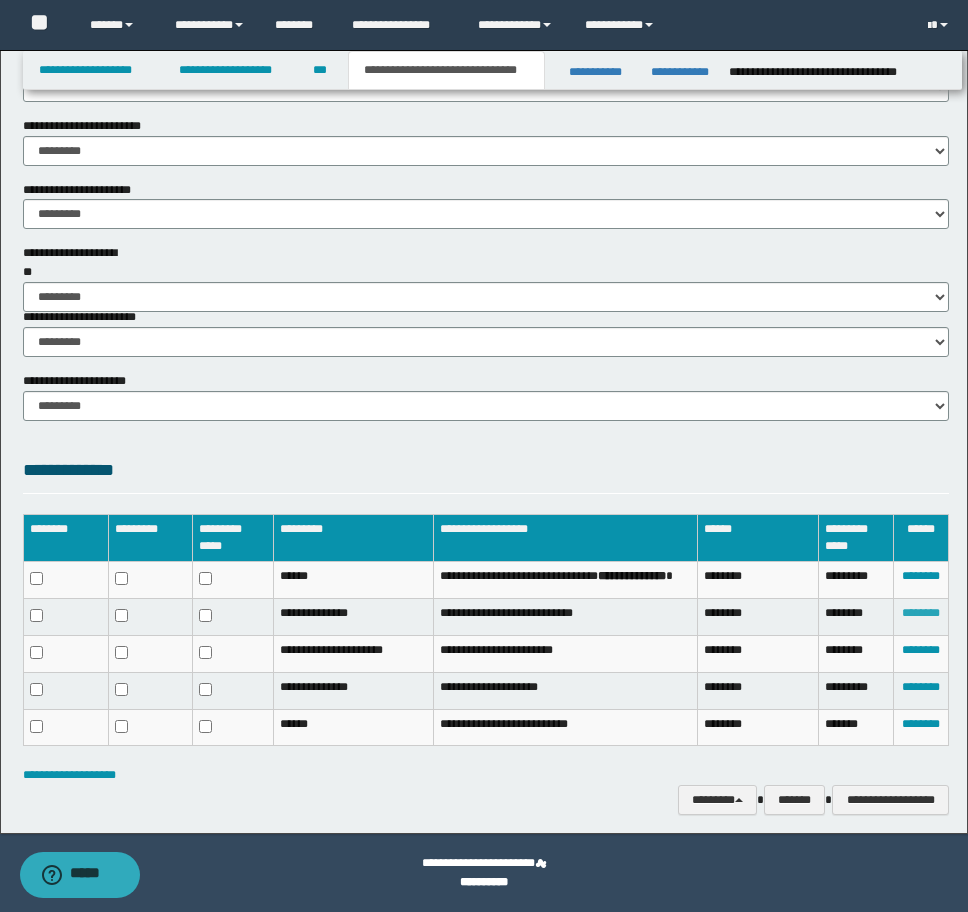 click on "********" at bounding box center [921, 613] 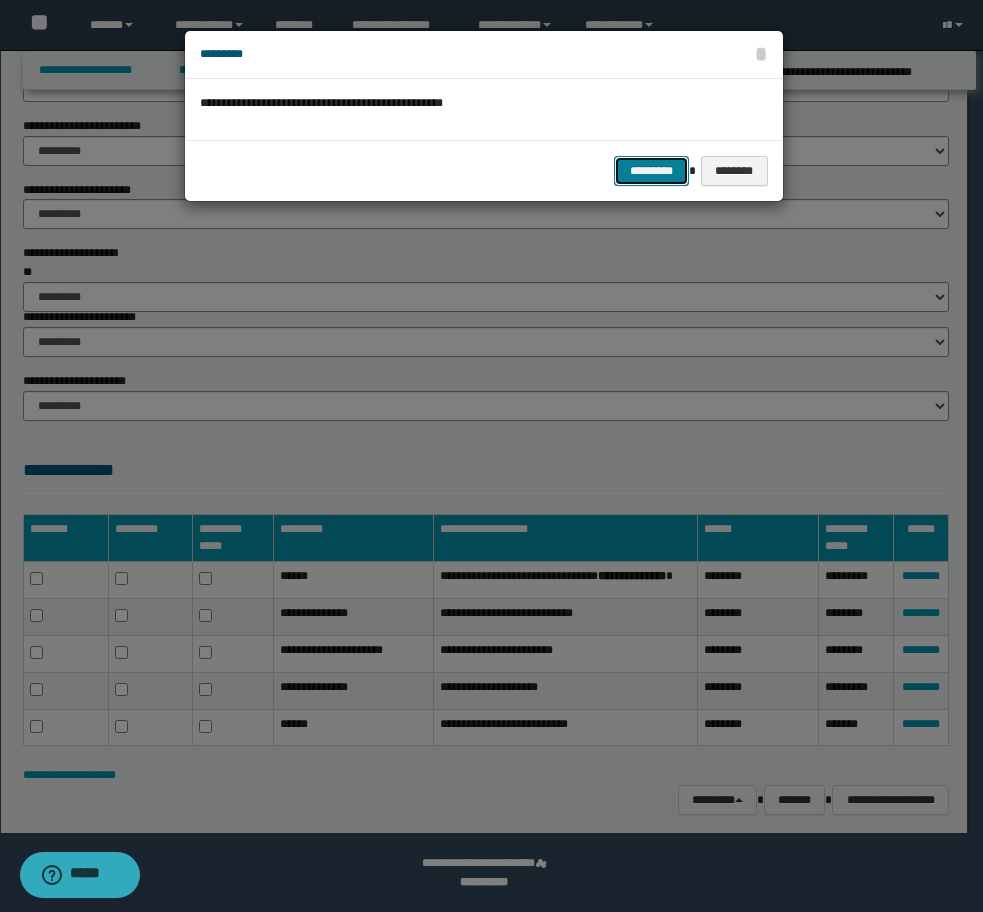 click on "*********" at bounding box center [651, 171] 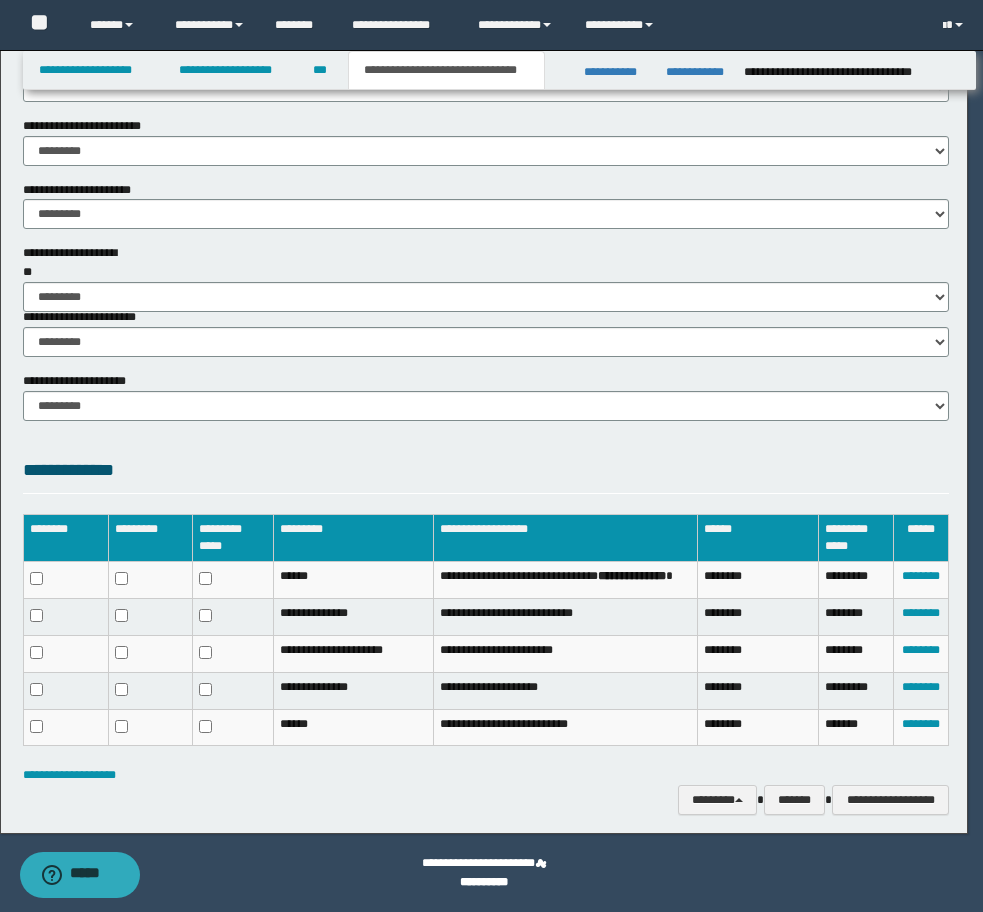 scroll, scrollTop: 1203, scrollLeft: 0, axis: vertical 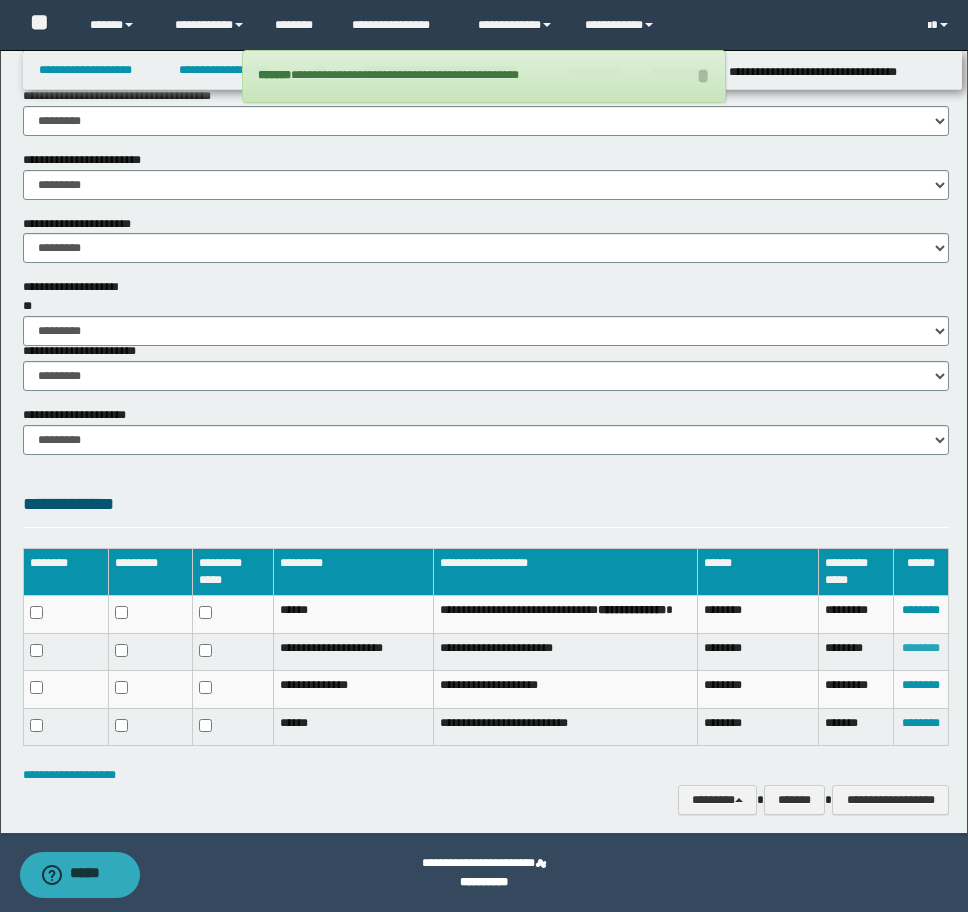 click on "********" at bounding box center (921, 648) 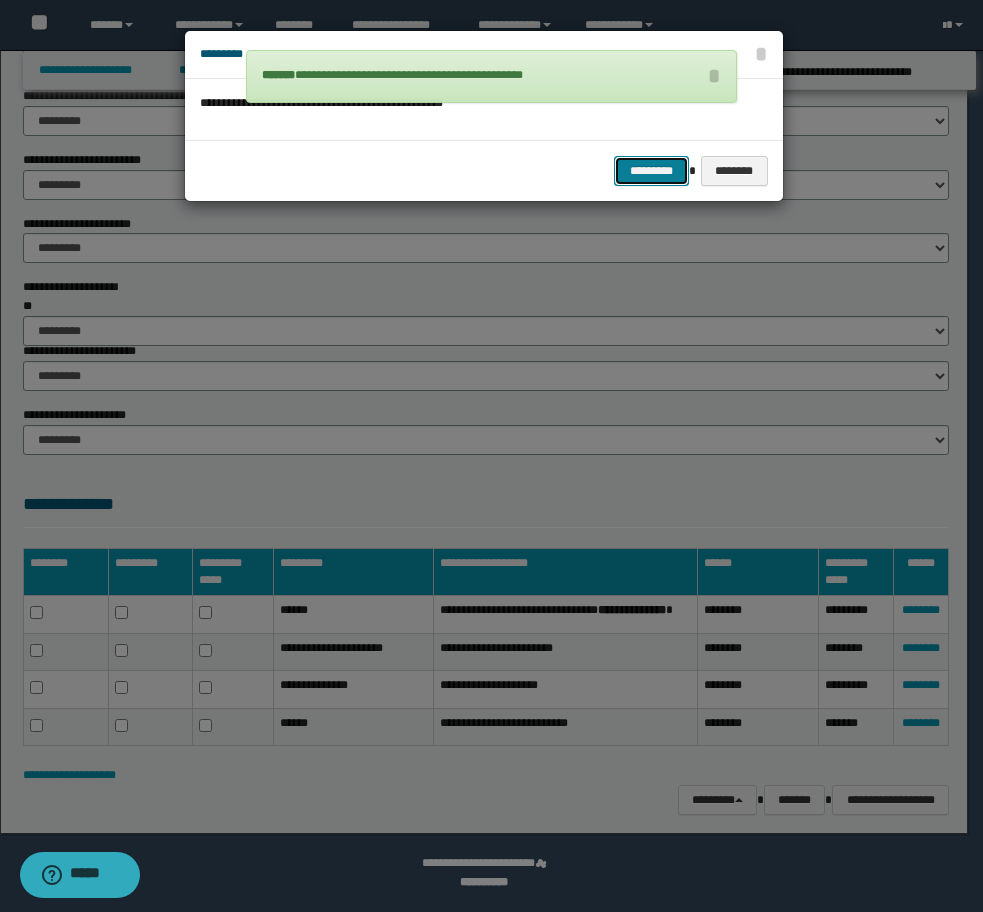click on "*********" at bounding box center [651, 171] 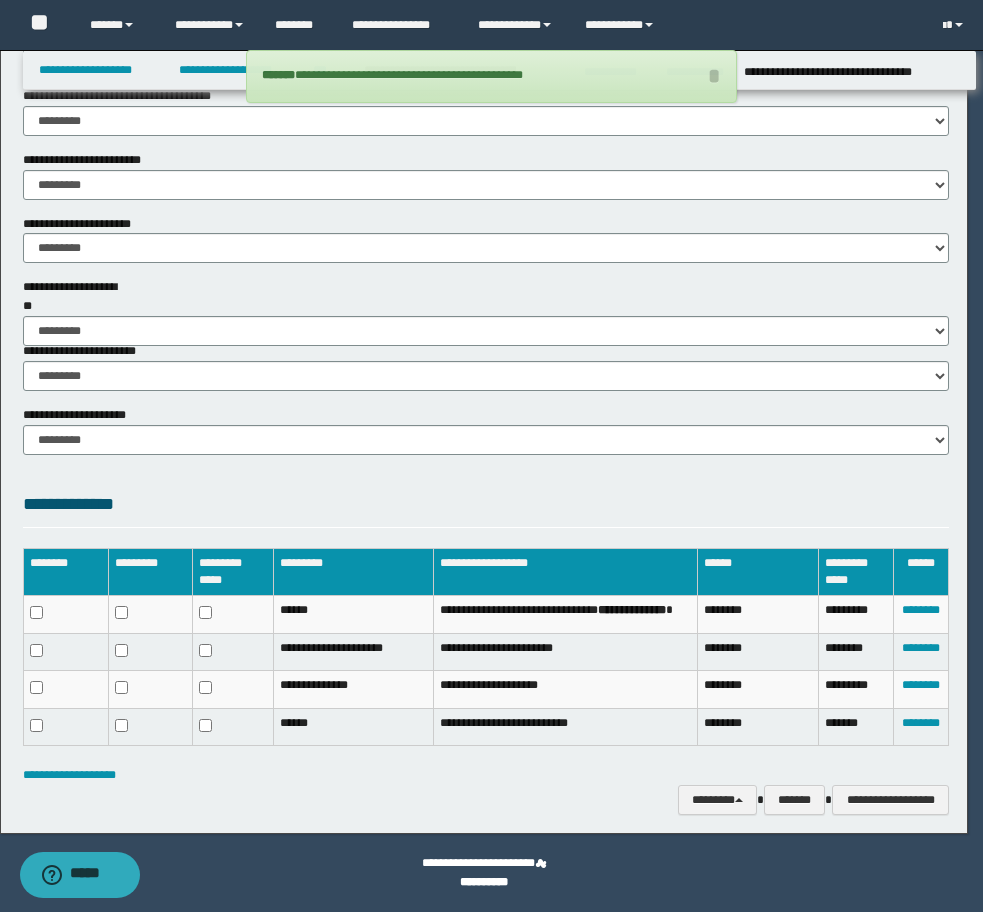 scroll, scrollTop: 1169, scrollLeft: 0, axis: vertical 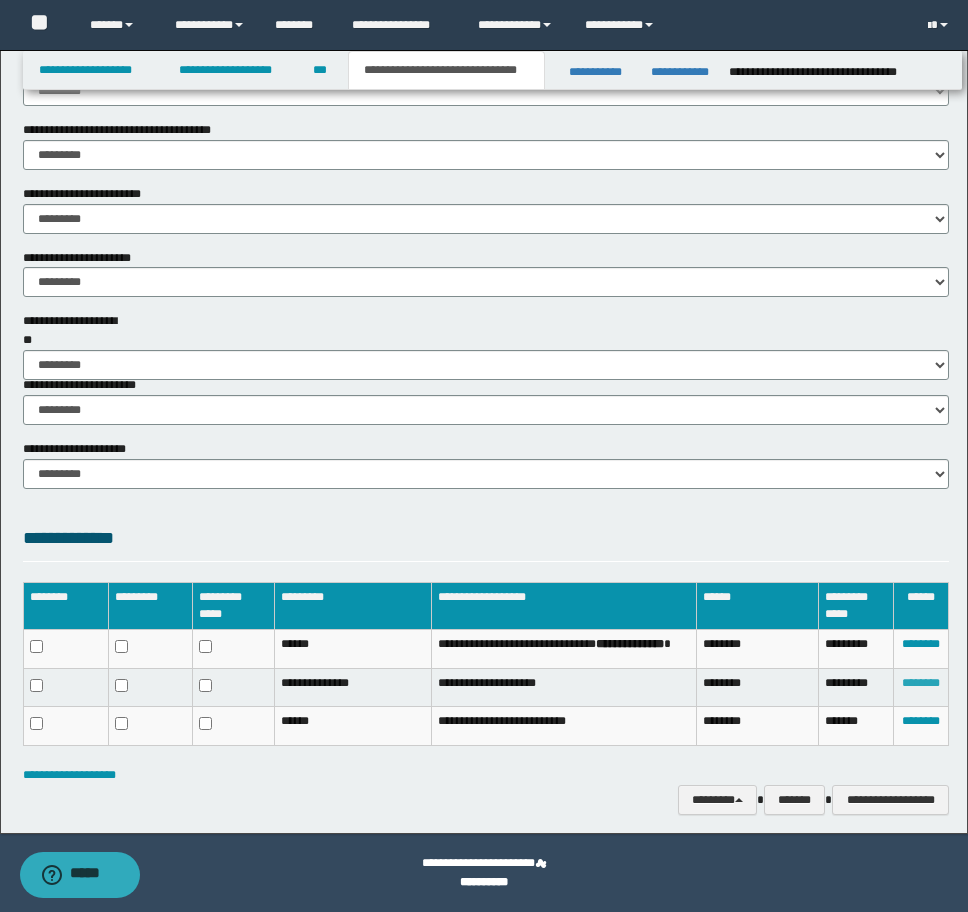 click on "********" at bounding box center [921, 683] 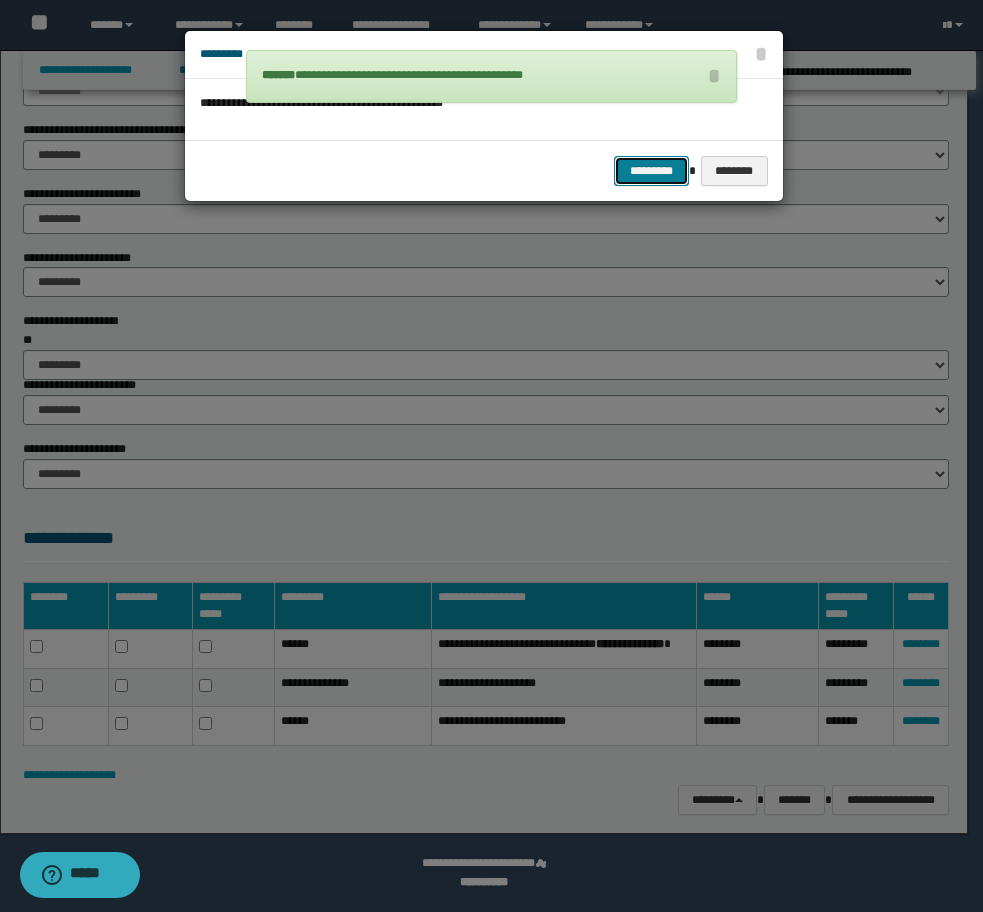 click on "*********" at bounding box center (651, 171) 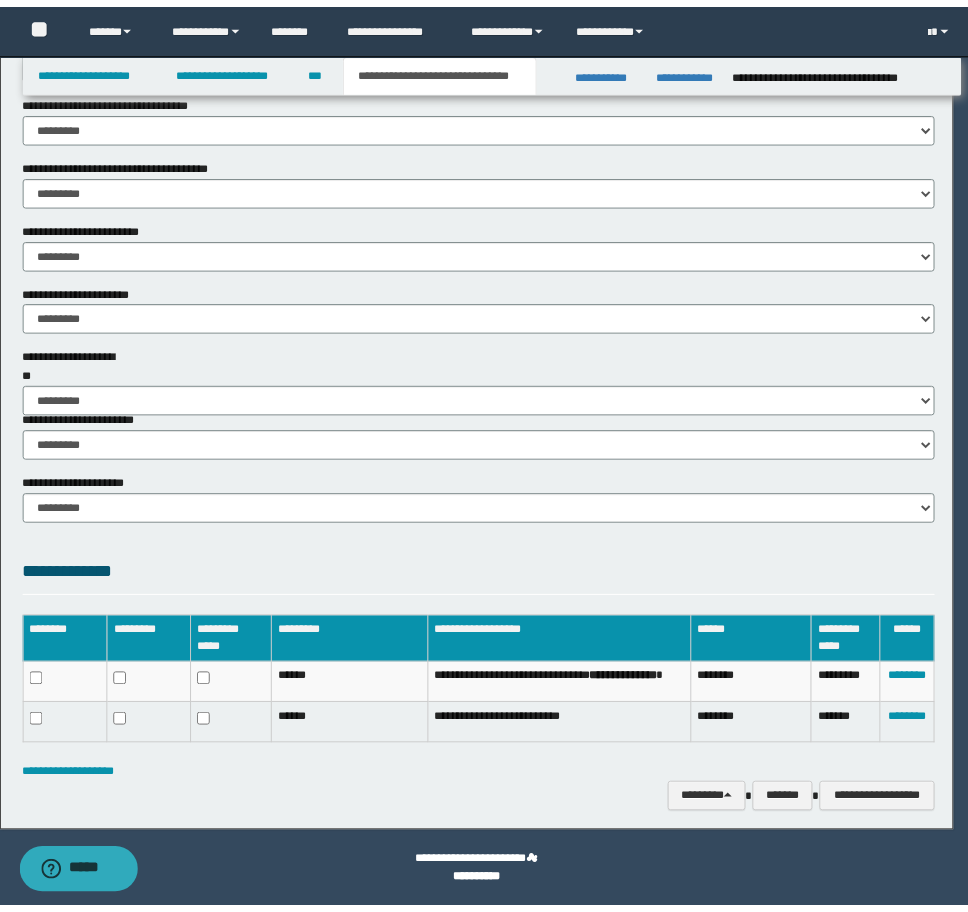 scroll, scrollTop: 1134, scrollLeft: 0, axis: vertical 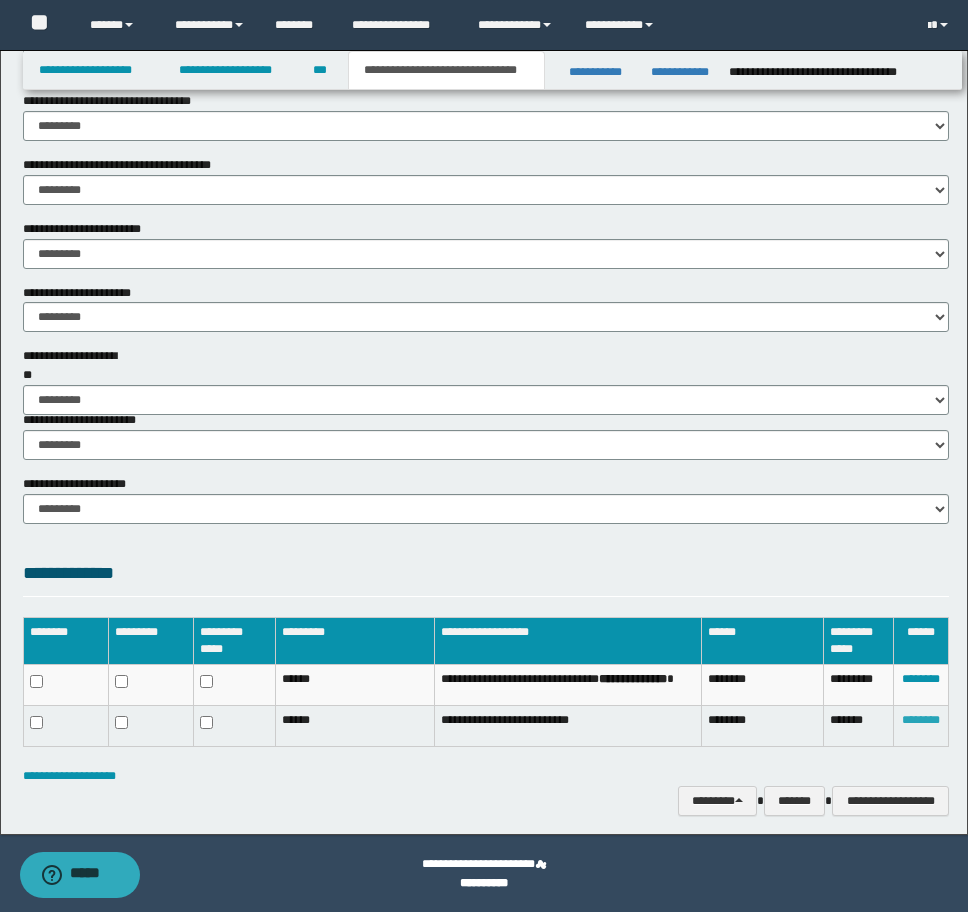 click on "********" at bounding box center [921, 720] 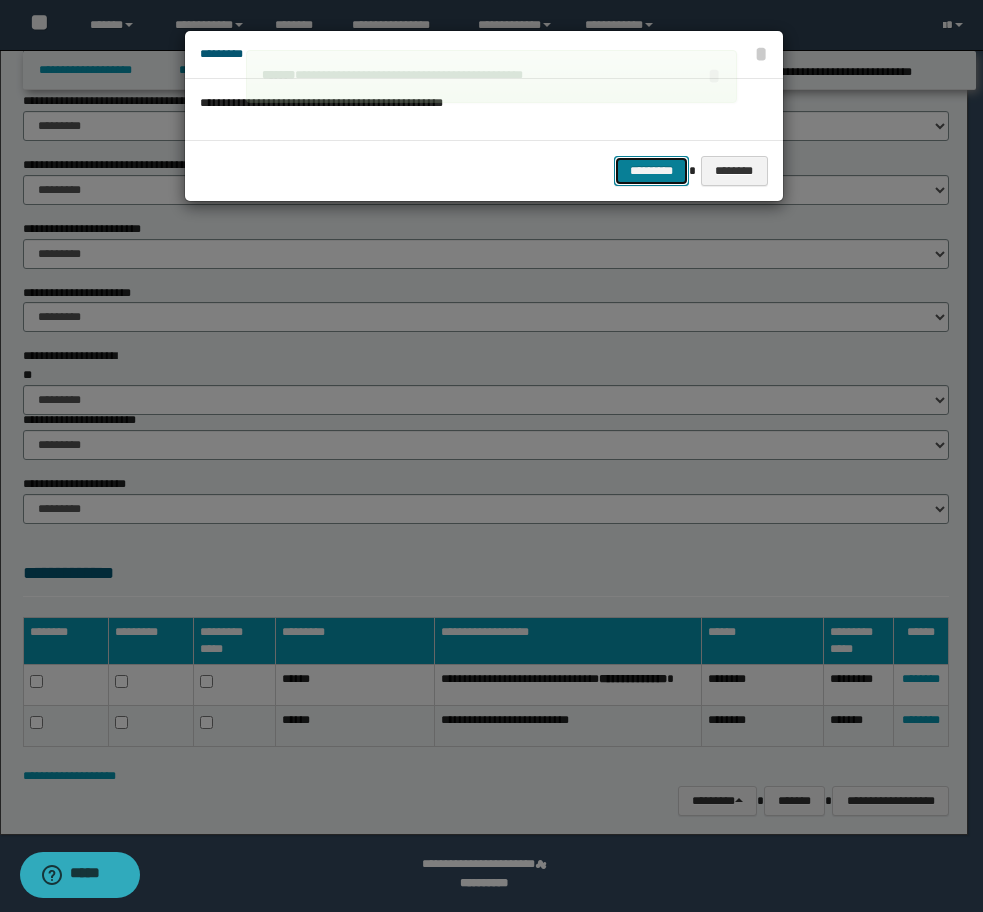 click on "*********" at bounding box center [651, 171] 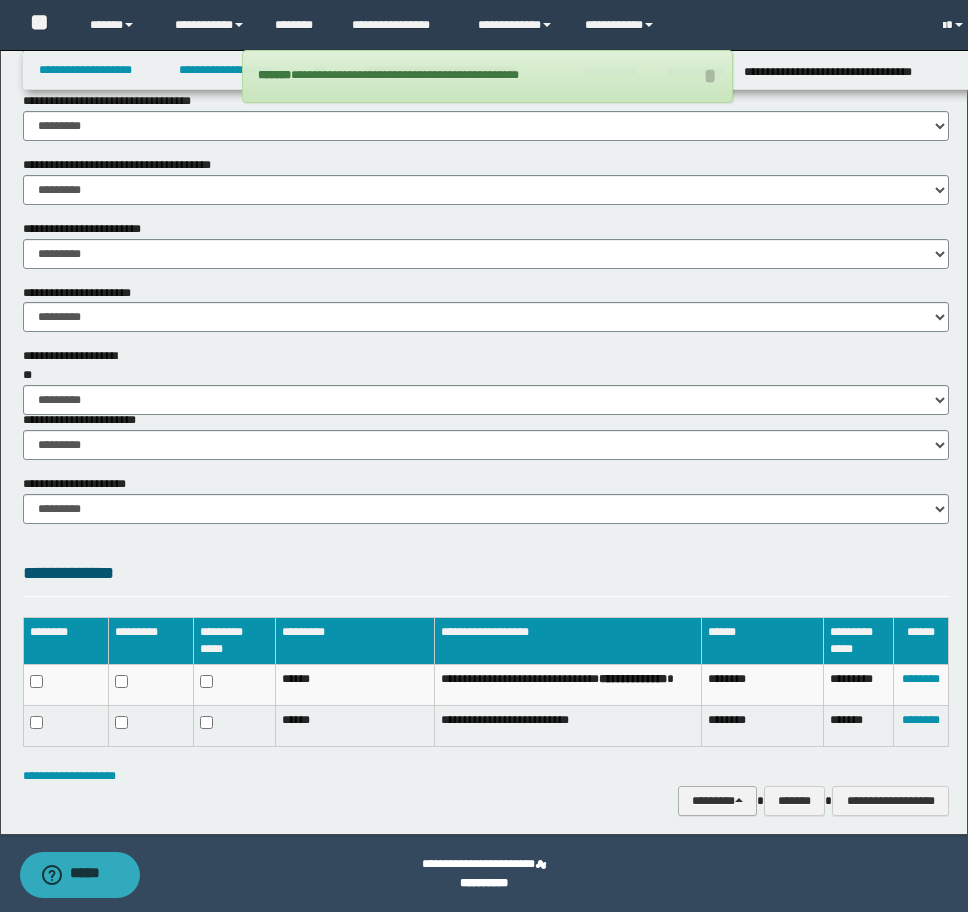 scroll, scrollTop: 1100, scrollLeft: 0, axis: vertical 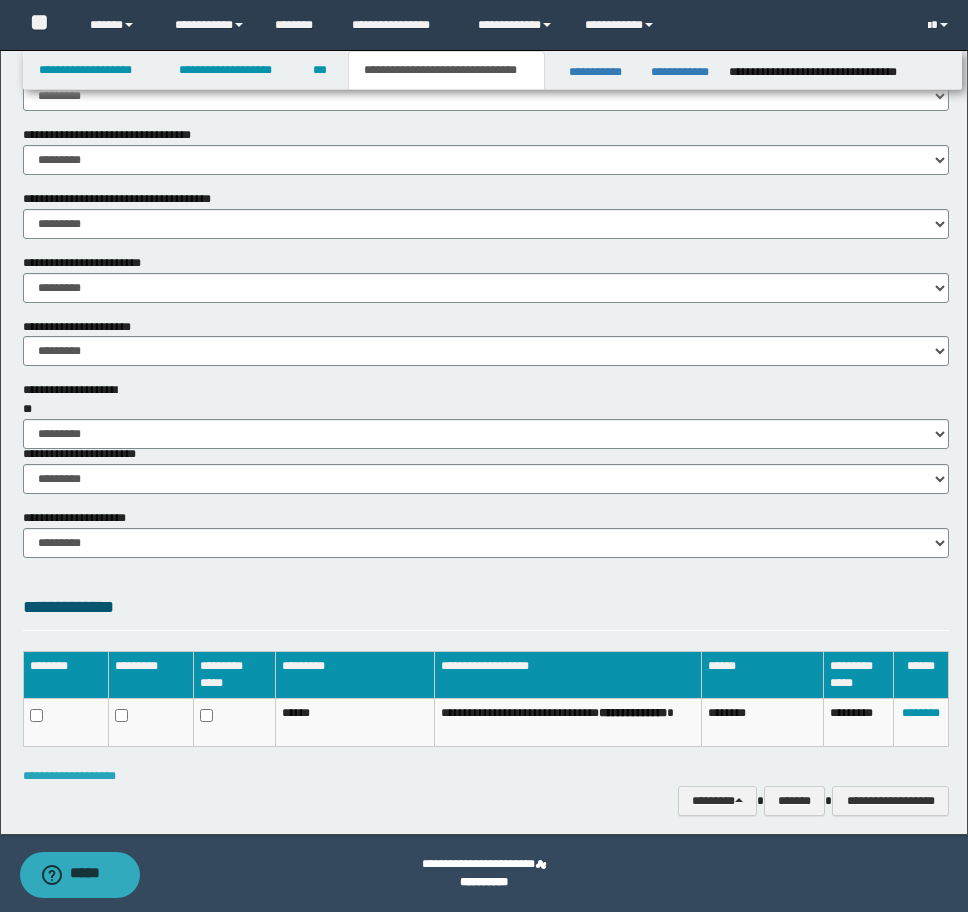 click on "**********" at bounding box center [69, 776] 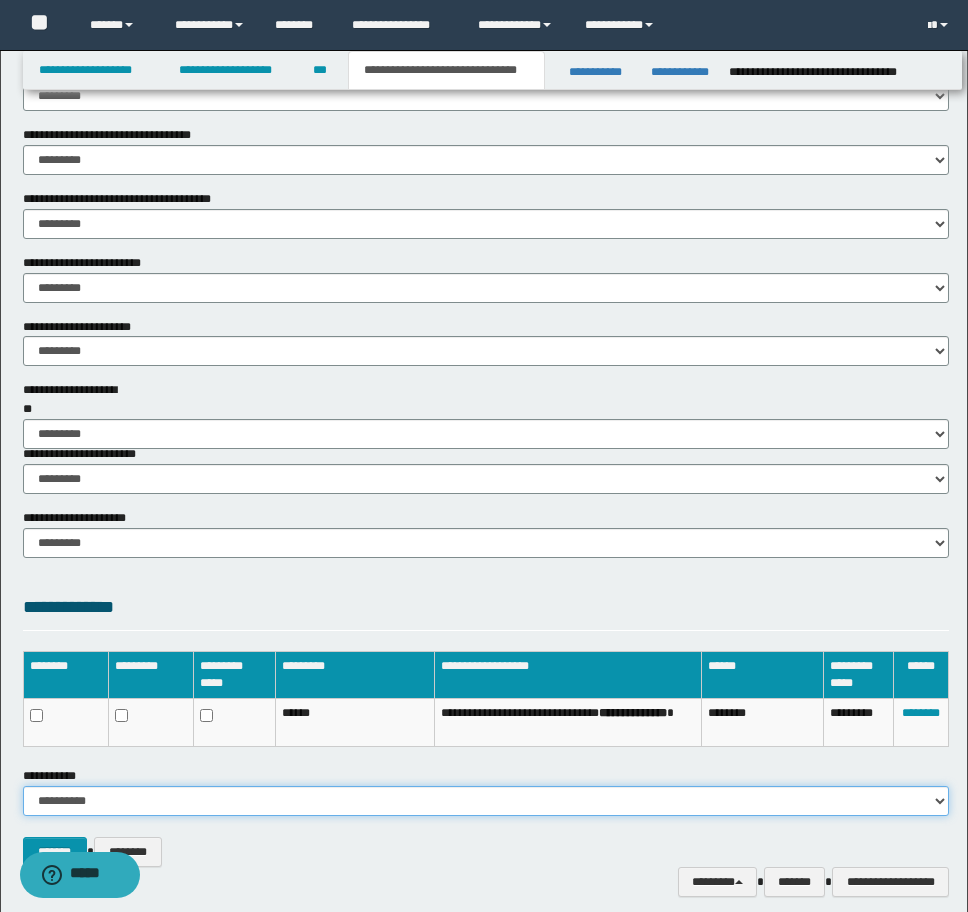click on "**********" at bounding box center (486, 801) 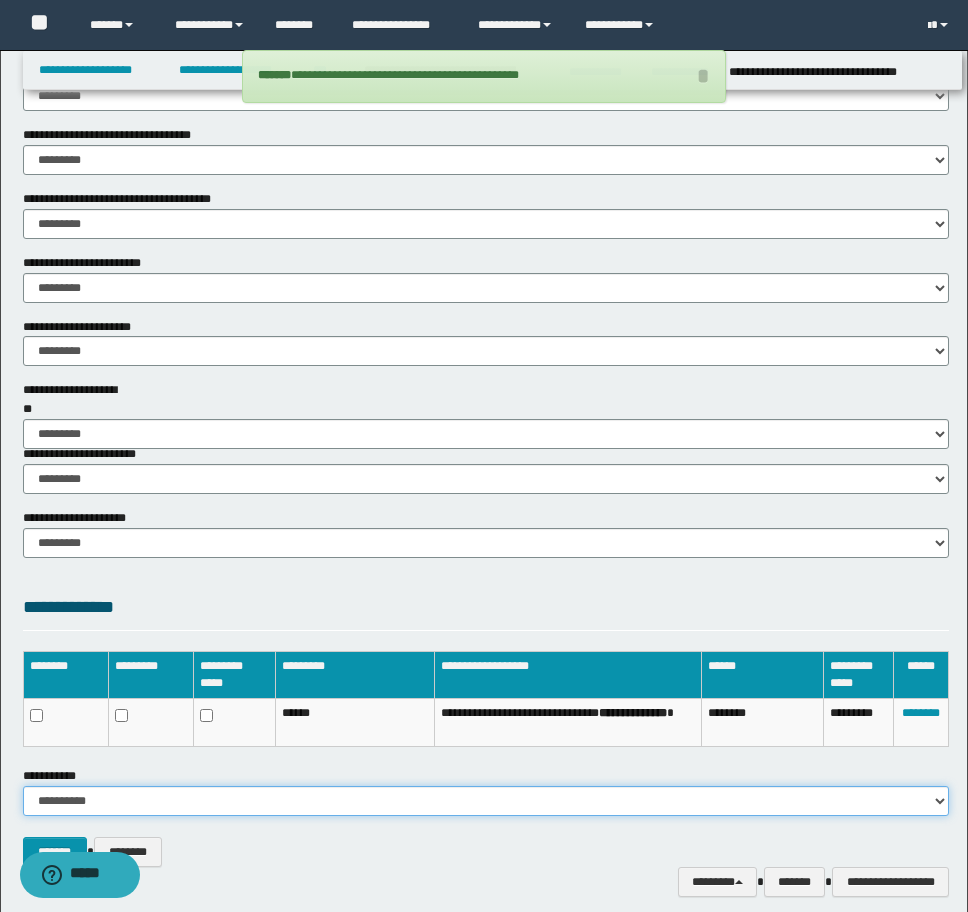select on "***" 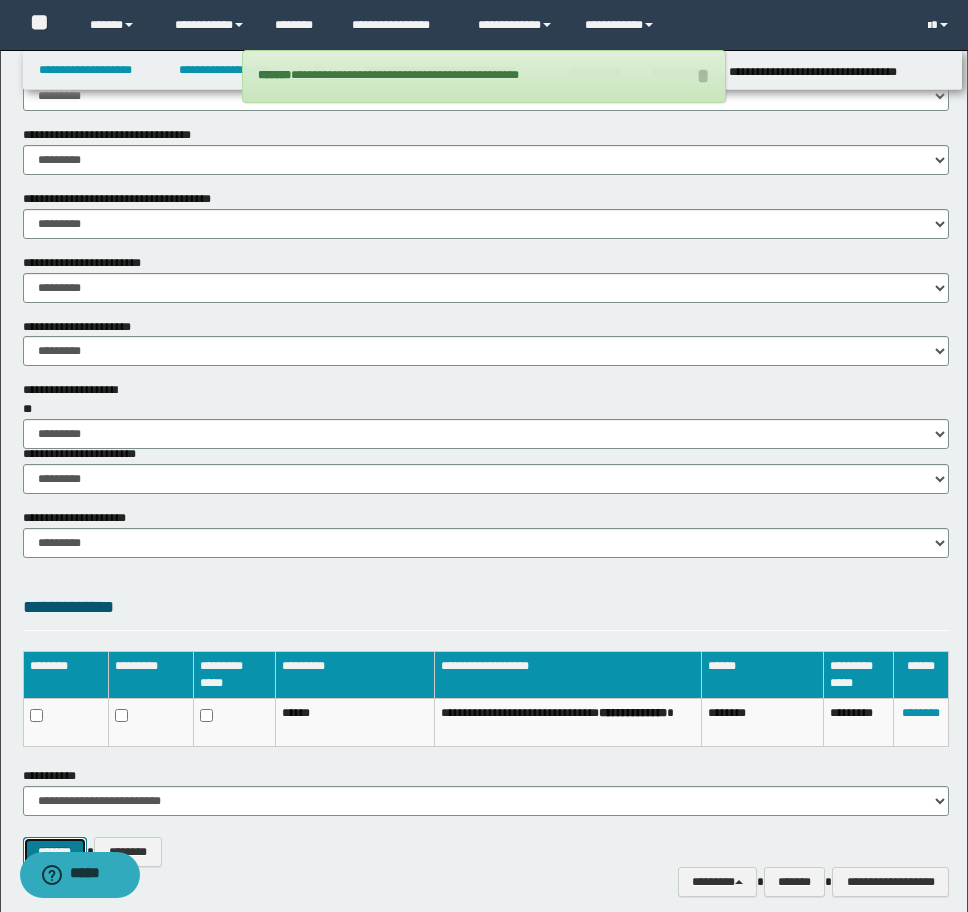 click on "*******" at bounding box center (55, 852) 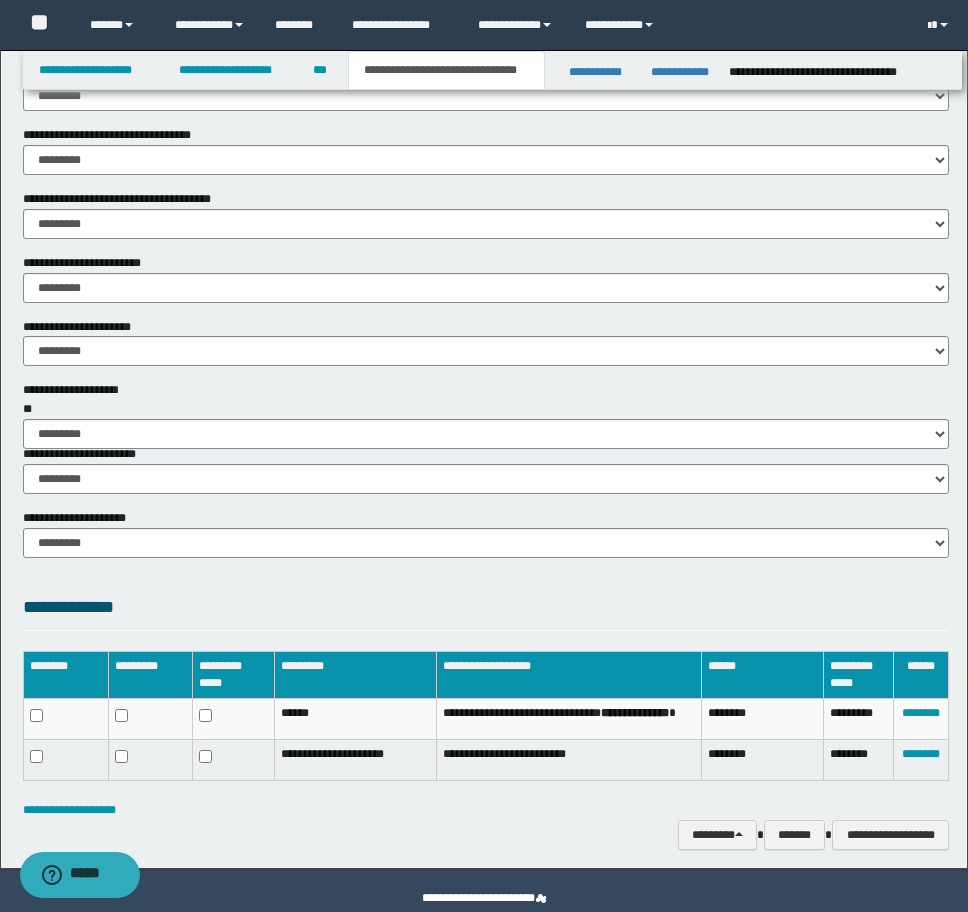 click on "**********" at bounding box center (486, 726) 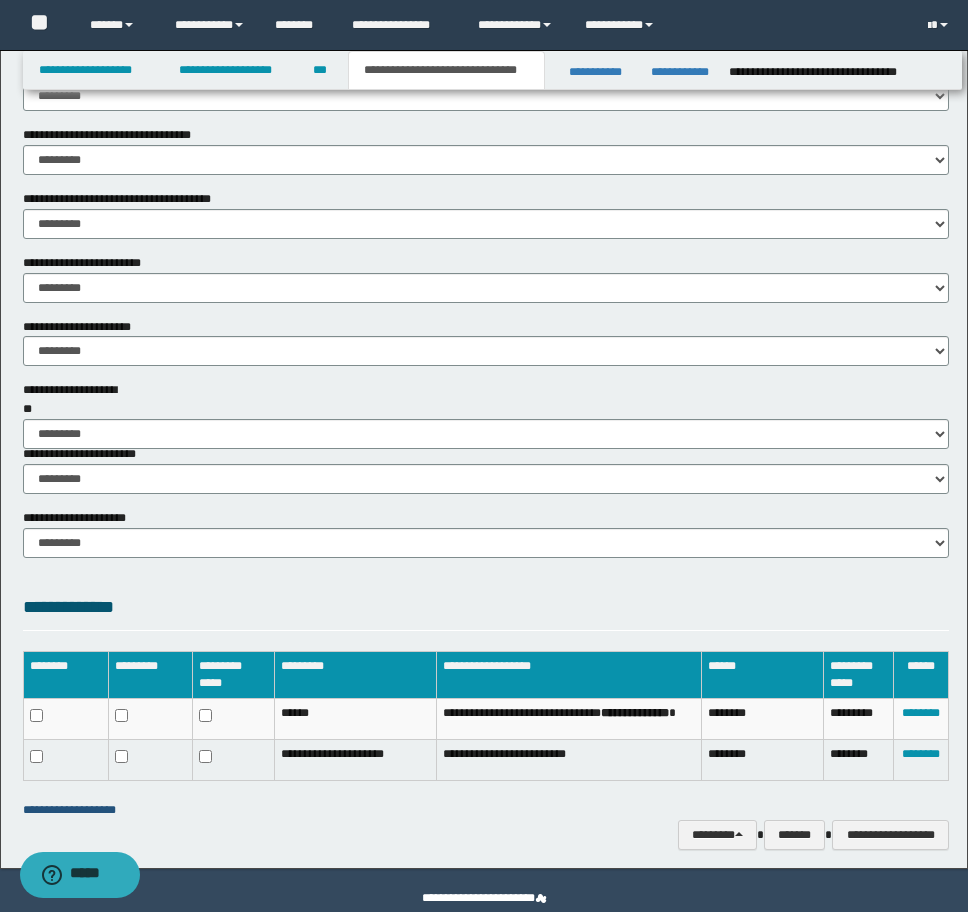 click on "**********" at bounding box center [69, 810] 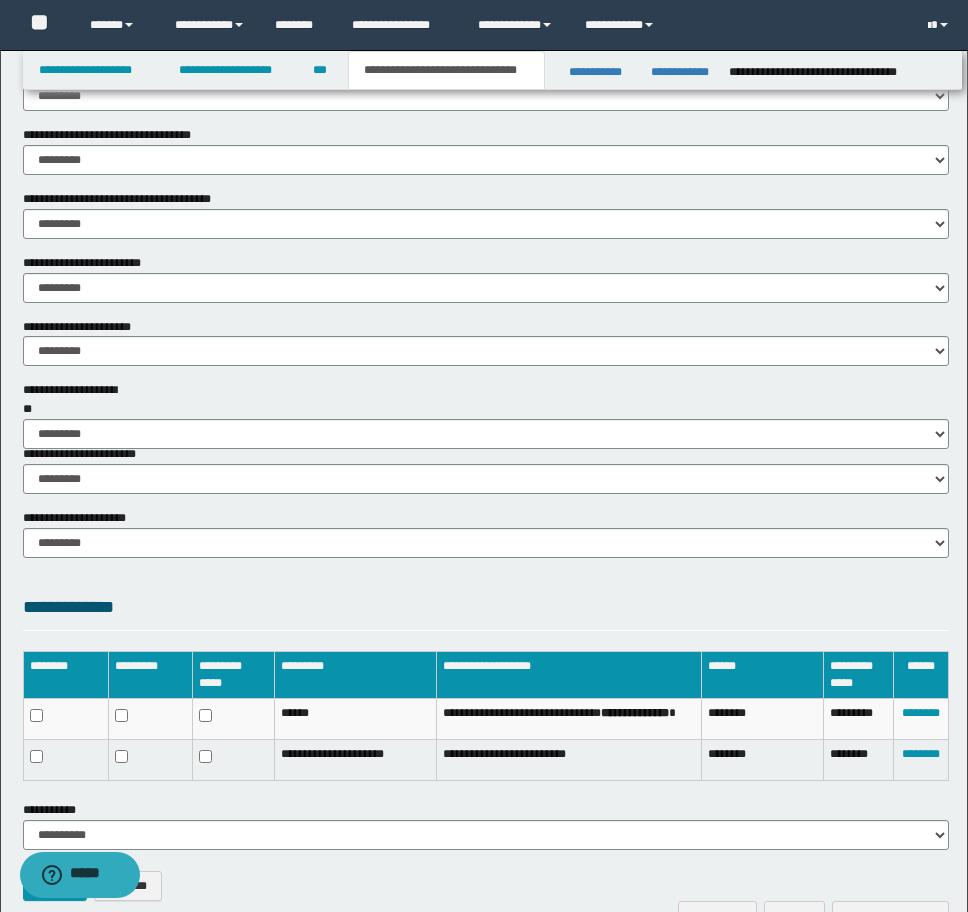 click on "**********" at bounding box center (486, 825) 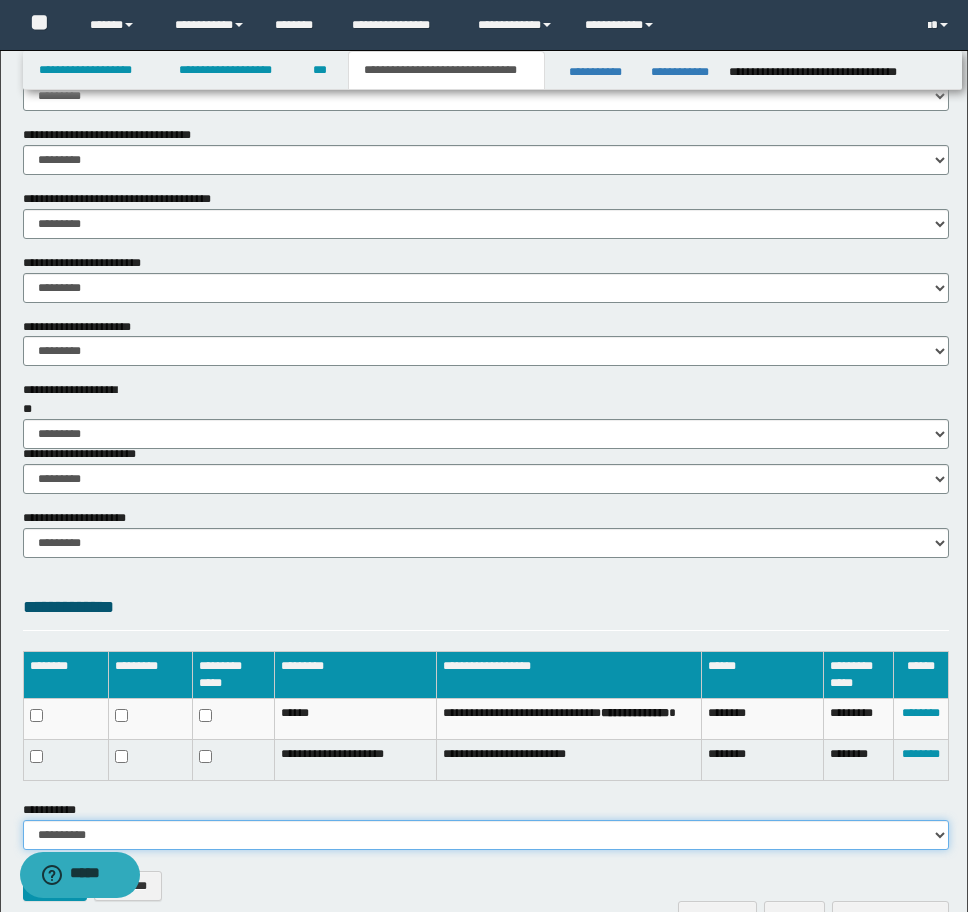 click on "**********" at bounding box center [486, 835] 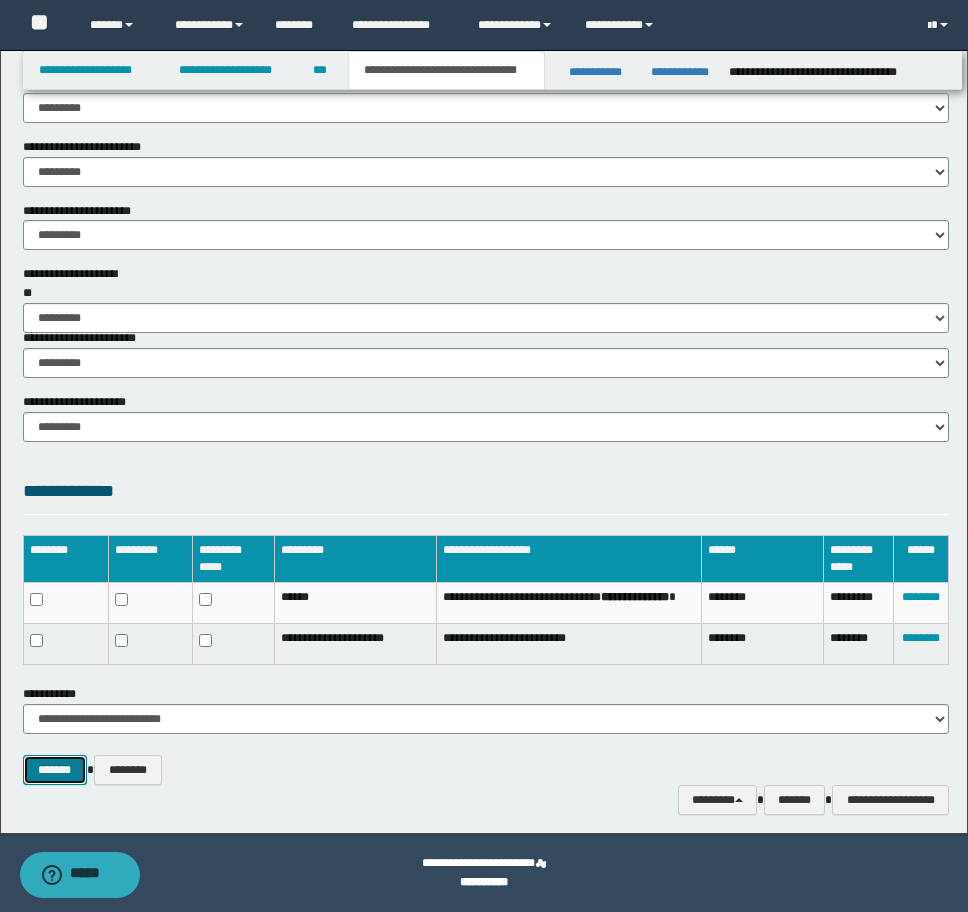 click on "*******" at bounding box center (55, 770) 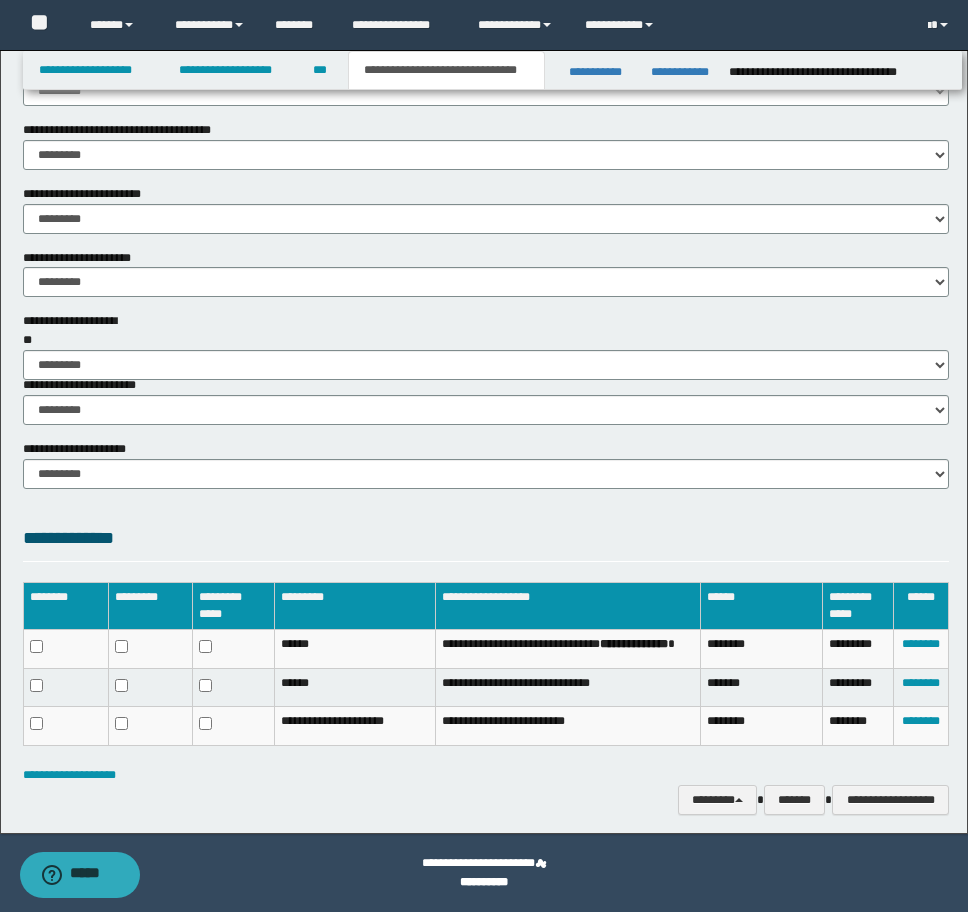 scroll, scrollTop: 1169, scrollLeft: 0, axis: vertical 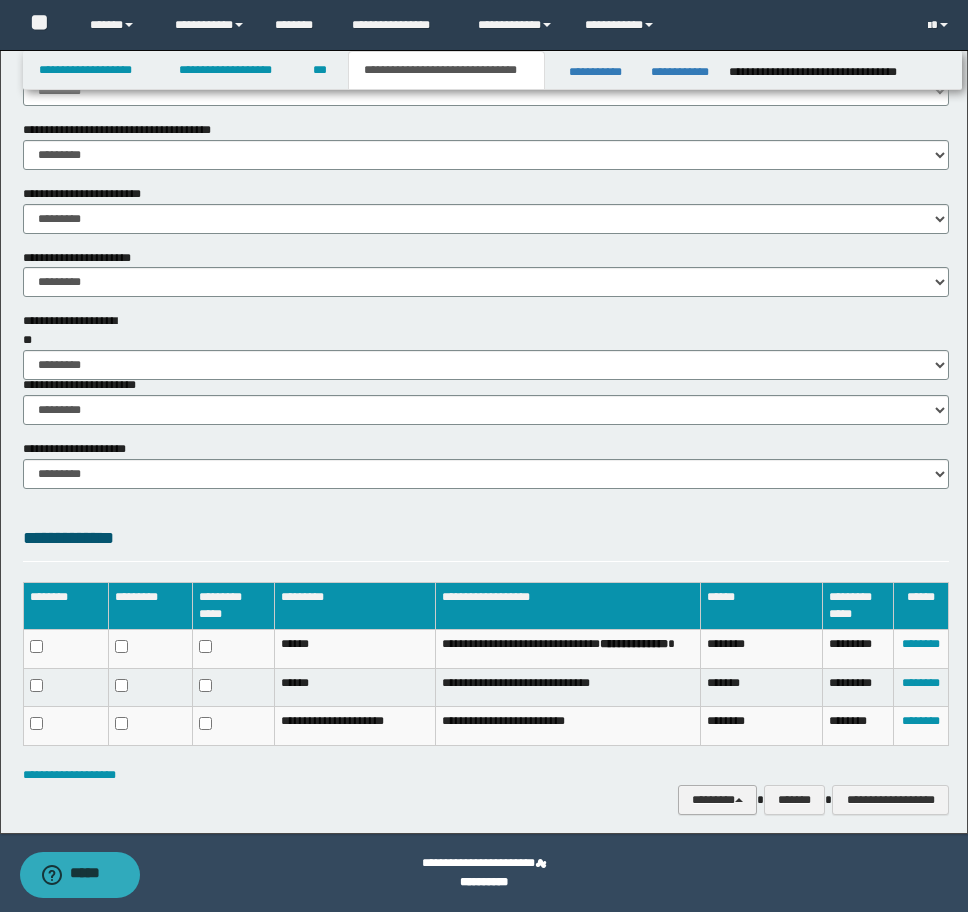 click on "********" at bounding box center (717, 800) 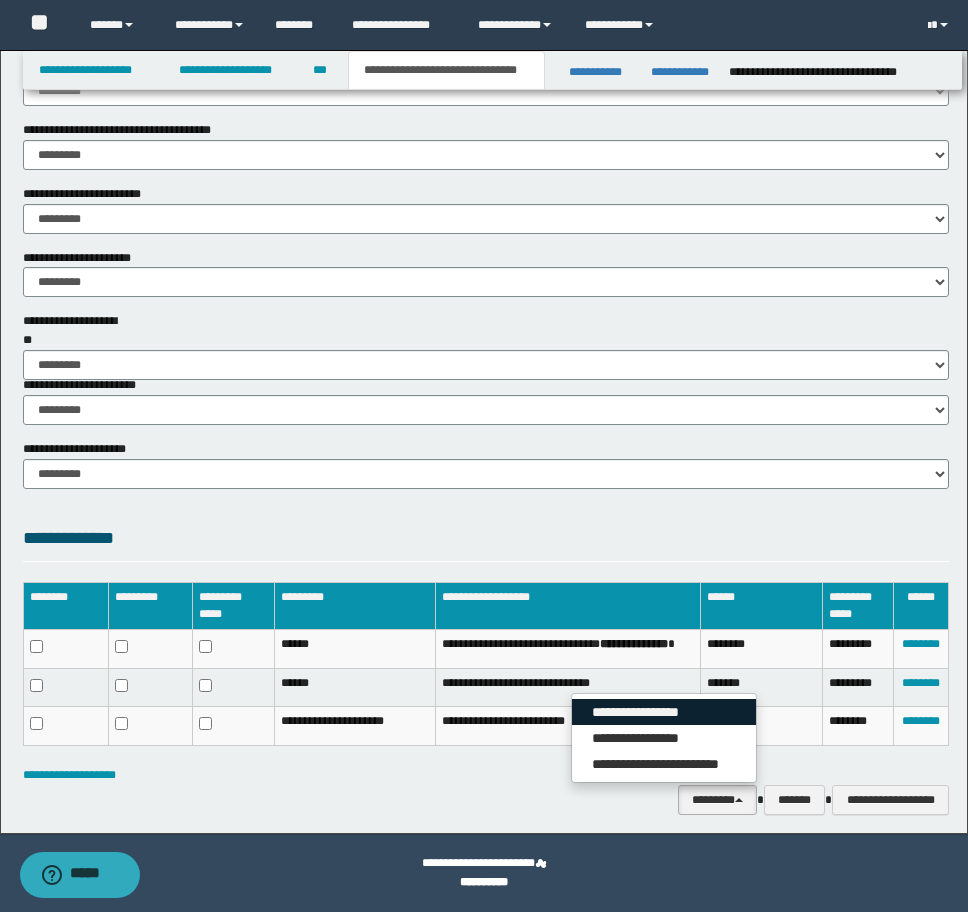 click on "**********" at bounding box center (664, 712) 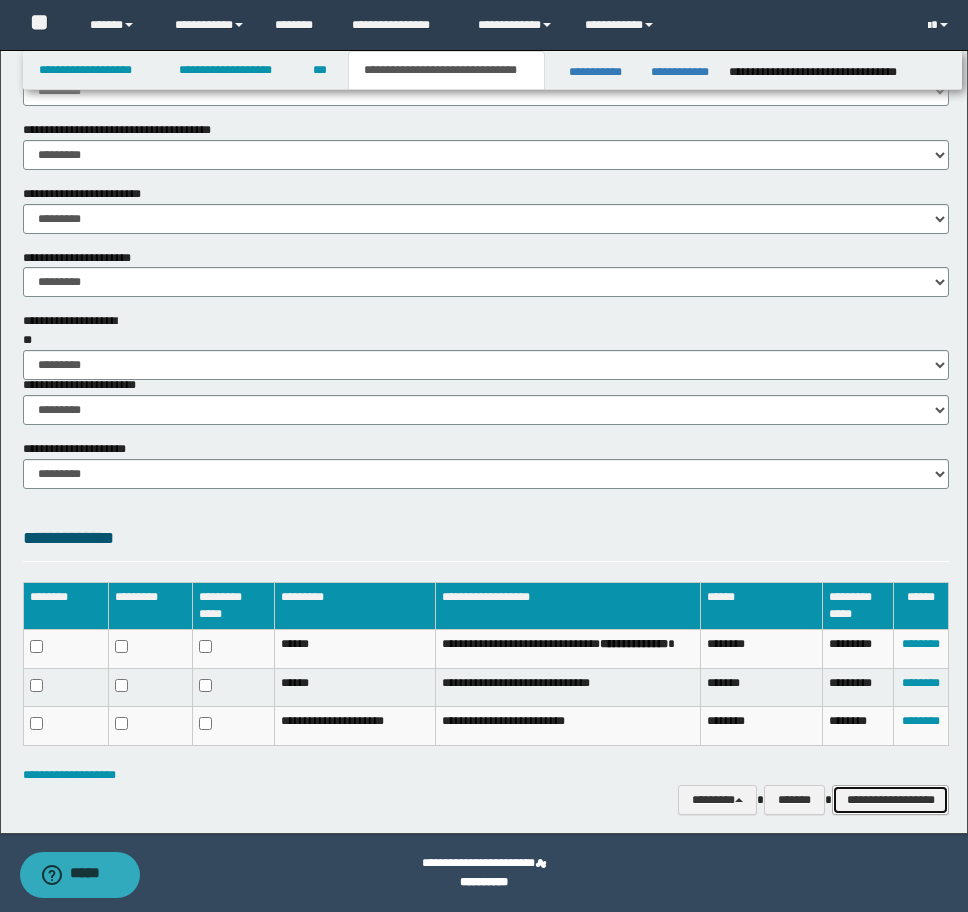 click on "**********" at bounding box center [890, 800] 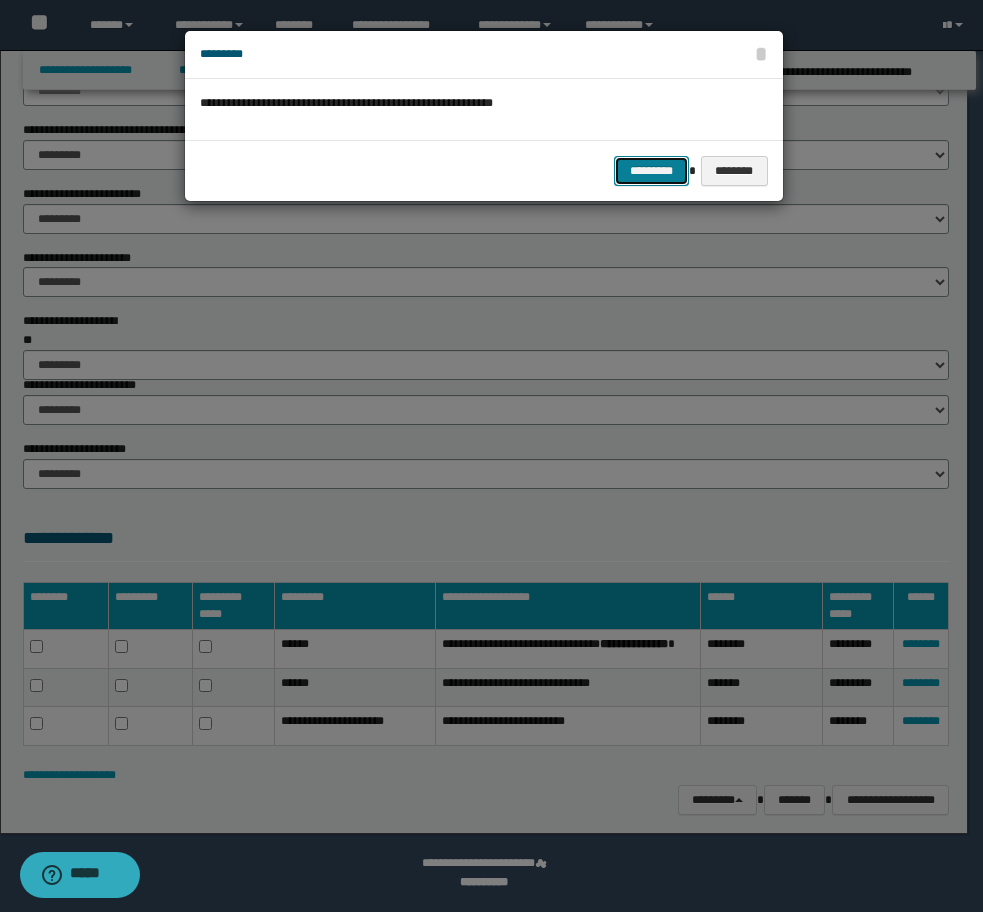 click on "*********" at bounding box center [651, 171] 